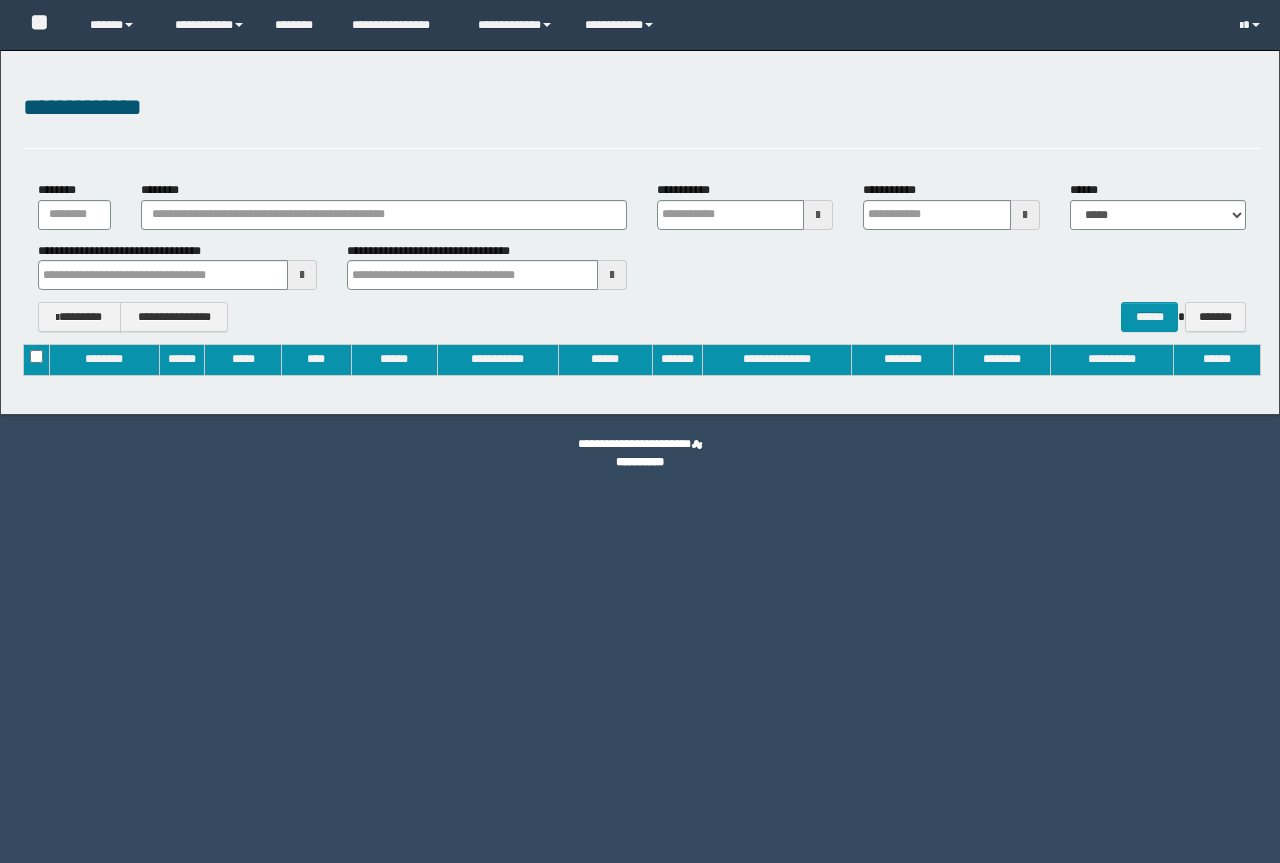 type on "**********" 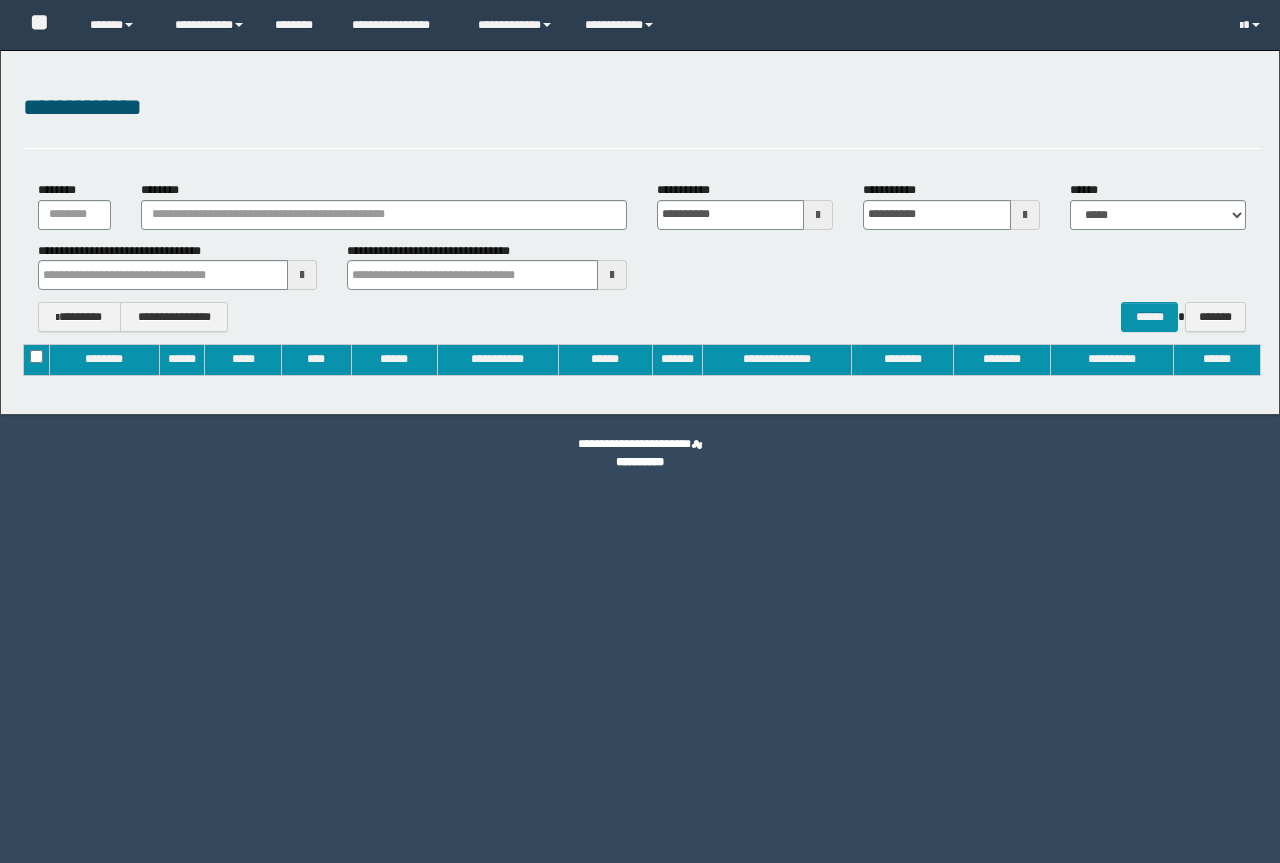 type 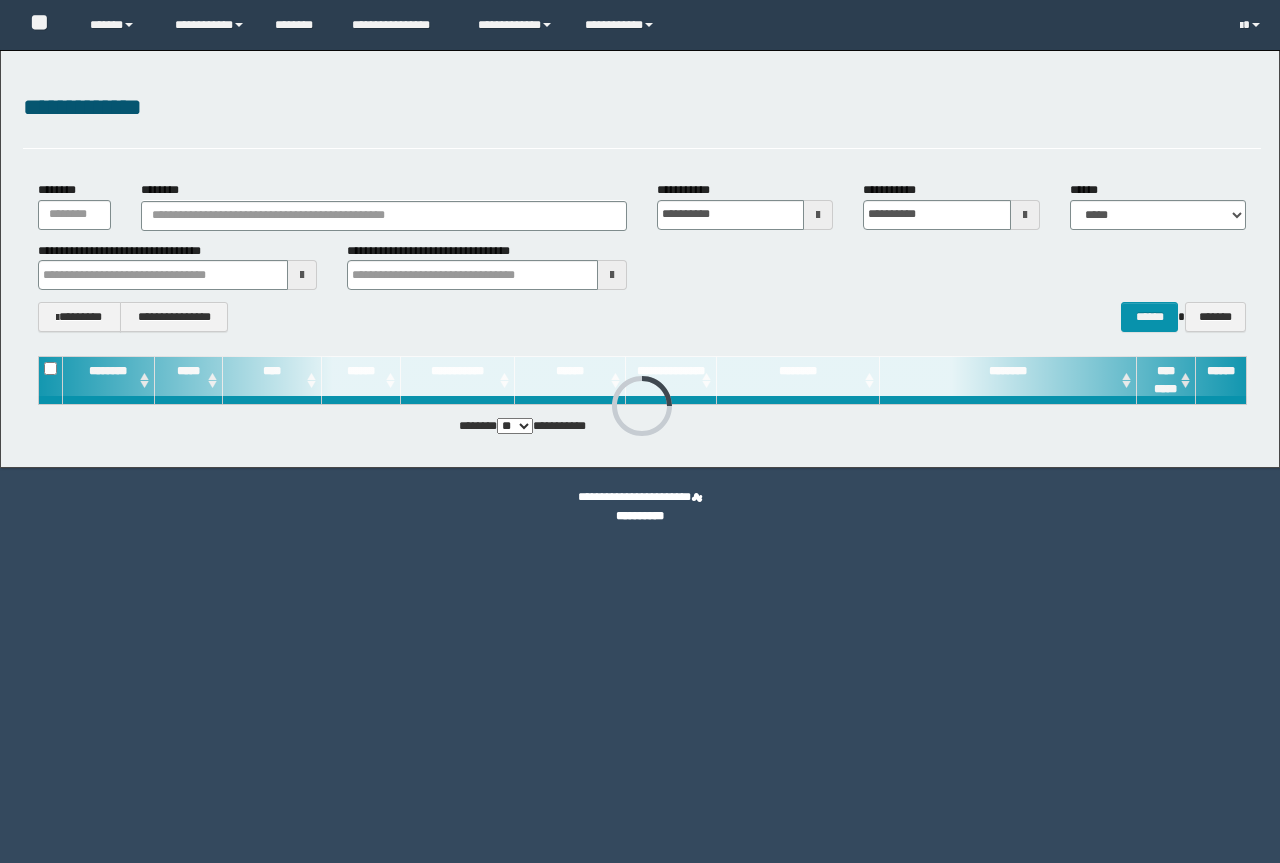 scroll, scrollTop: 0, scrollLeft: 0, axis: both 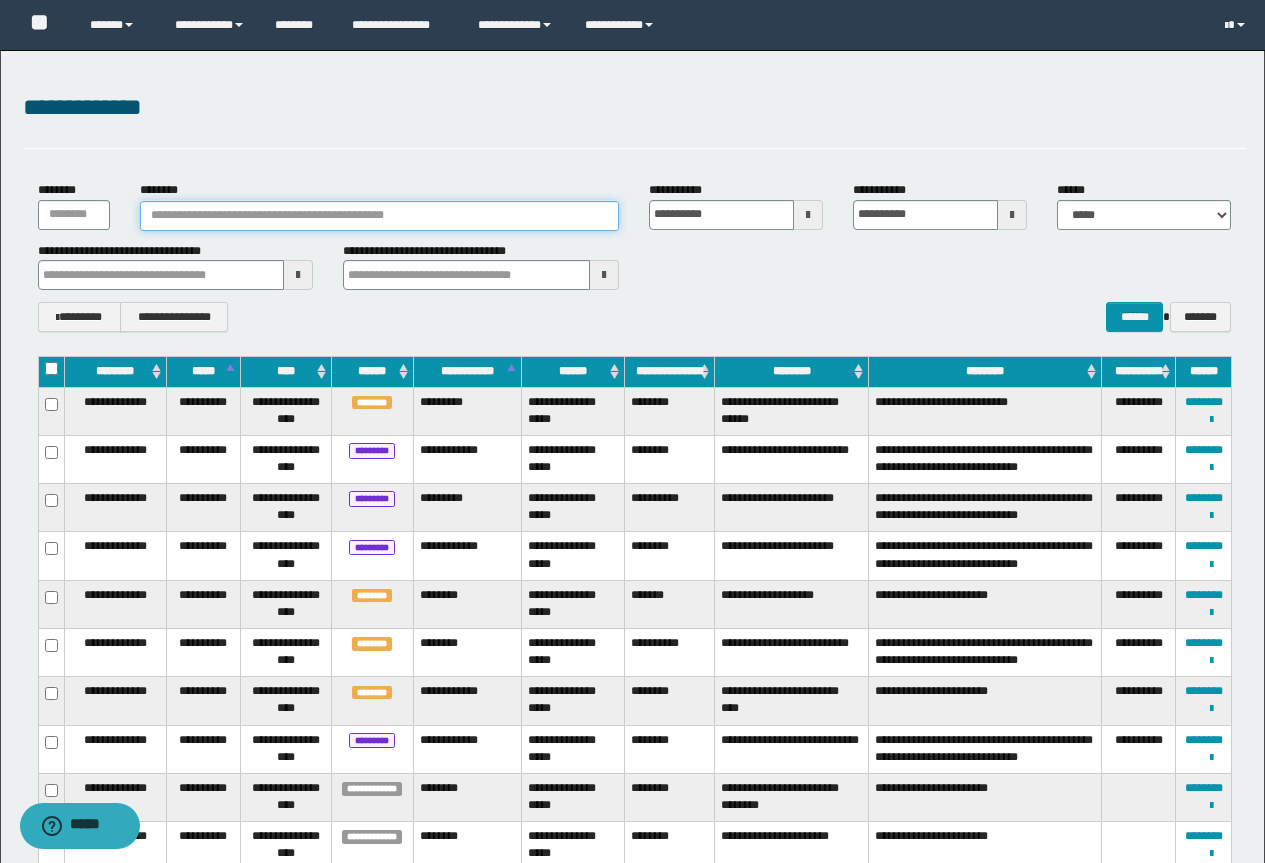 click on "********" at bounding box center (380, 216) 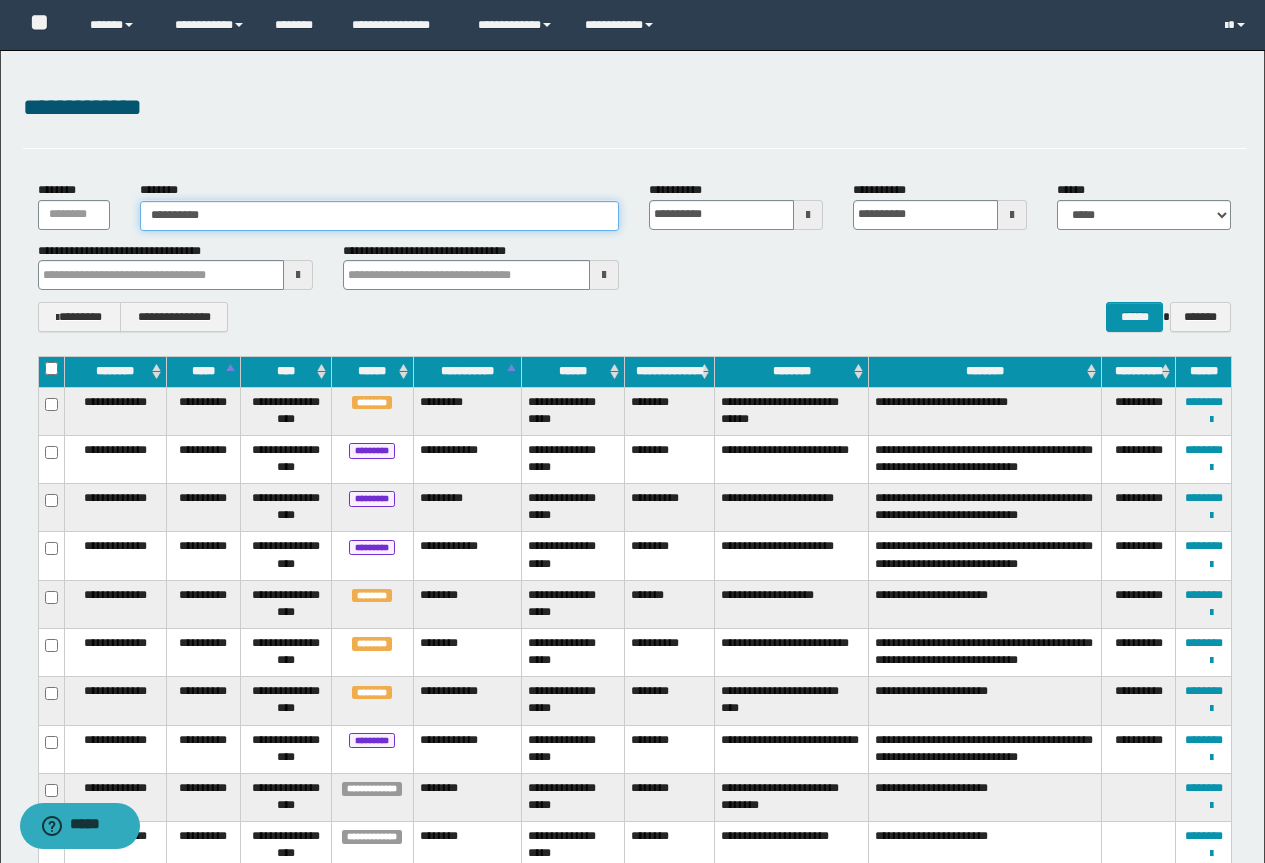 type on "**********" 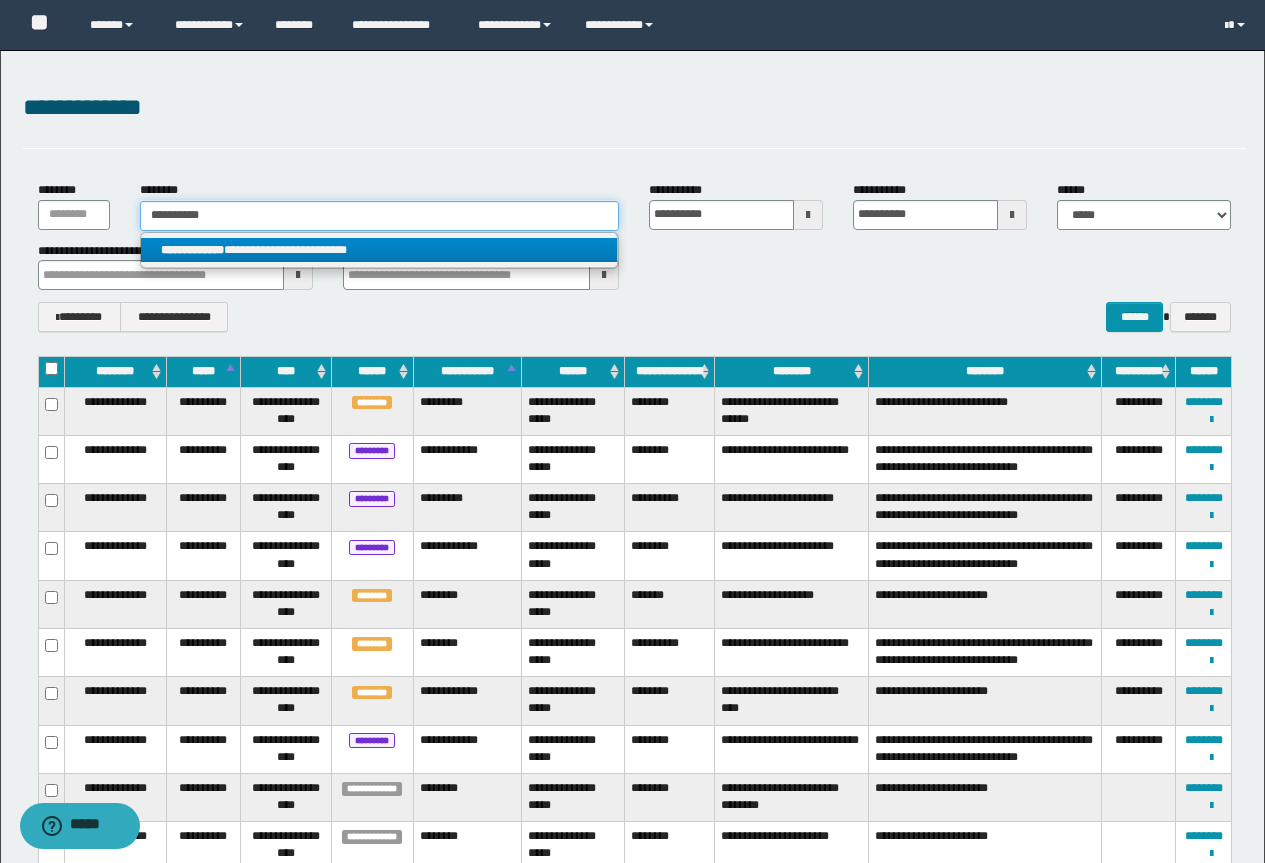 type on "**********" 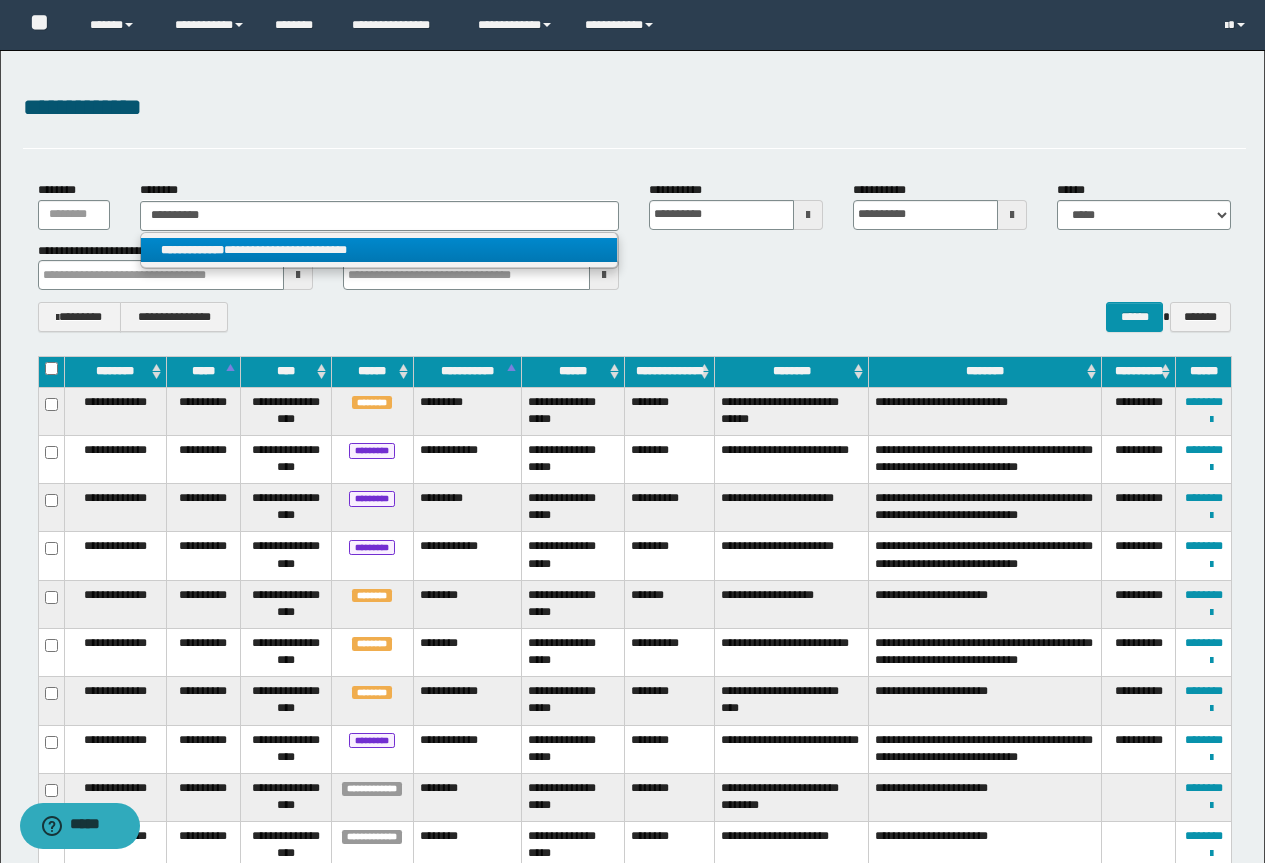 click on "**********" at bounding box center [379, 250] 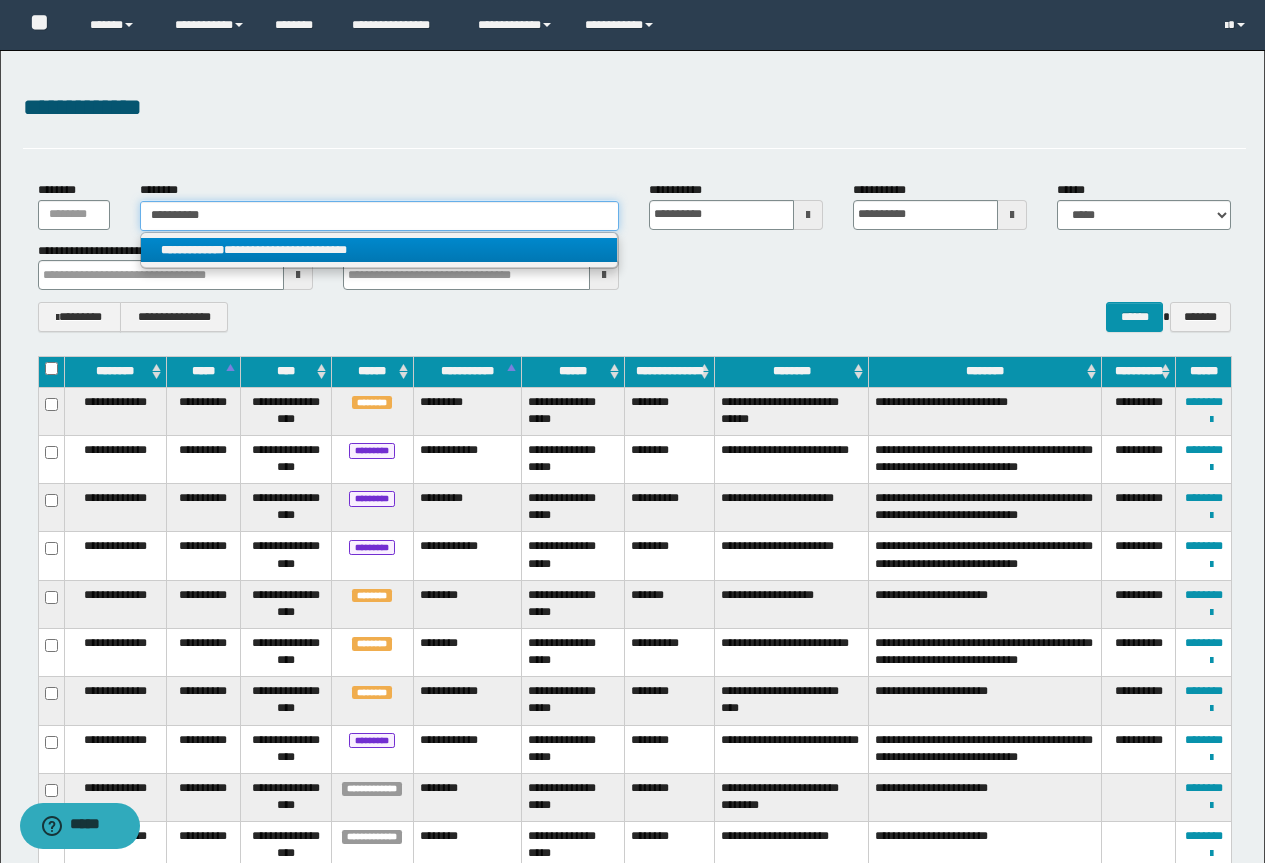 type 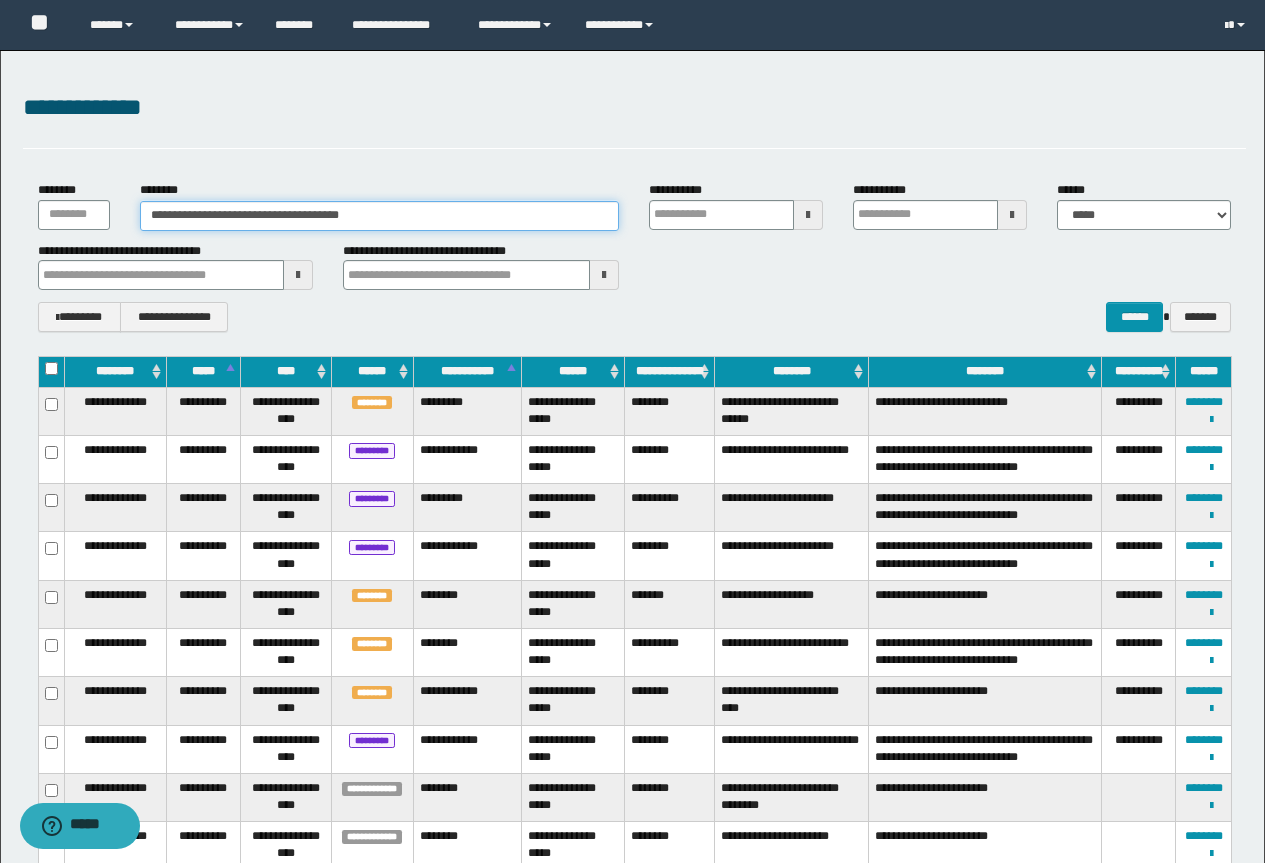 type 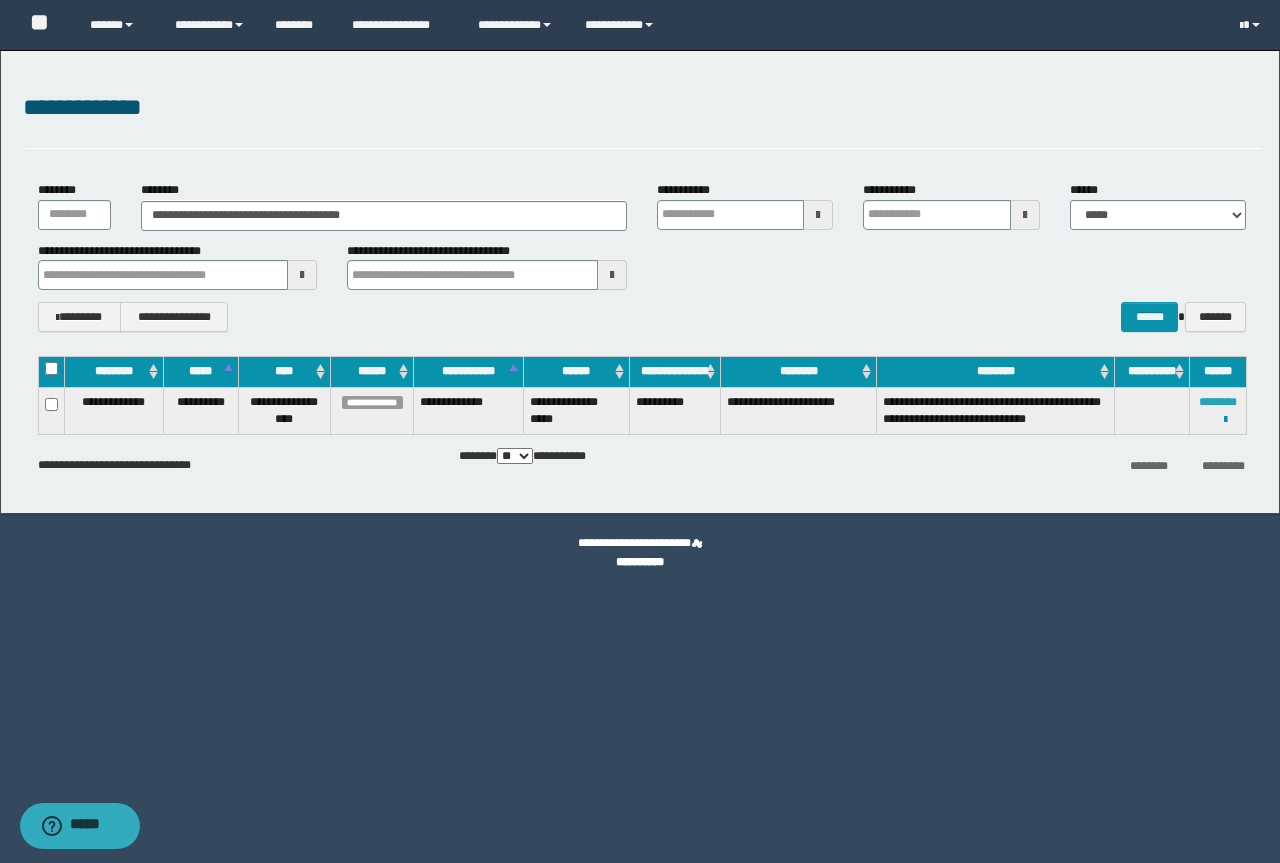 click on "********" at bounding box center (1218, 402) 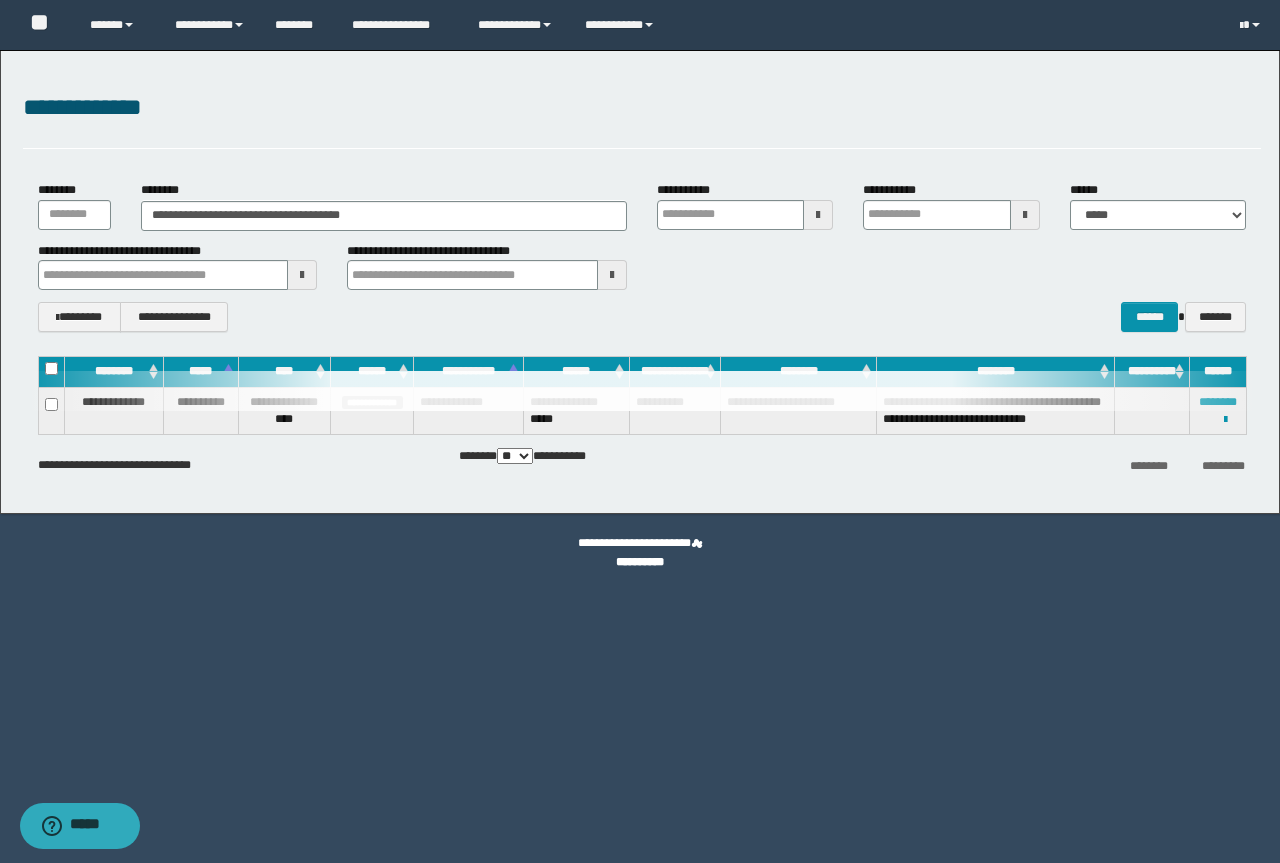 type 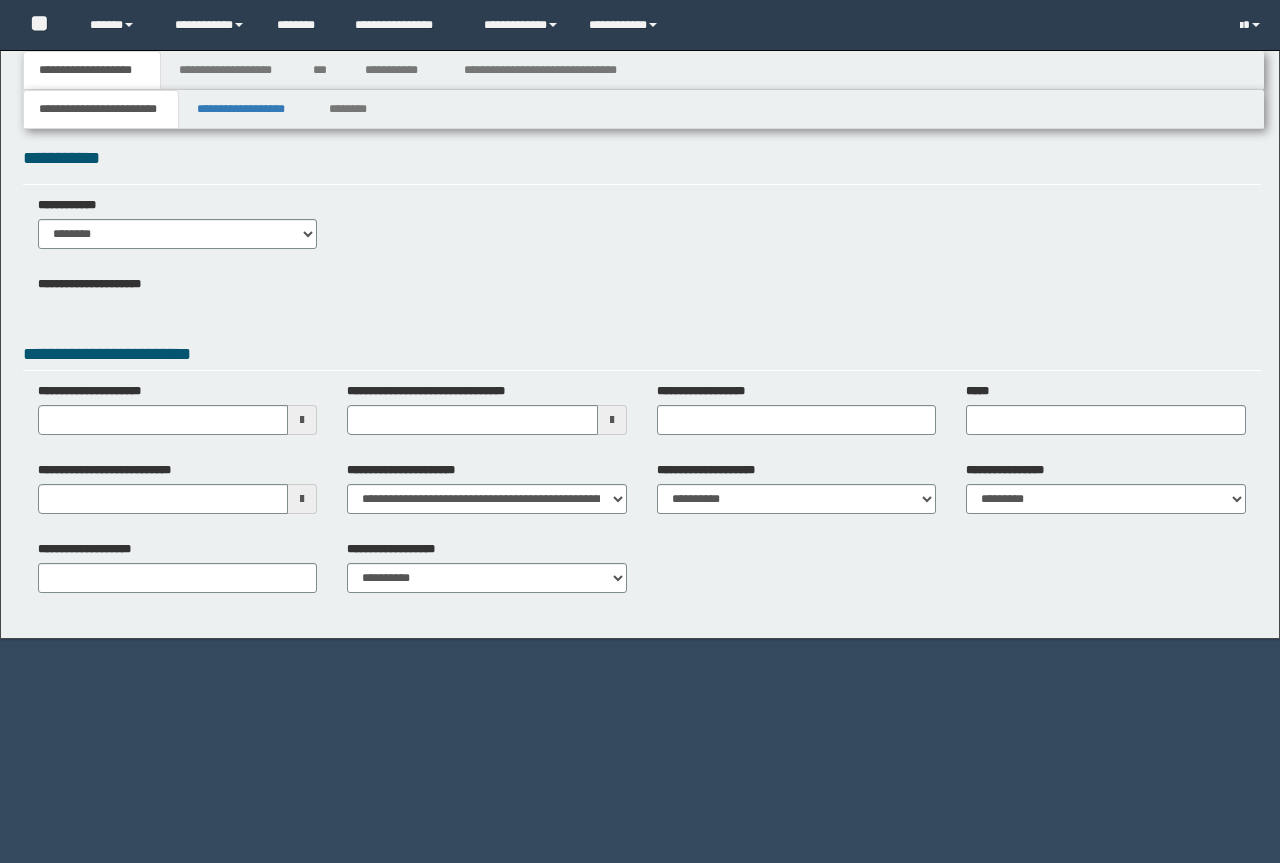scroll, scrollTop: 0, scrollLeft: 0, axis: both 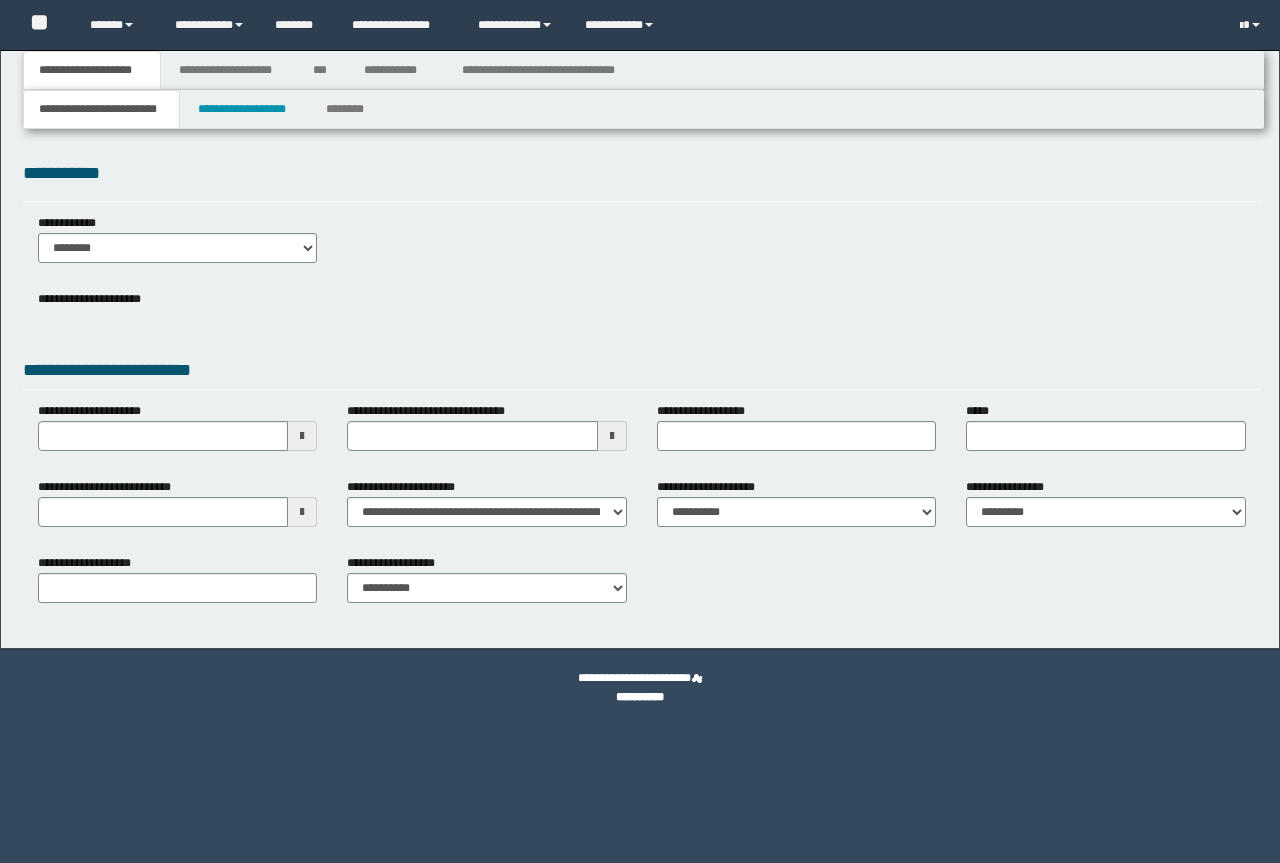 click on "**********" at bounding box center (640, 431) 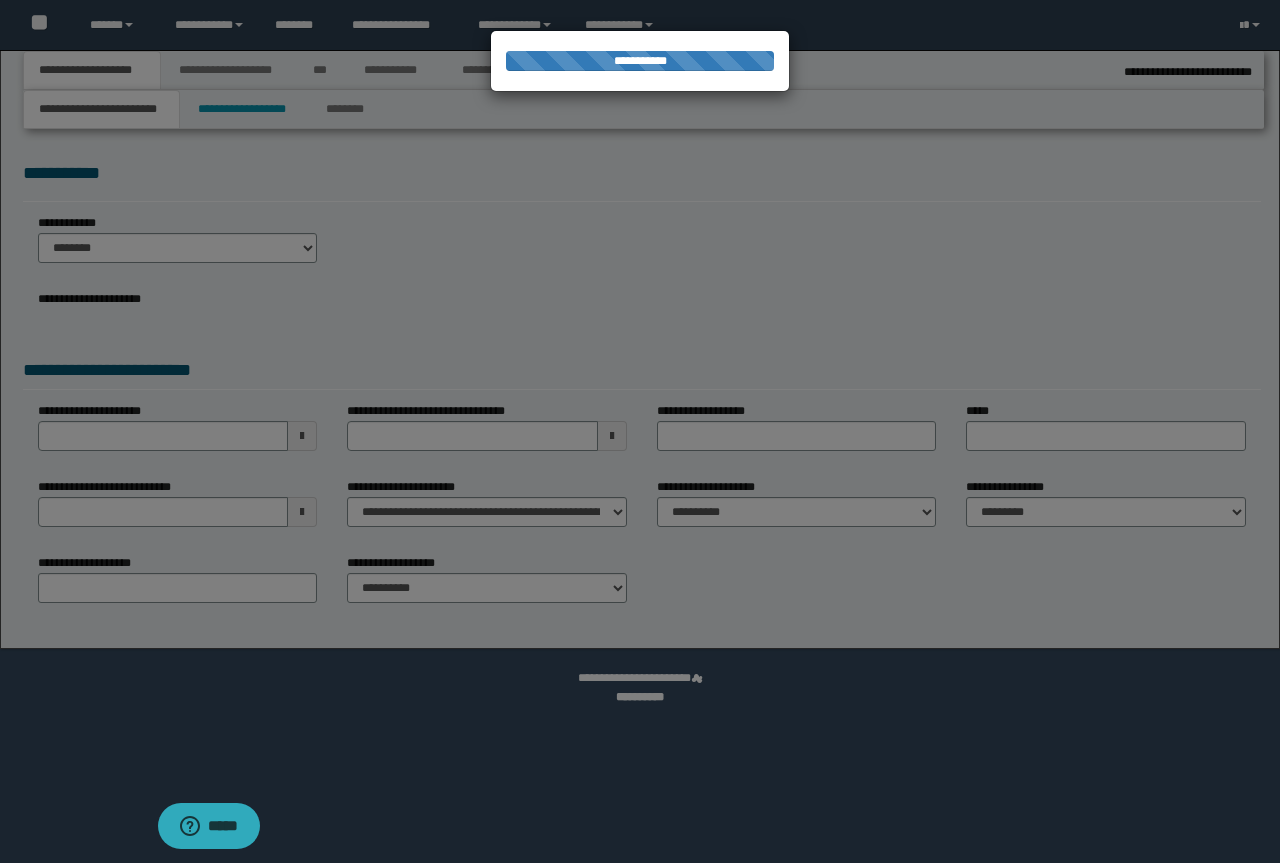 type on "**********" 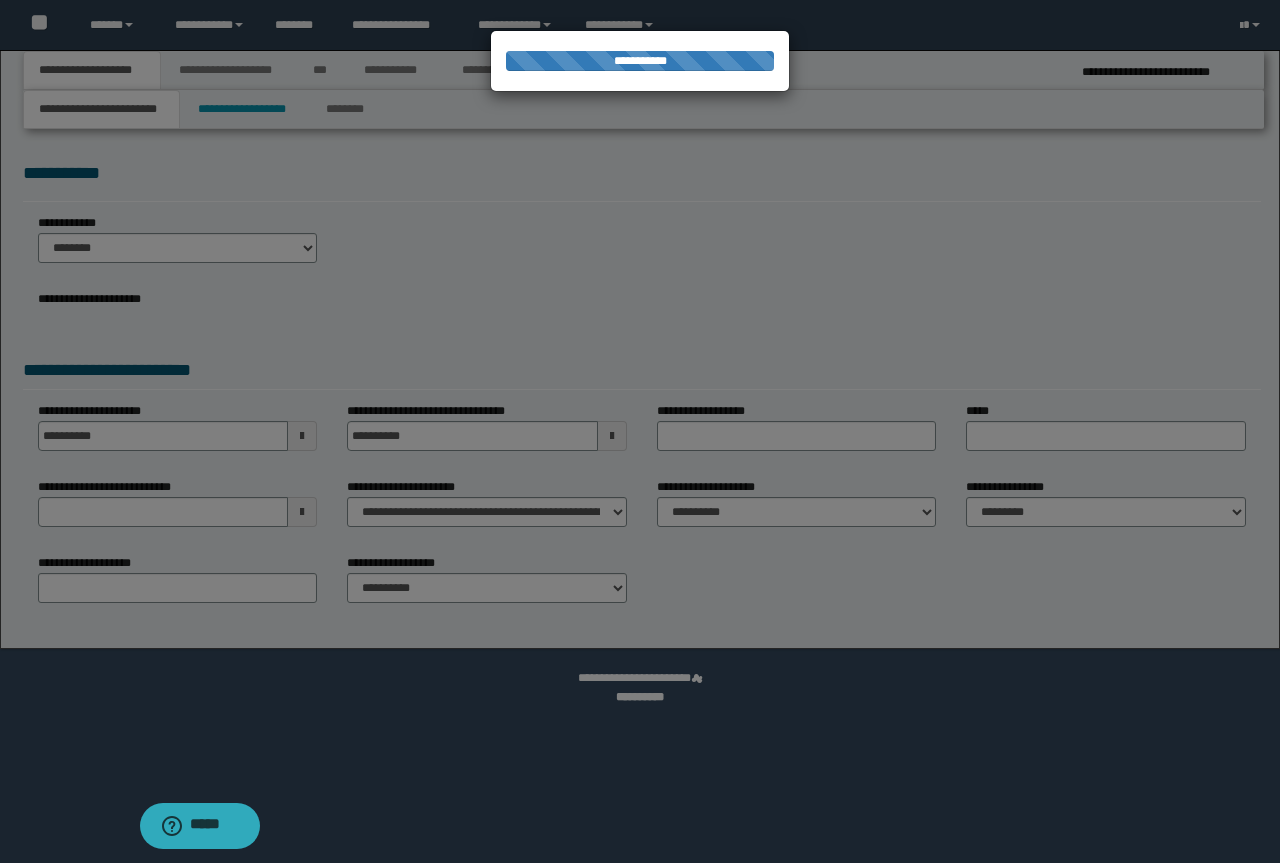 scroll, scrollTop: 0, scrollLeft: 0, axis: both 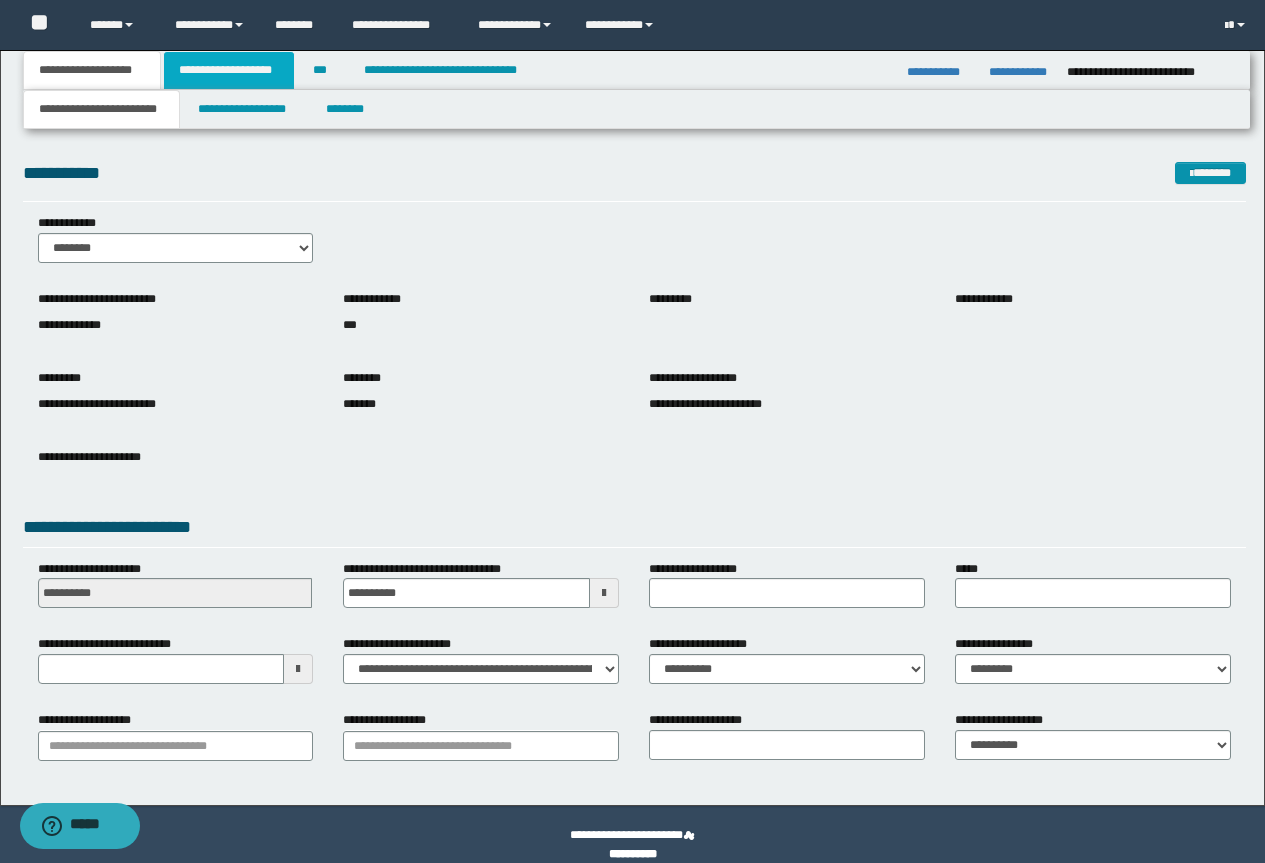 click on "**********" at bounding box center (229, 70) 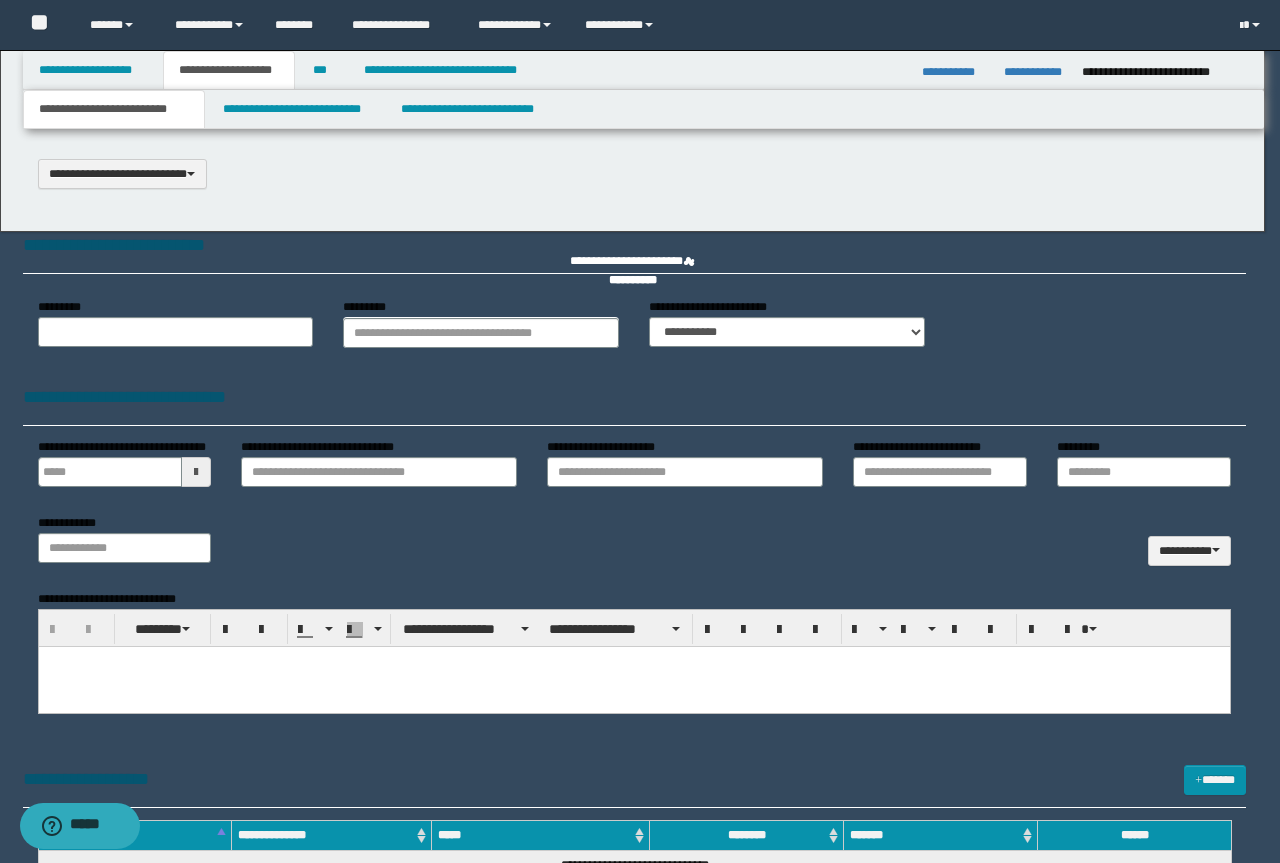 scroll, scrollTop: 0, scrollLeft: 0, axis: both 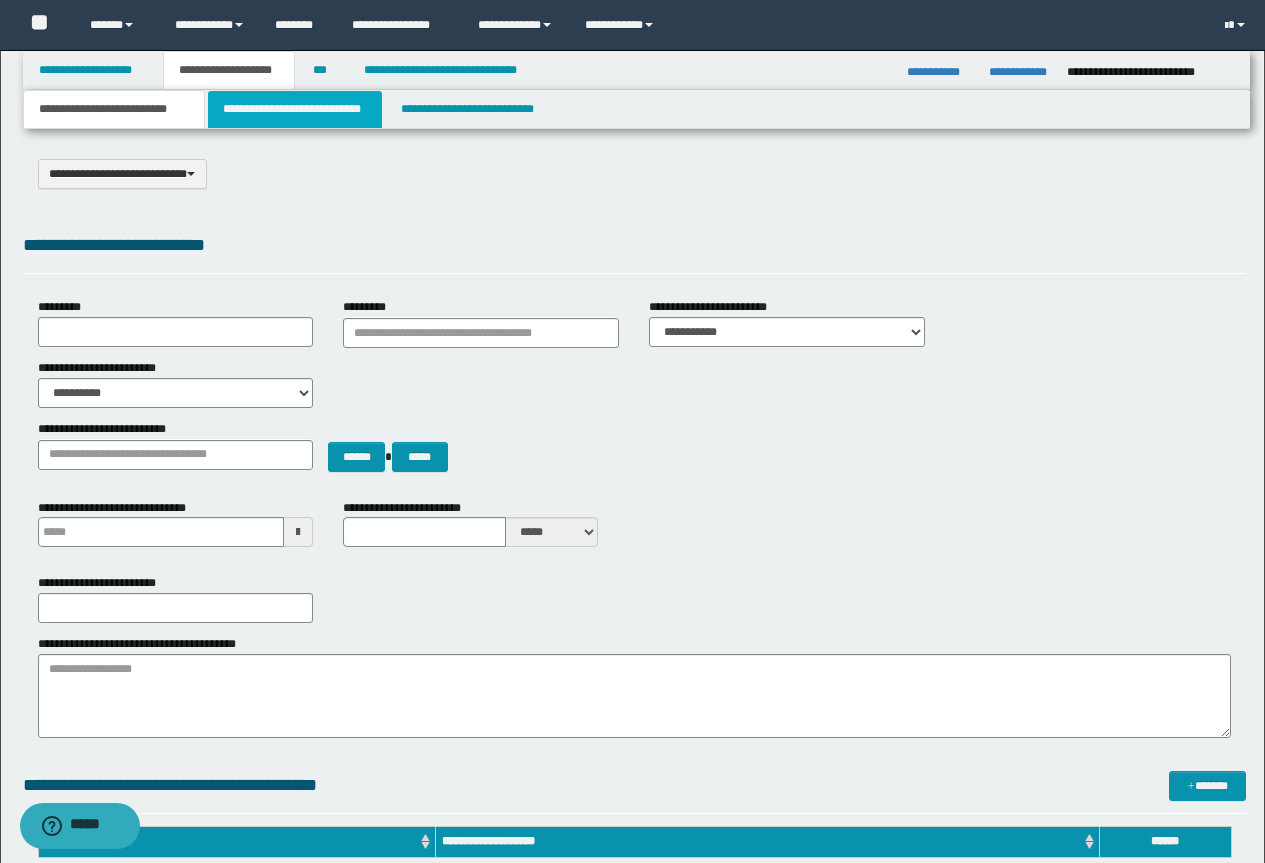 click on "**********" at bounding box center (295, 109) 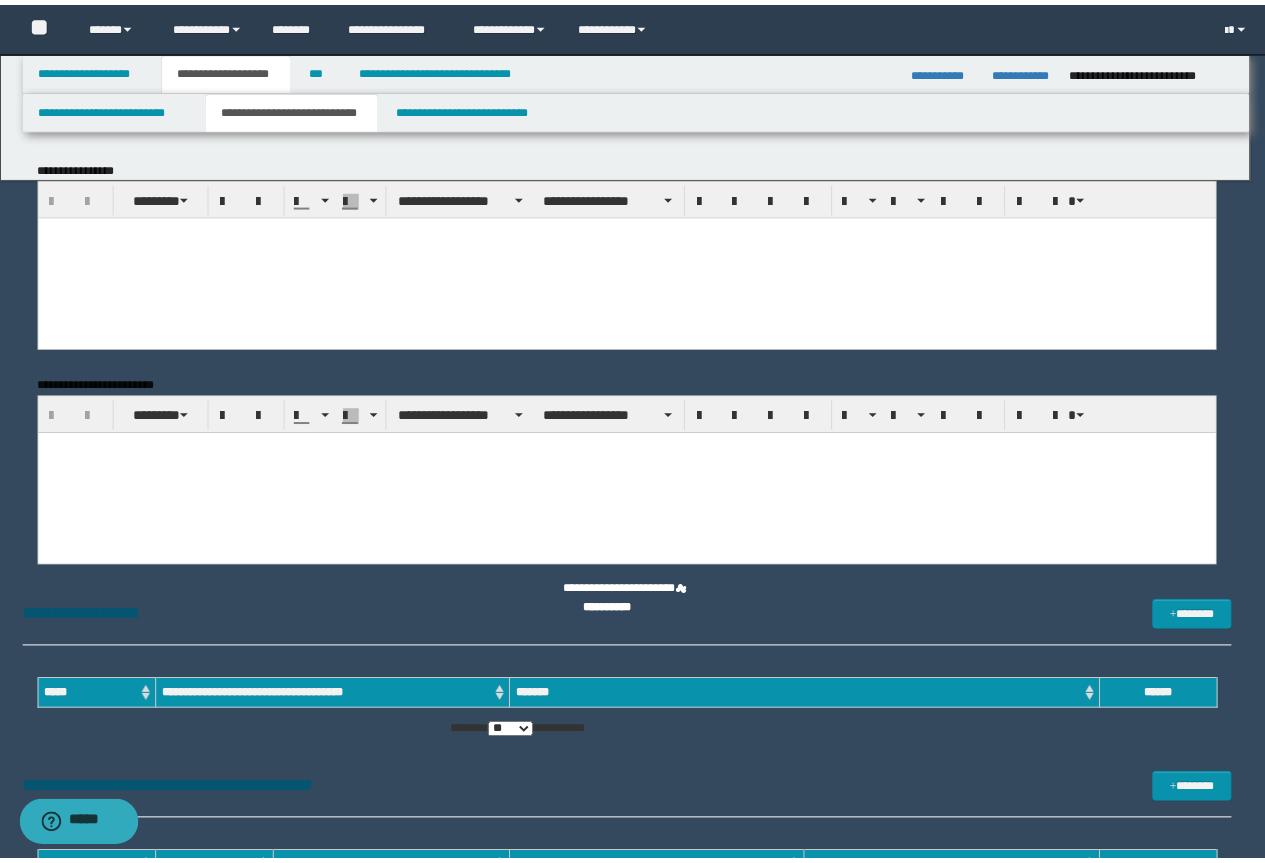 scroll, scrollTop: 0, scrollLeft: 0, axis: both 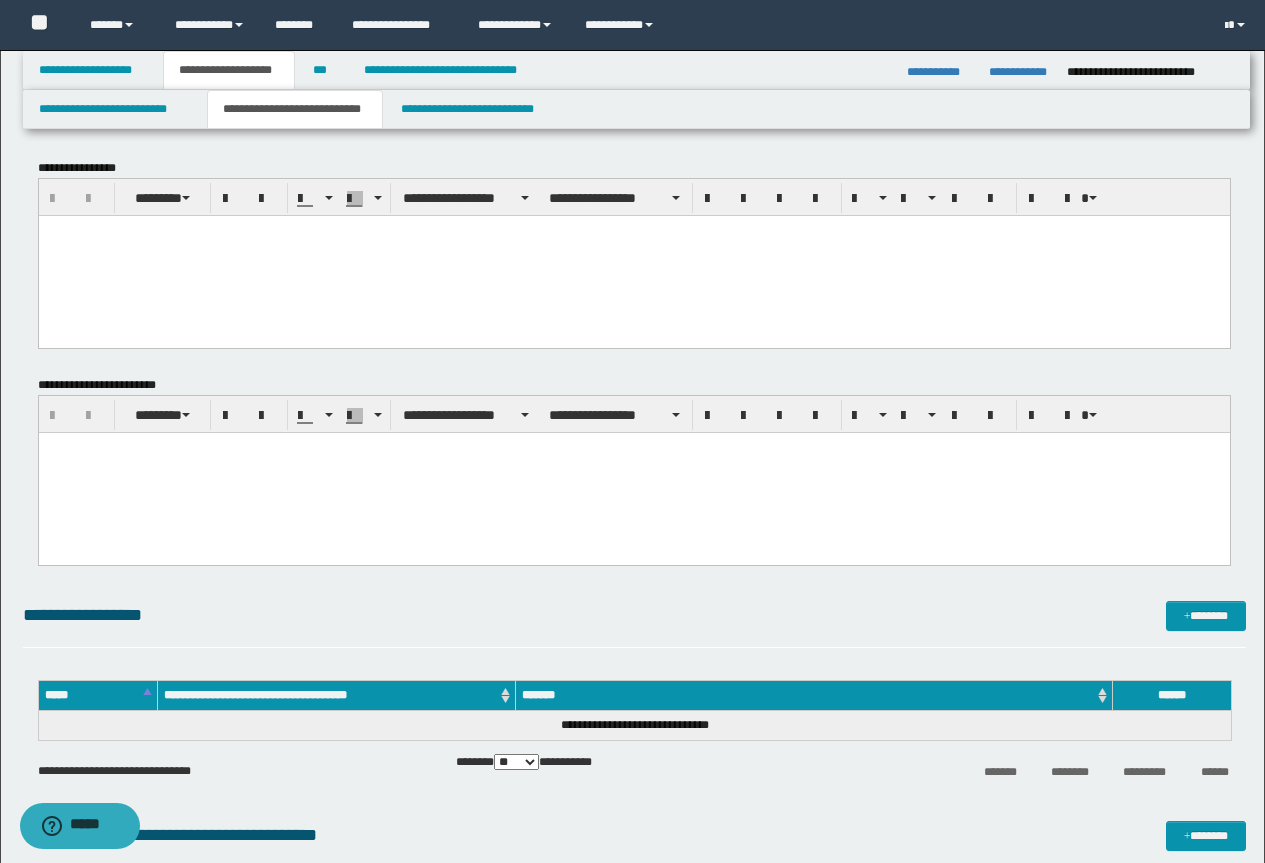 click at bounding box center (633, 255) 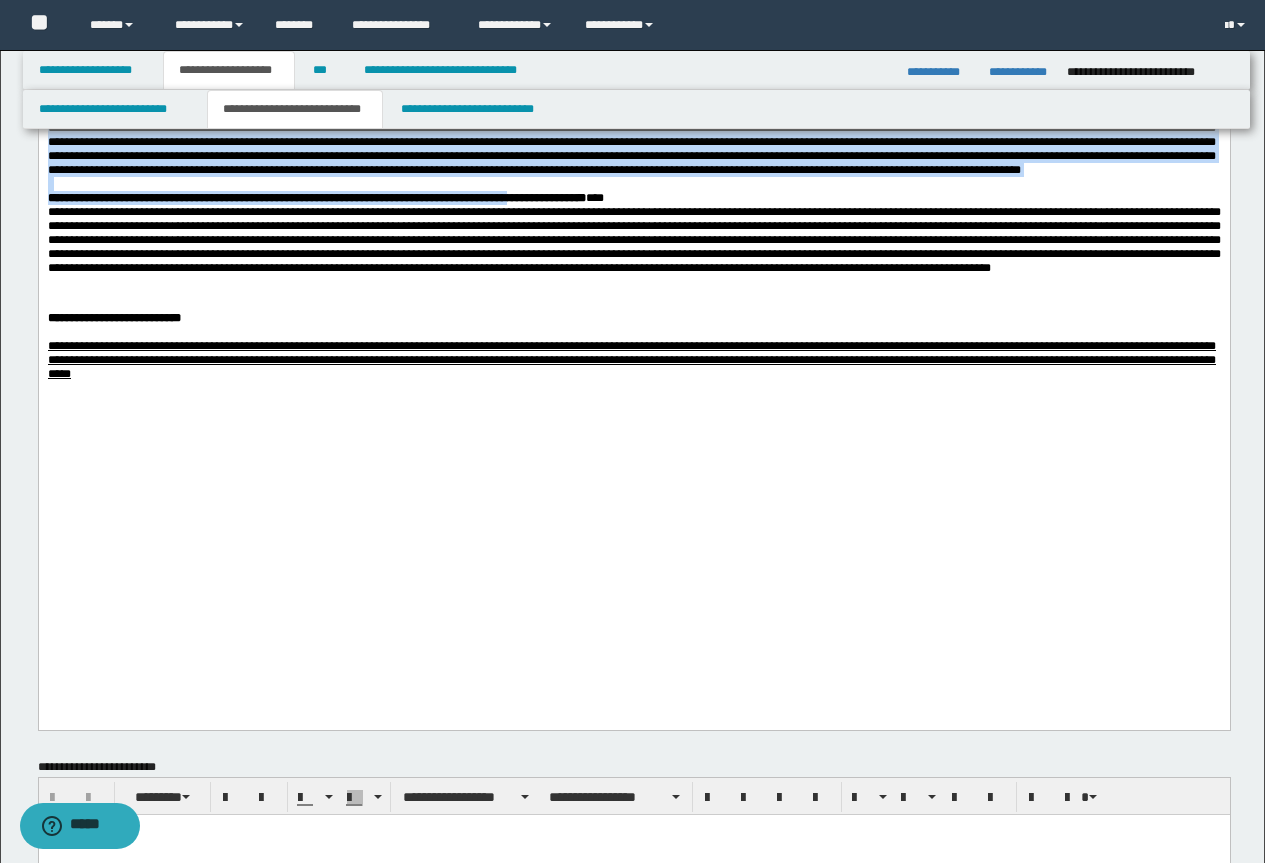 scroll, scrollTop: 1700, scrollLeft: 0, axis: vertical 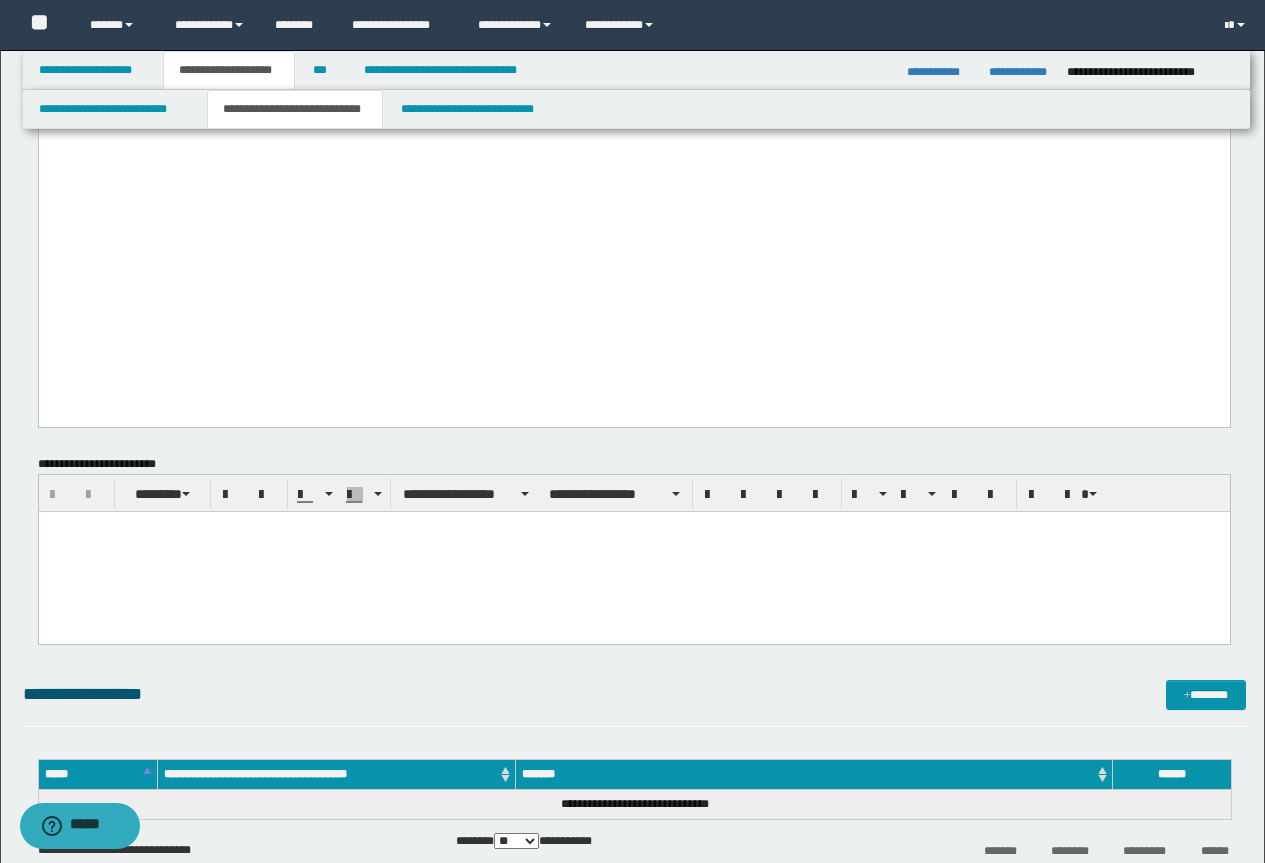 drag, startPoint x: 46, startPoint y: -1468, endPoint x: 705, endPoint y: 507, distance: 2082.0437 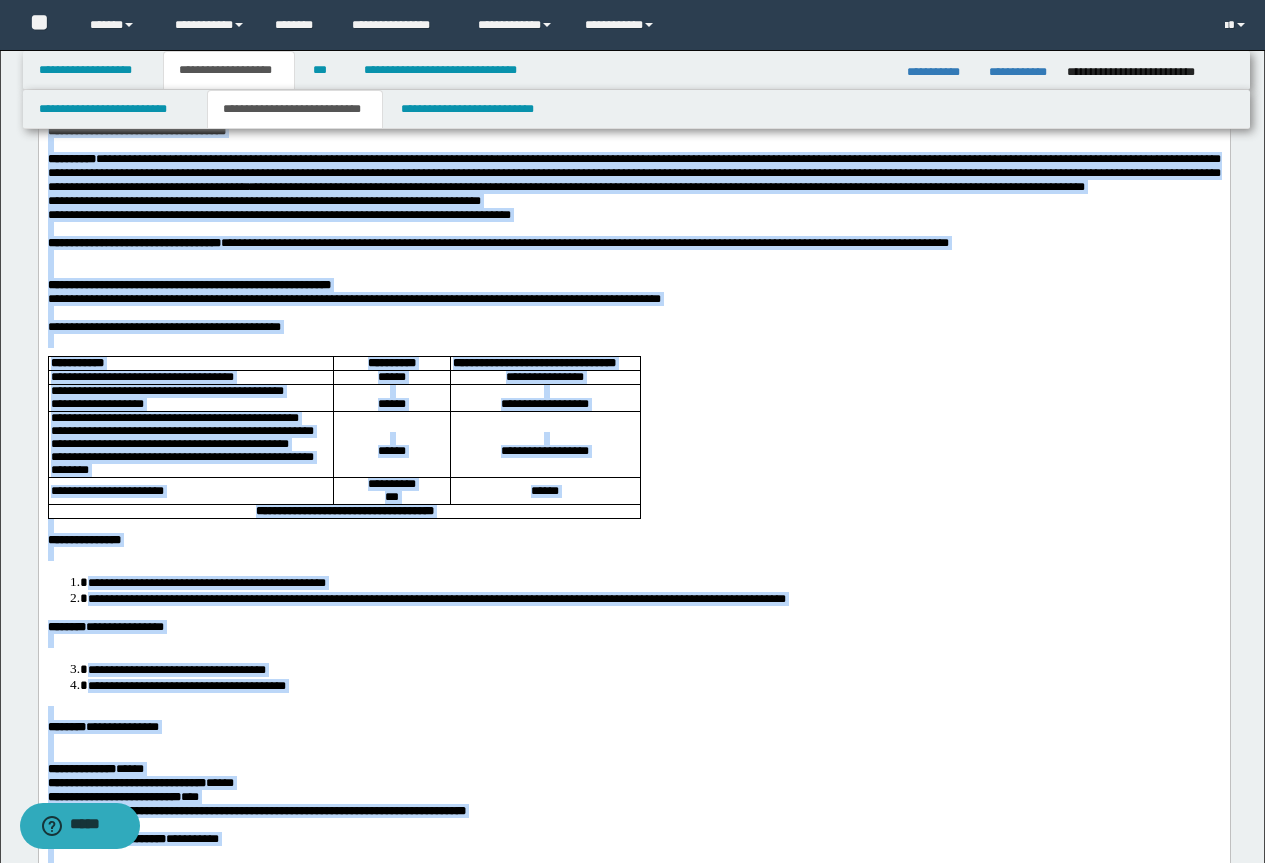 scroll, scrollTop: 0, scrollLeft: 0, axis: both 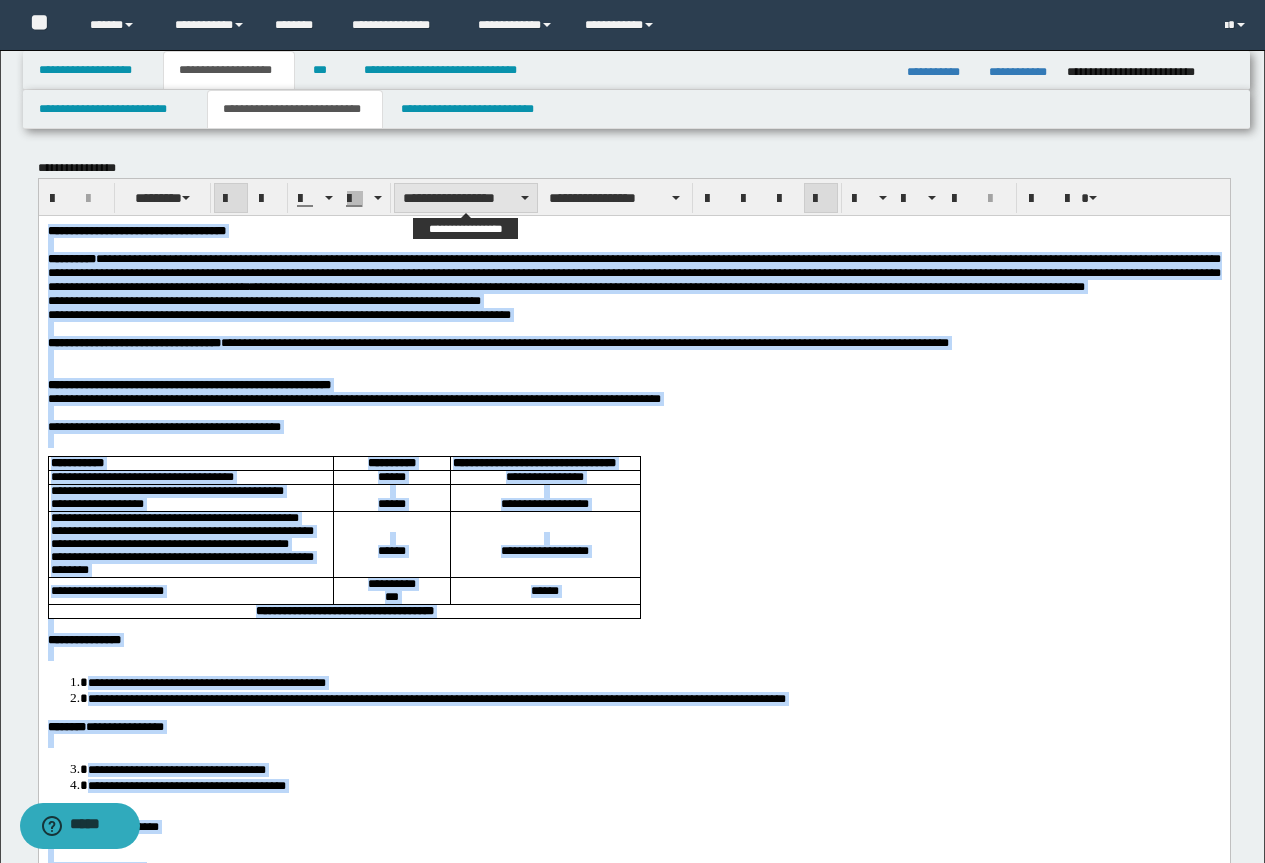 click on "**********" at bounding box center (466, 198) 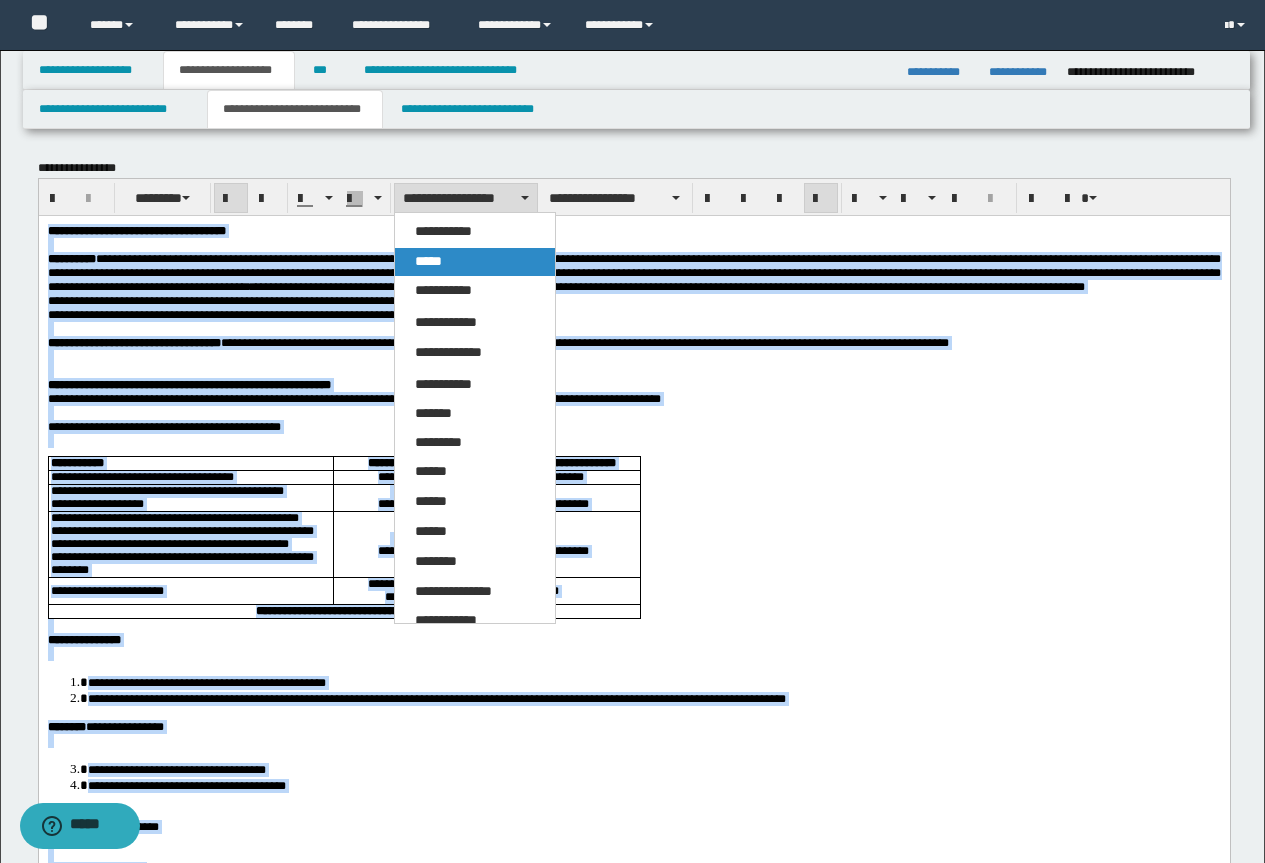 click on "*****" at bounding box center (475, 262) 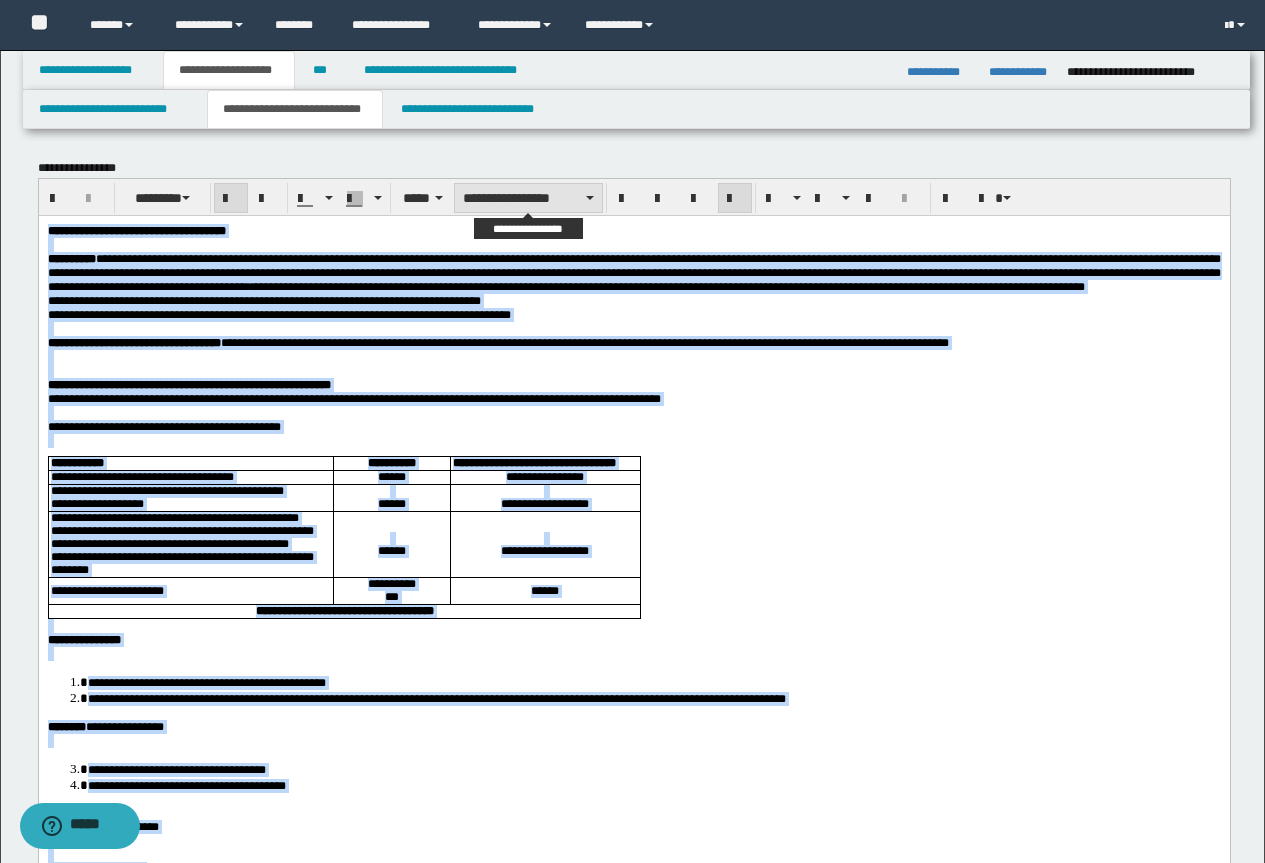 click on "**********" at bounding box center (528, 198) 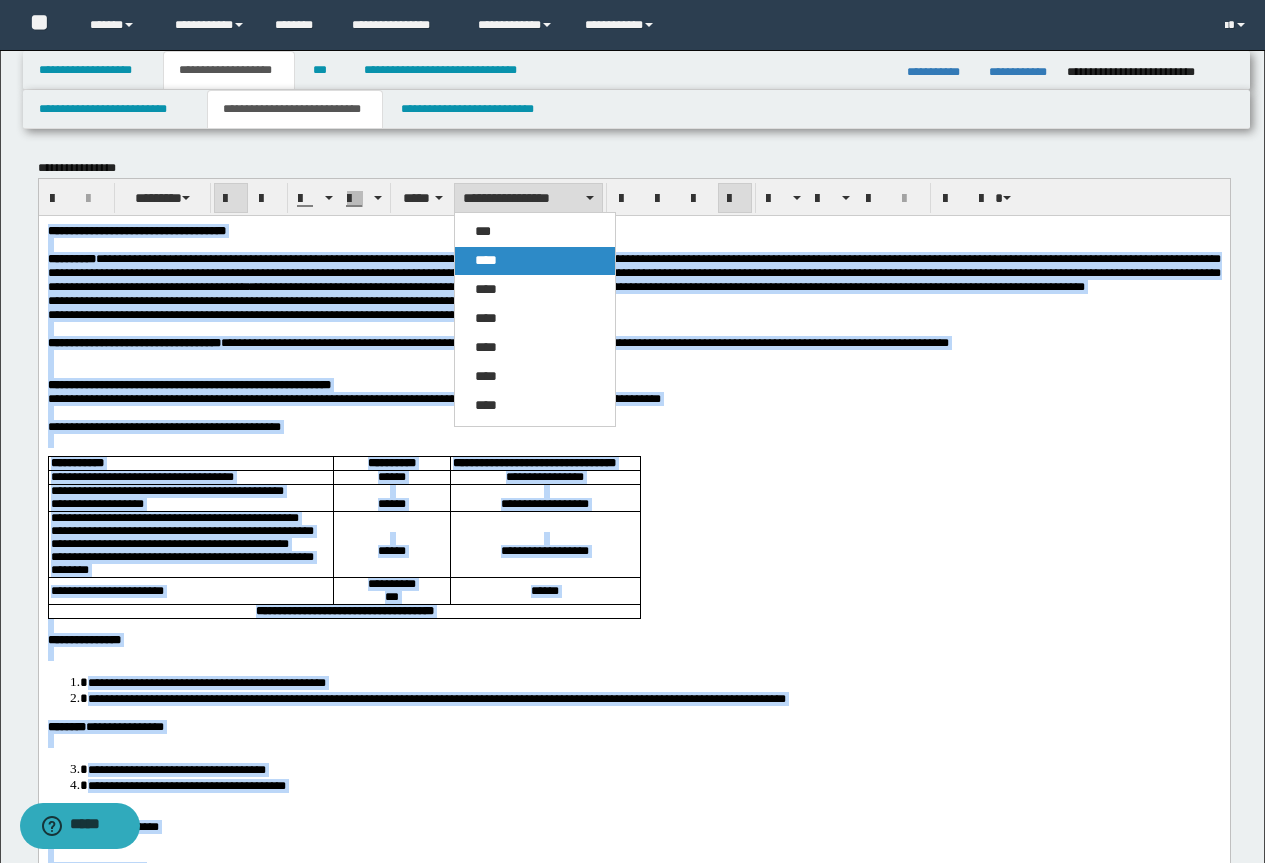 click on "****" at bounding box center (486, 260) 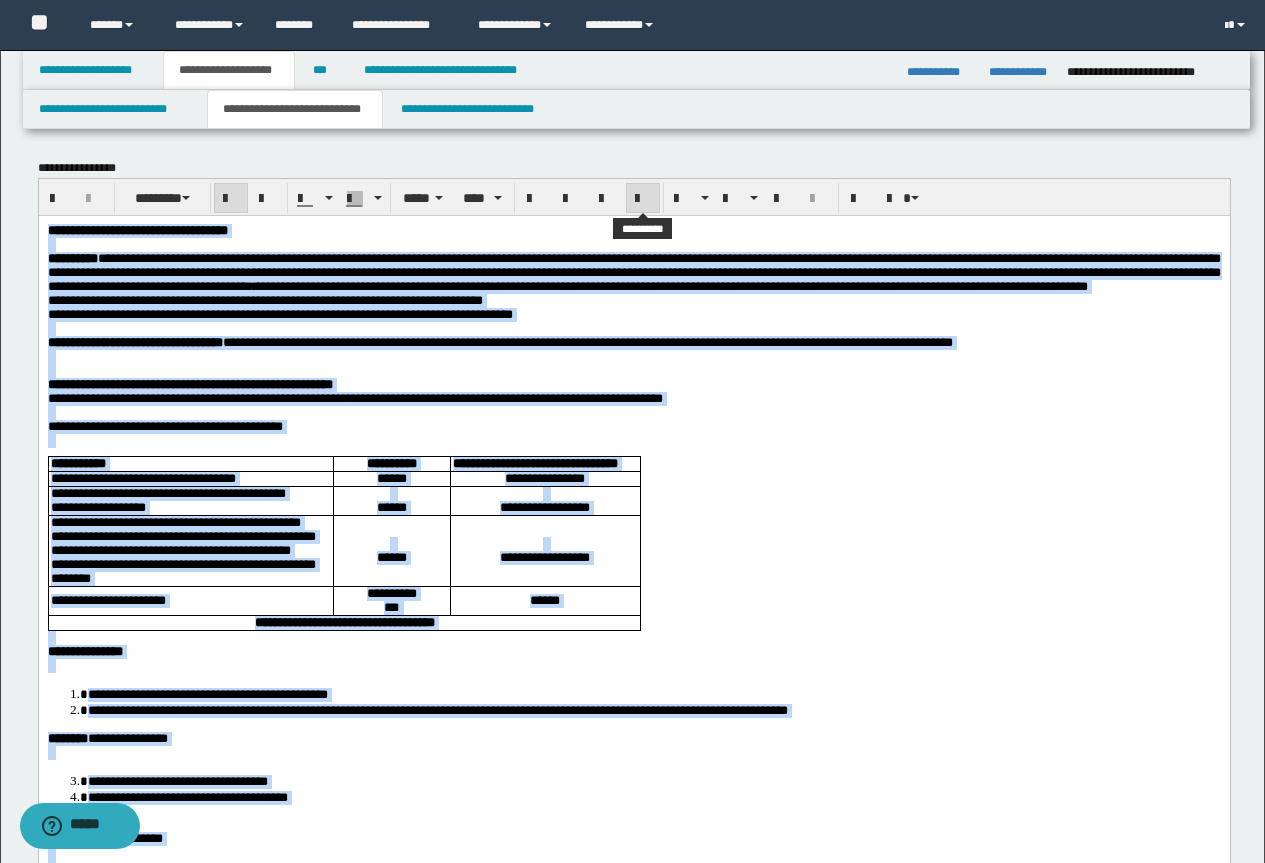 click at bounding box center [643, 199] 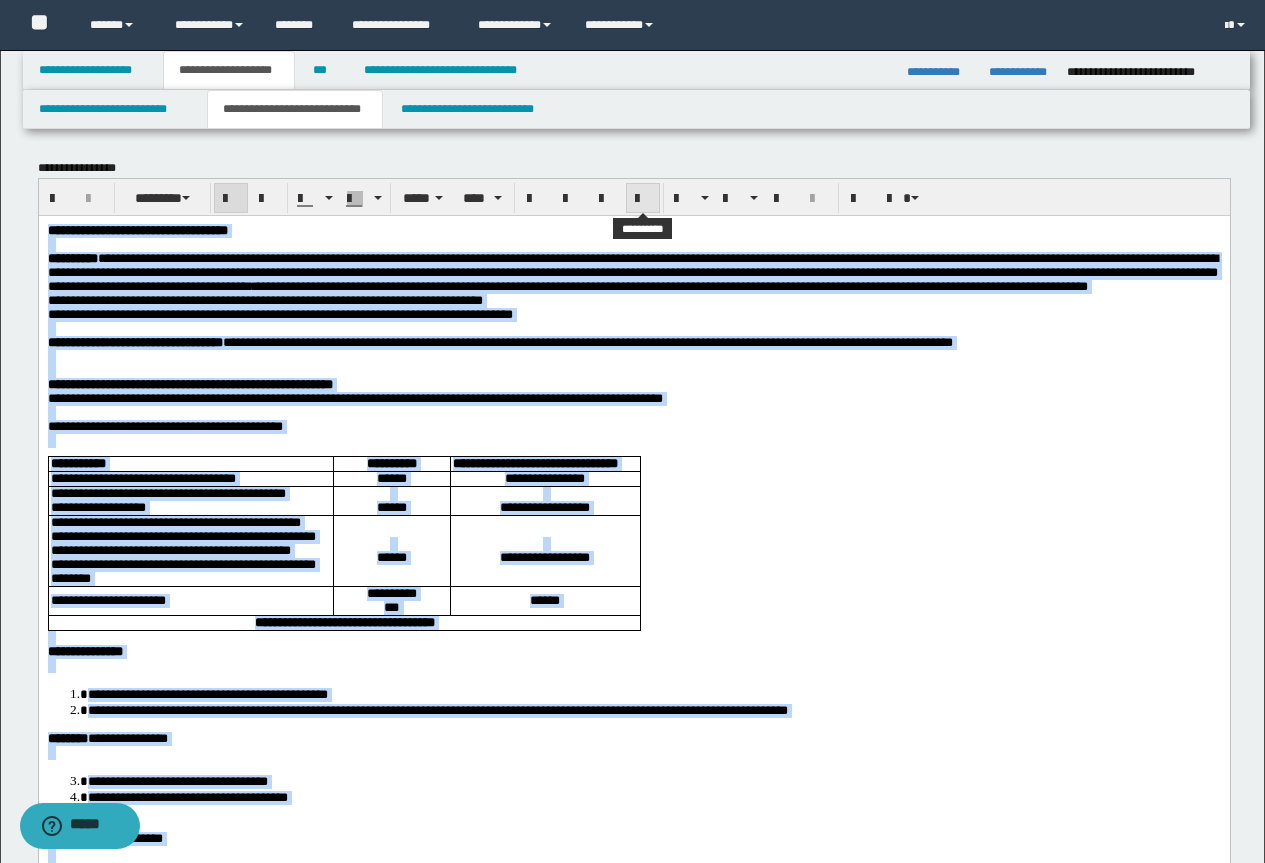 click at bounding box center (643, 199) 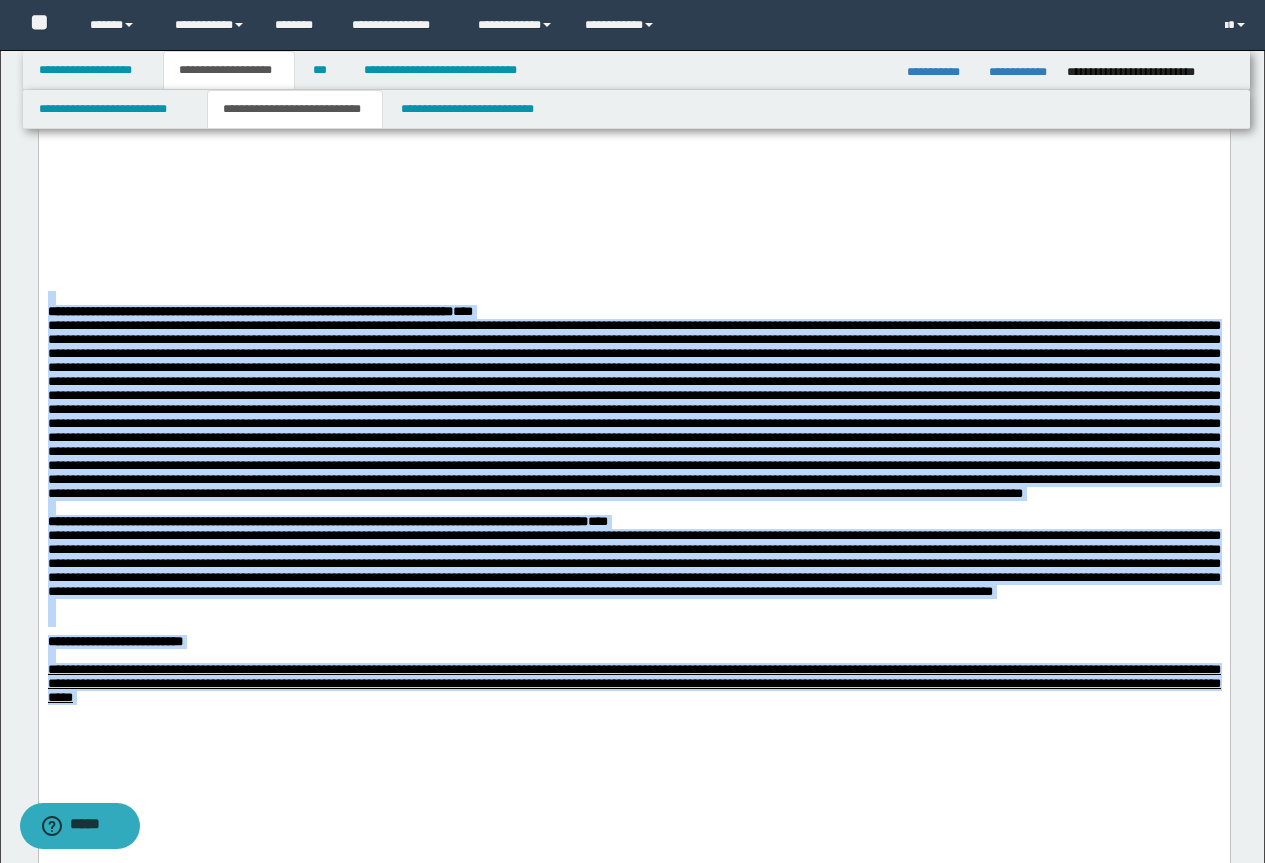 scroll, scrollTop: 1700, scrollLeft: 0, axis: vertical 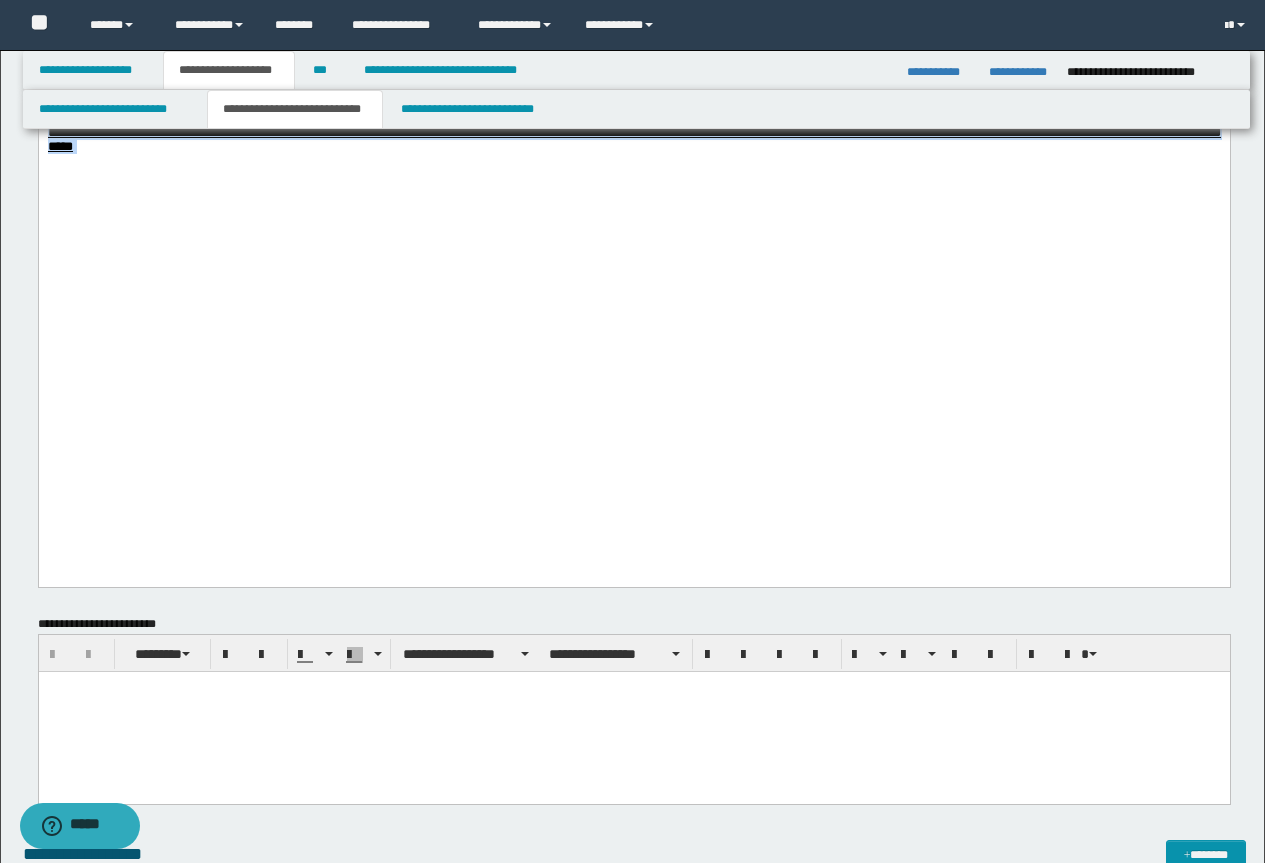 click on "**********" at bounding box center (633, -629) 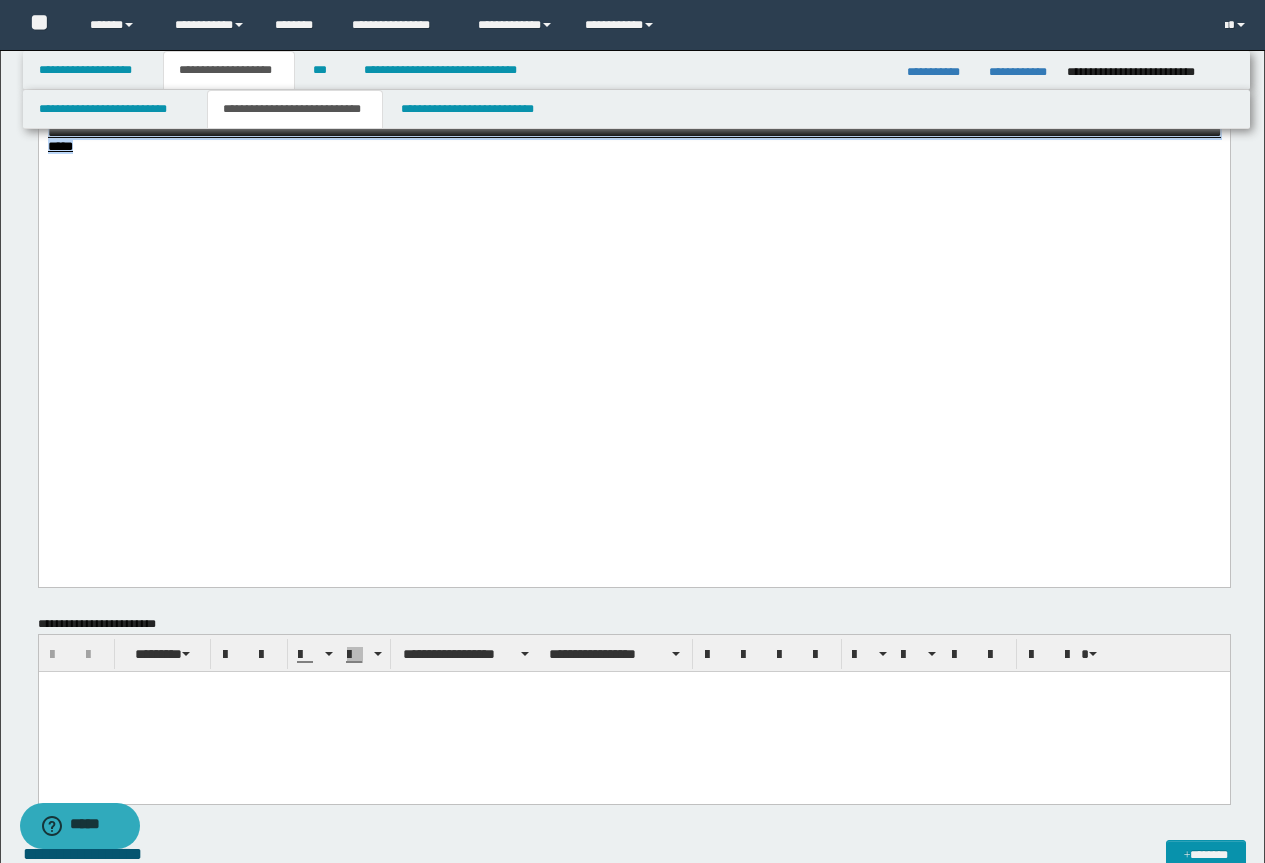 drag, startPoint x: 522, startPoint y: 458, endPoint x: 37, endPoint y: 384, distance: 490.61288 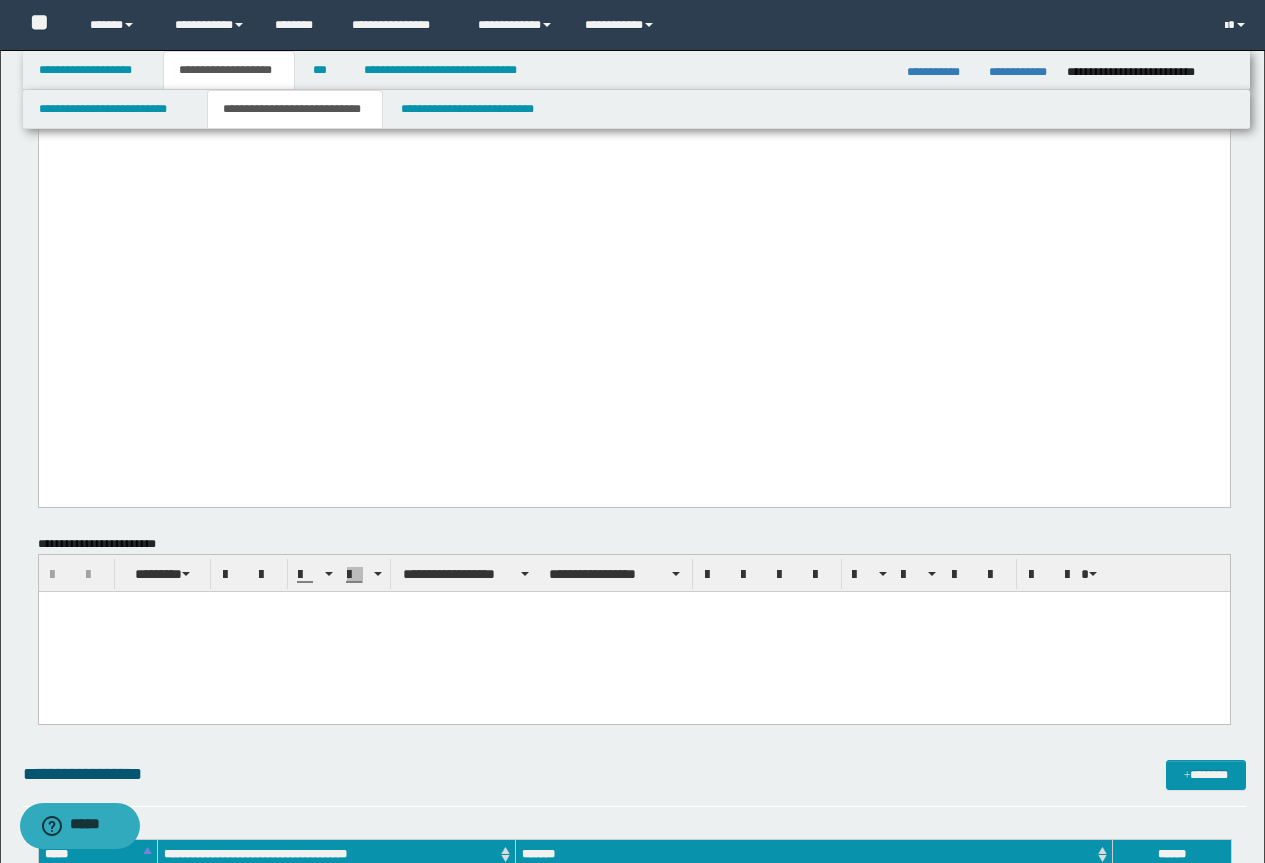 click at bounding box center (633, 631) 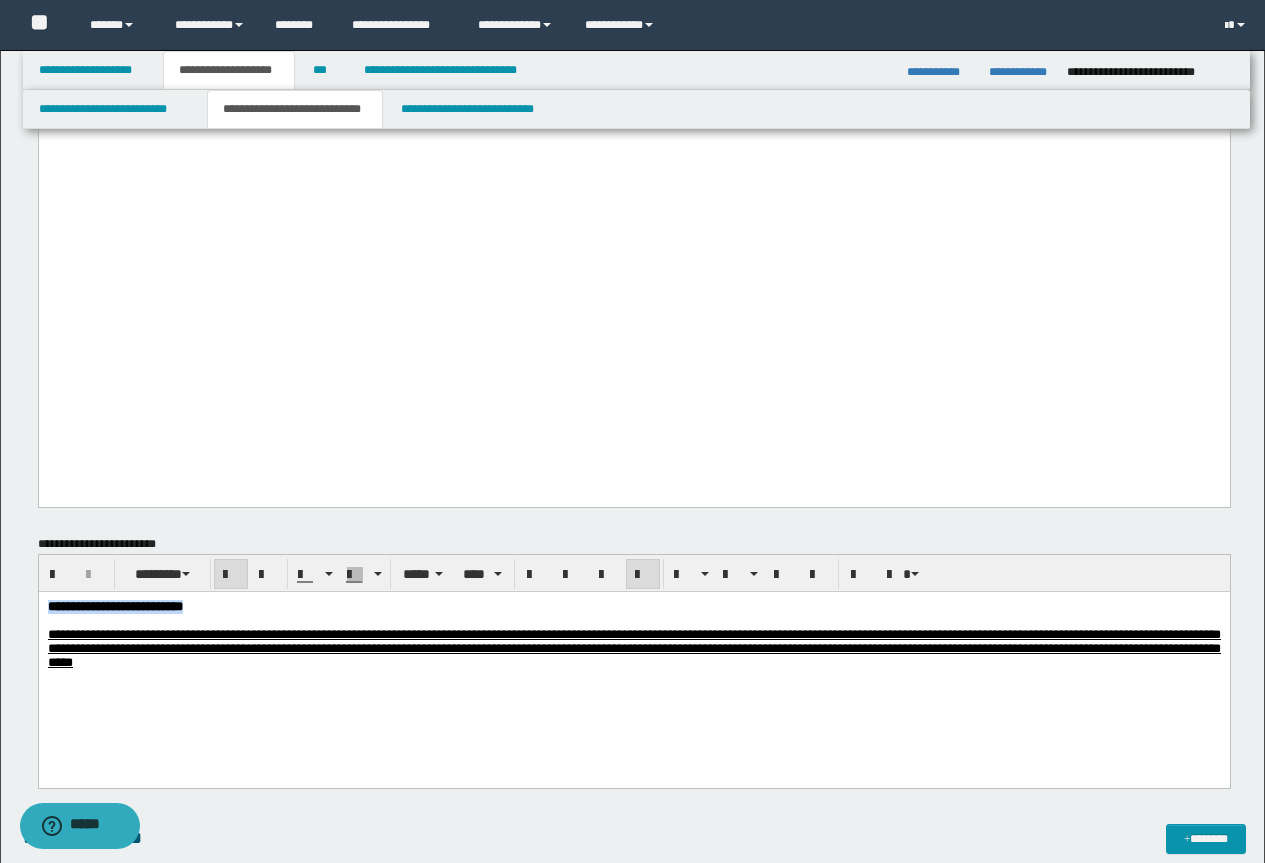 drag, startPoint x: 248, startPoint y: 612, endPoint x: 38, endPoint y: 1164, distance: 590.5963 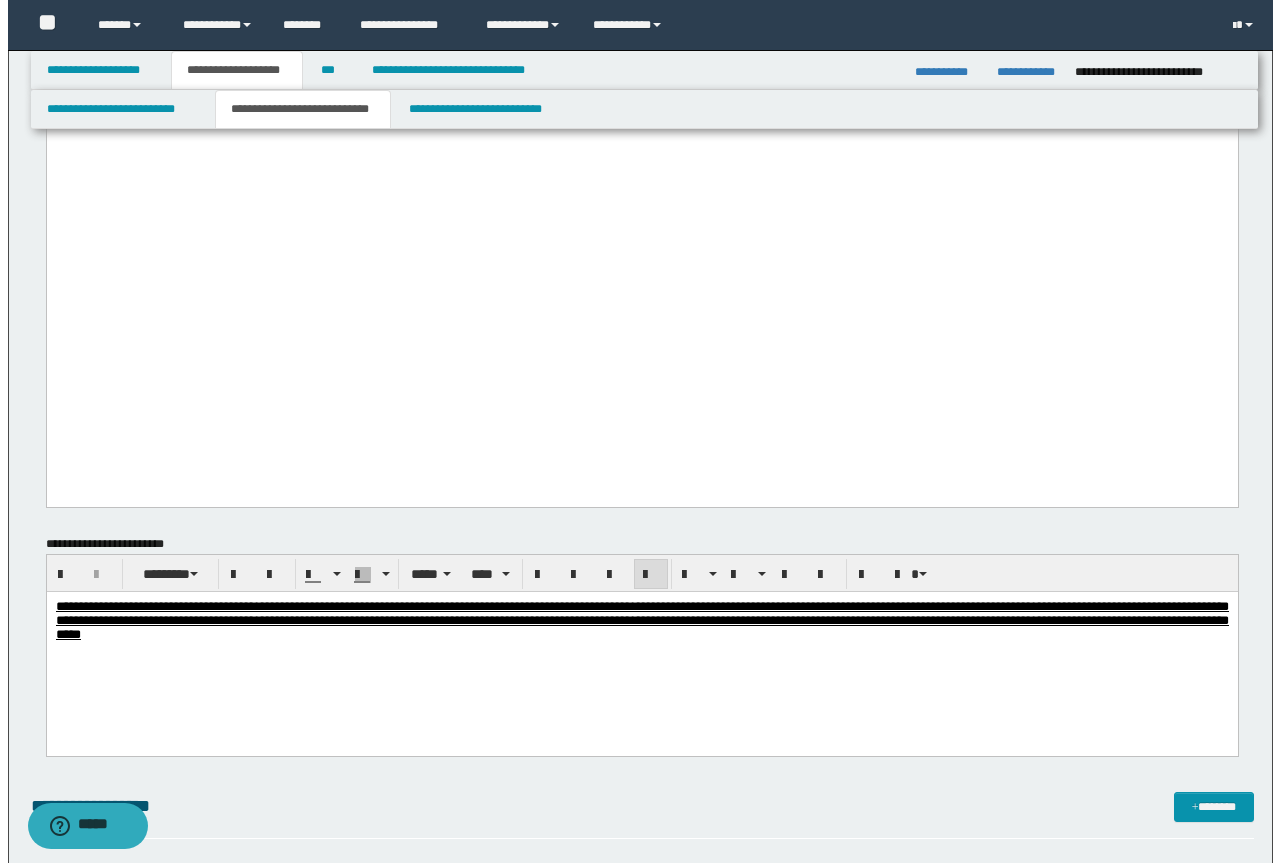scroll, scrollTop: 2100, scrollLeft: 0, axis: vertical 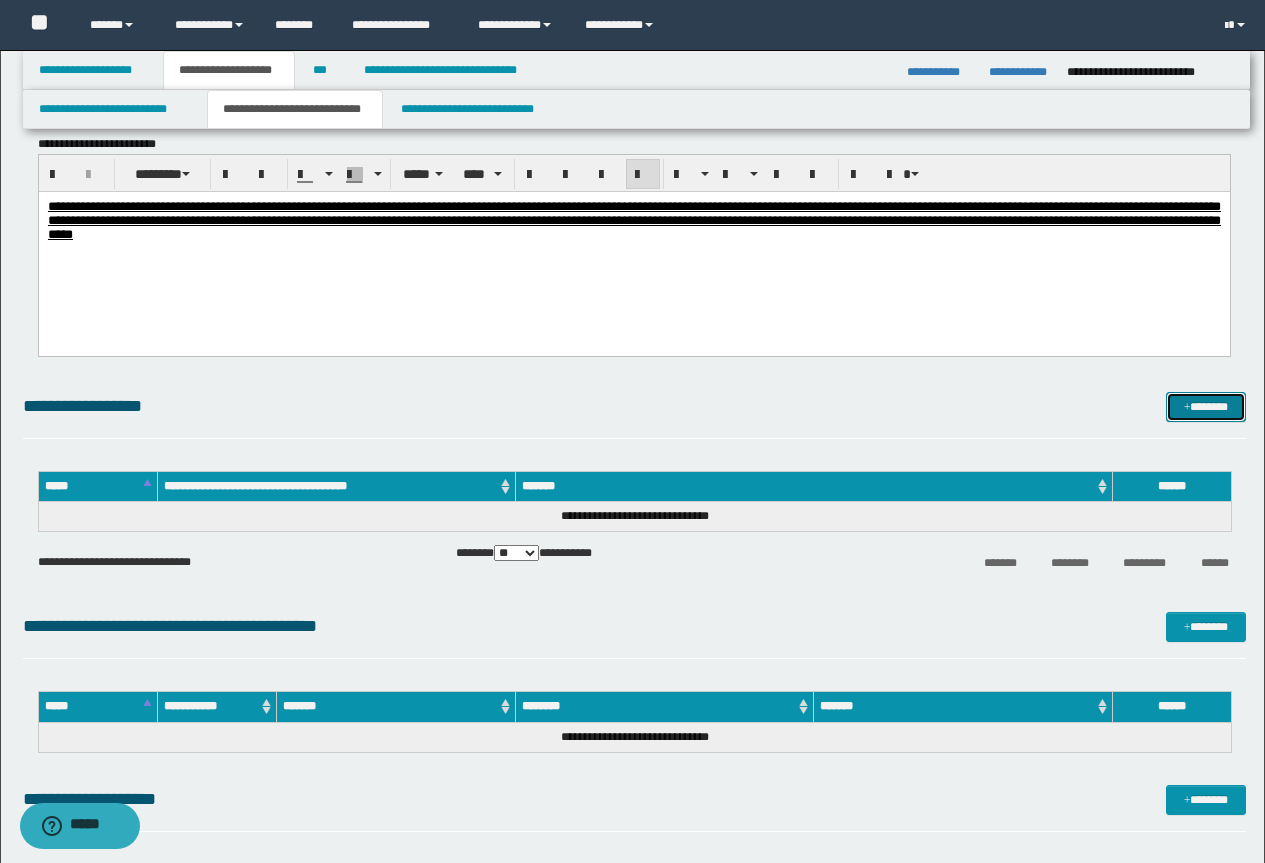 click on "*******" at bounding box center (1206, 407) 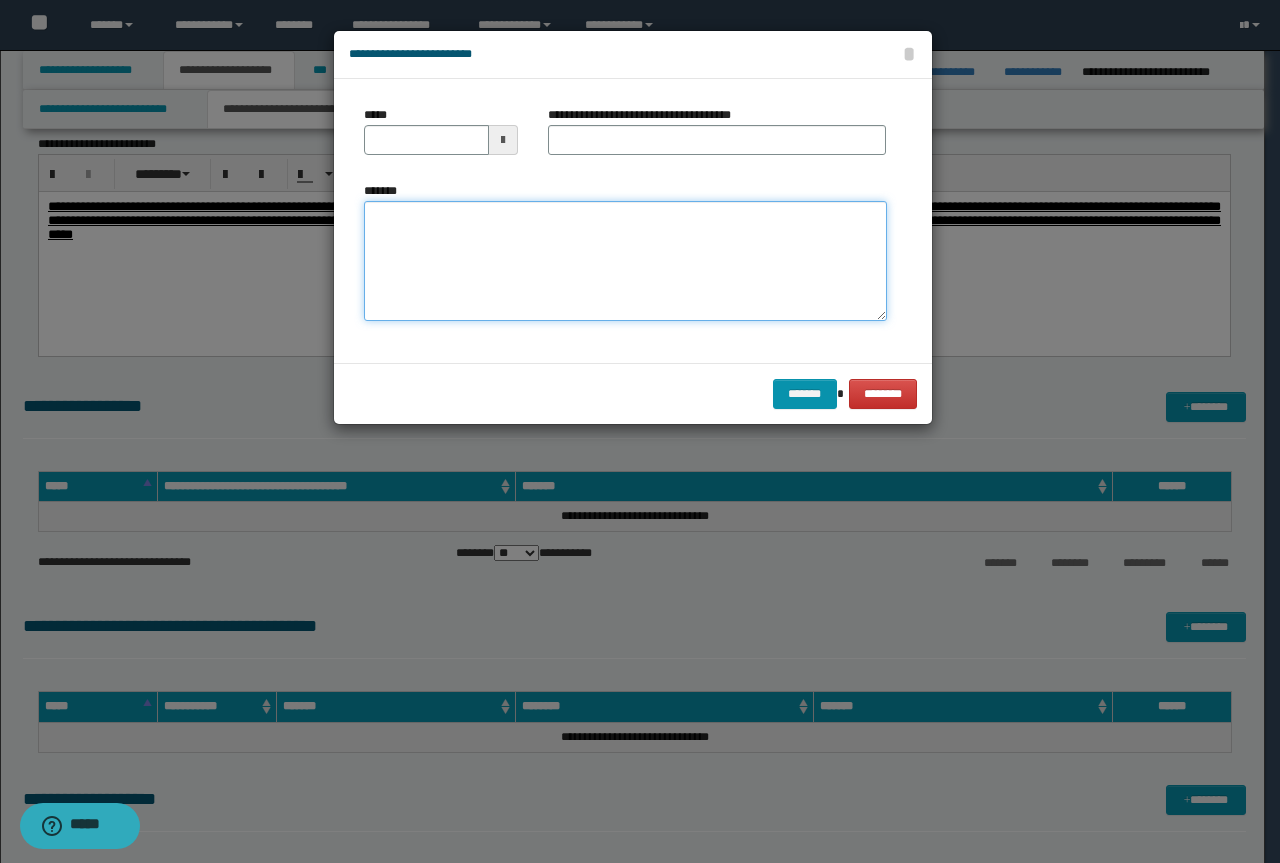 click on "*******" at bounding box center [625, 261] 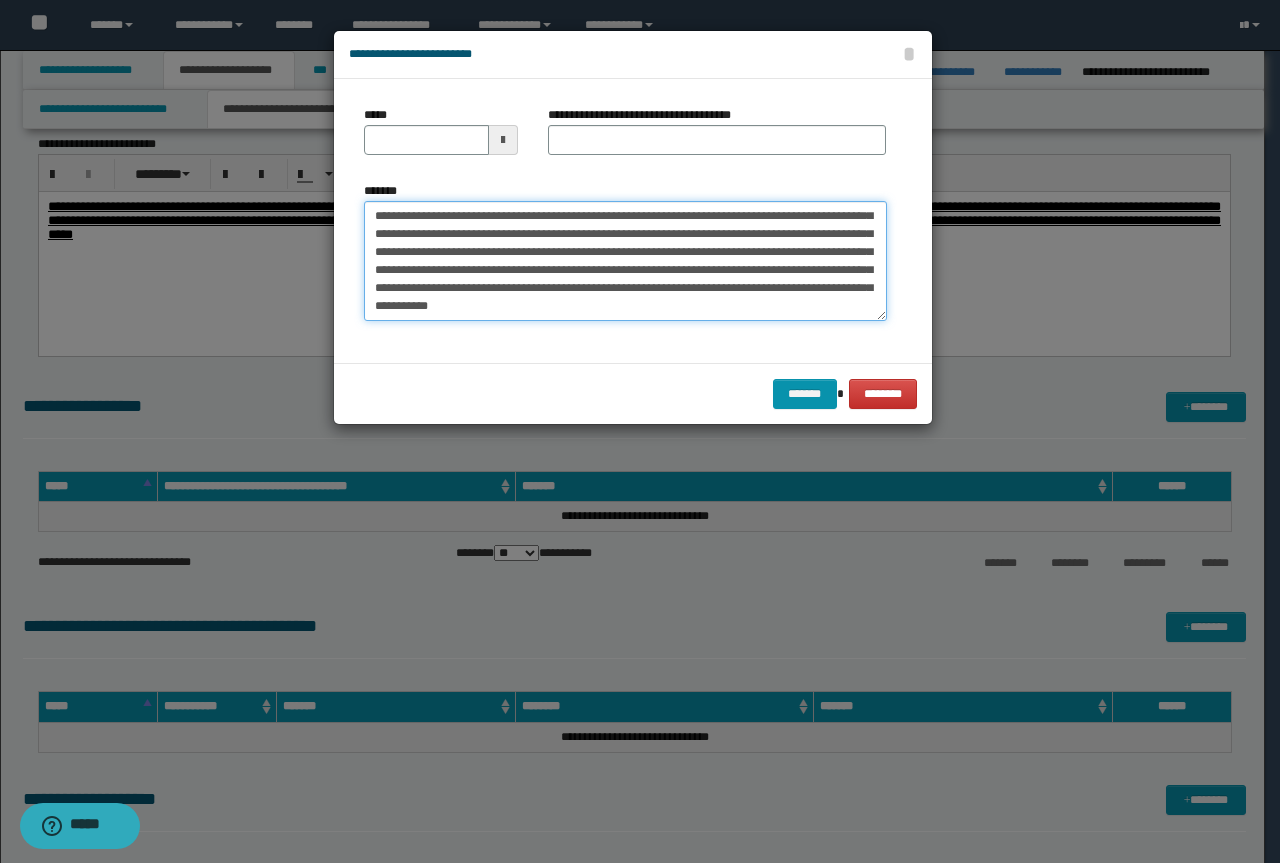 scroll, scrollTop: 0, scrollLeft: 0, axis: both 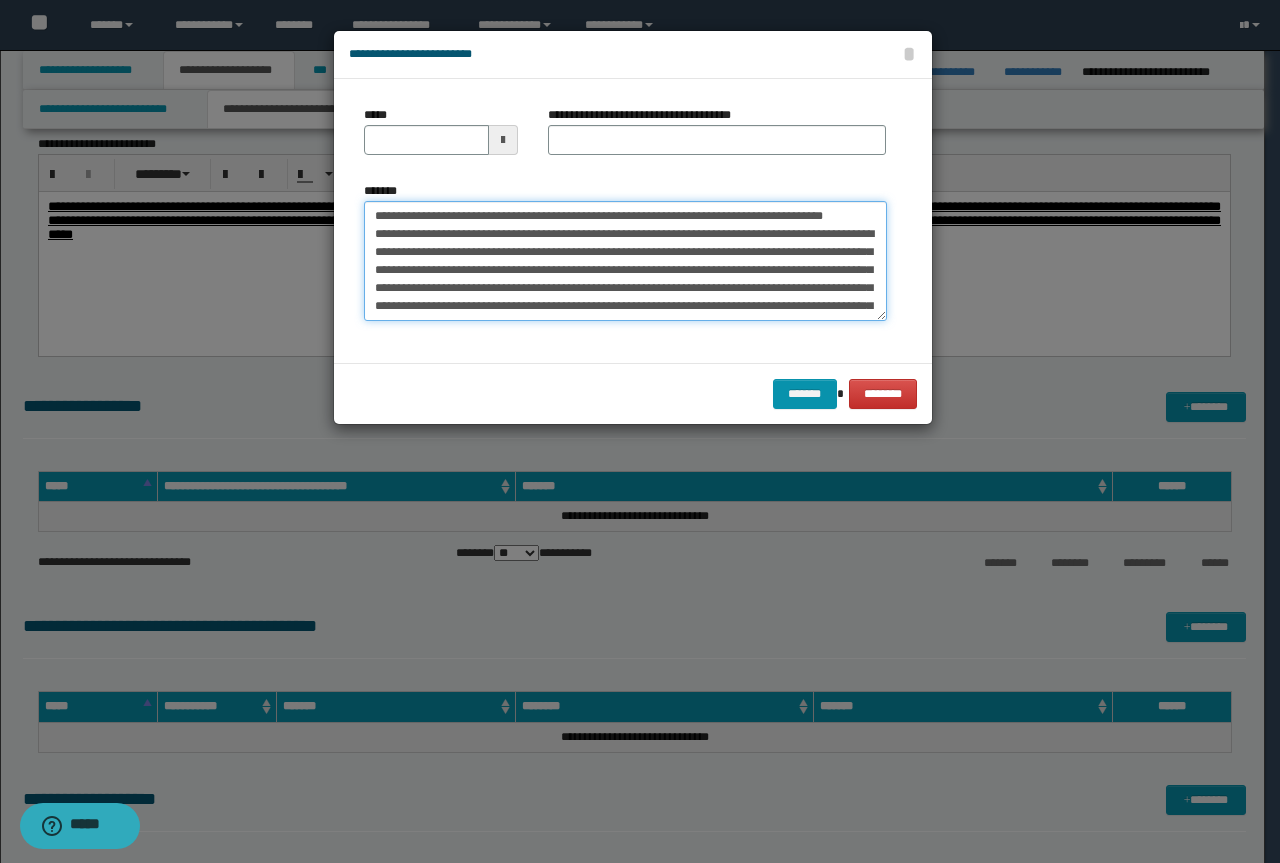 drag, startPoint x: 863, startPoint y: 214, endPoint x: 163, endPoint y: 188, distance: 700.48267 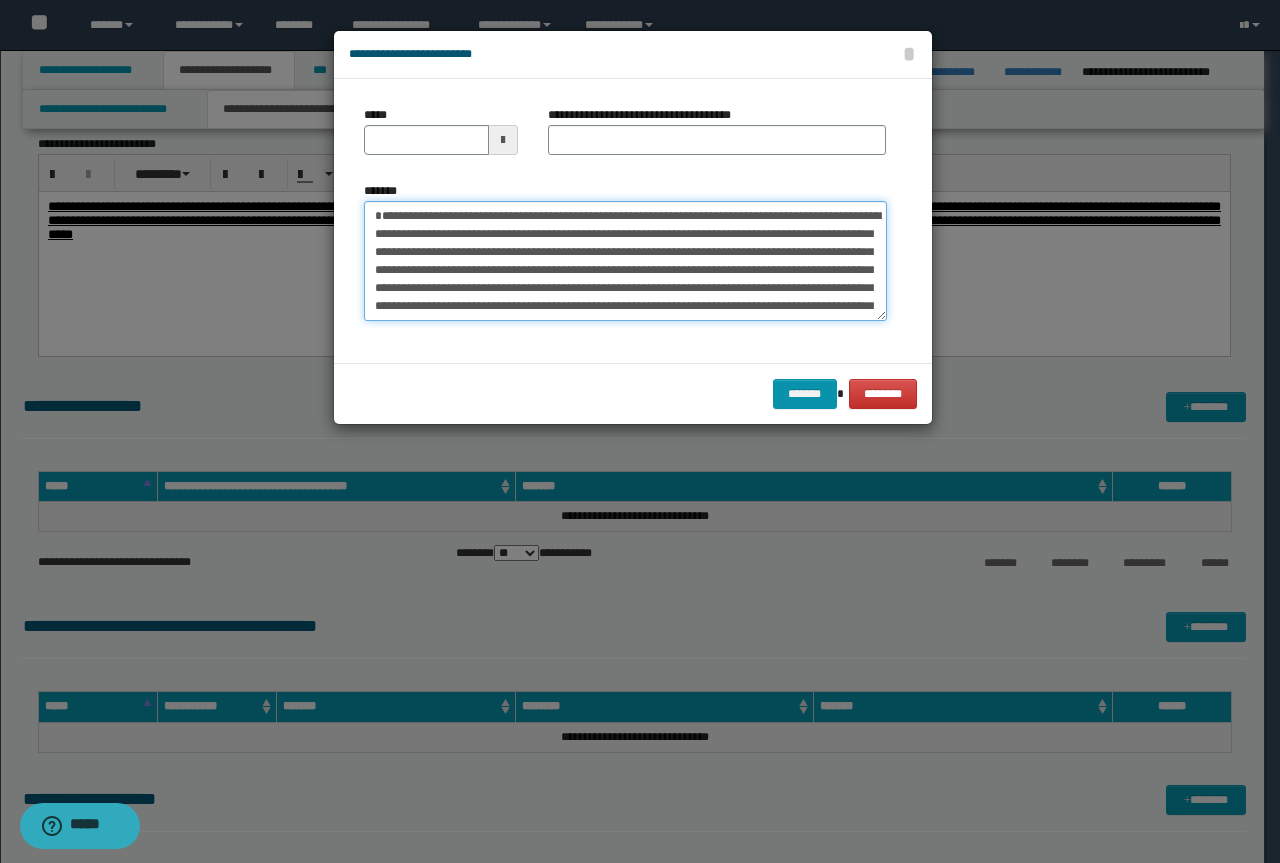 type on "**********" 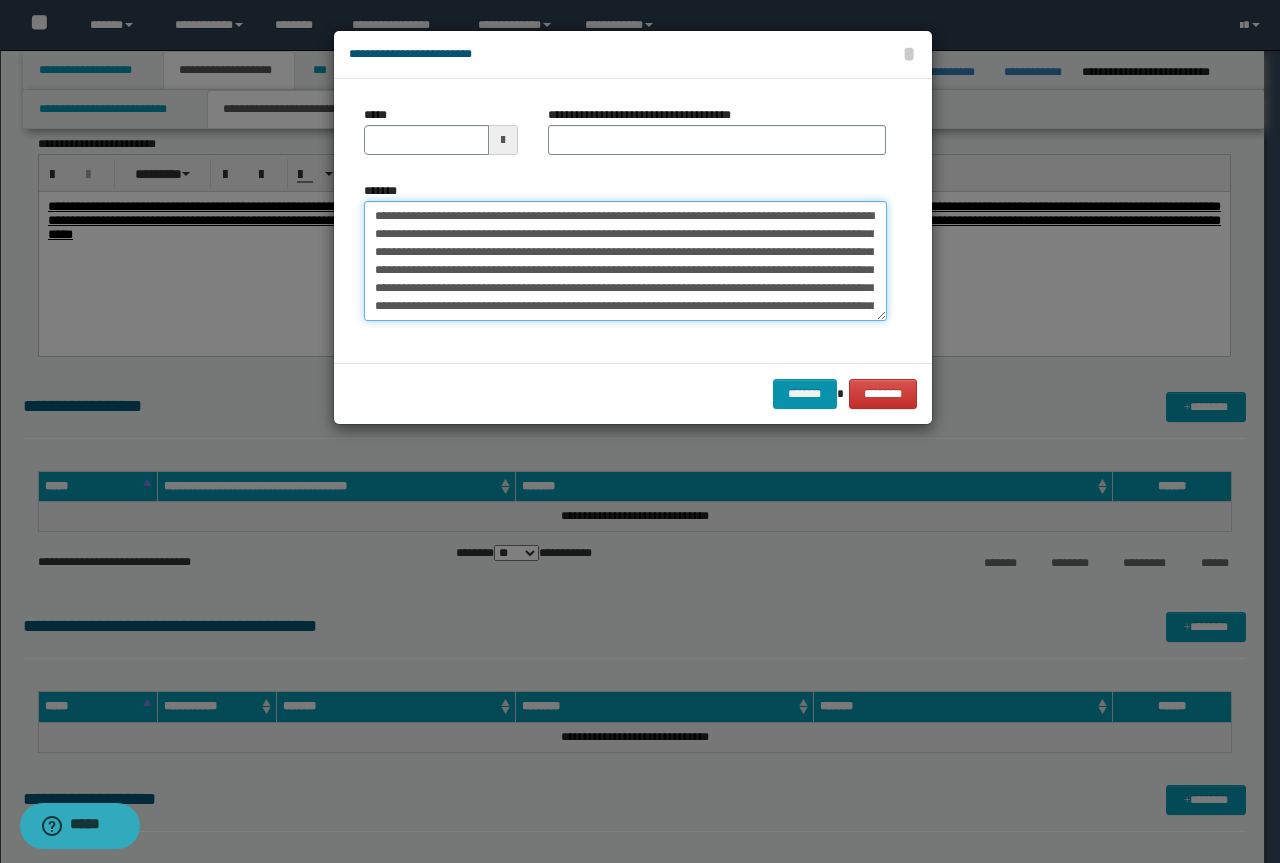 type 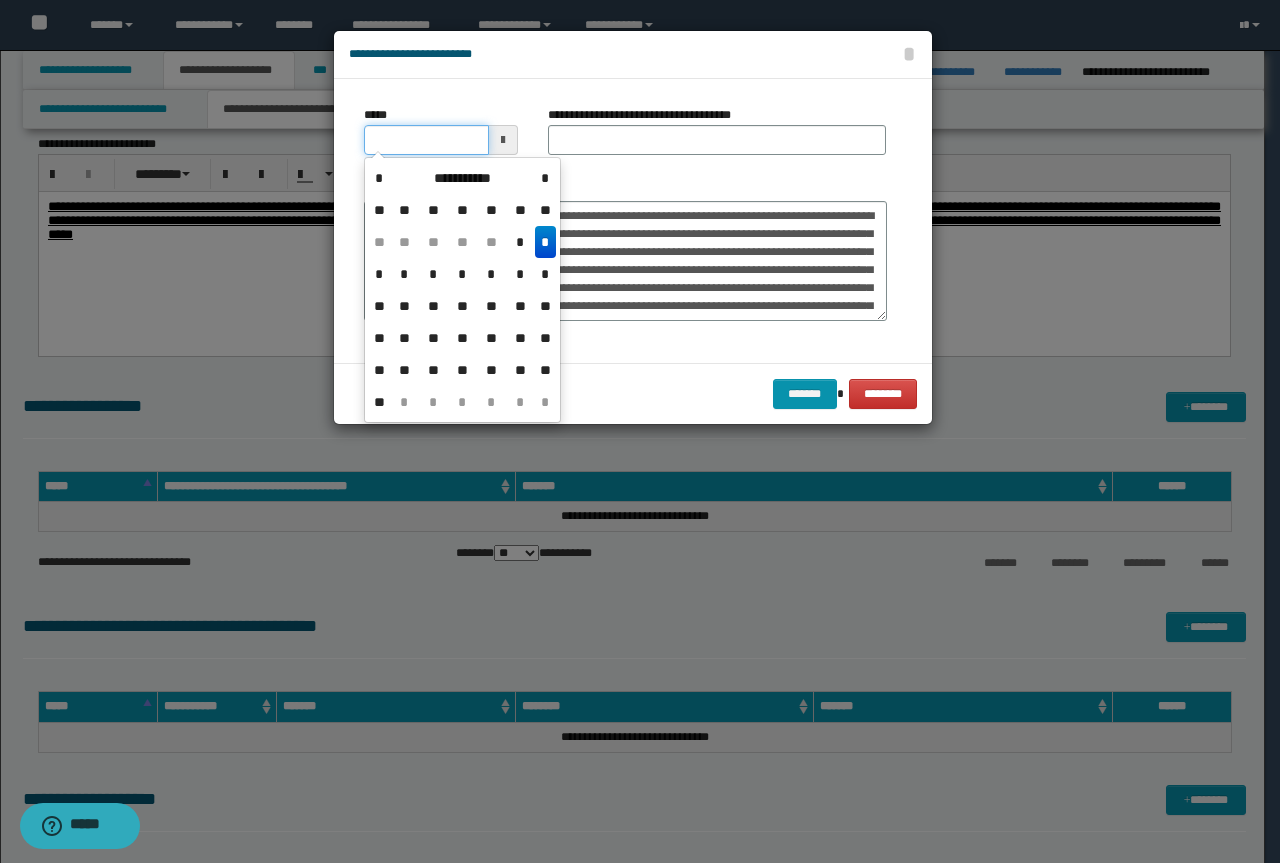 click on "*****" at bounding box center (426, 140) 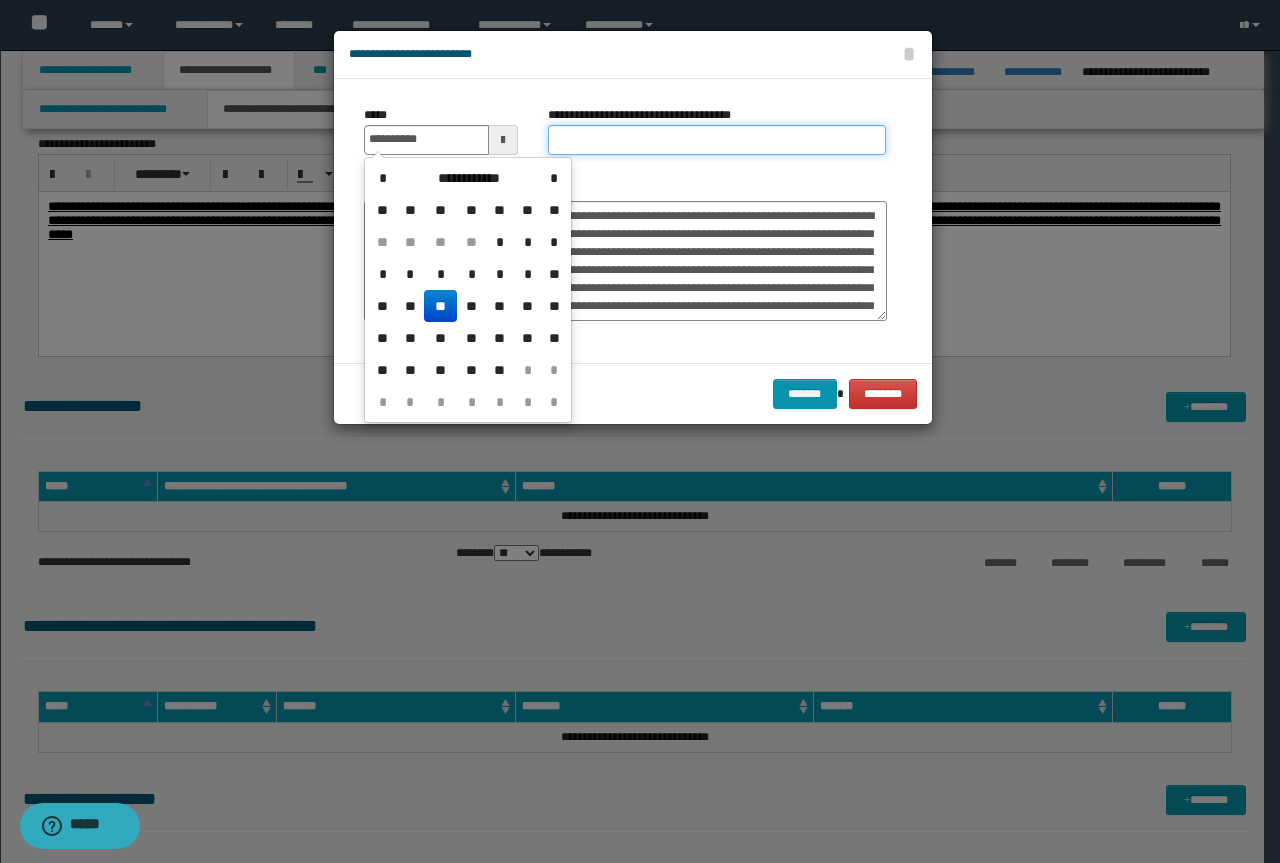 type on "**********" 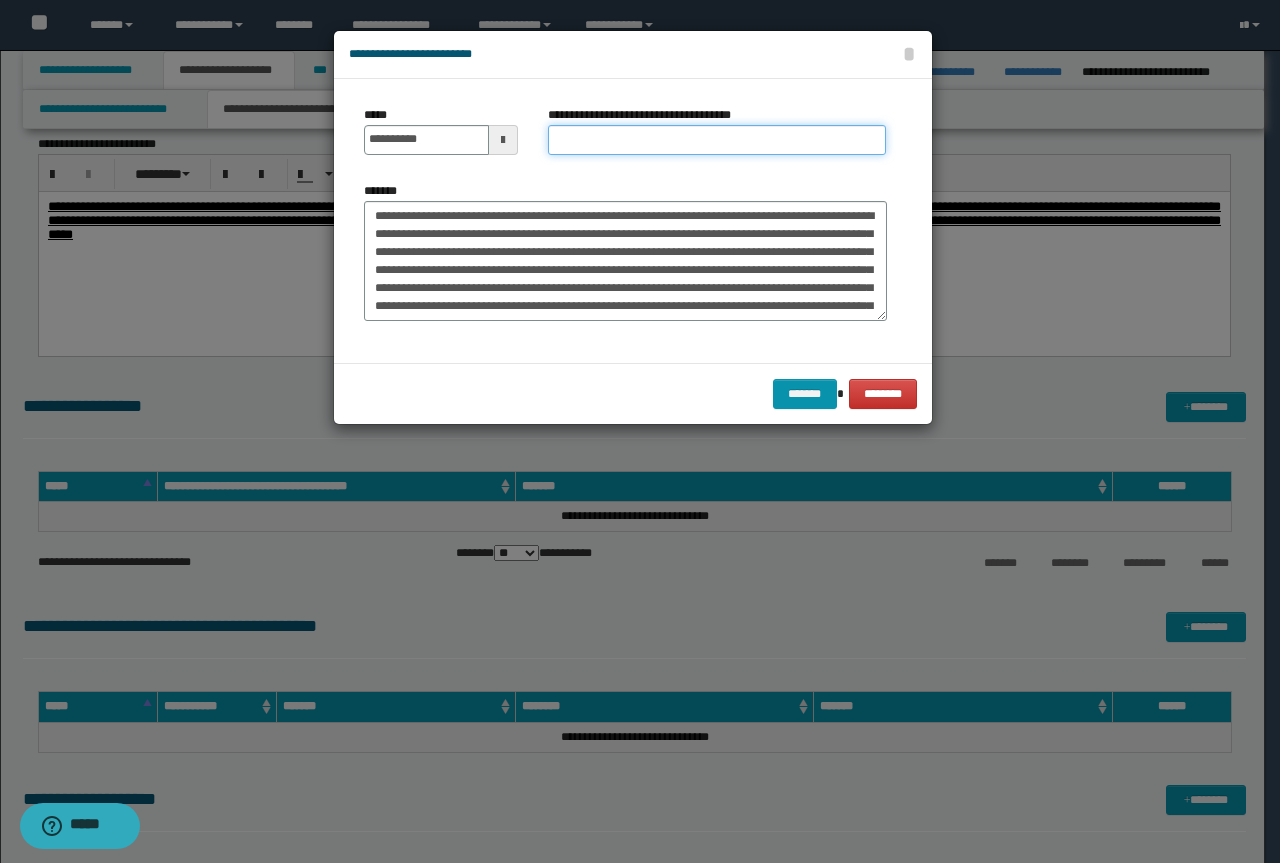 click on "**********" at bounding box center (717, 140) 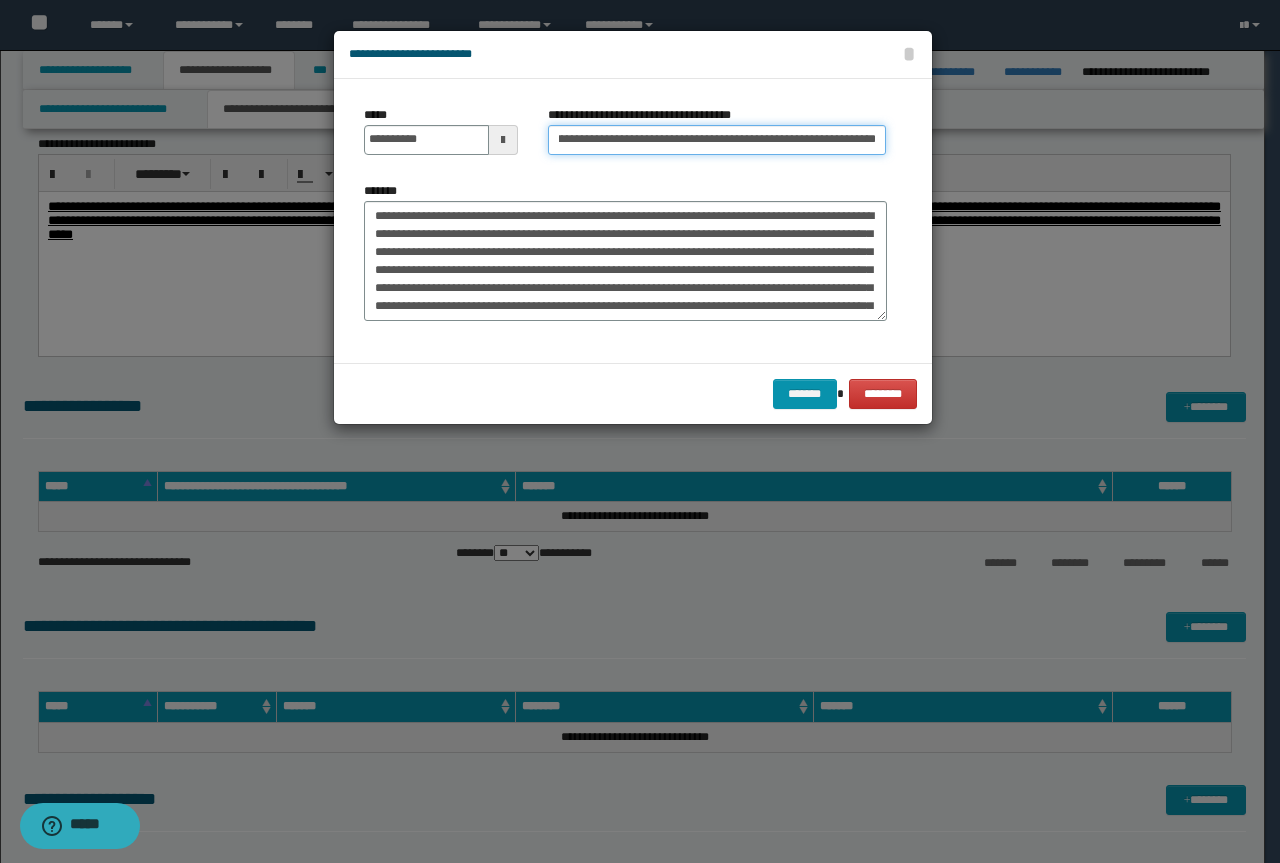 scroll, scrollTop: 0, scrollLeft: 0, axis: both 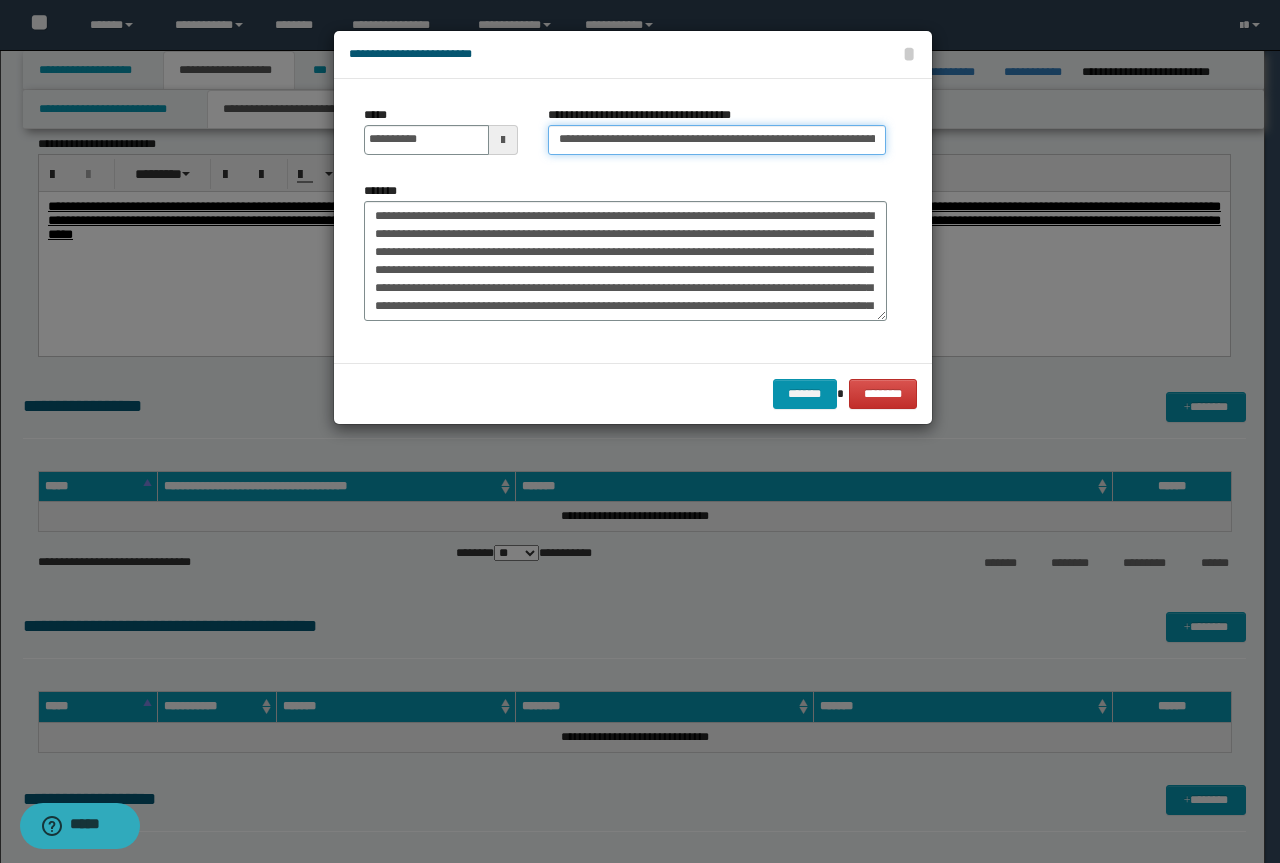 drag, startPoint x: 627, startPoint y: 137, endPoint x: 269, endPoint y: 112, distance: 358.87186 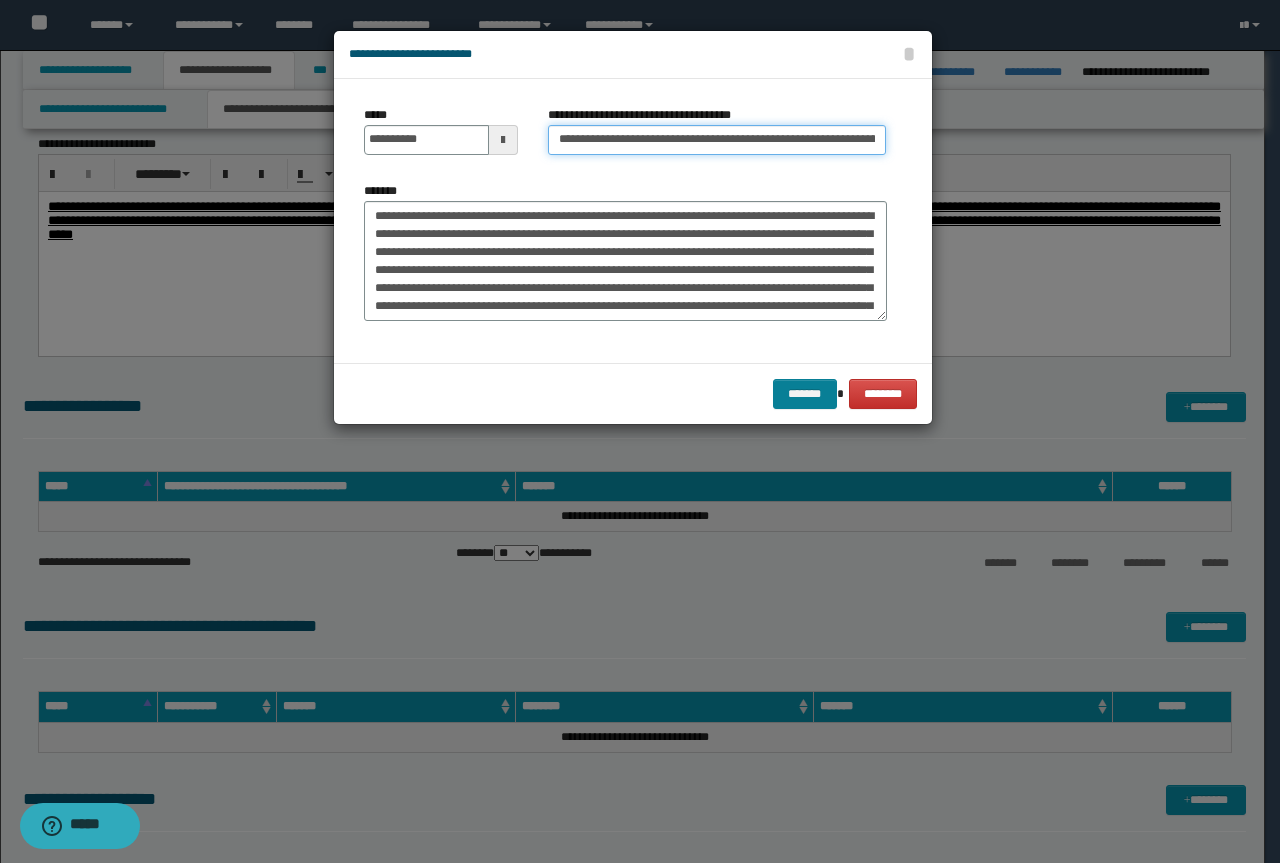 type on "**********" 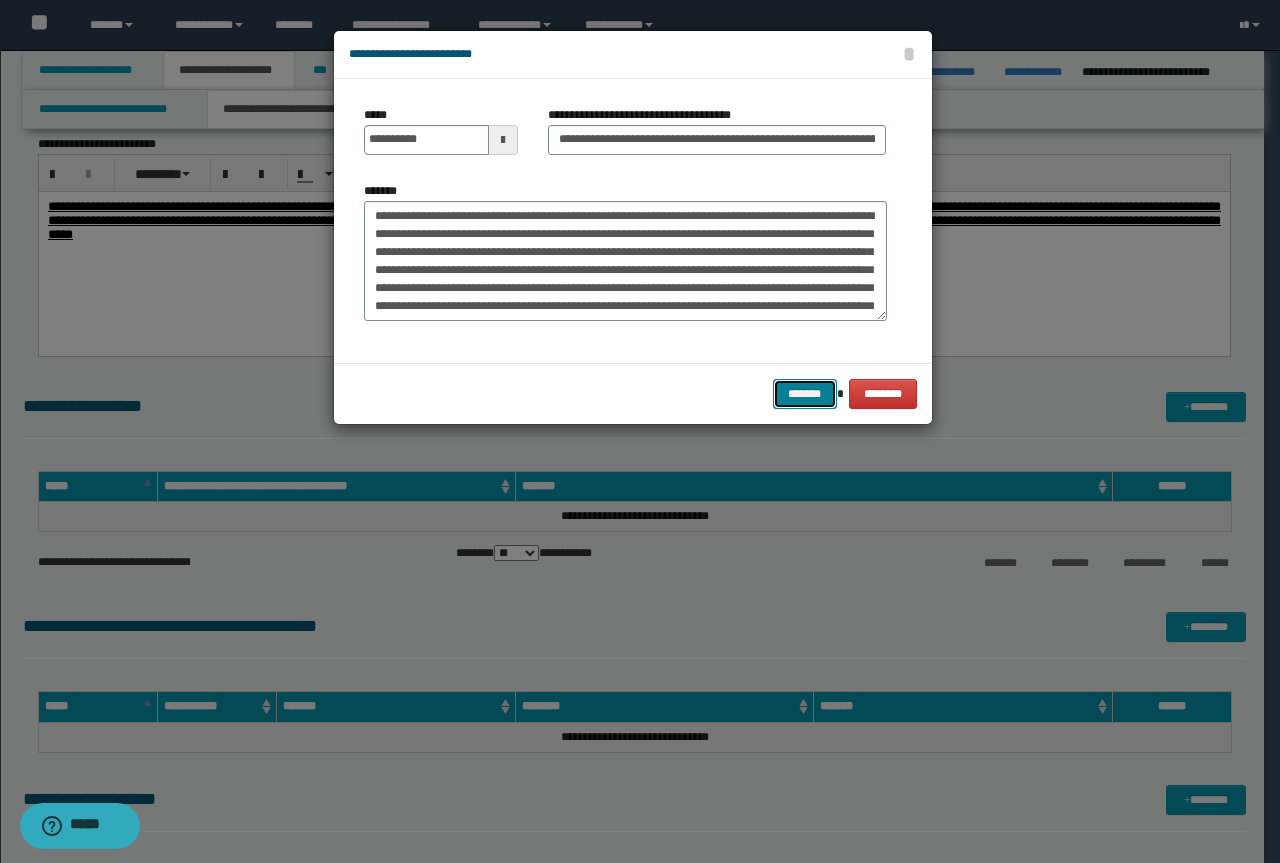 drag, startPoint x: 792, startPoint y: 390, endPoint x: 781, endPoint y: 383, distance: 13.038404 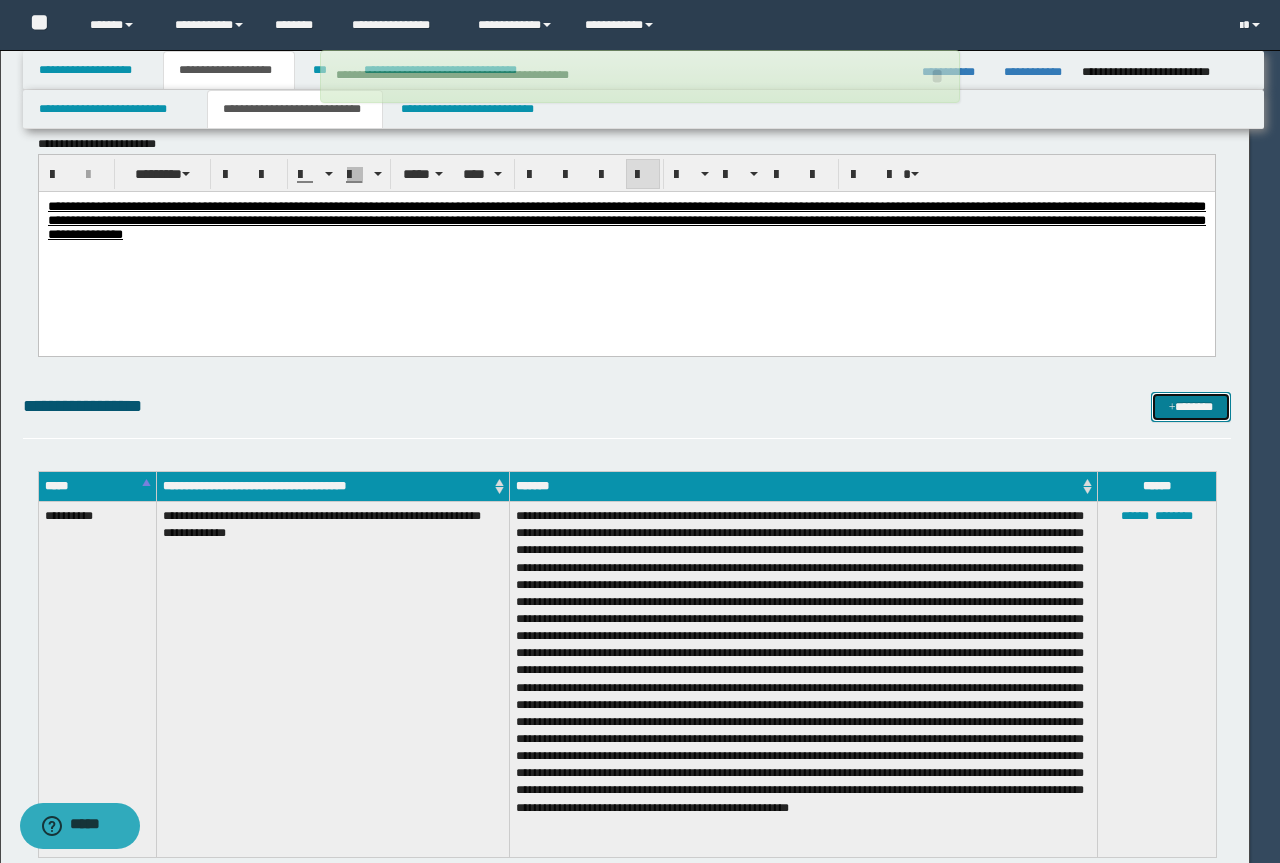type 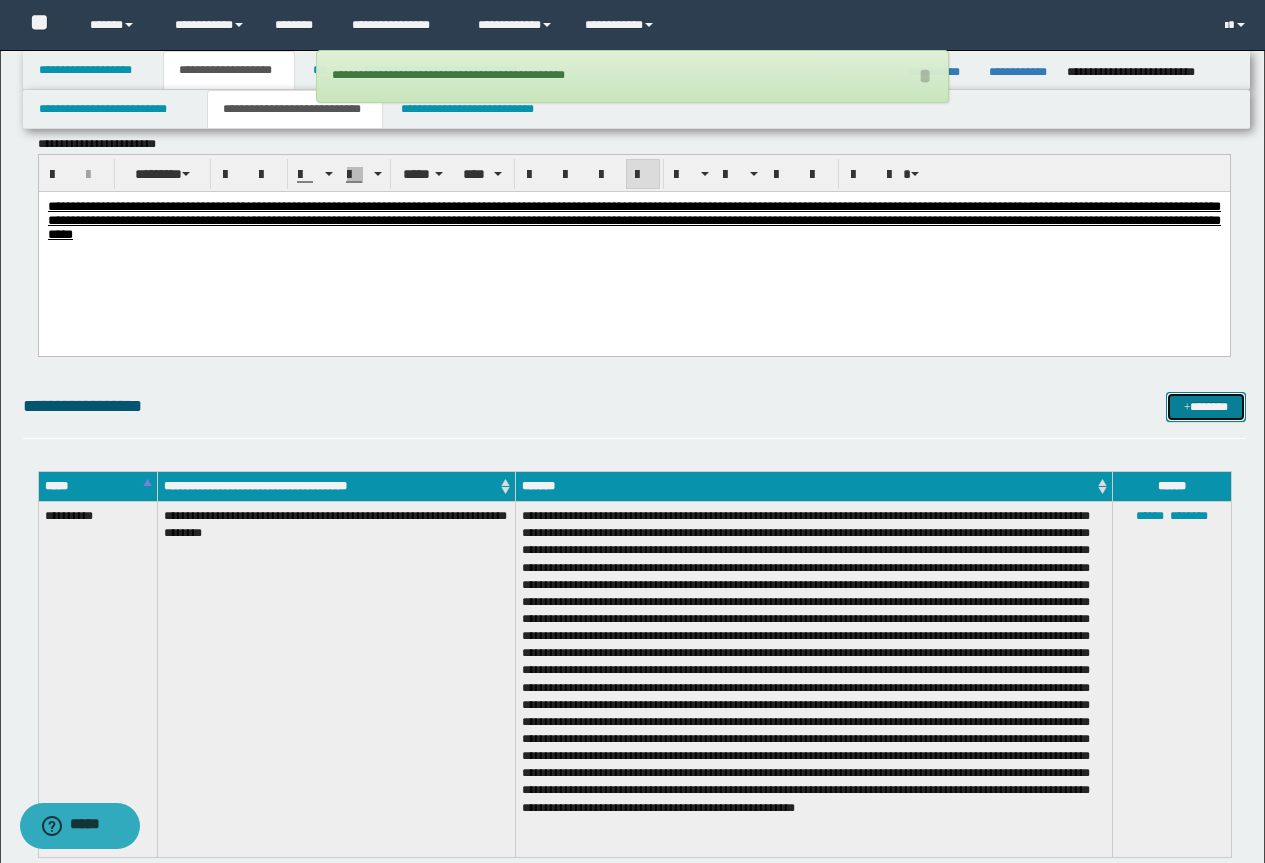 click on "*******" at bounding box center [1206, 407] 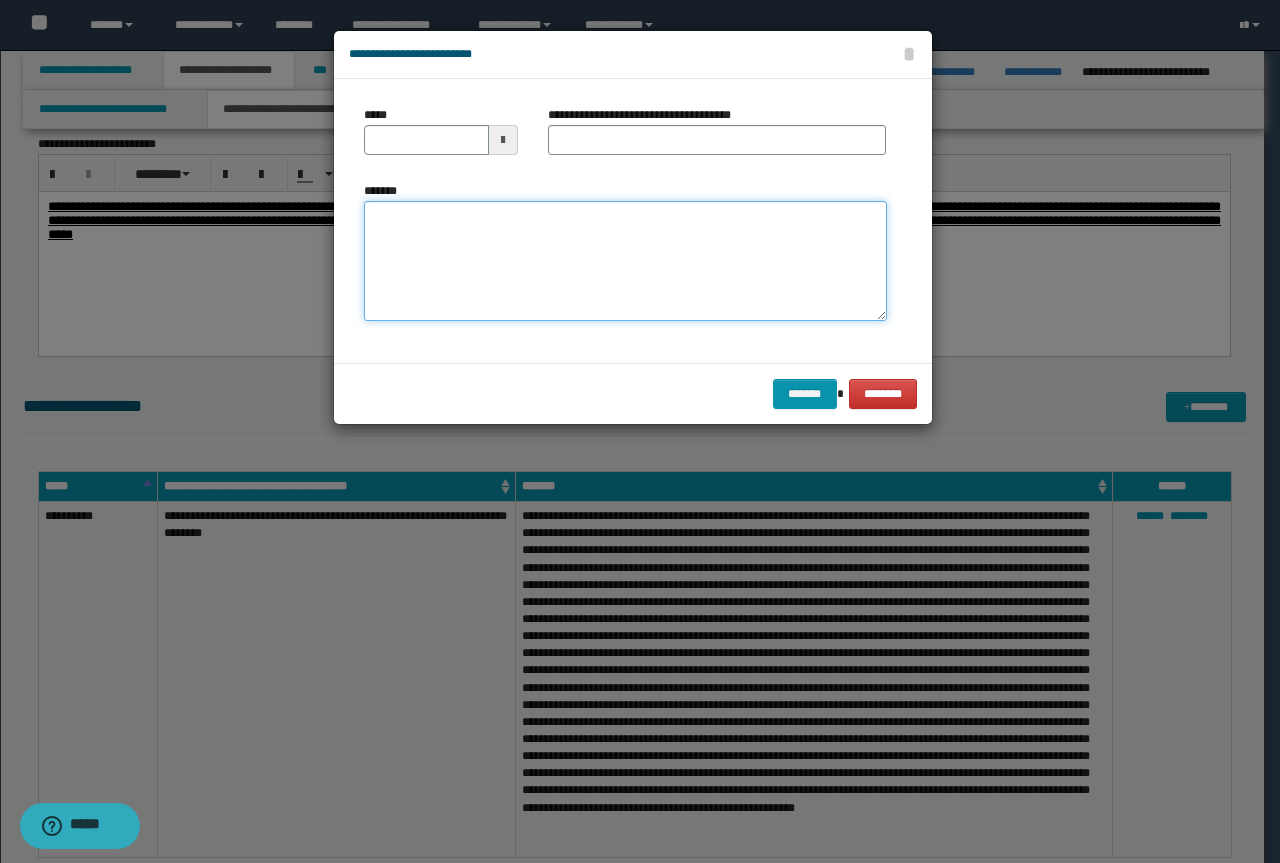 click on "*******" at bounding box center [625, 261] 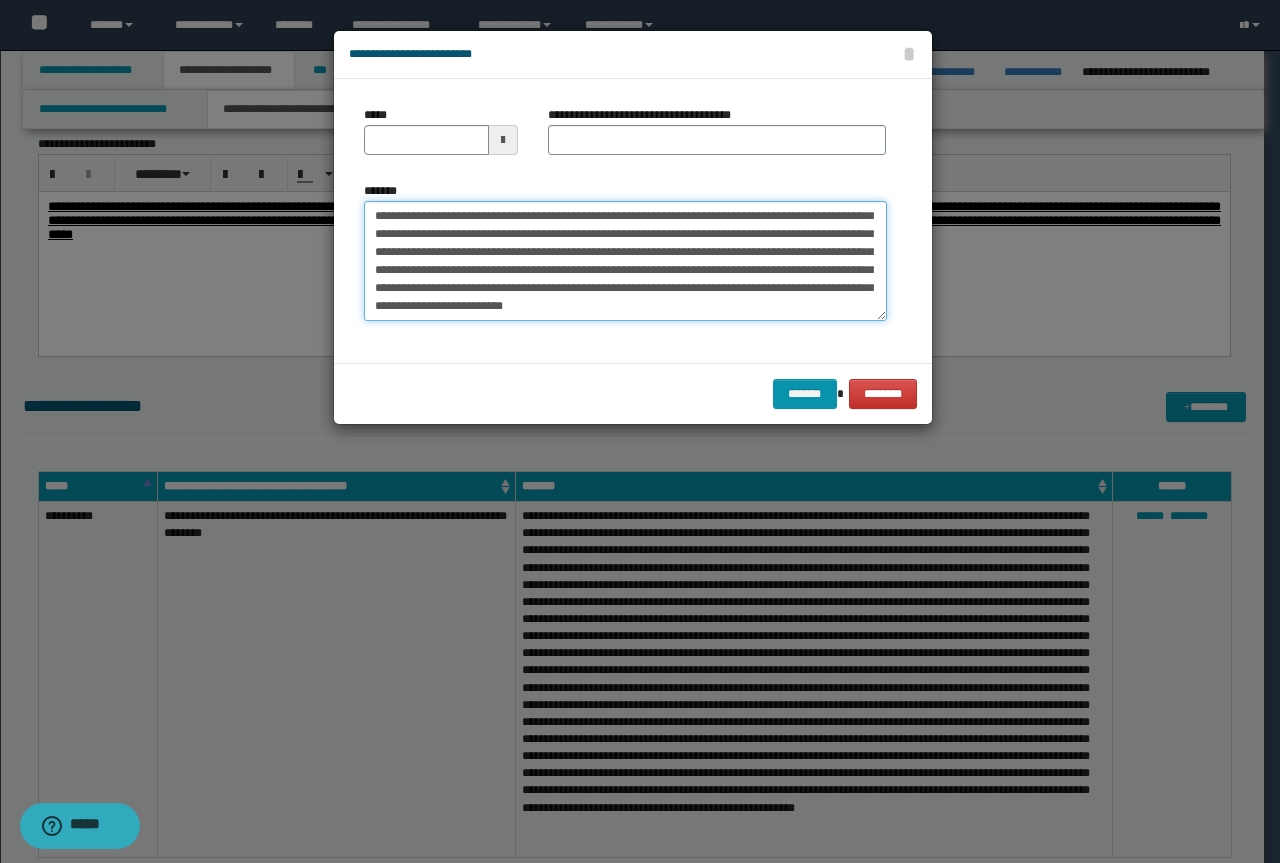 scroll, scrollTop: 0, scrollLeft: 0, axis: both 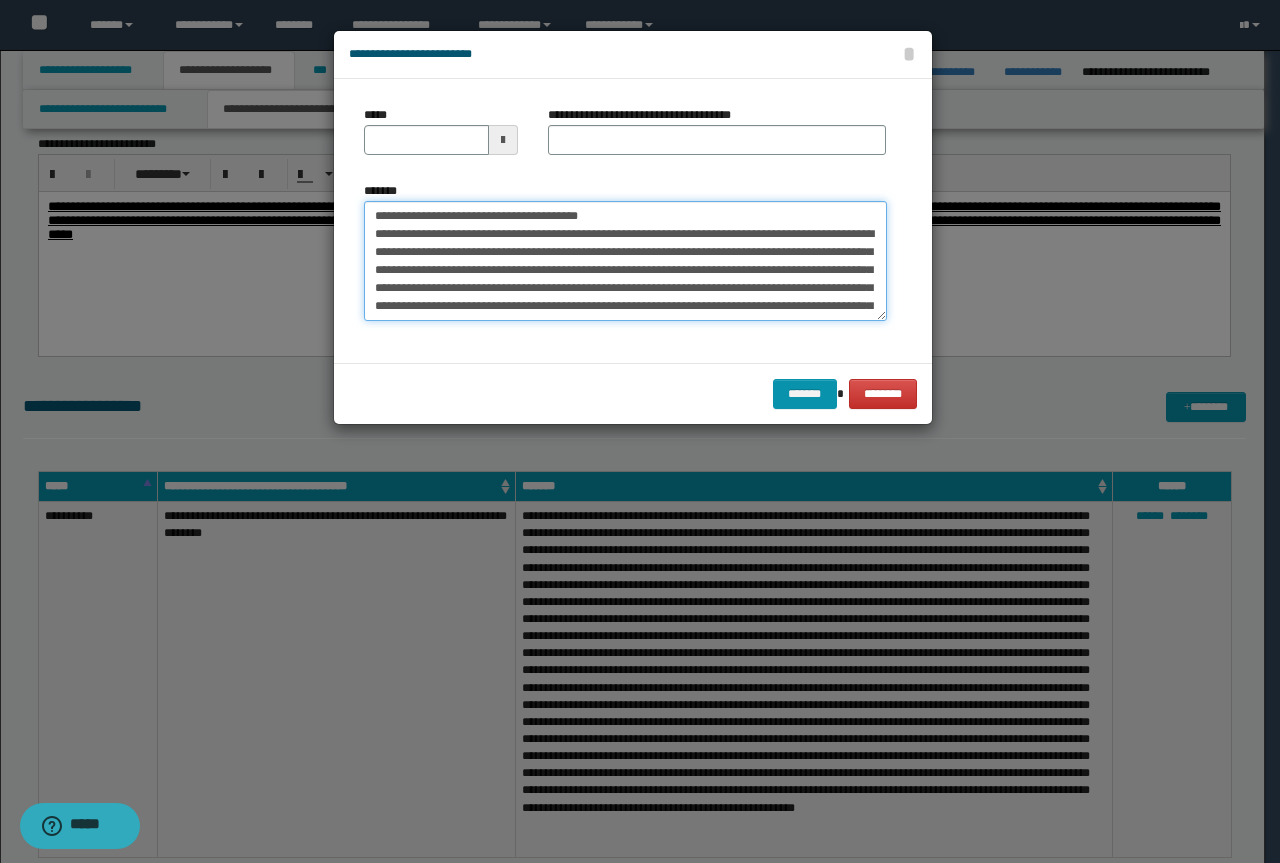 drag, startPoint x: 522, startPoint y: 214, endPoint x: 328, endPoint y: 211, distance: 194.0232 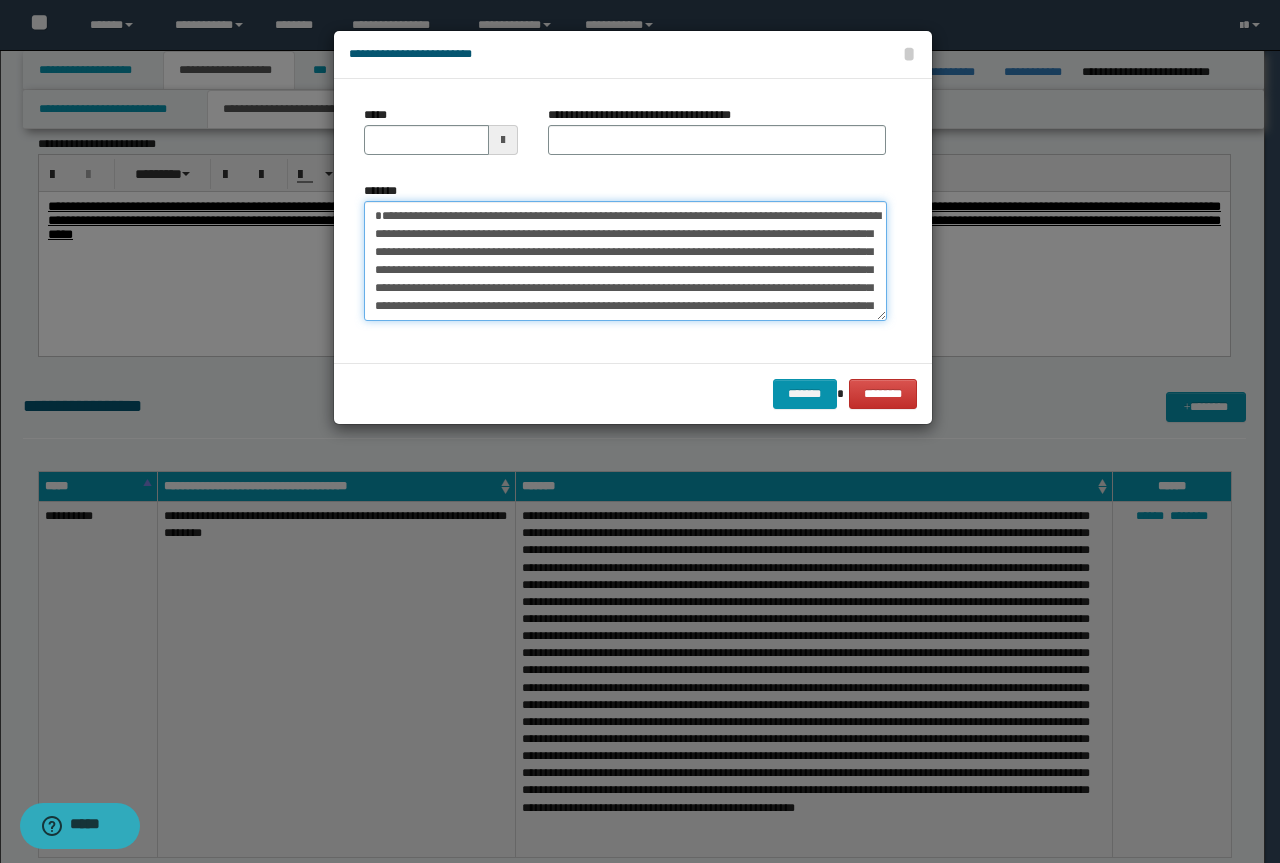 type on "**********" 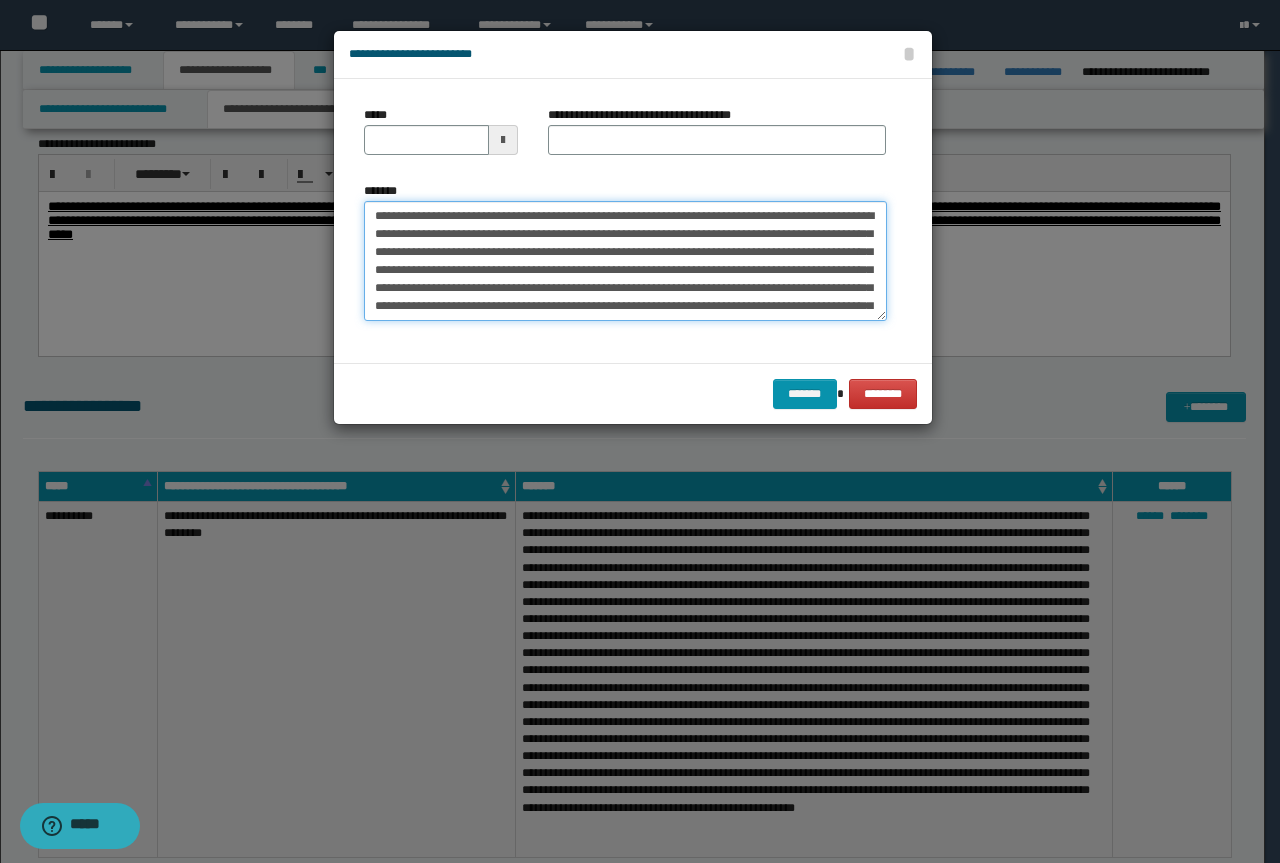 type 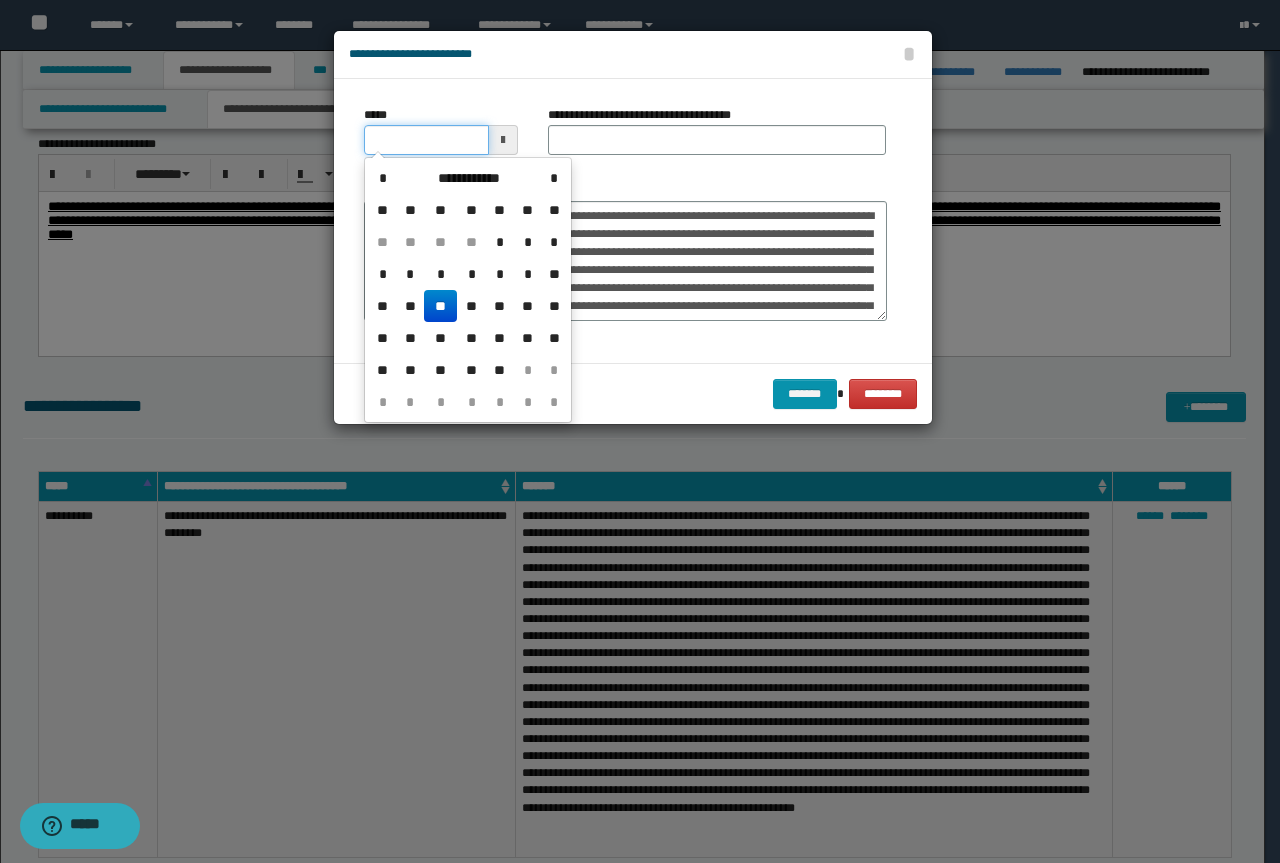 click on "*****" at bounding box center (426, 140) 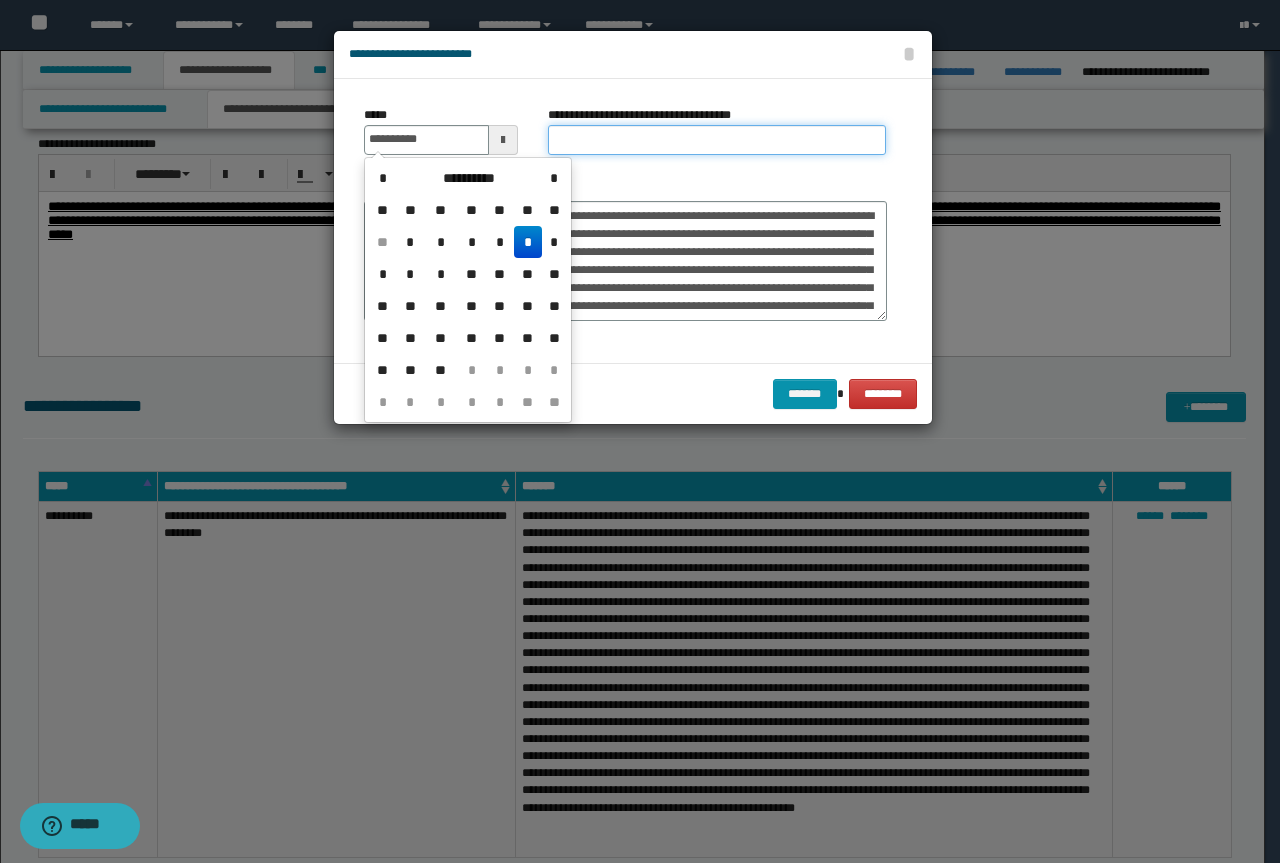 type on "**********" 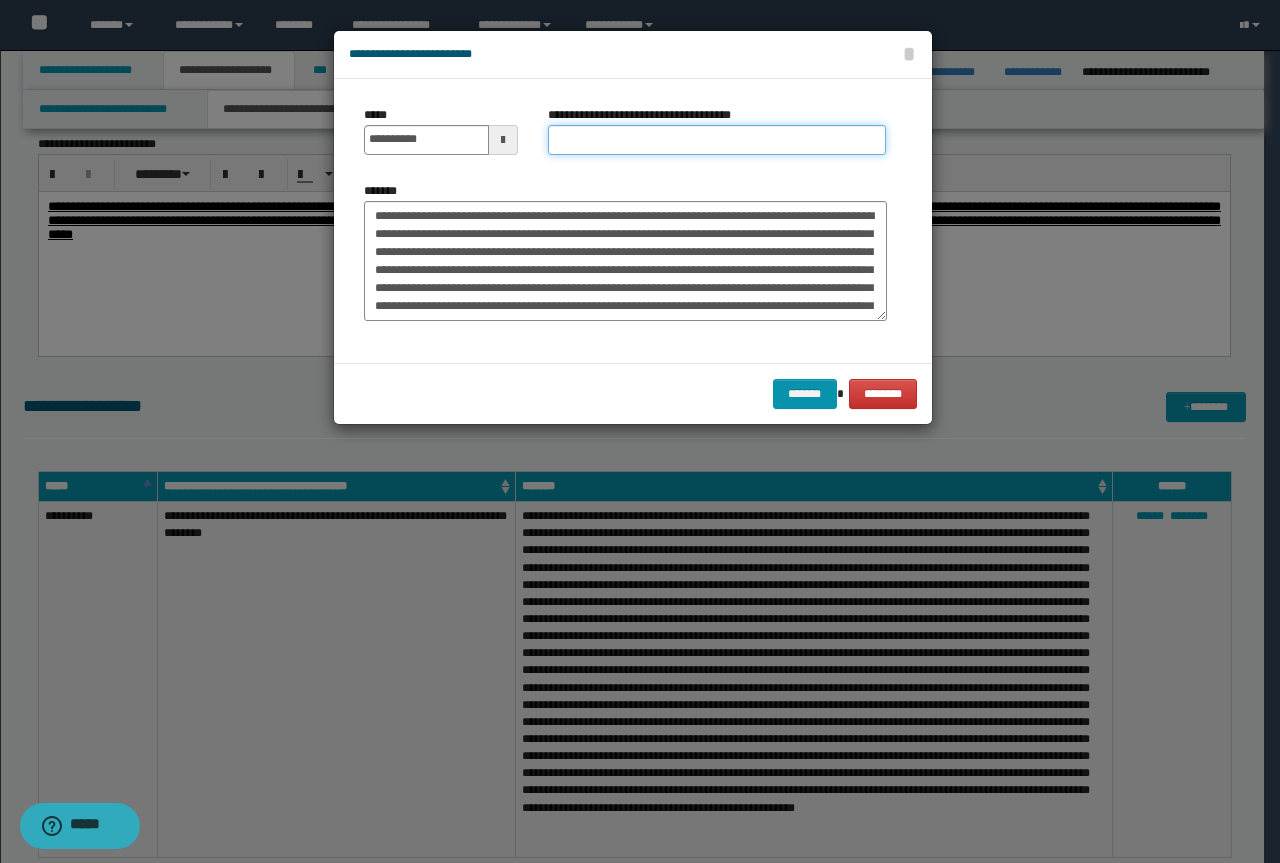 click on "**********" at bounding box center [717, 140] 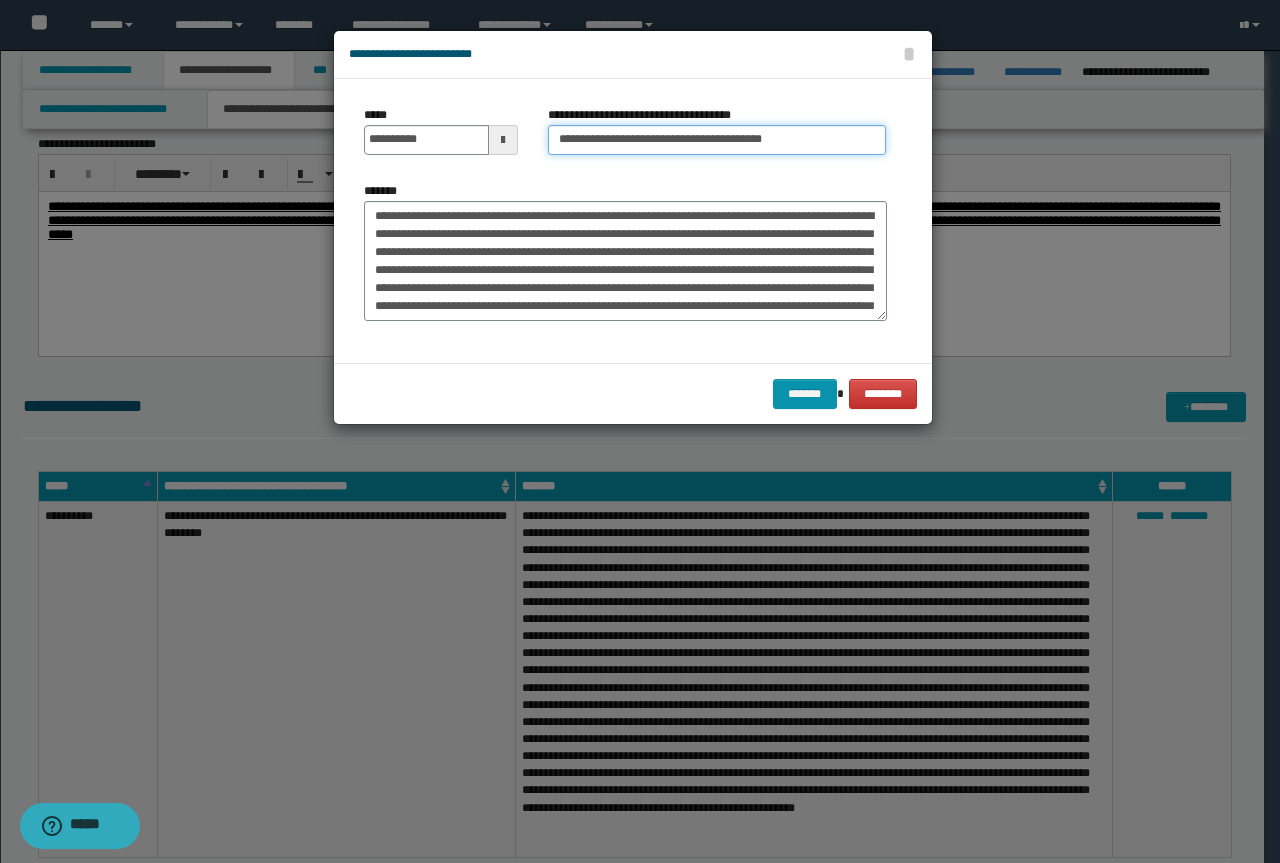 drag, startPoint x: 626, startPoint y: 137, endPoint x: 35, endPoint y: 128, distance: 591.06854 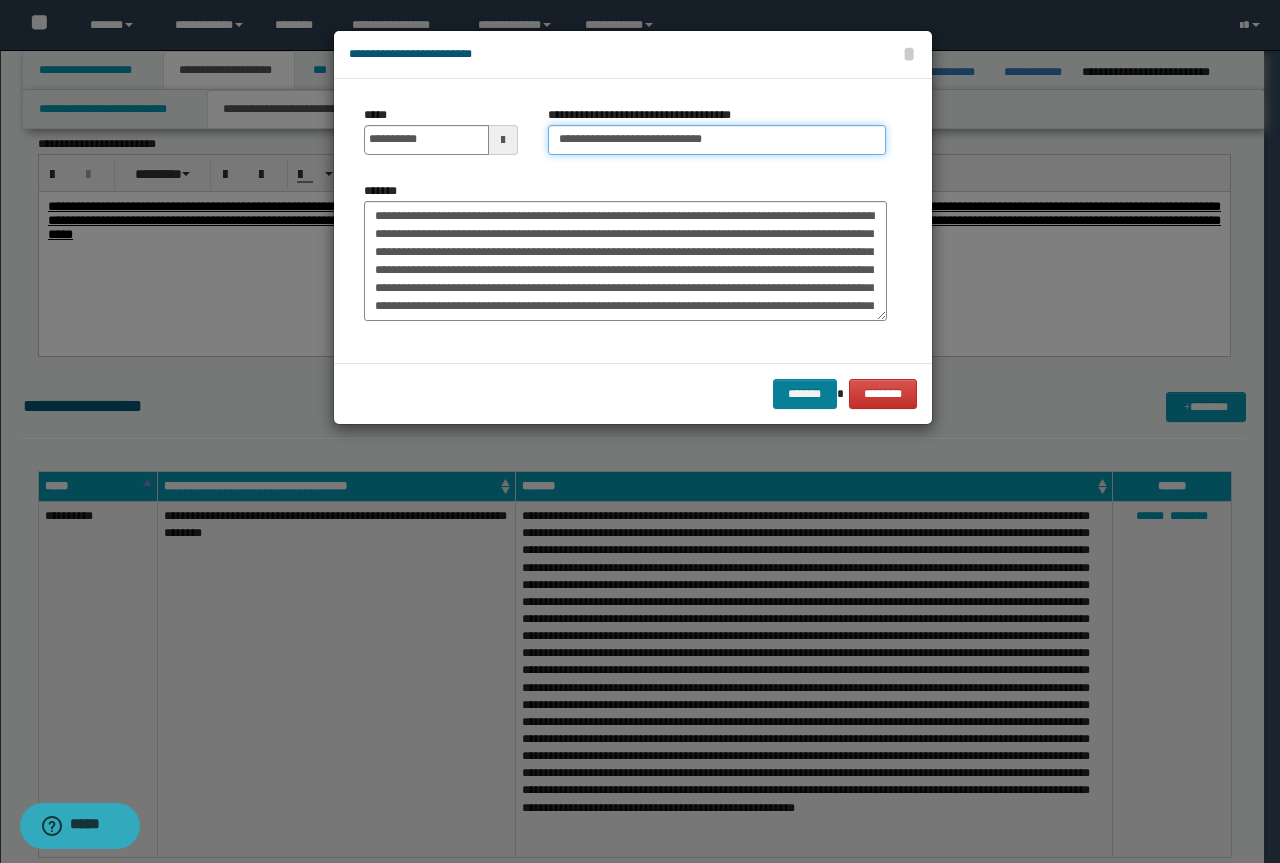 type on "**********" 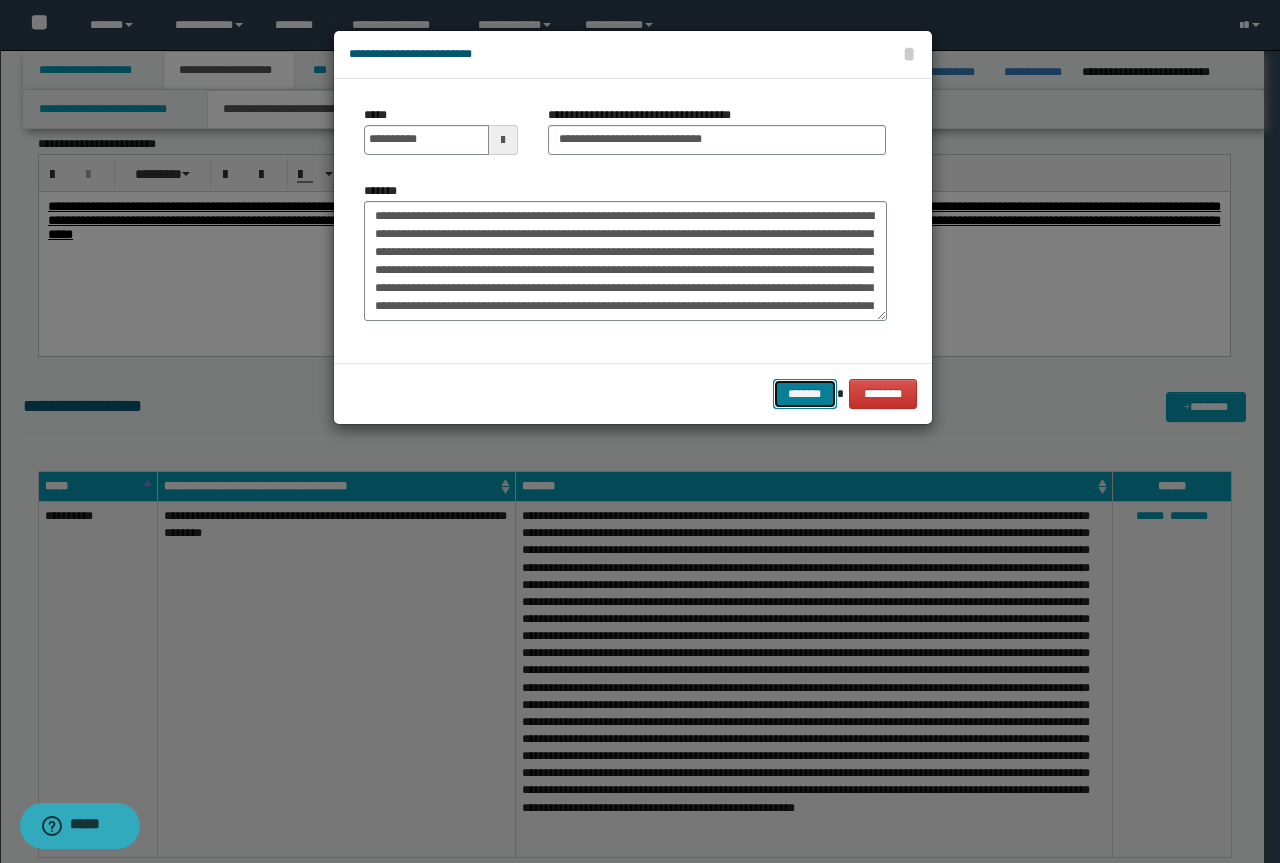 click on "*******" at bounding box center [805, 394] 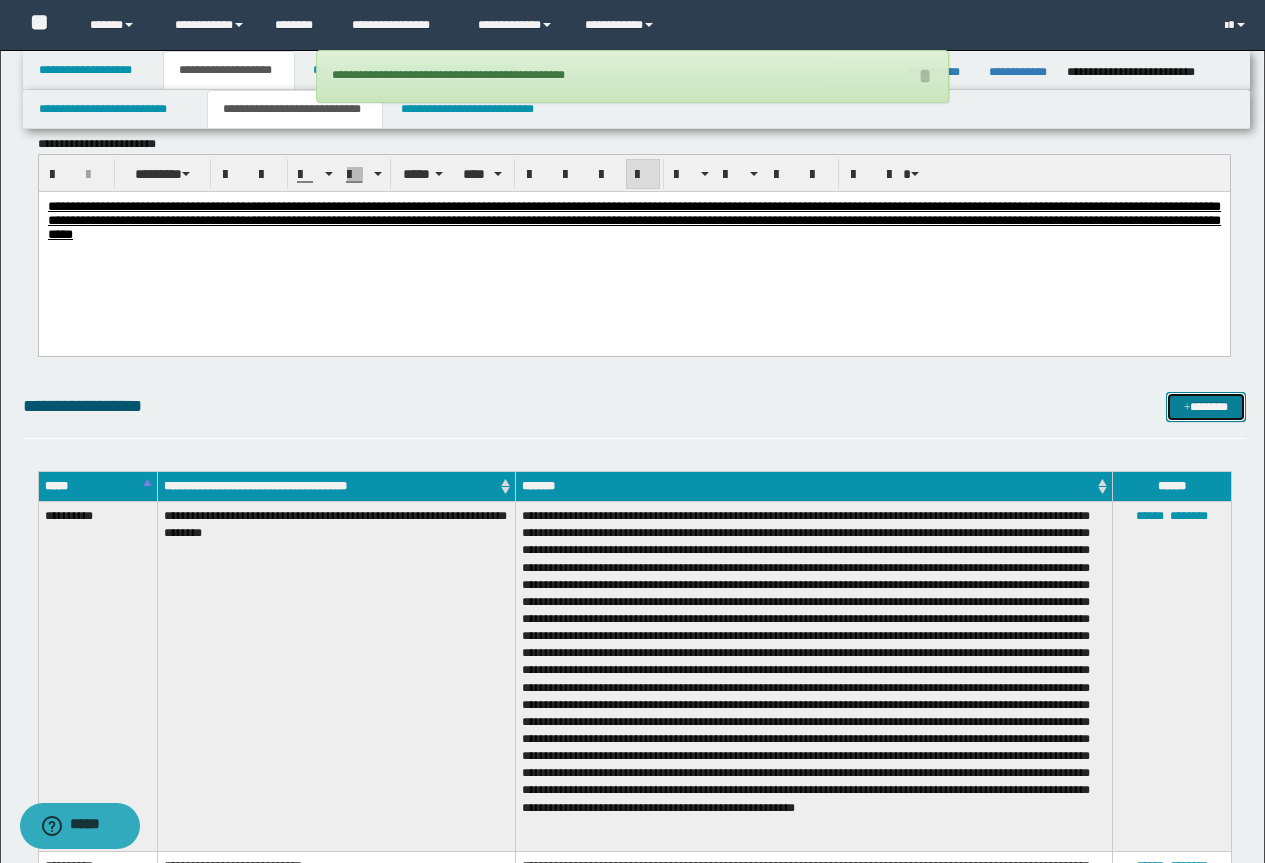 click on "*******" at bounding box center (1206, 407) 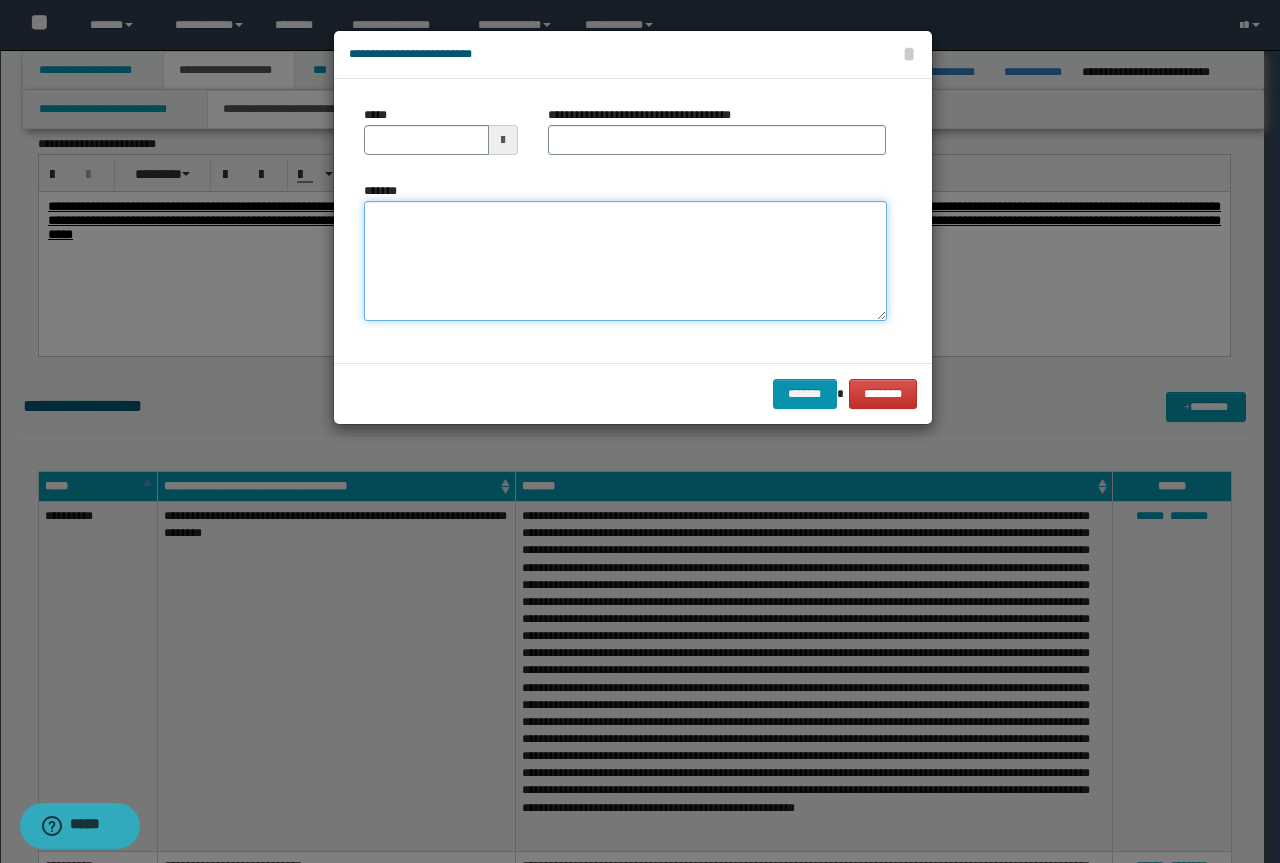 click on "*******" at bounding box center [625, 261] 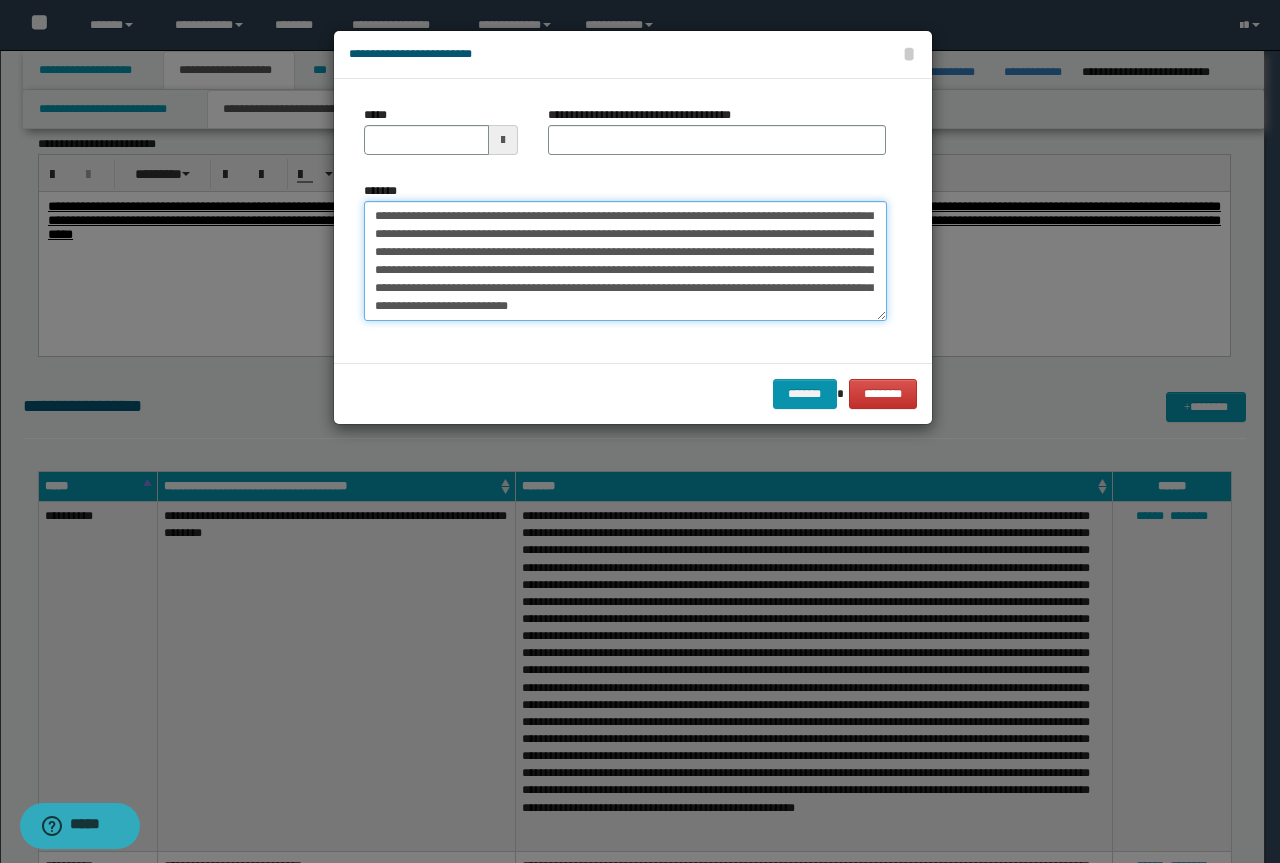 scroll, scrollTop: 0, scrollLeft: 0, axis: both 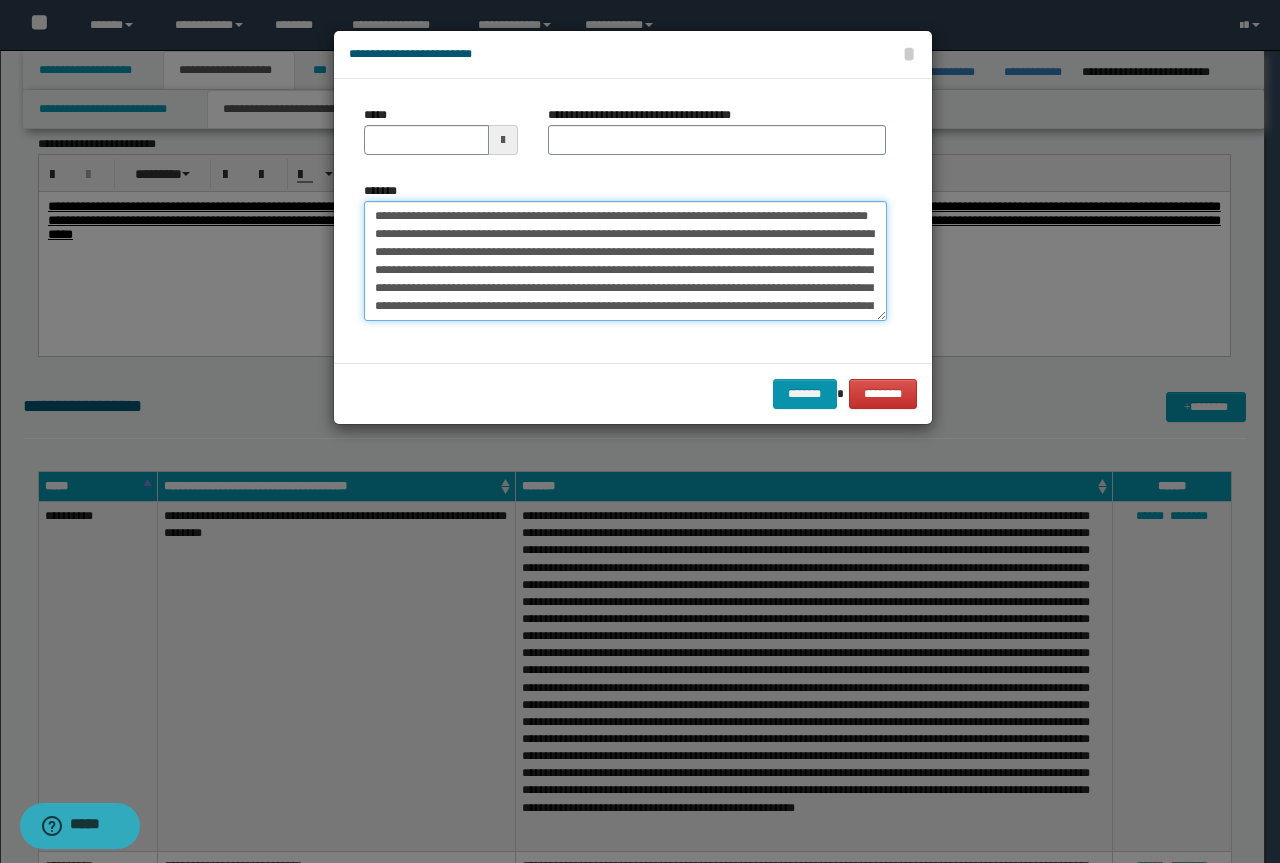 drag, startPoint x: 462, startPoint y: 232, endPoint x: 283, endPoint y: 188, distance: 184.3285 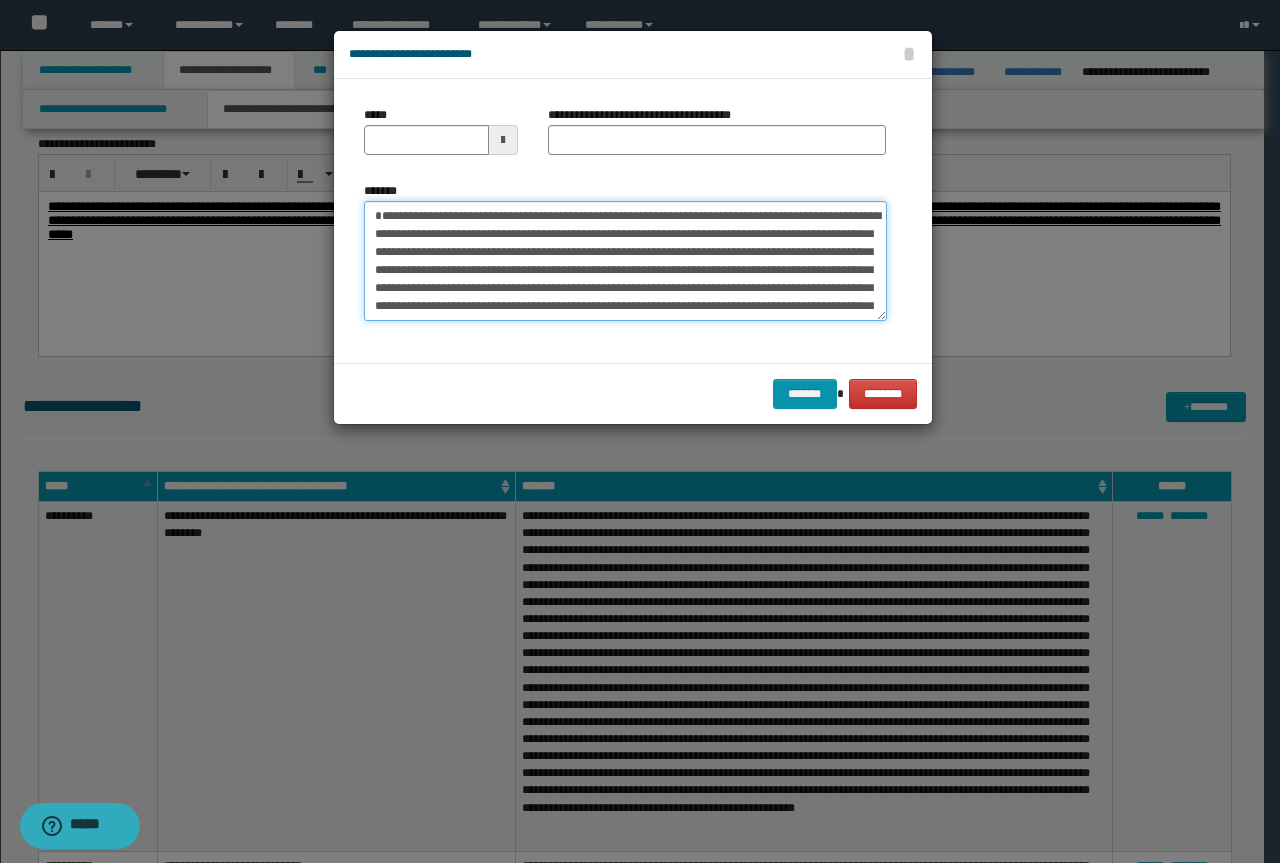 type on "**********" 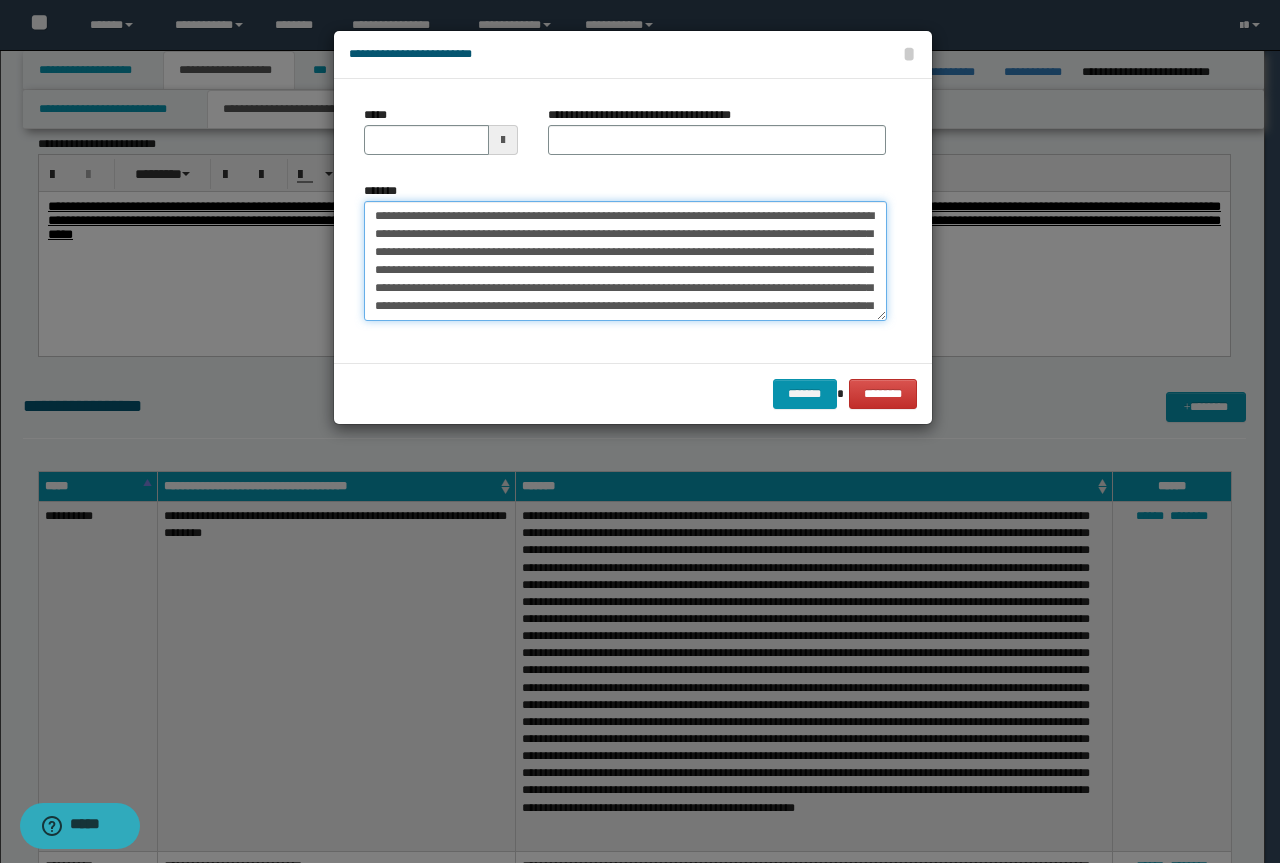 type 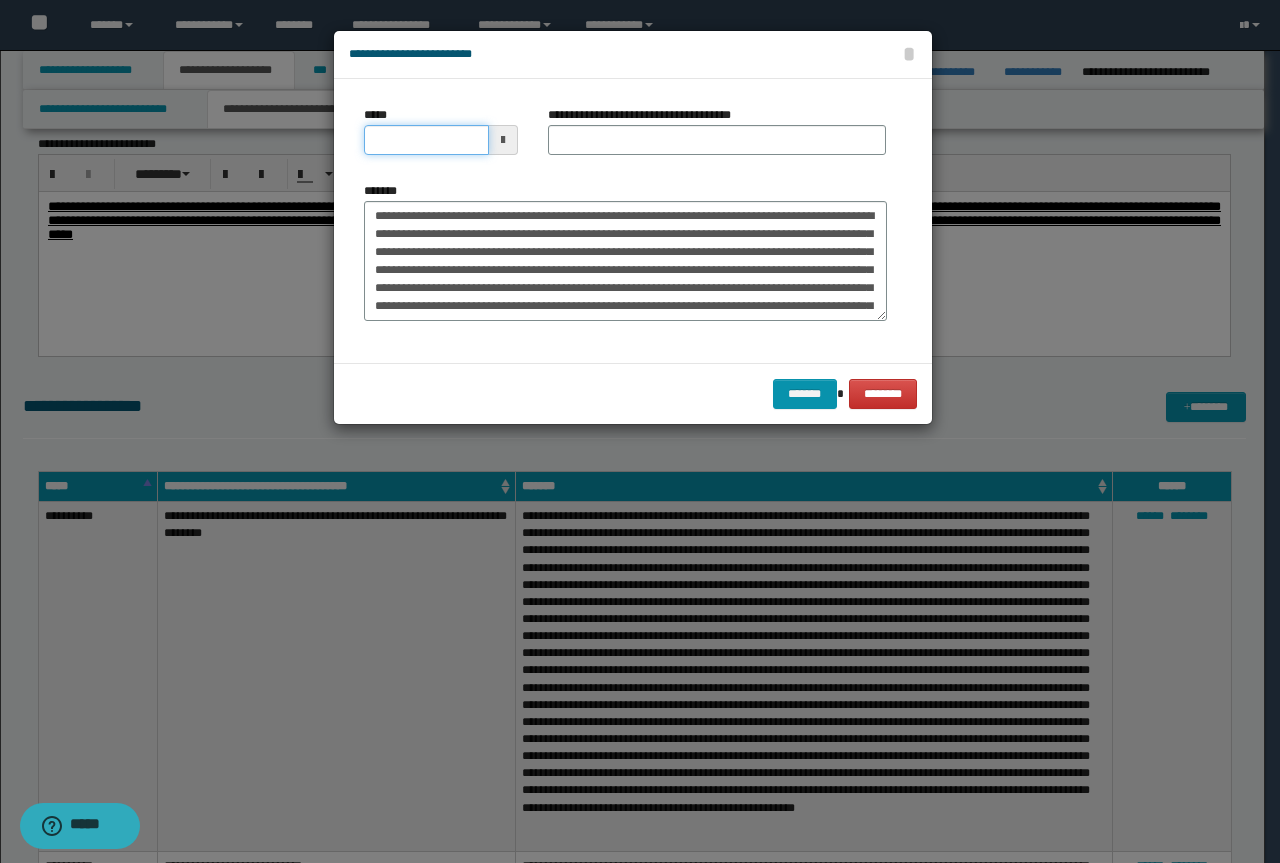click on "*****" at bounding box center (426, 140) 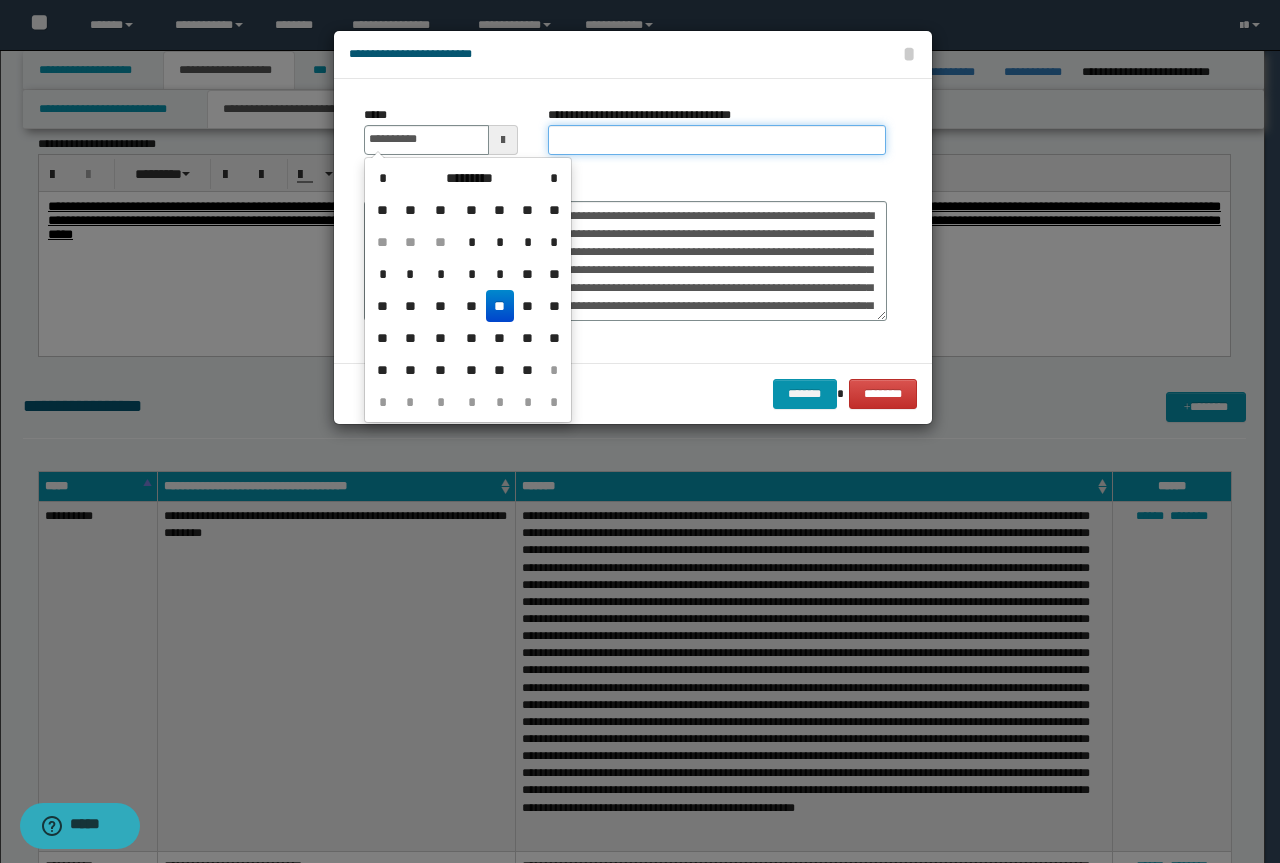 type on "**********" 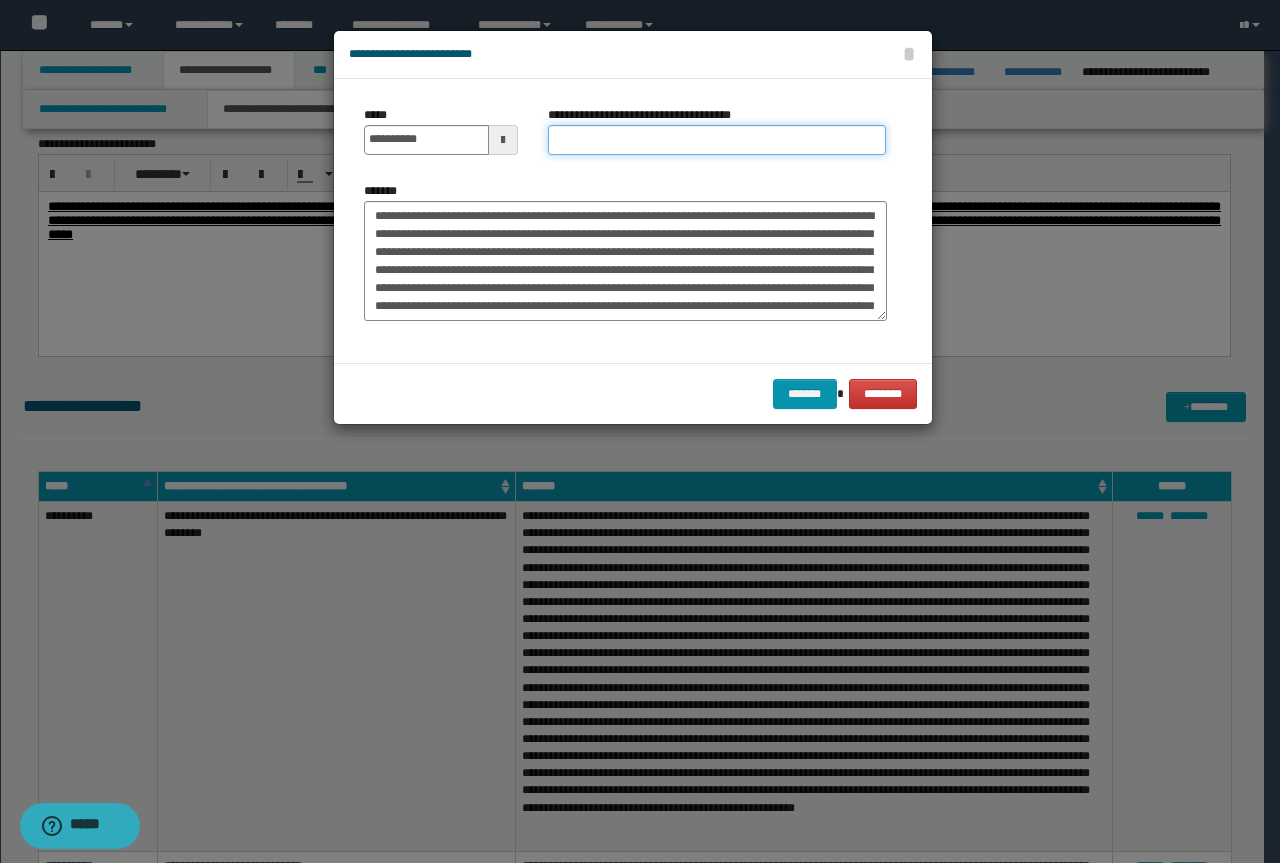 paste on "**********" 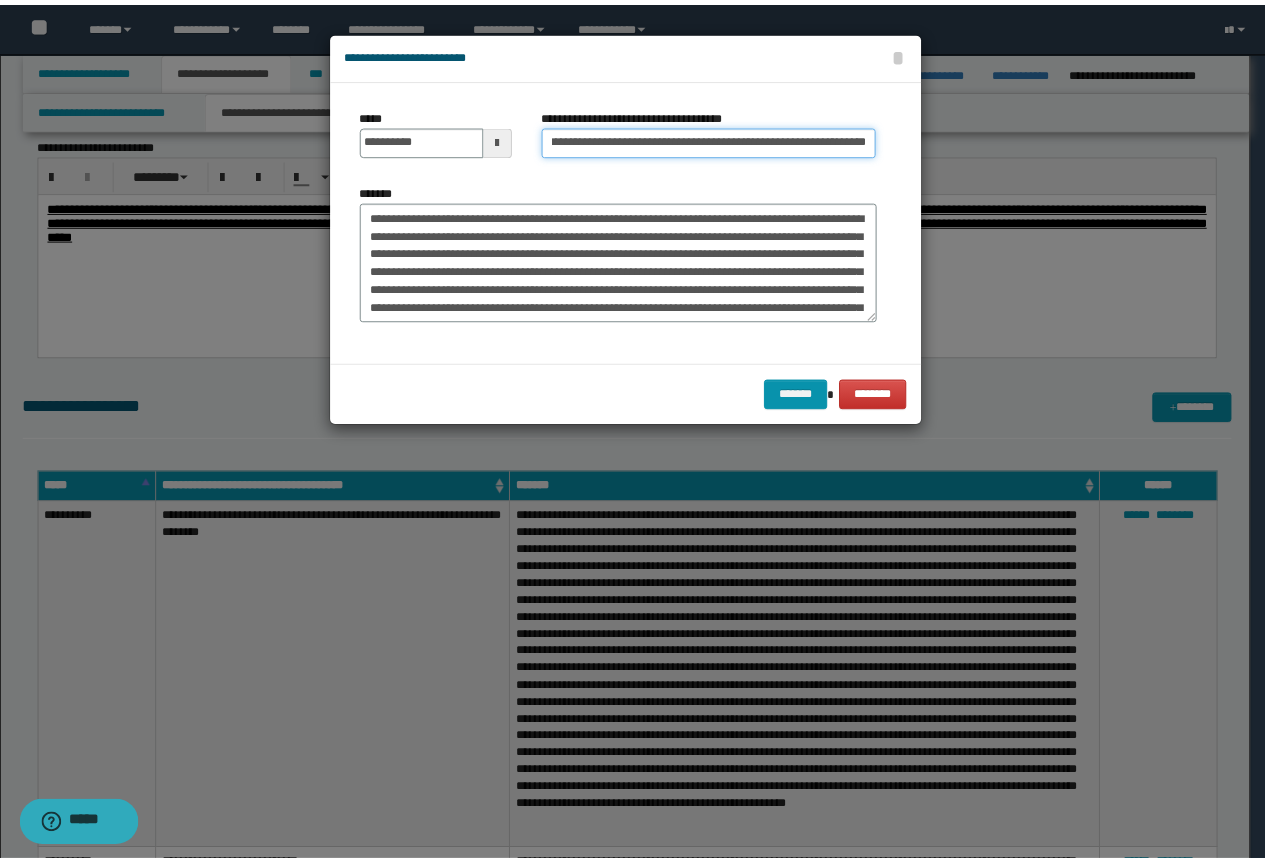 scroll, scrollTop: 0, scrollLeft: 0, axis: both 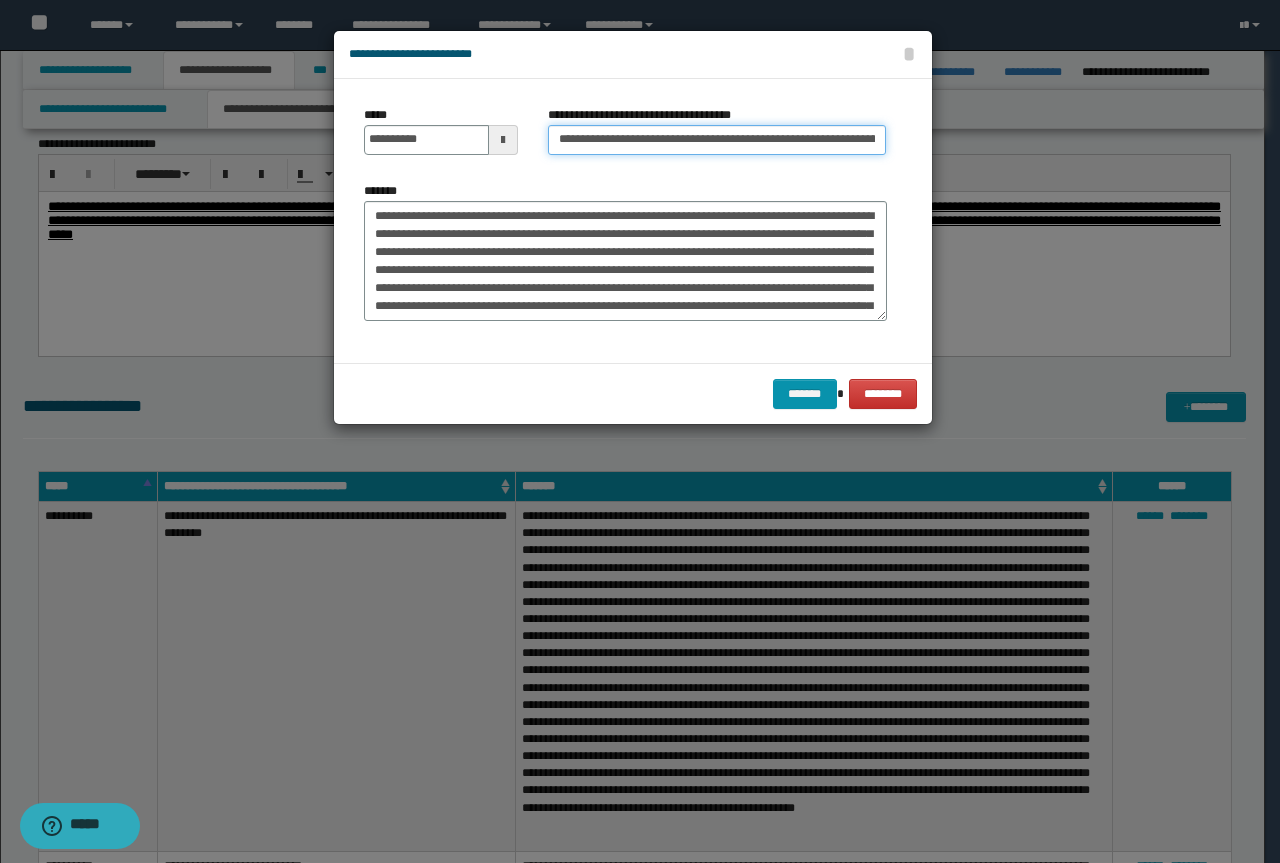 drag, startPoint x: 626, startPoint y: 141, endPoint x: 67, endPoint y: 128, distance: 559.1511 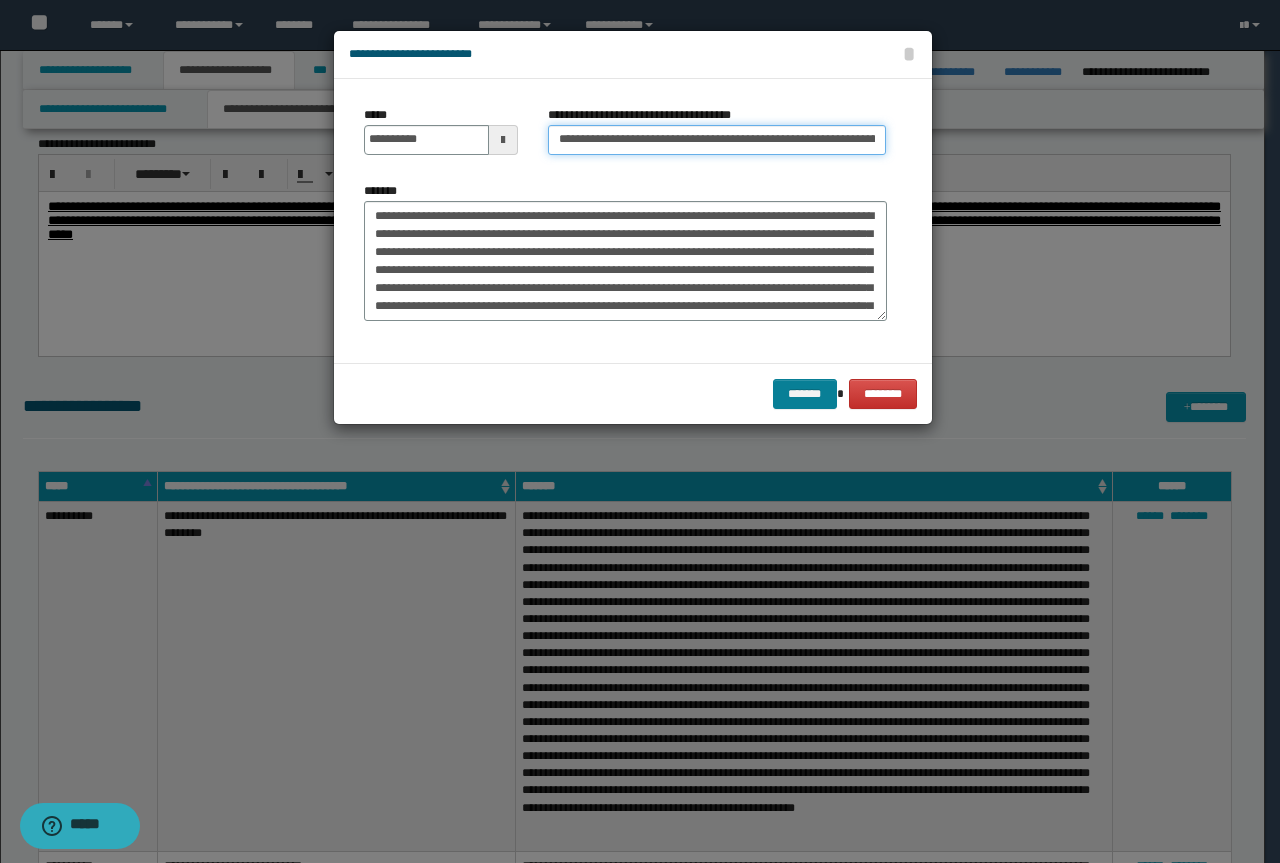 type on "**********" 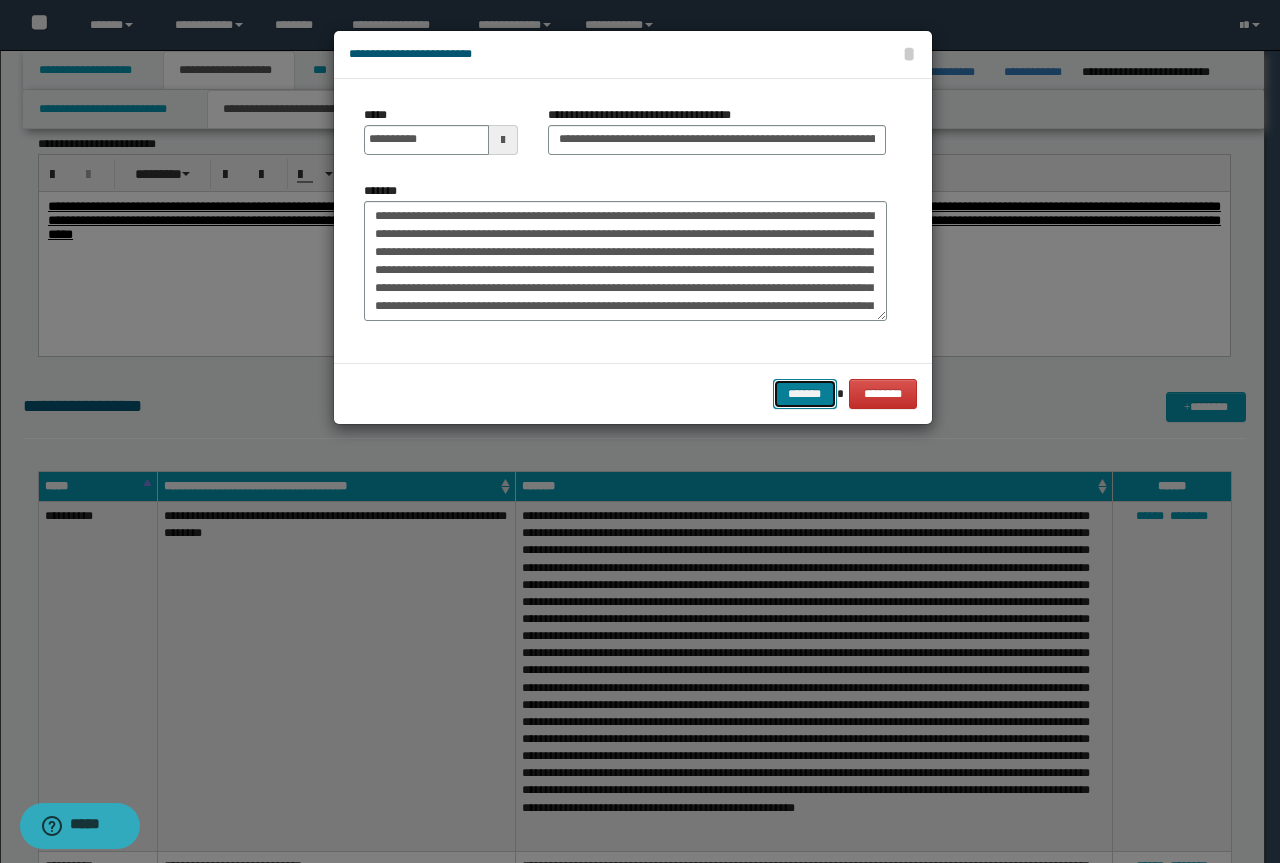 click on "*******" at bounding box center [805, 394] 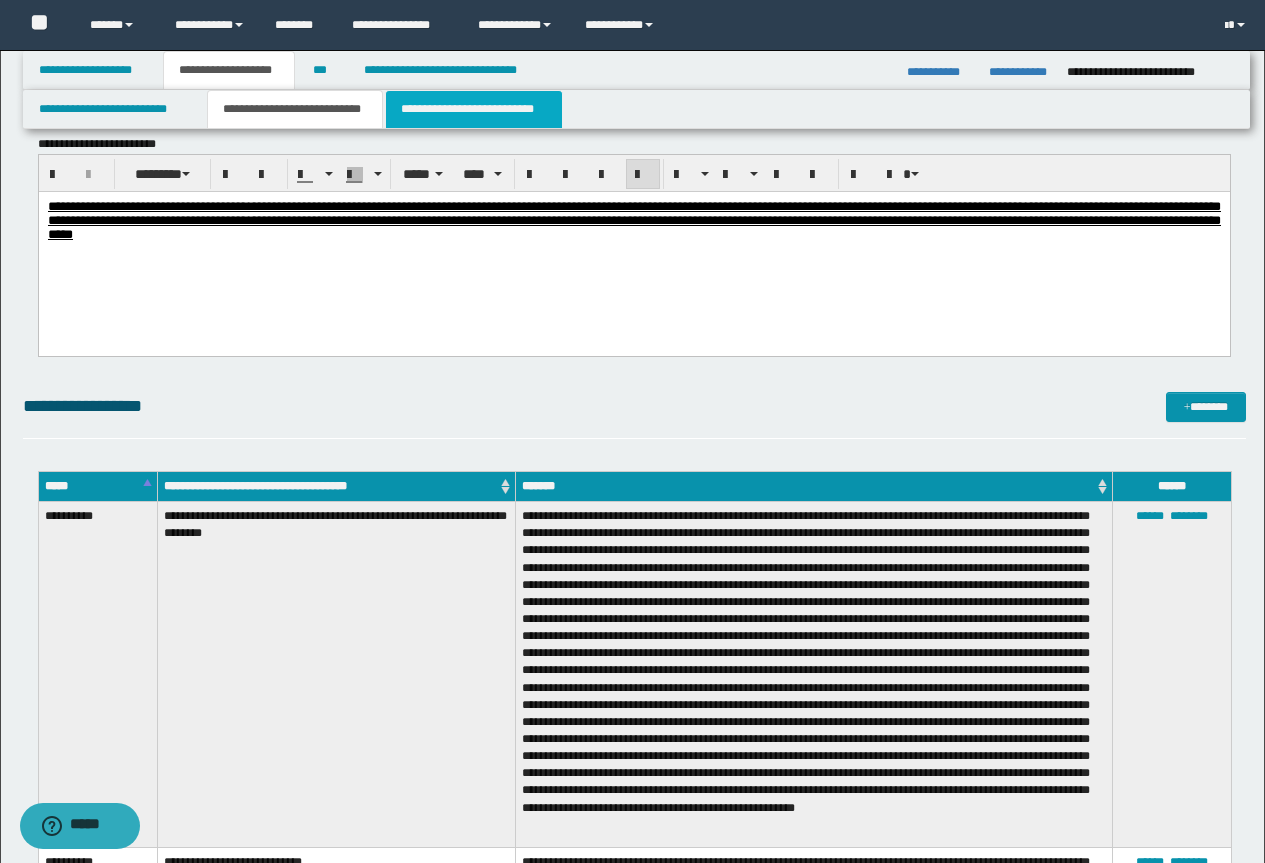 click on "**********" at bounding box center (474, 109) 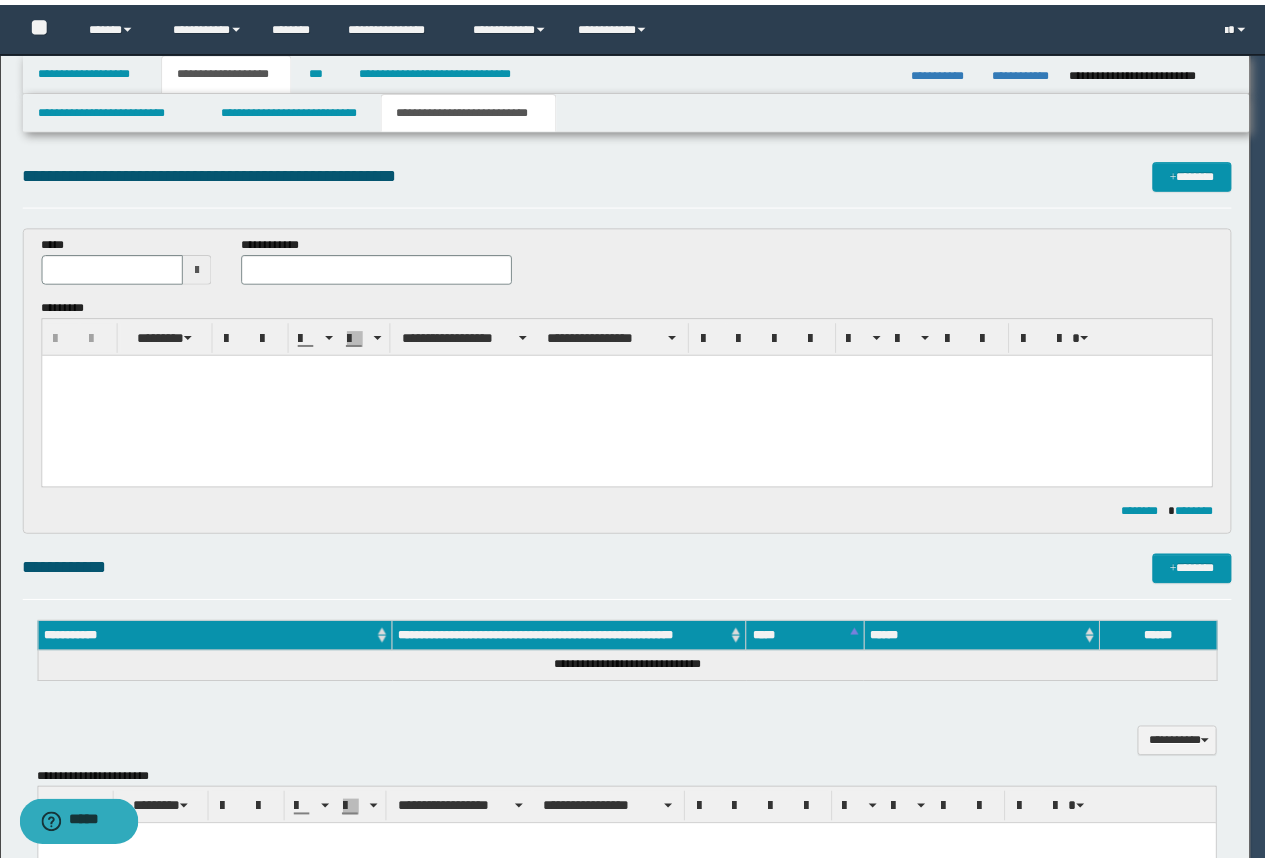 scroll, scrollTop: 0, scrollLeft: 0, axis: both 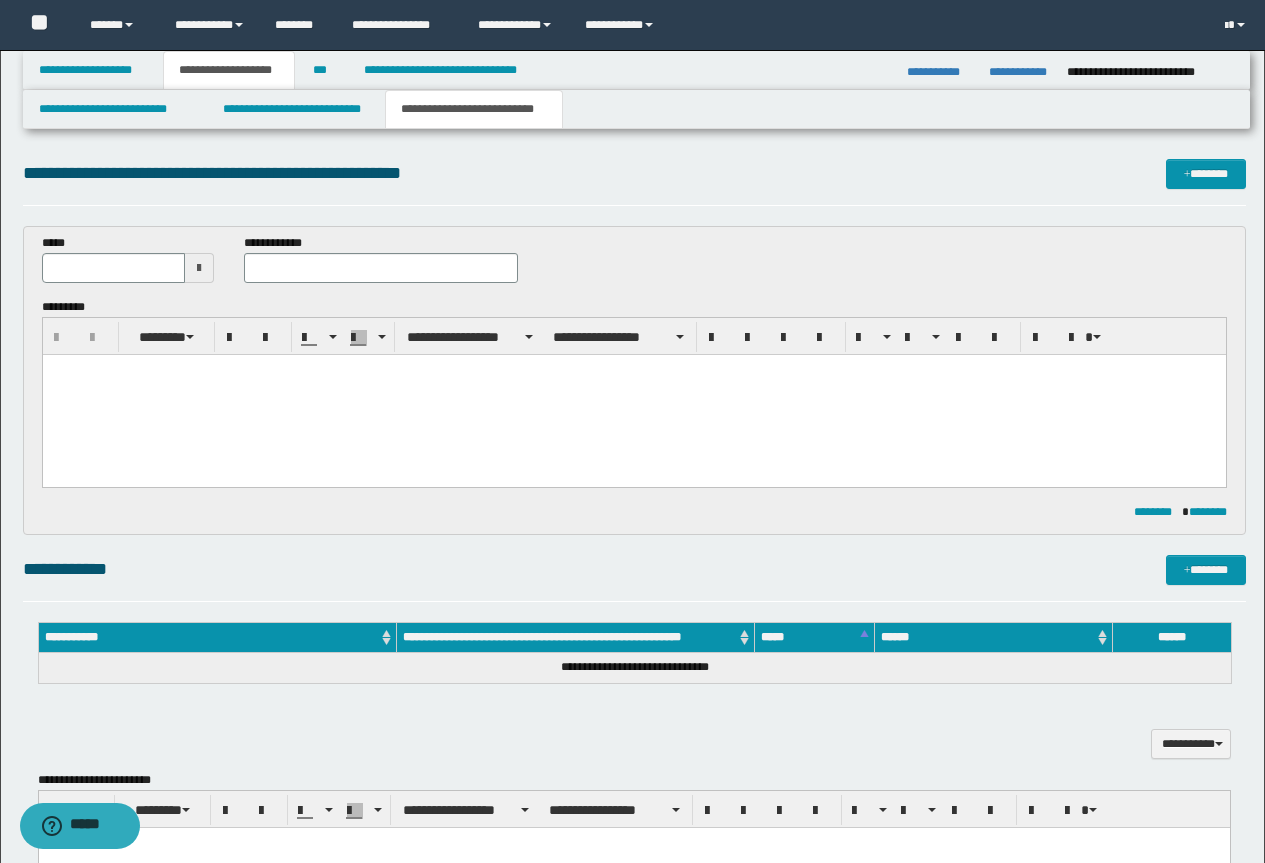 click at bounding box center (633, 395) 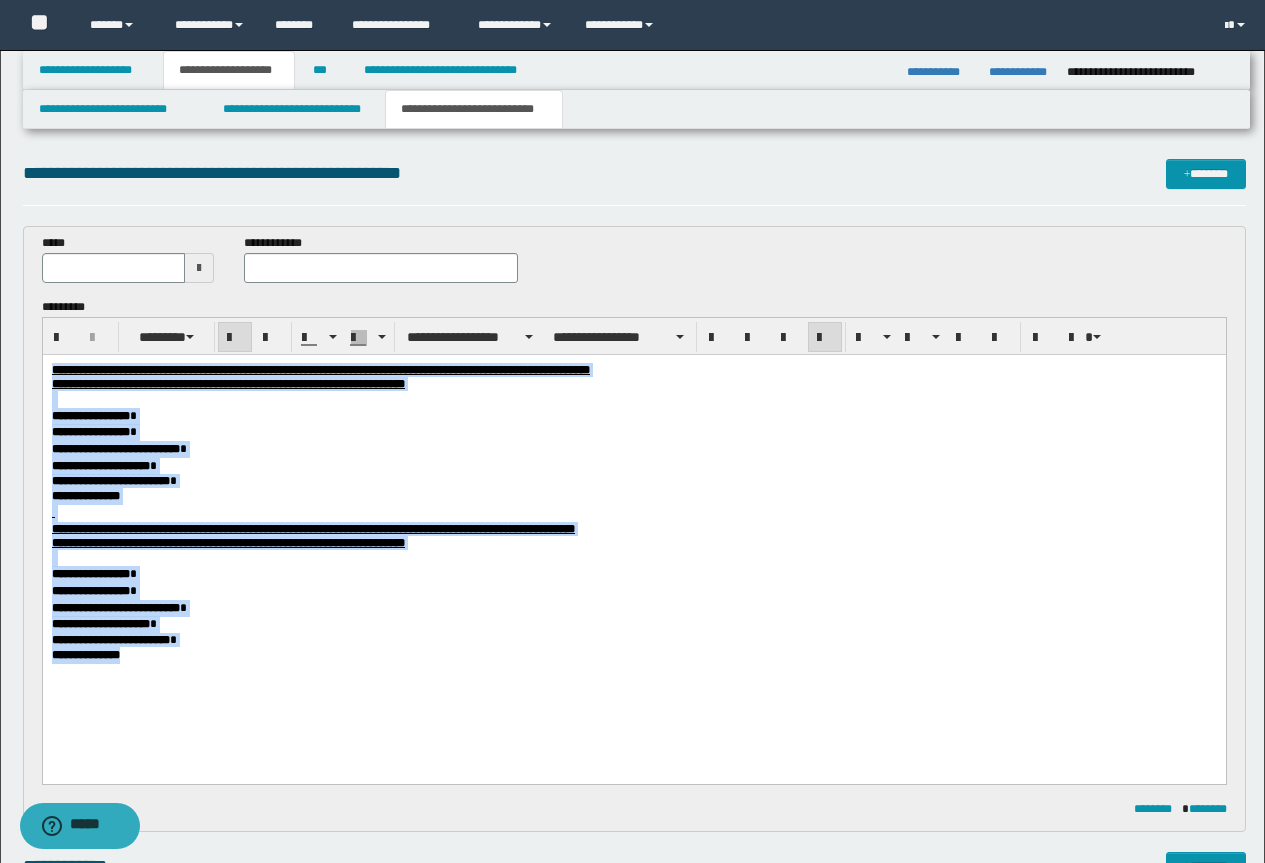drag, startPoint x: 178, startPoint y: 680, endPoint x: 49, endPoint y: 673, distance: 129.18979 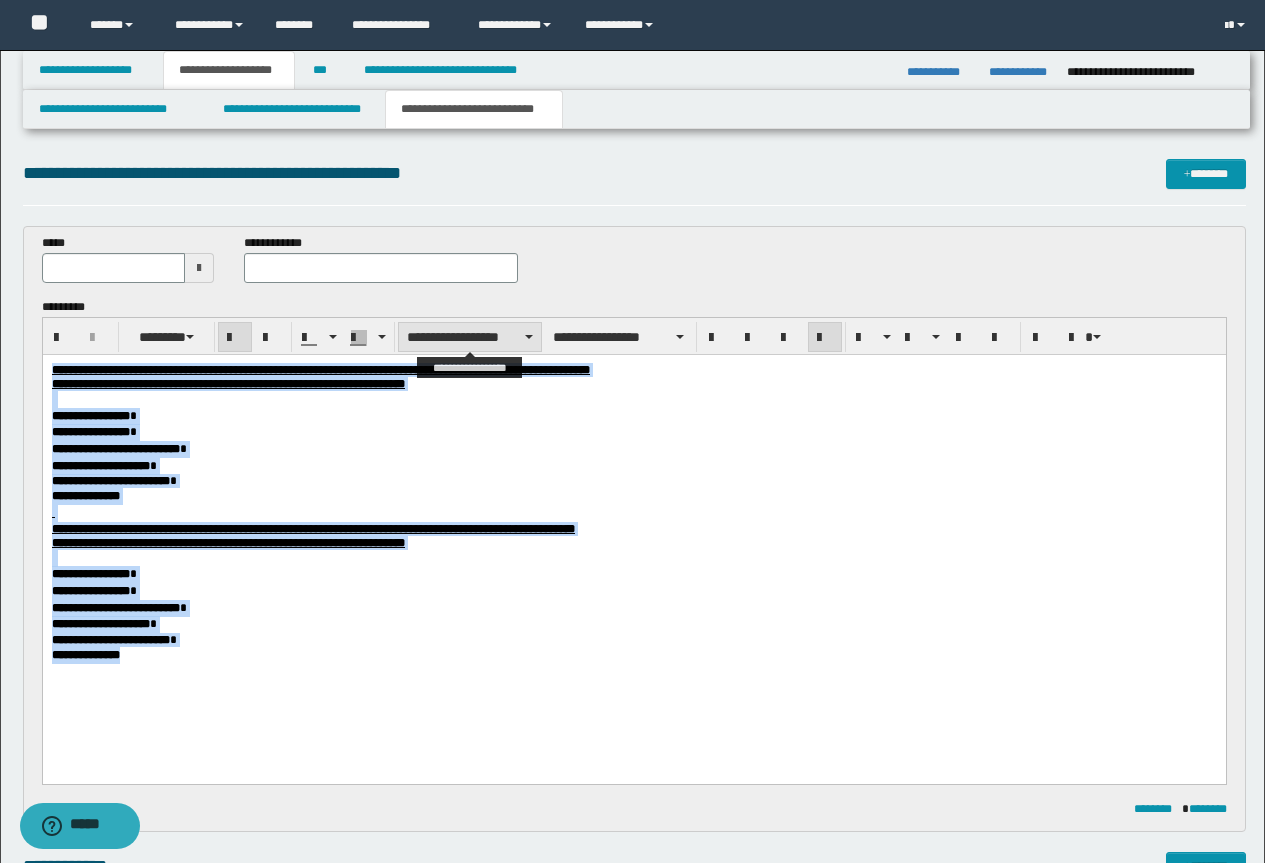 click on "**********" at bounding box center [470, 337] 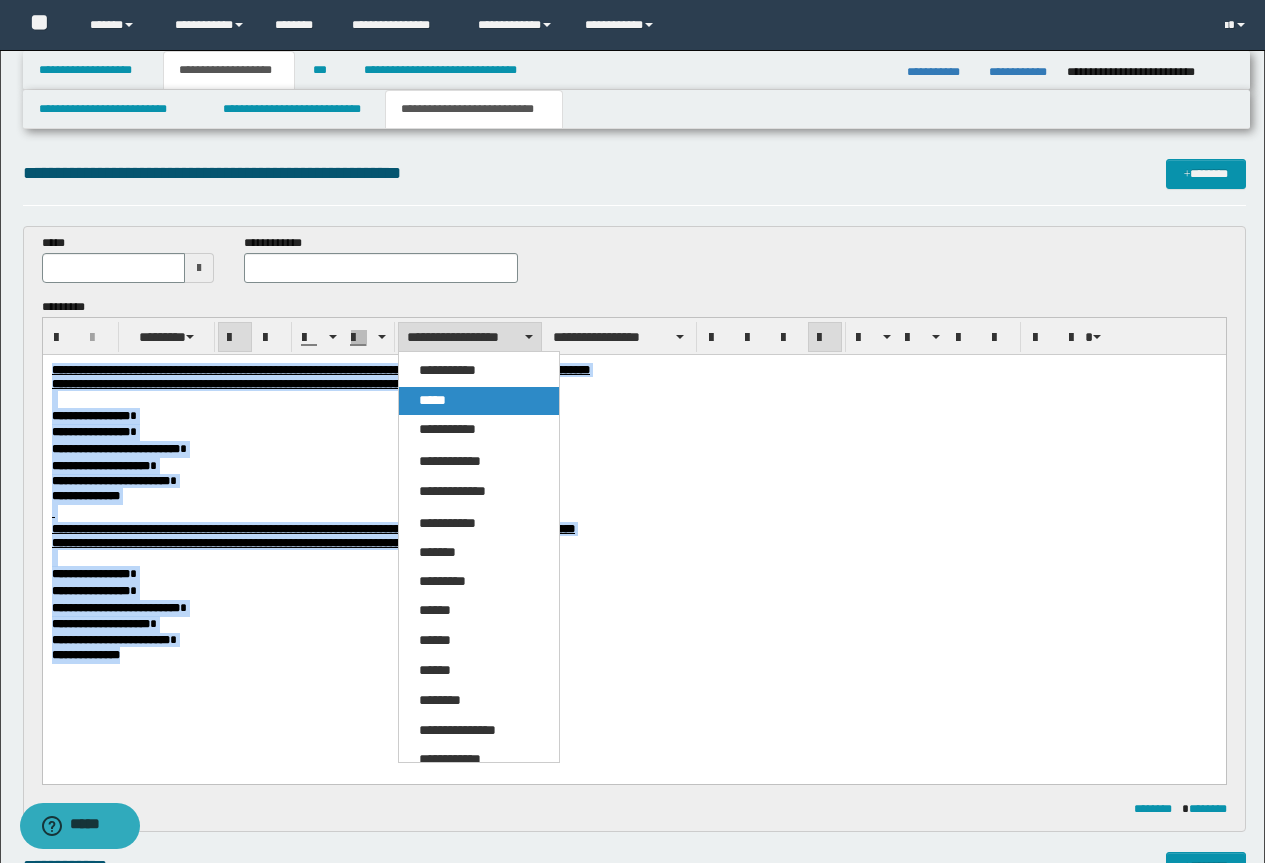 click on "*****" at bounding box center [432, 400] 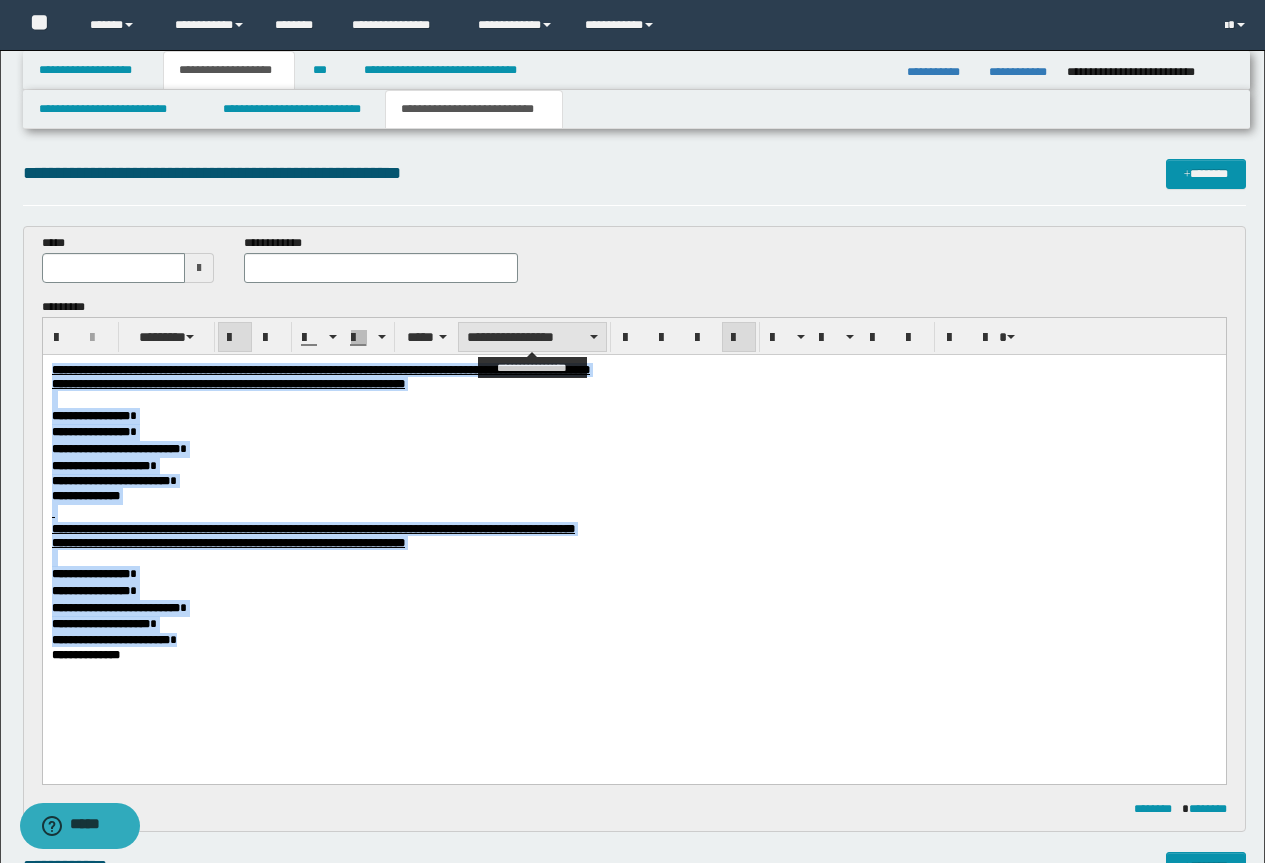 click on "**********" at bounding box center (532, 337) 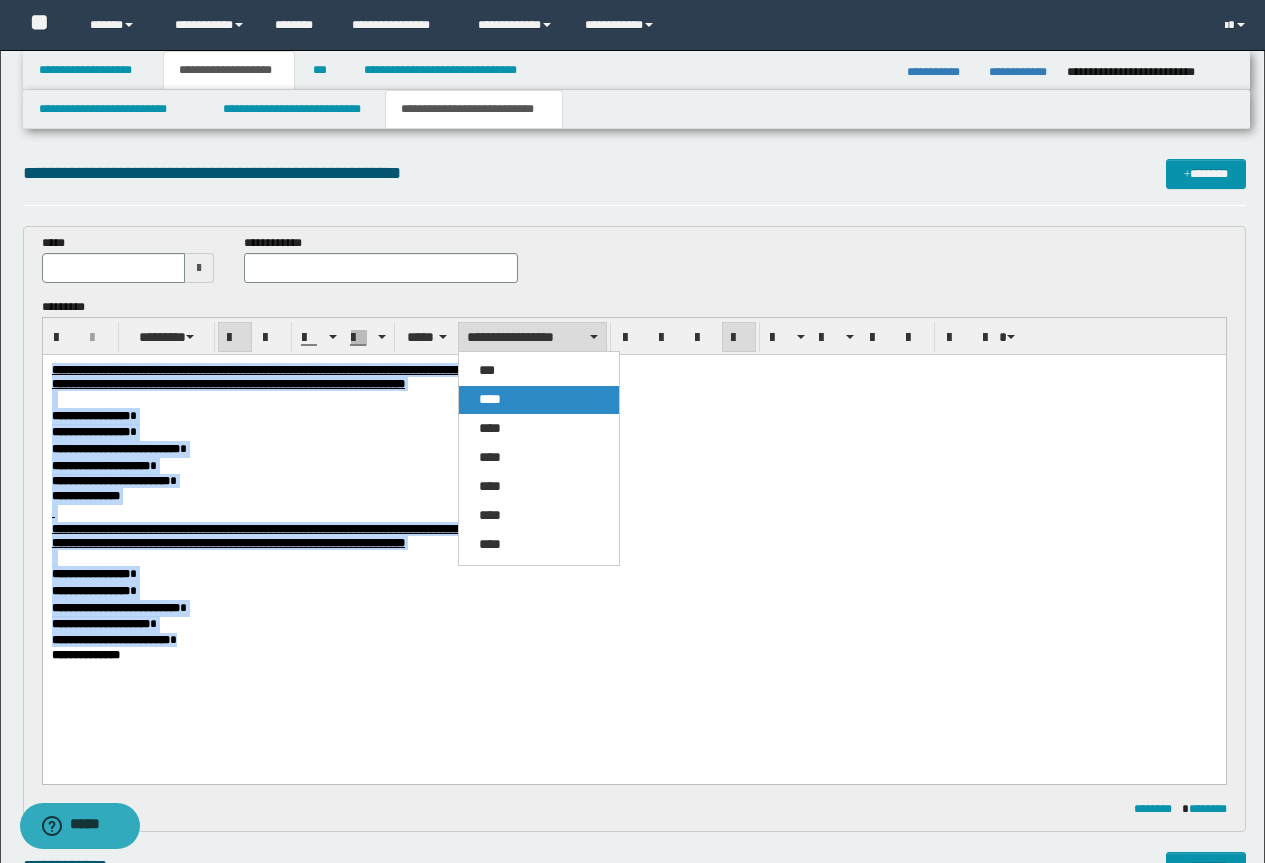 drag, startPoint x: 511, startPoint y: 400, endPoint x: 467, endPoint y: 45, distance: 357.71637 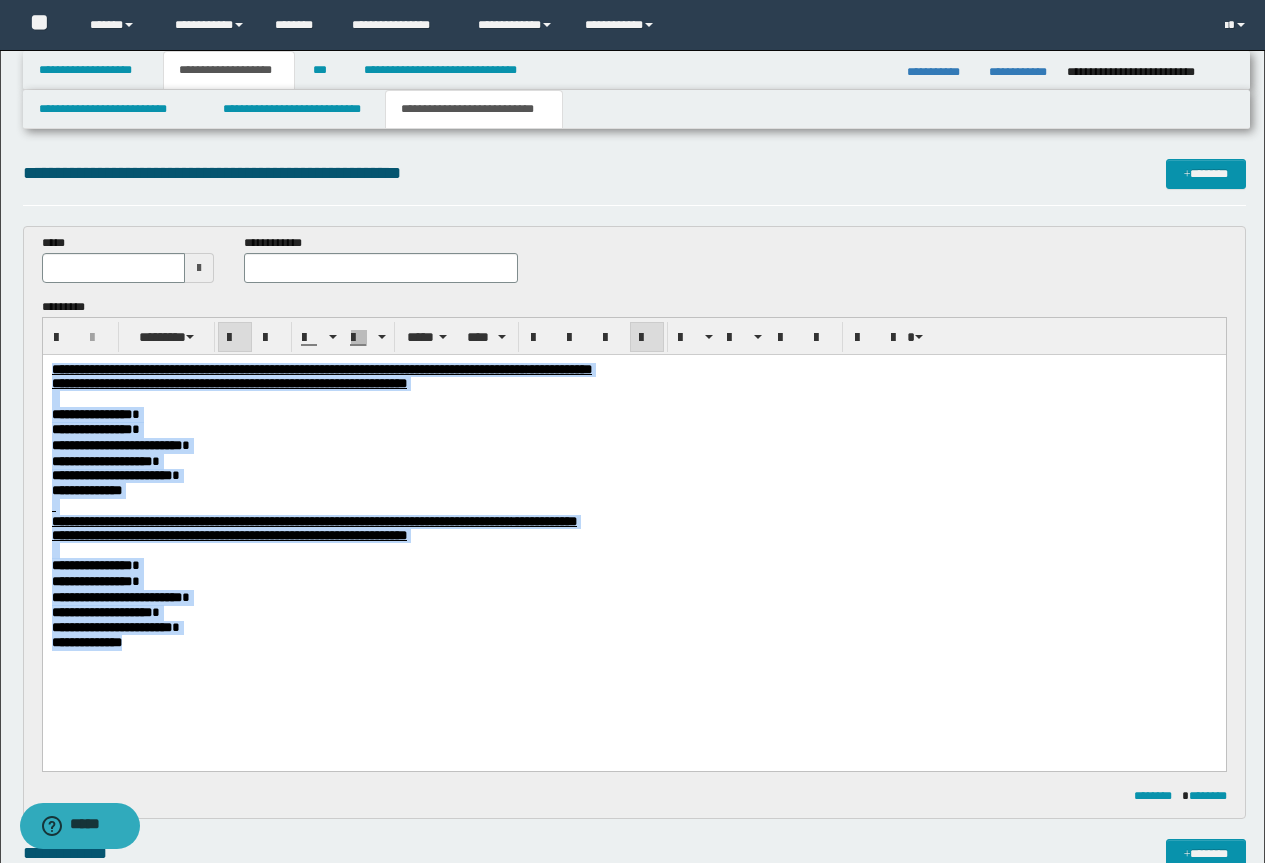 click on "**********" at bounding box center (633, 415) 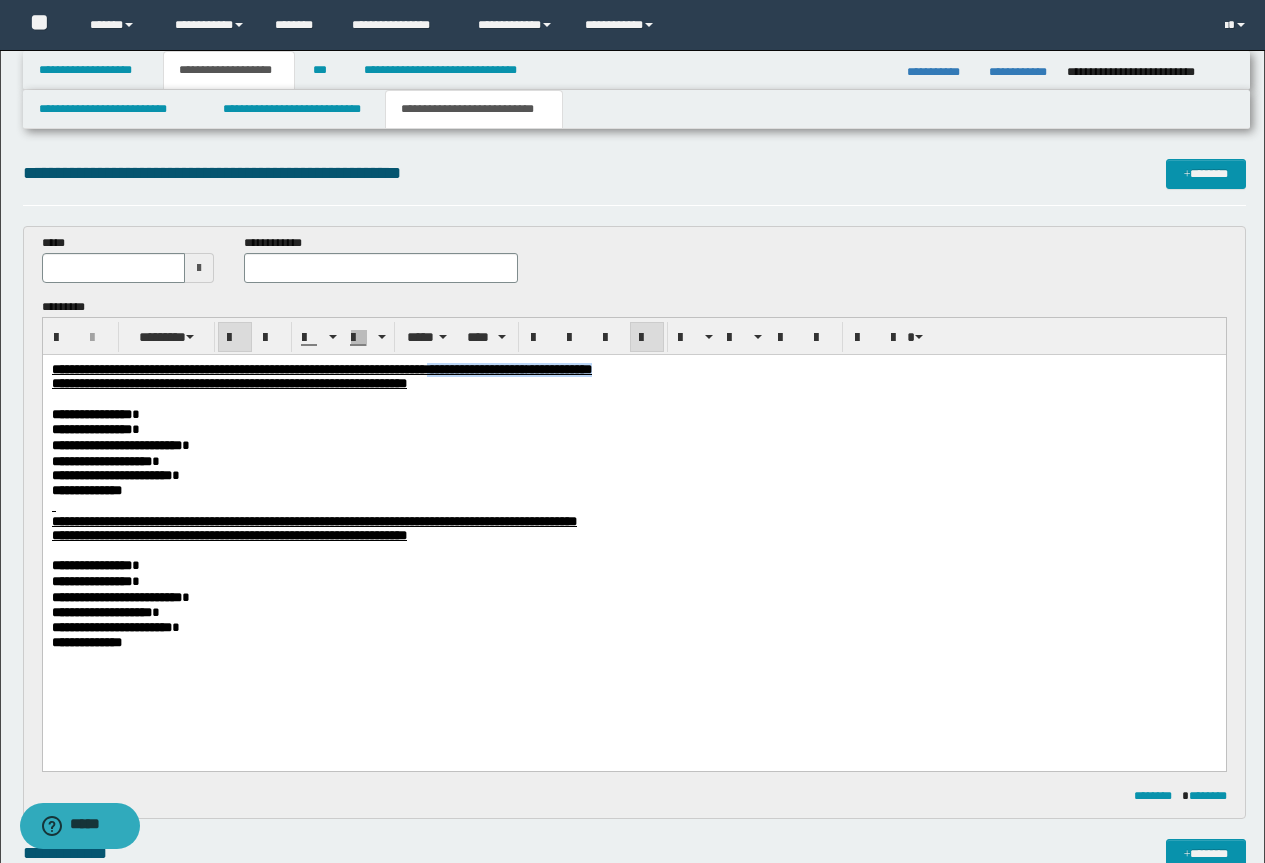 drag, startPoint x: 854, startPoint y: 376, endPoint x: 629, endPoint y: 368, distance: 225.14218 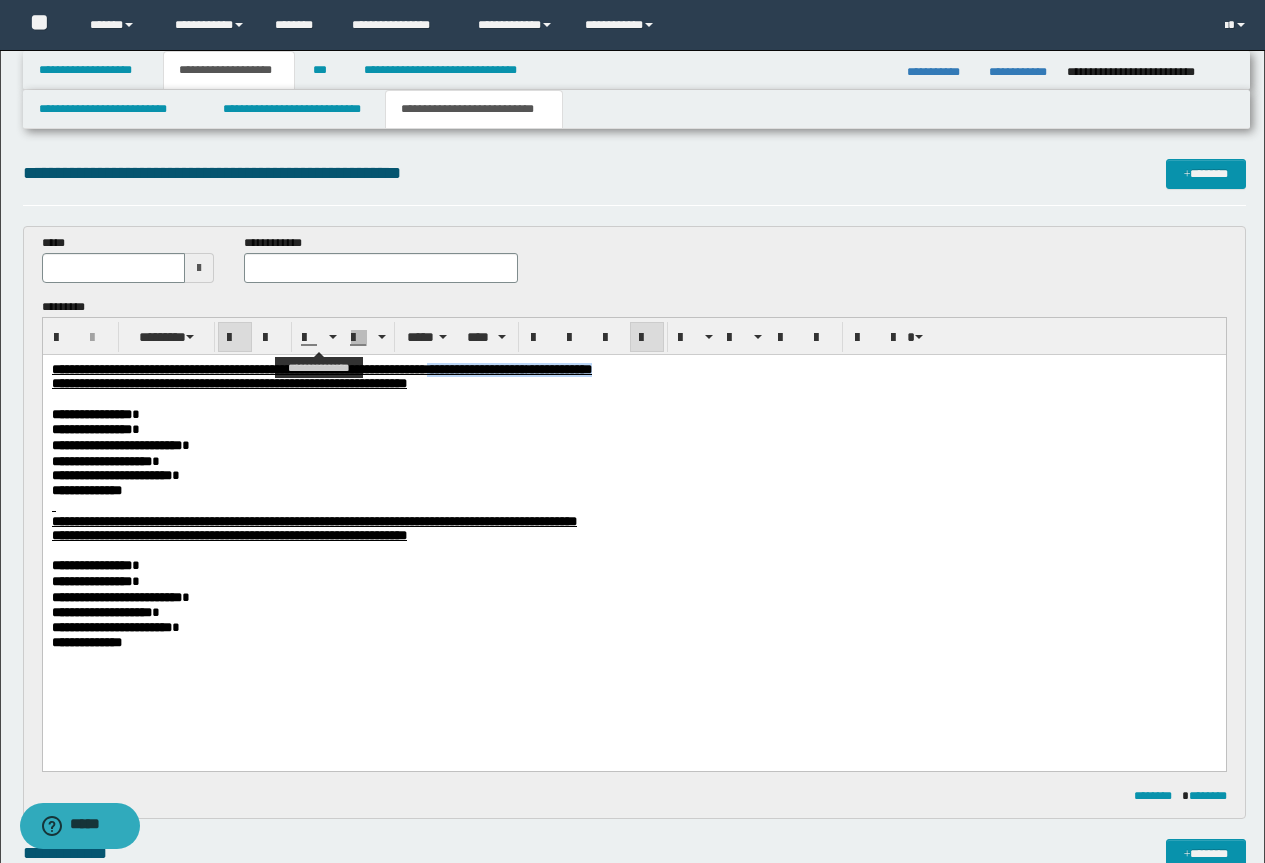 copy on "**********" 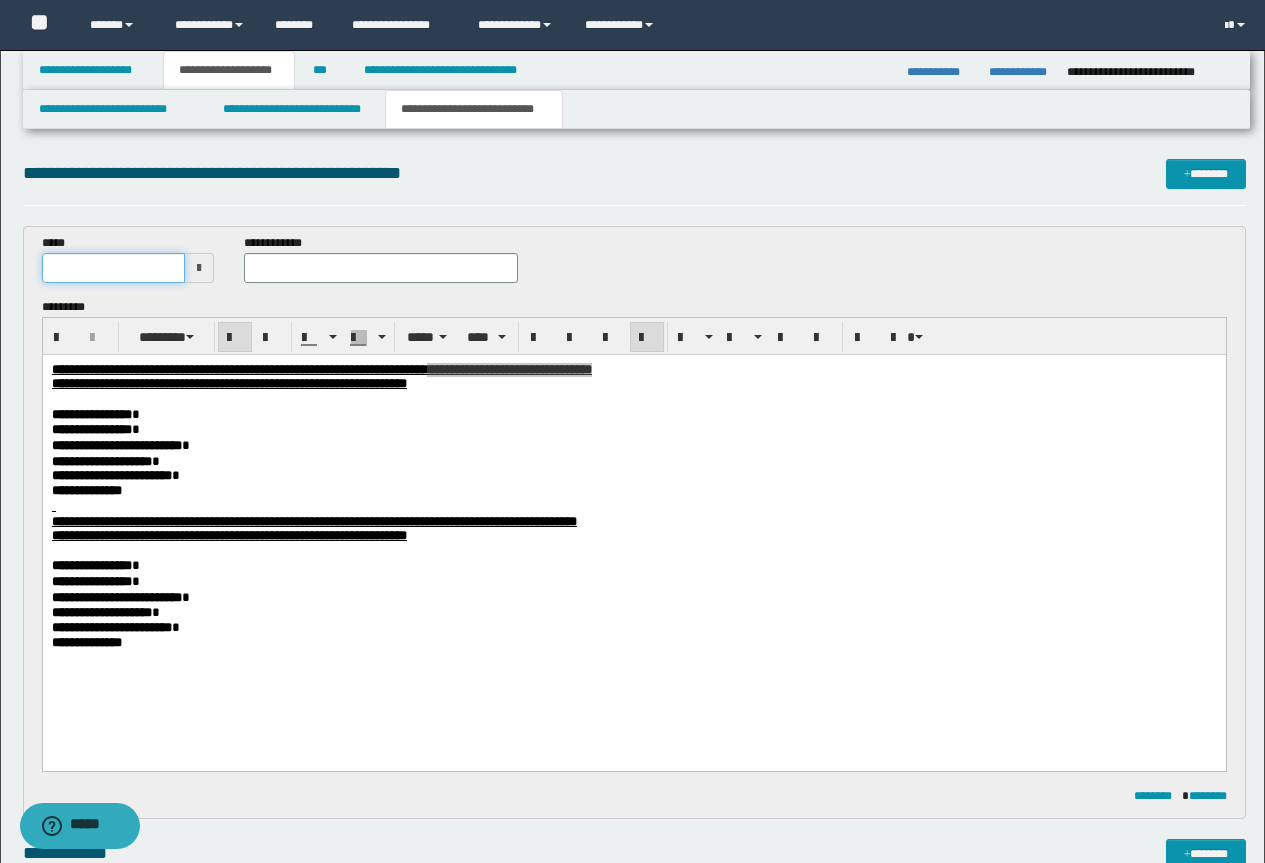 click at bounding box center (114, 268) 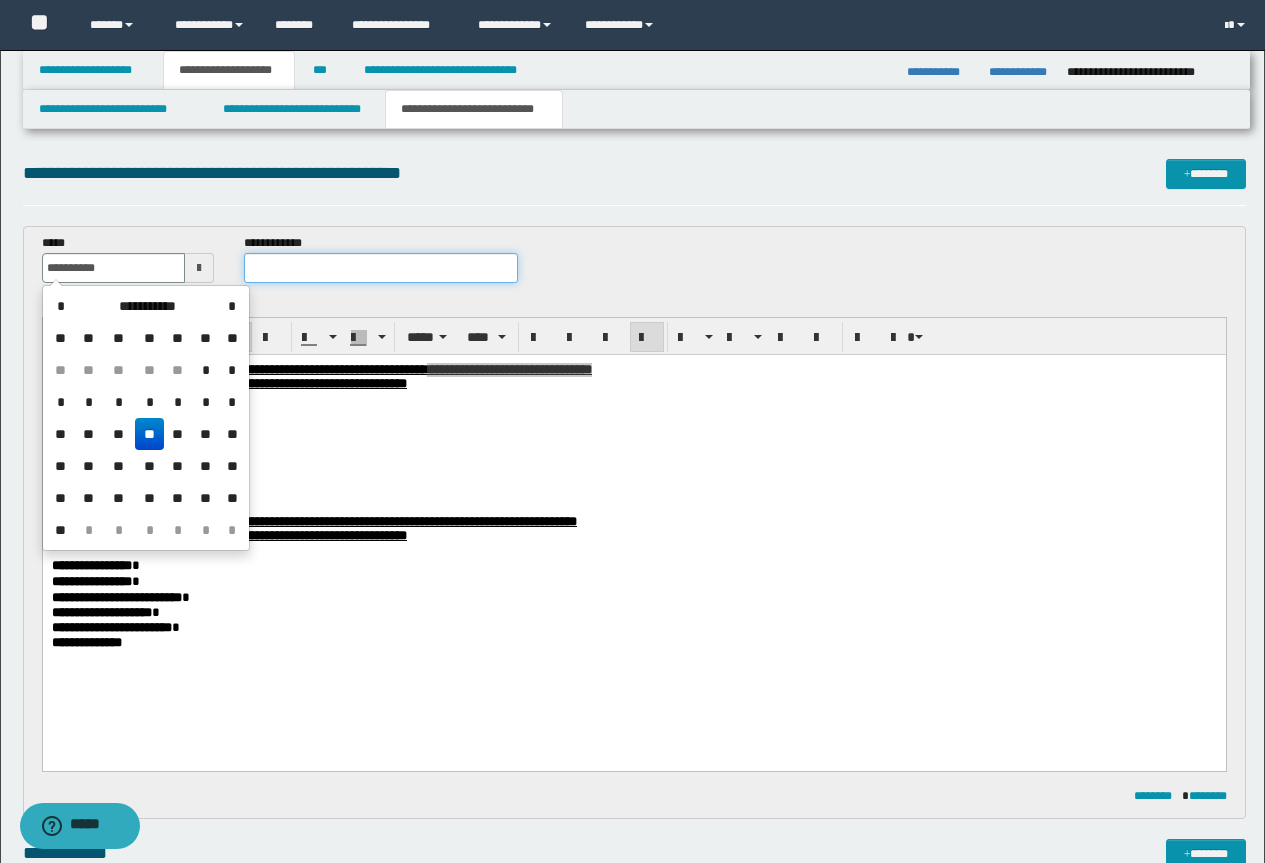 type on "**********" 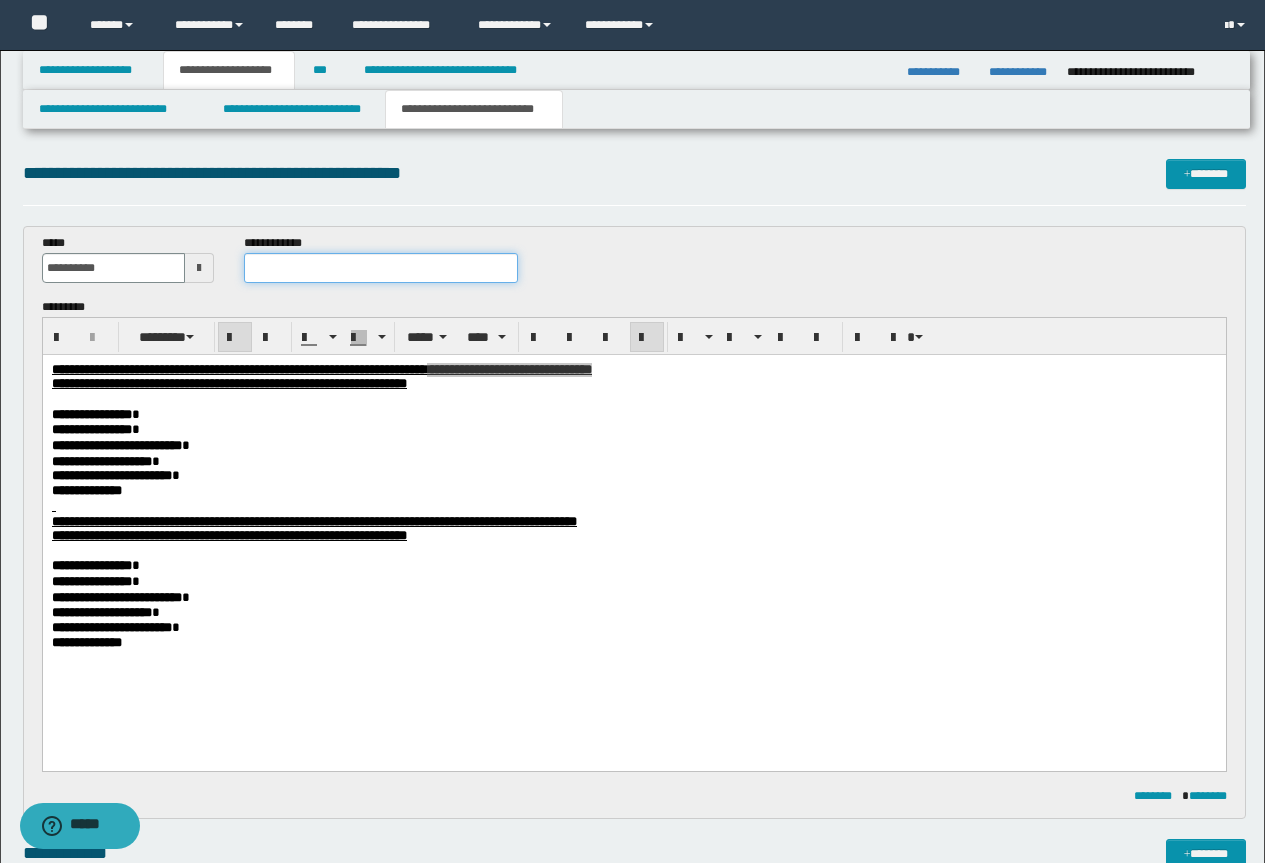 click at bounding box center (381, 268) 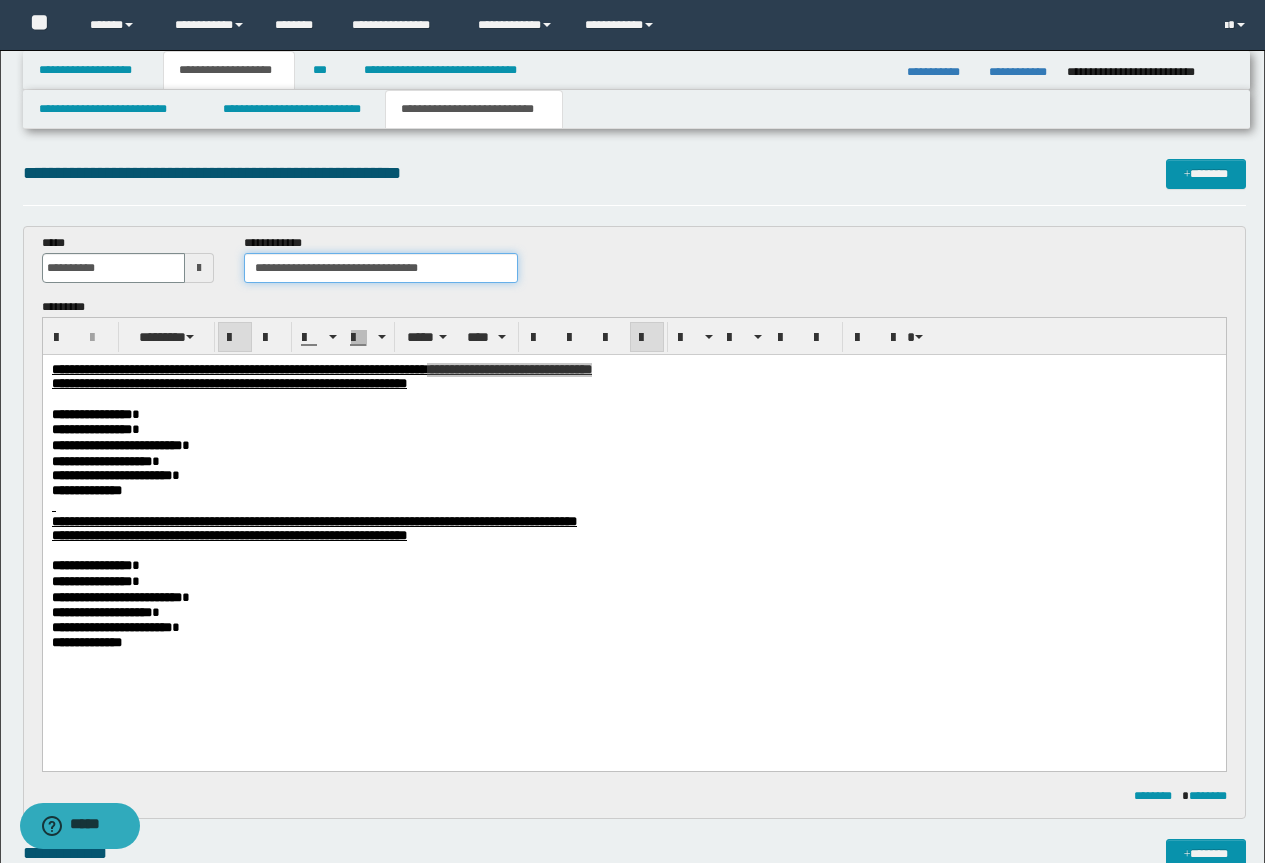 drag, startPoint x: 452, startPoint y: 273, endPoint x: 361, endPoint y: 275, distance: 91.02197 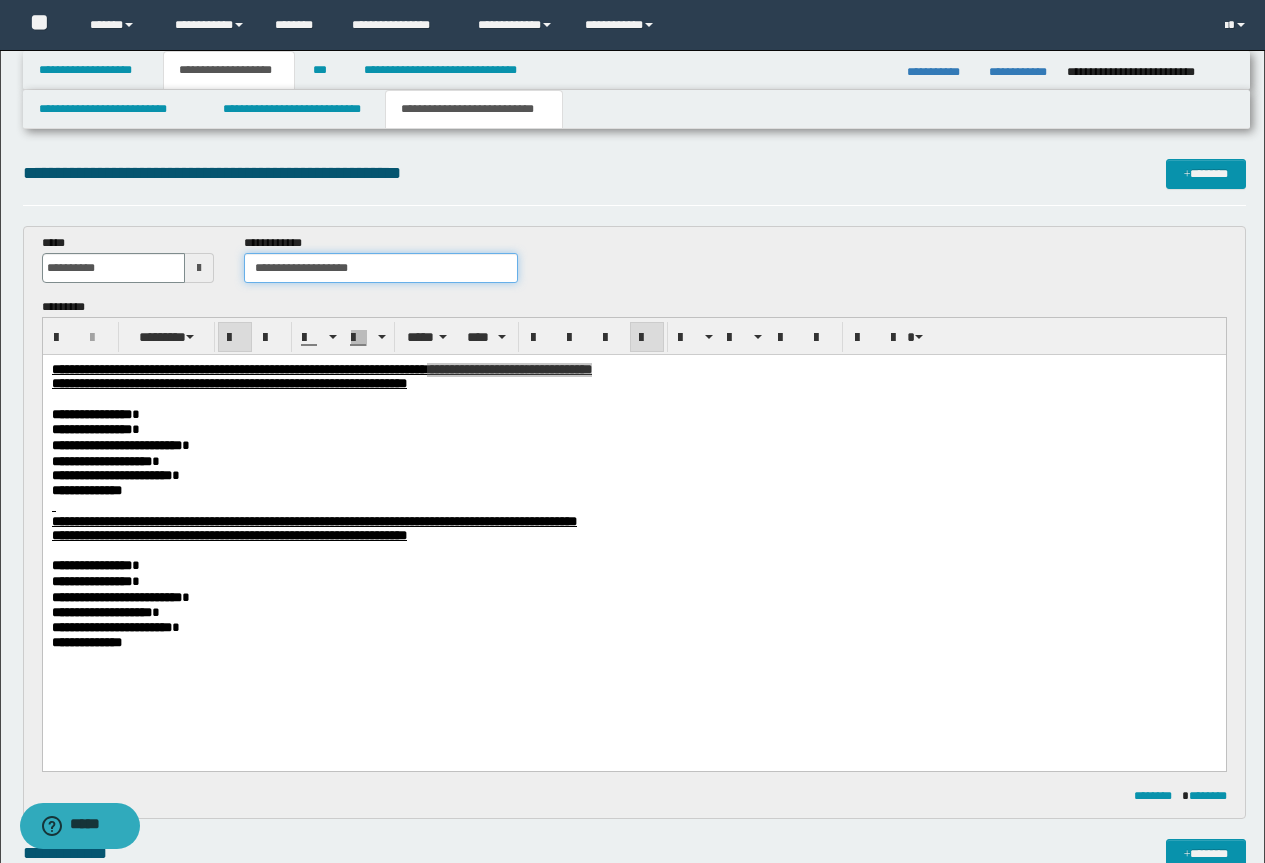 type on "**********" 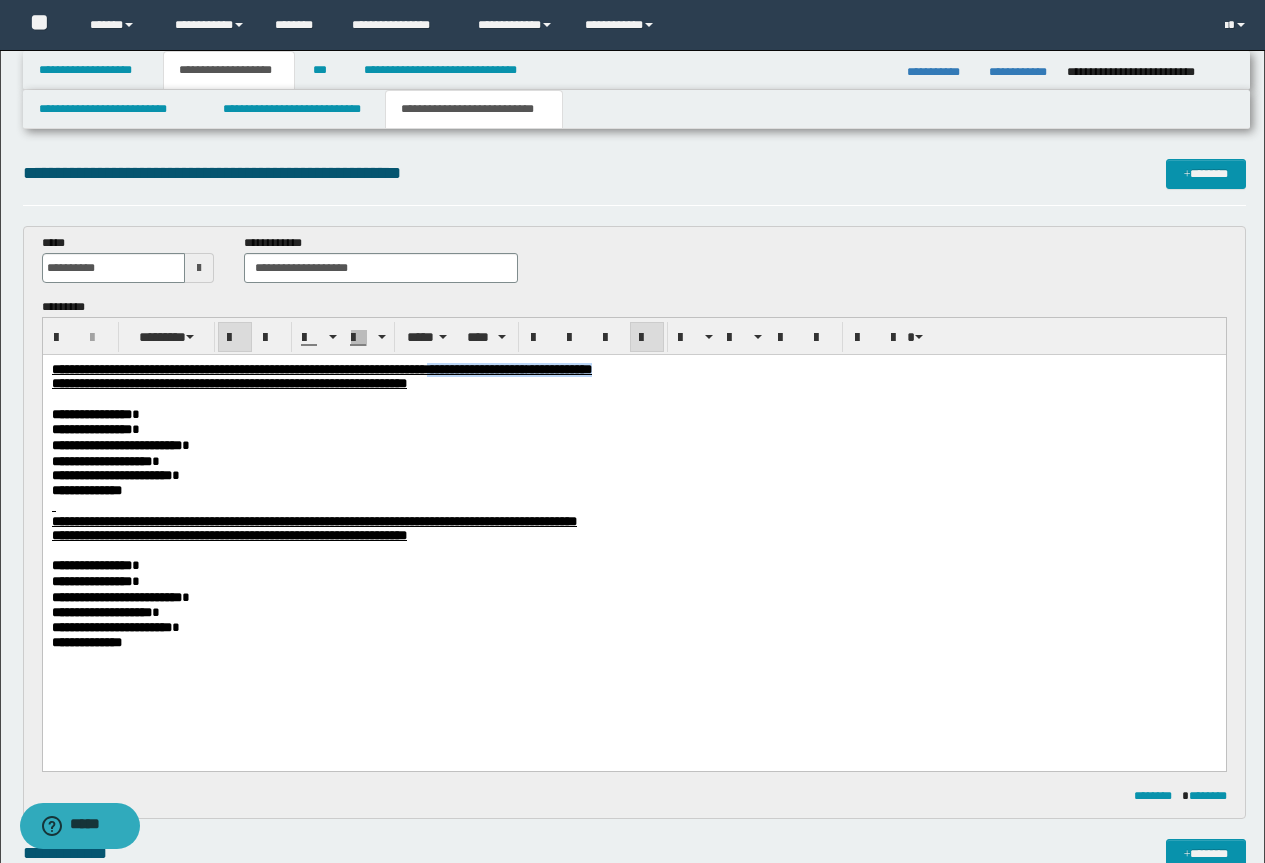 click on "**********" at bounding box center (228, 535) 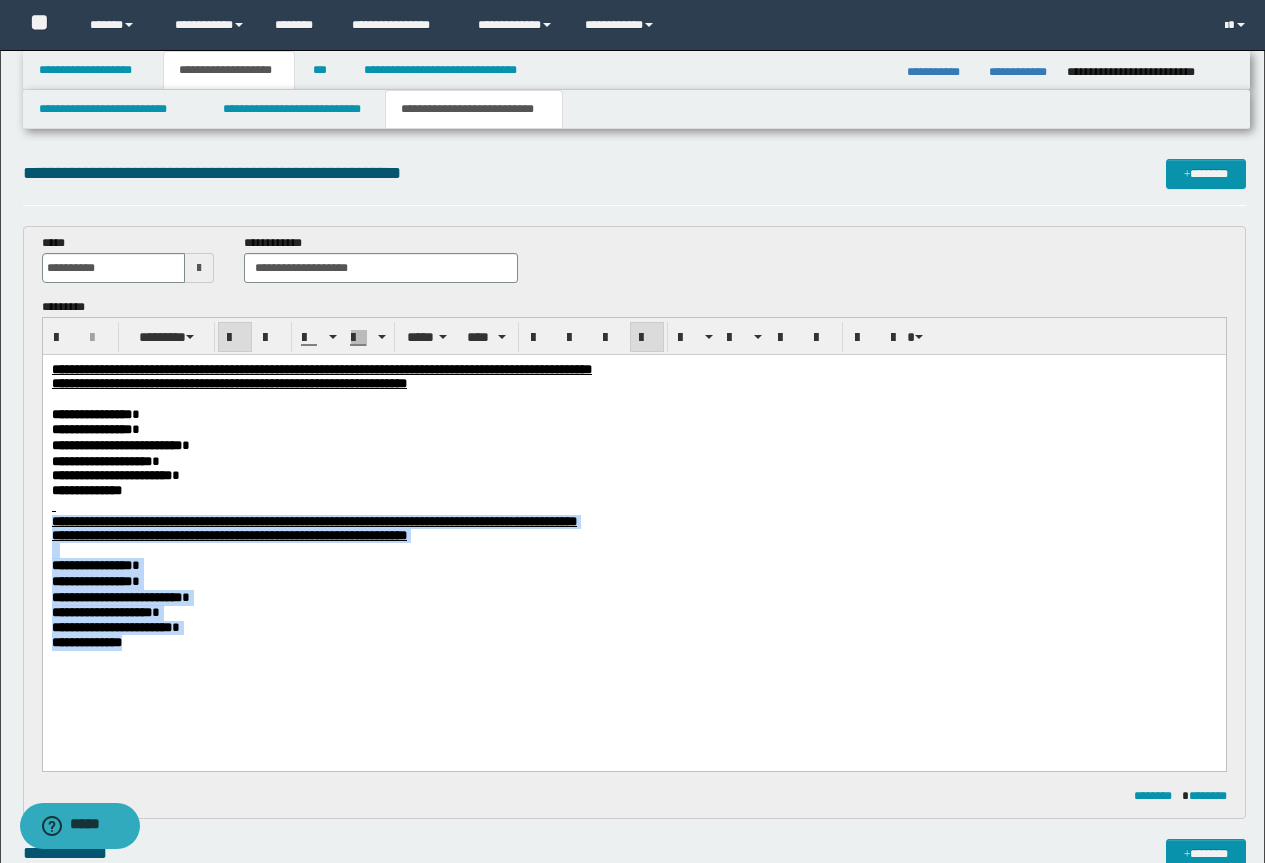 drag, startPoint x: 49, startPoint y: 524, endPoint x: 172, endPoint y: 653, distance: 178.24141 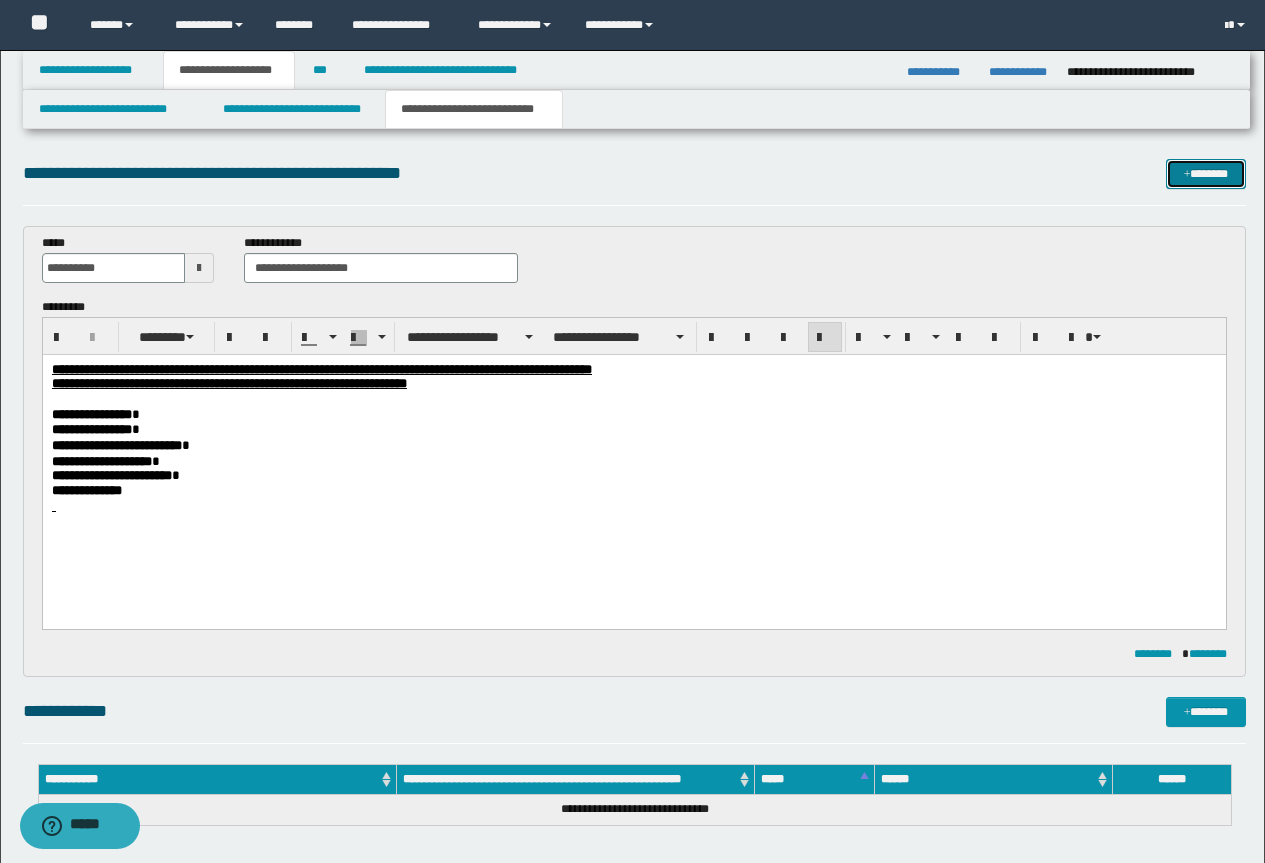 click on "*******" at bounding box center (1206, 174) 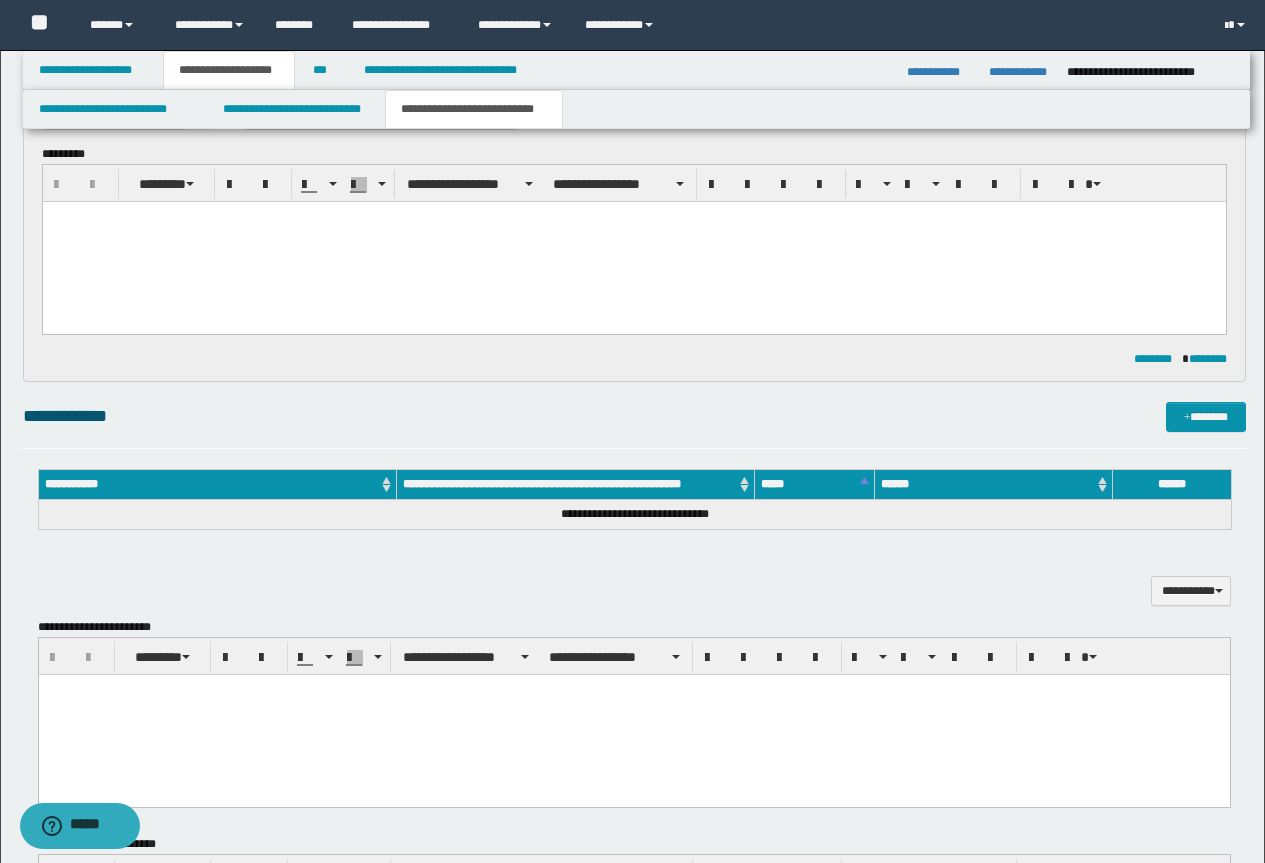 scroll, scrollTop: 0, scrollLeft: 0, axis: both 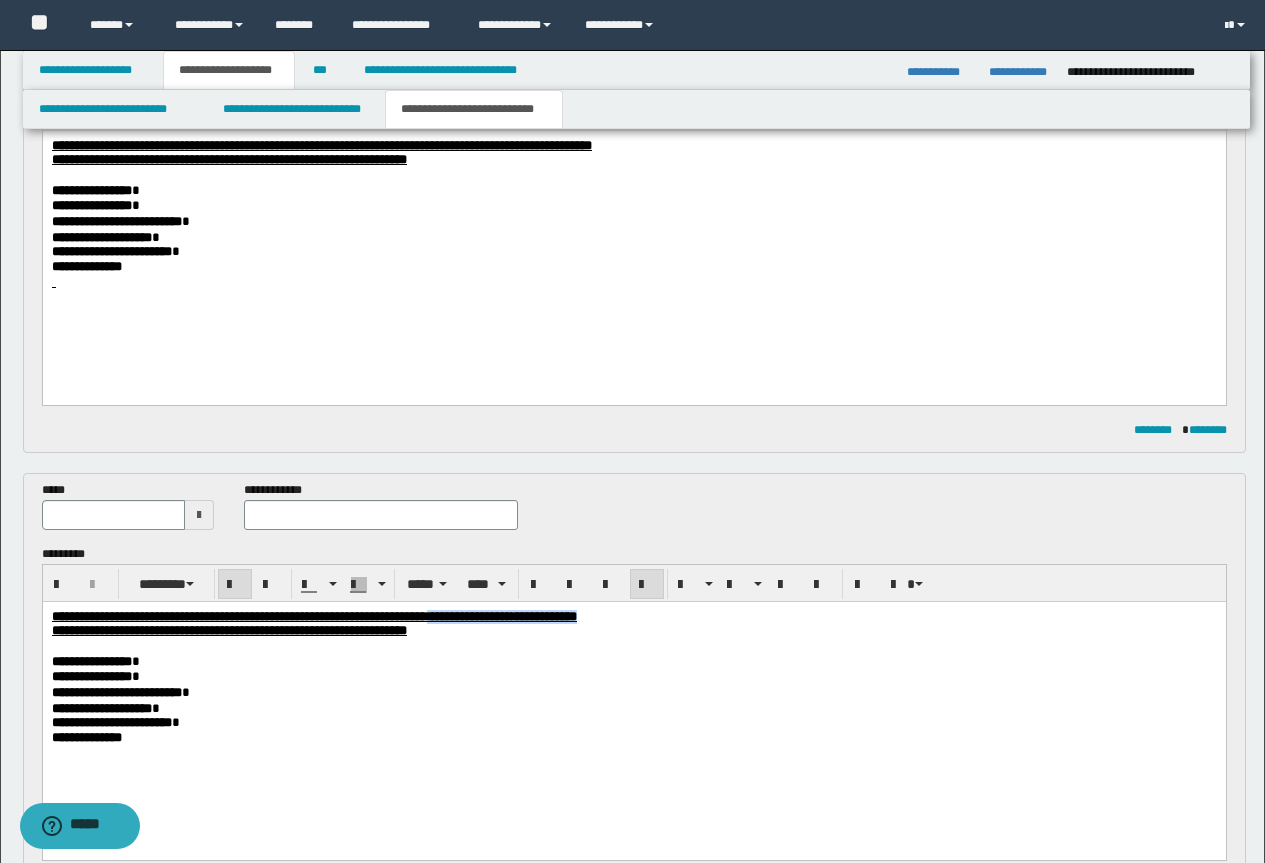drag, startPoint x: 822, startPoint y: 621, endPoint x: 628, endPoint y: 615, distance: 194.09276 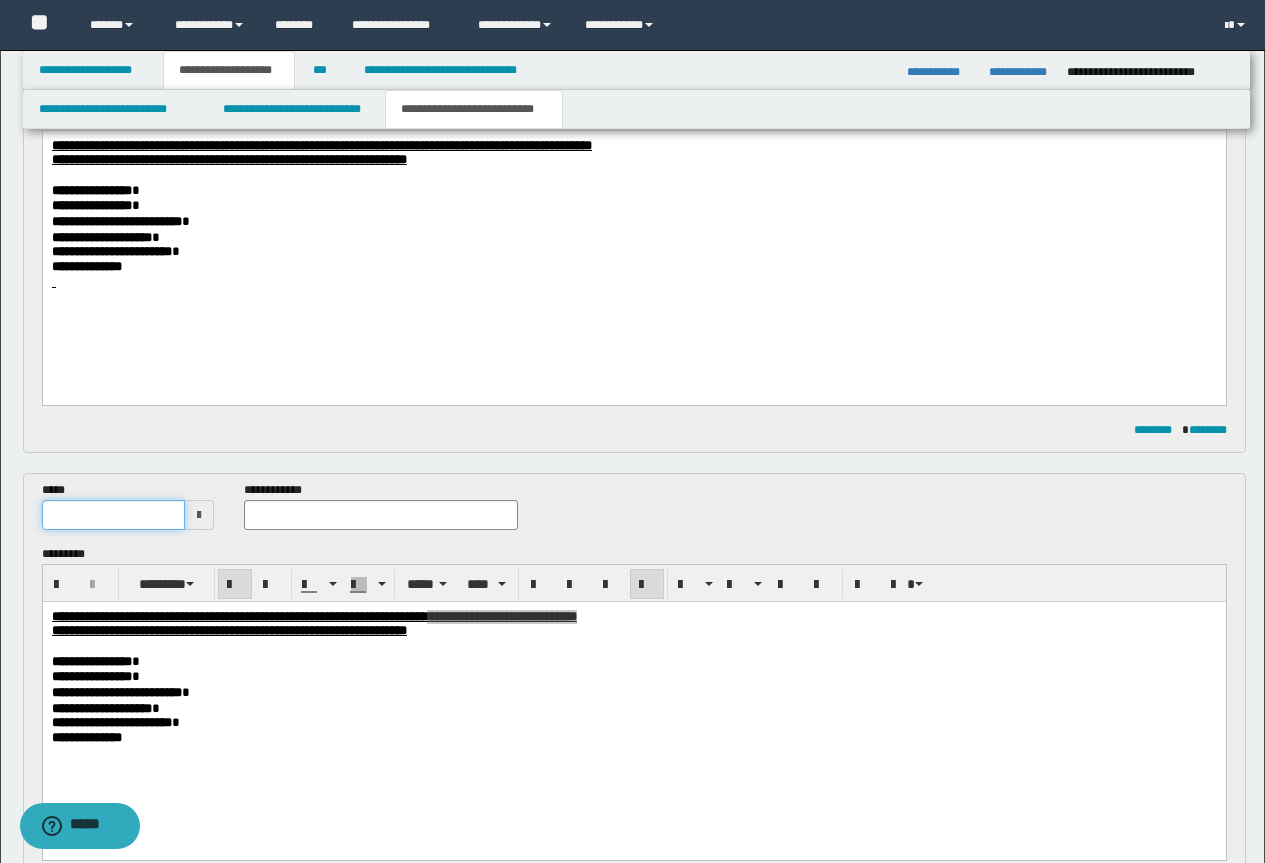 click at bounding box center [114, 515] 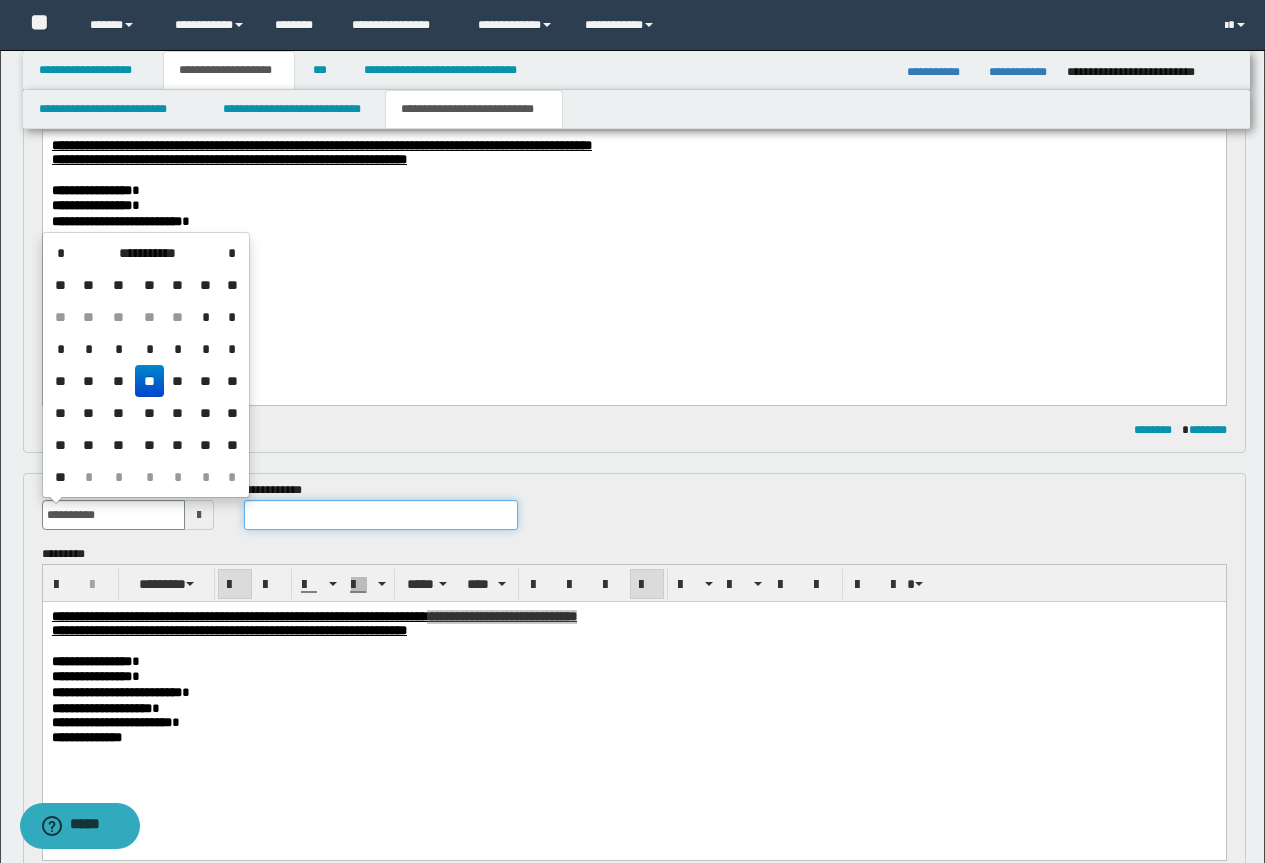 type on "**********" 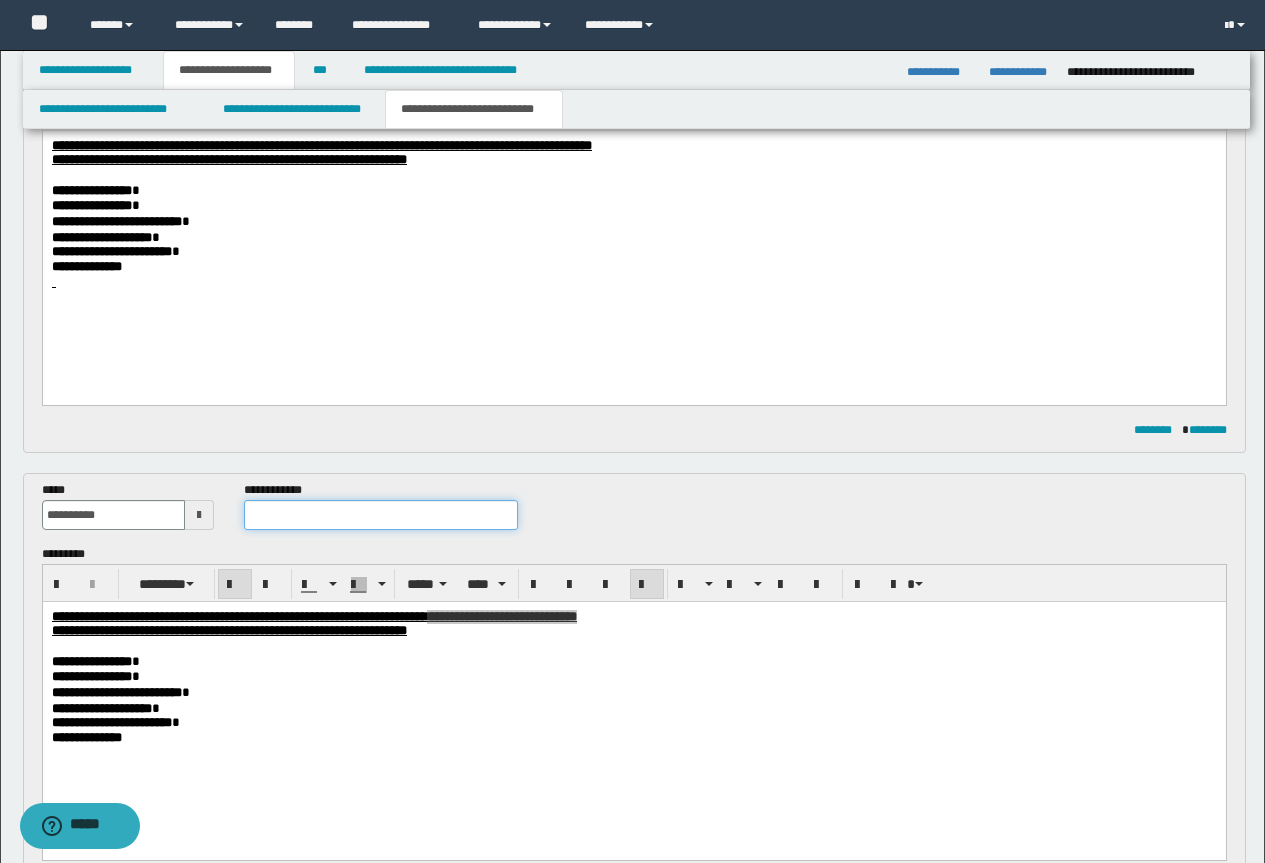 paste on "**********" 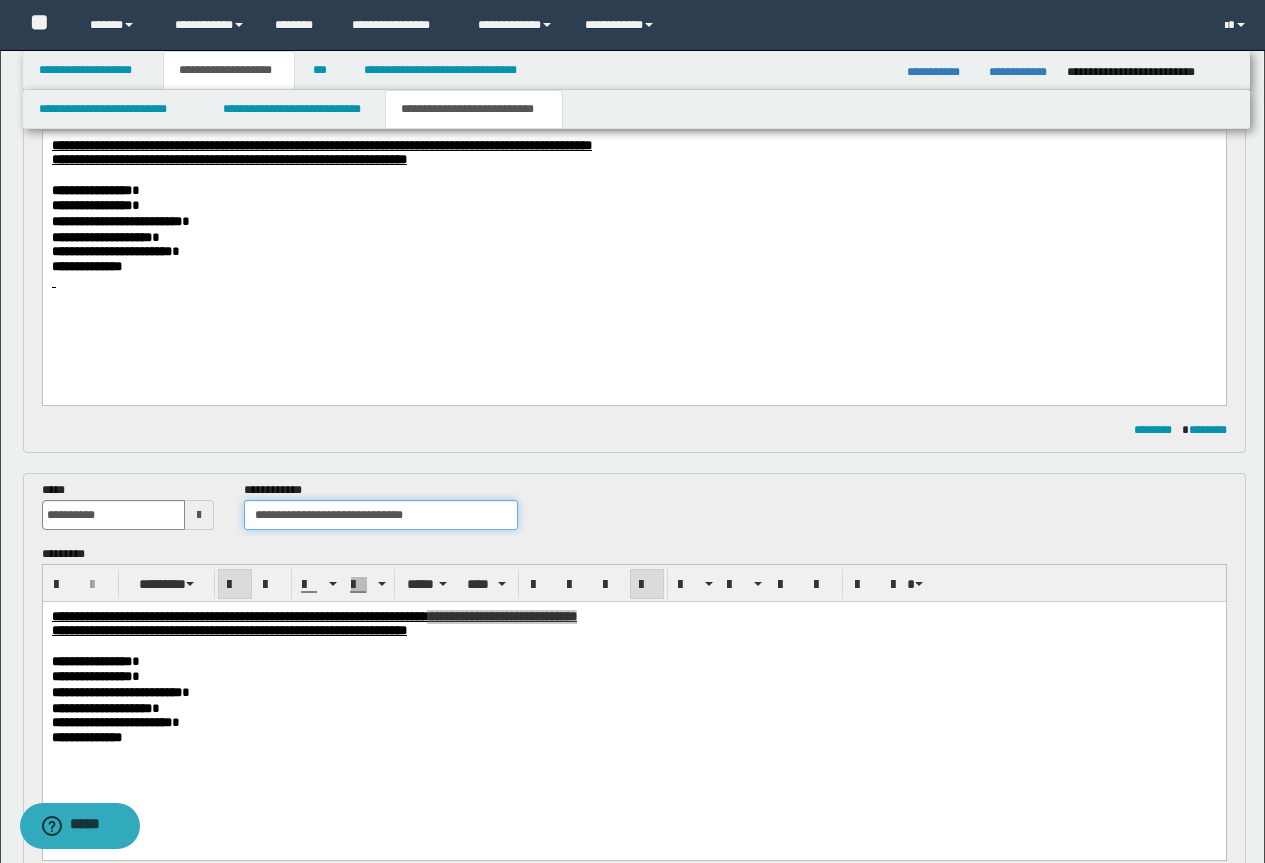 drag, startPoint x: 436, startPoint y: 516, endPoint x: 347, endPoint y: 522, distance: 89.20202 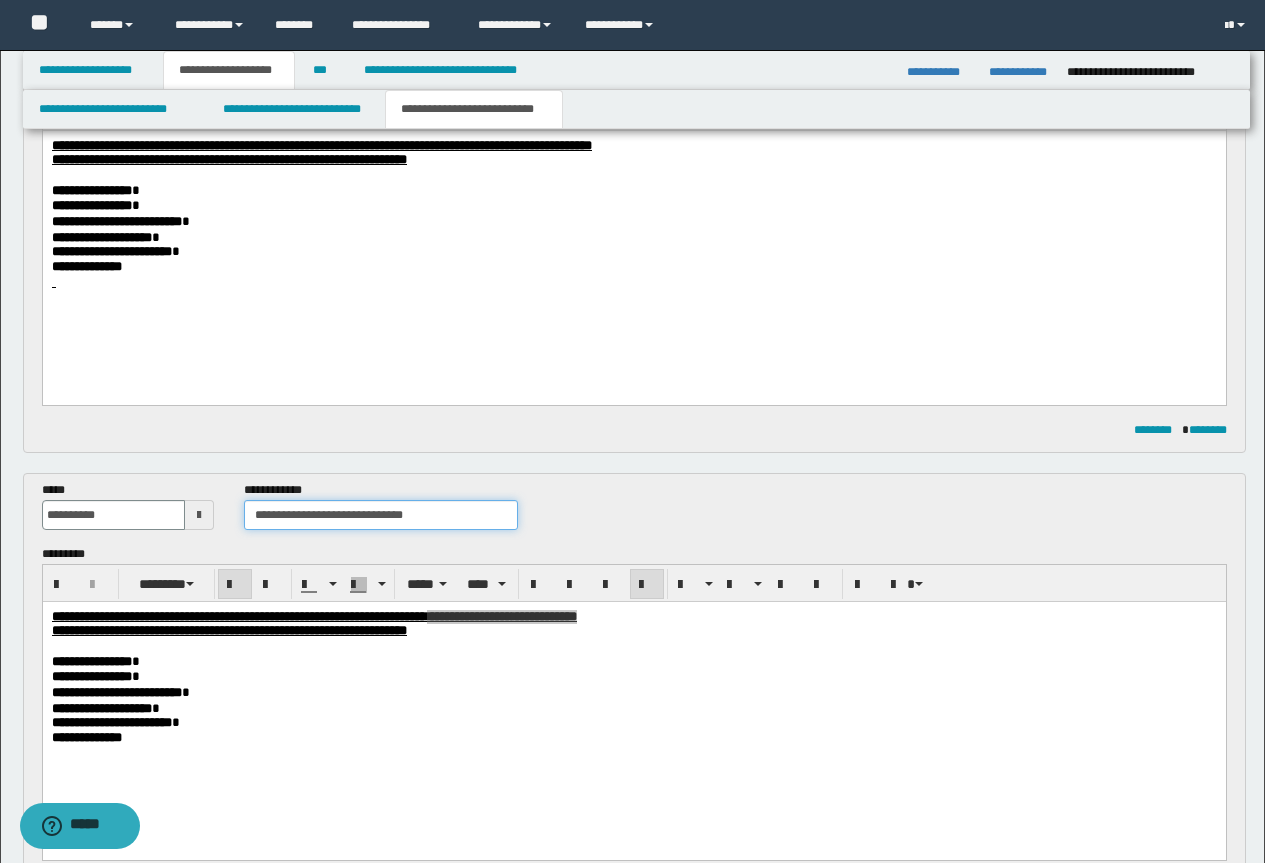 click on "**********" at bounding box center [381, 515] 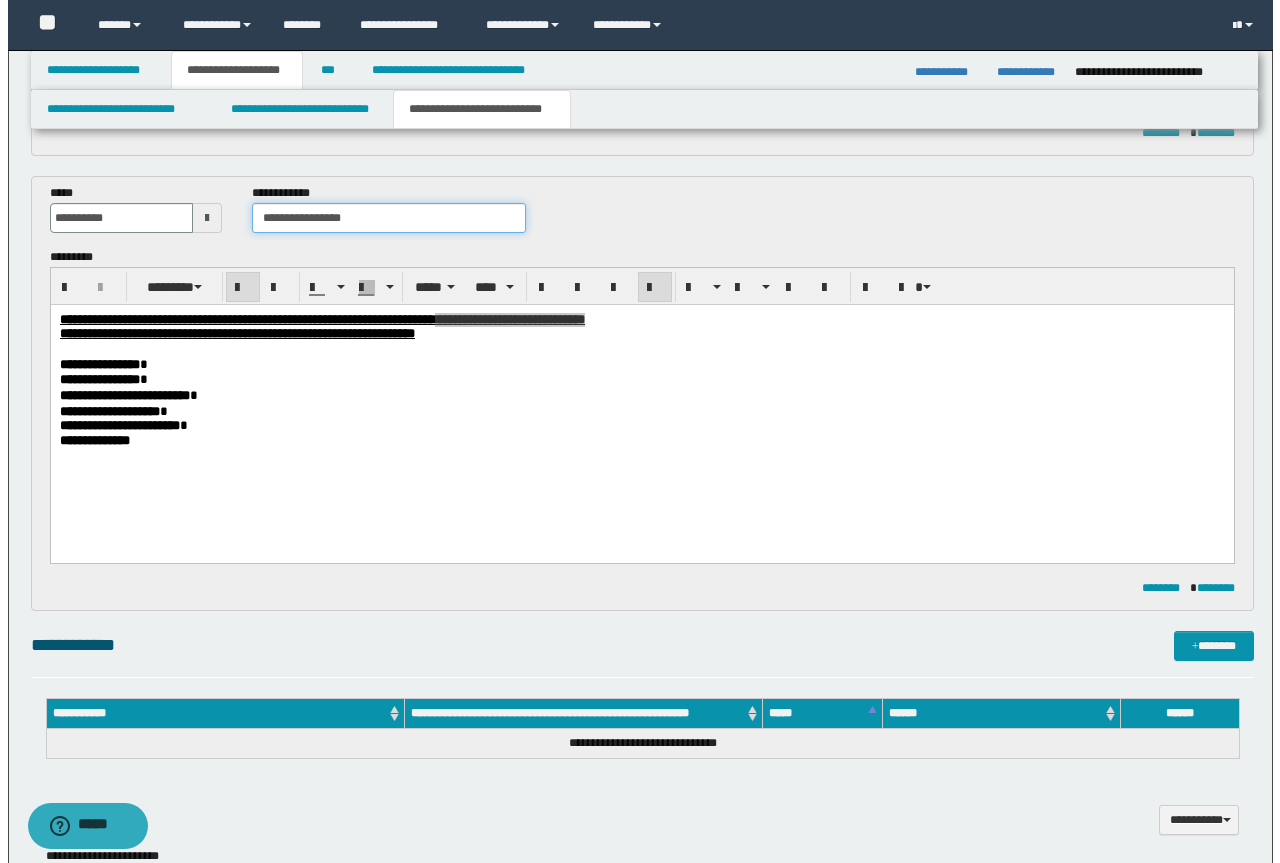 scroll, scrollTop: 524, scrollLeft: 0, axis: vertical 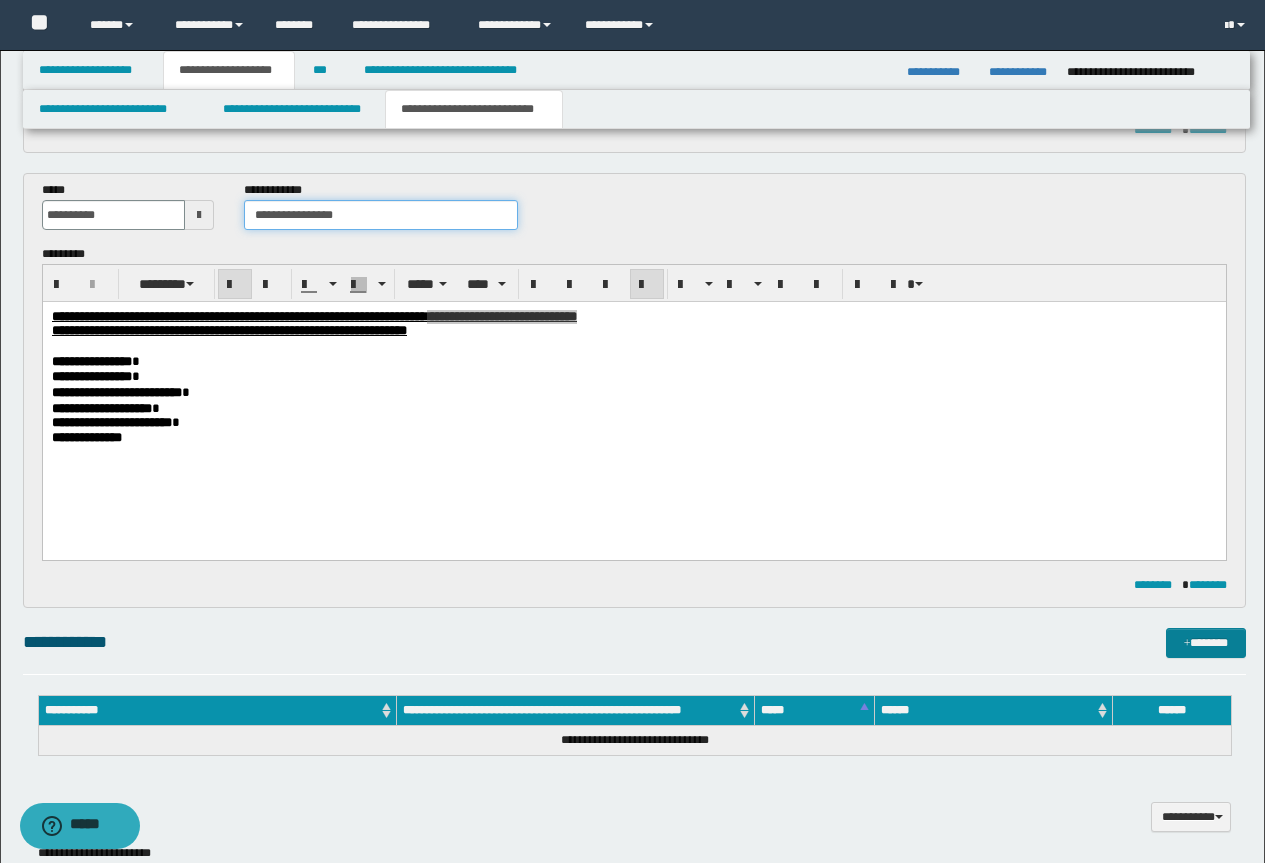 type on "**********" 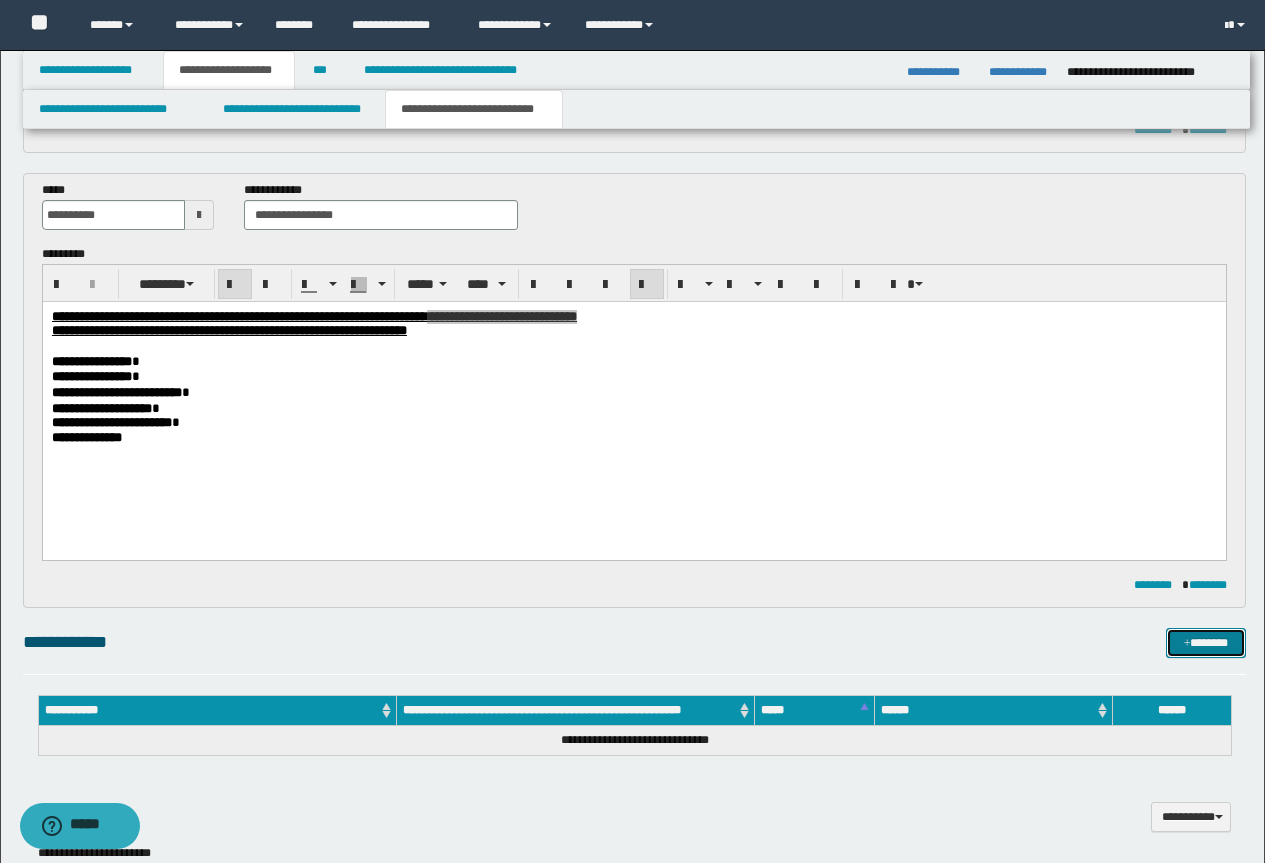 click on "*******" at bounding box center (1206, 643) 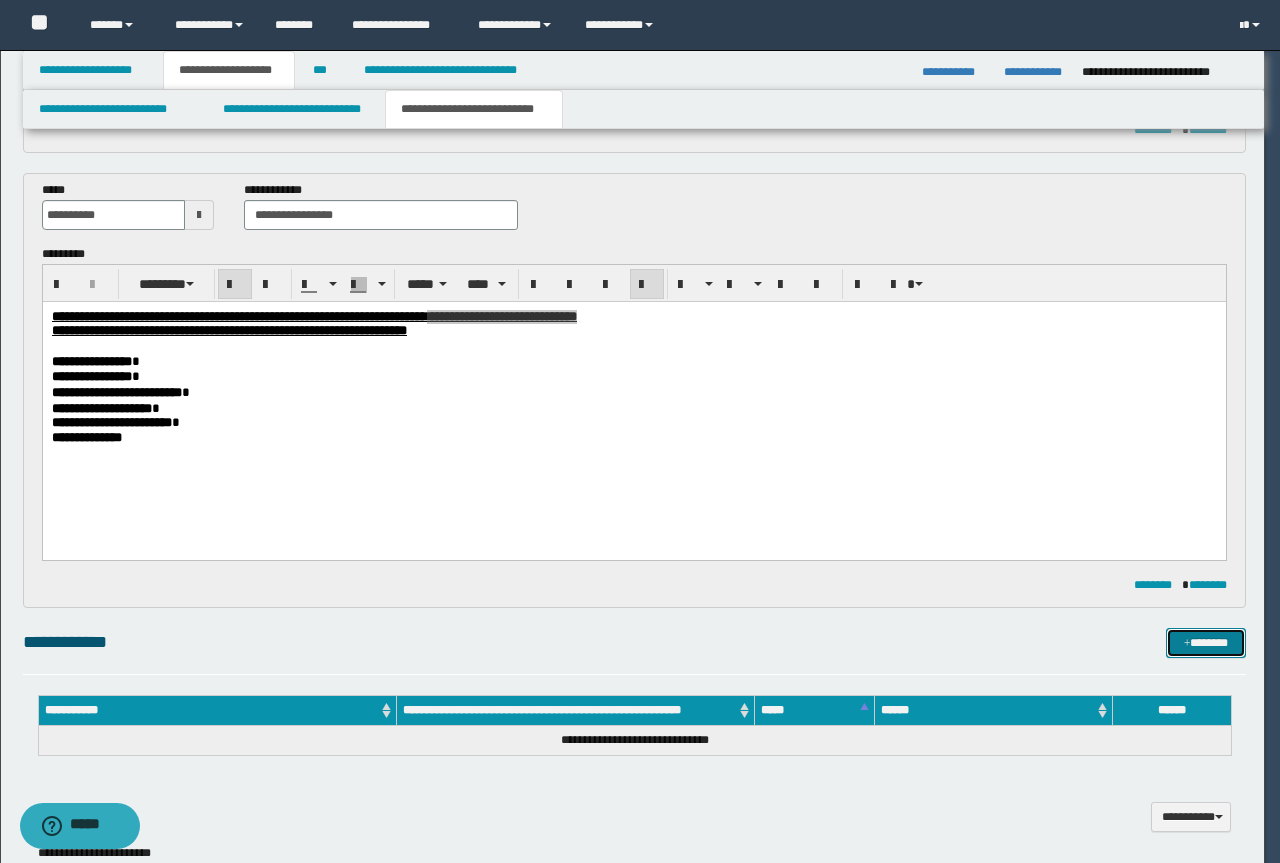 type 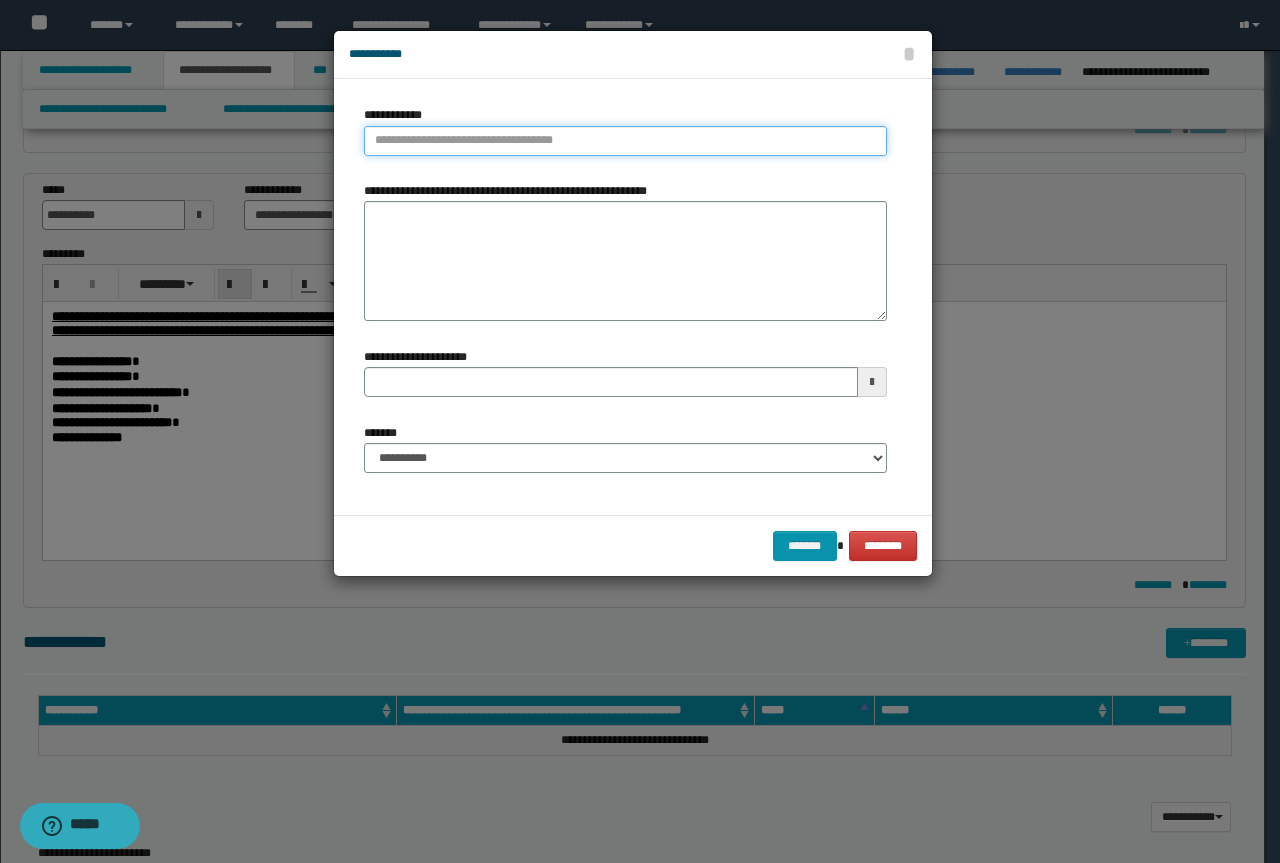 click on "**********" at bounding box center [625, 141] 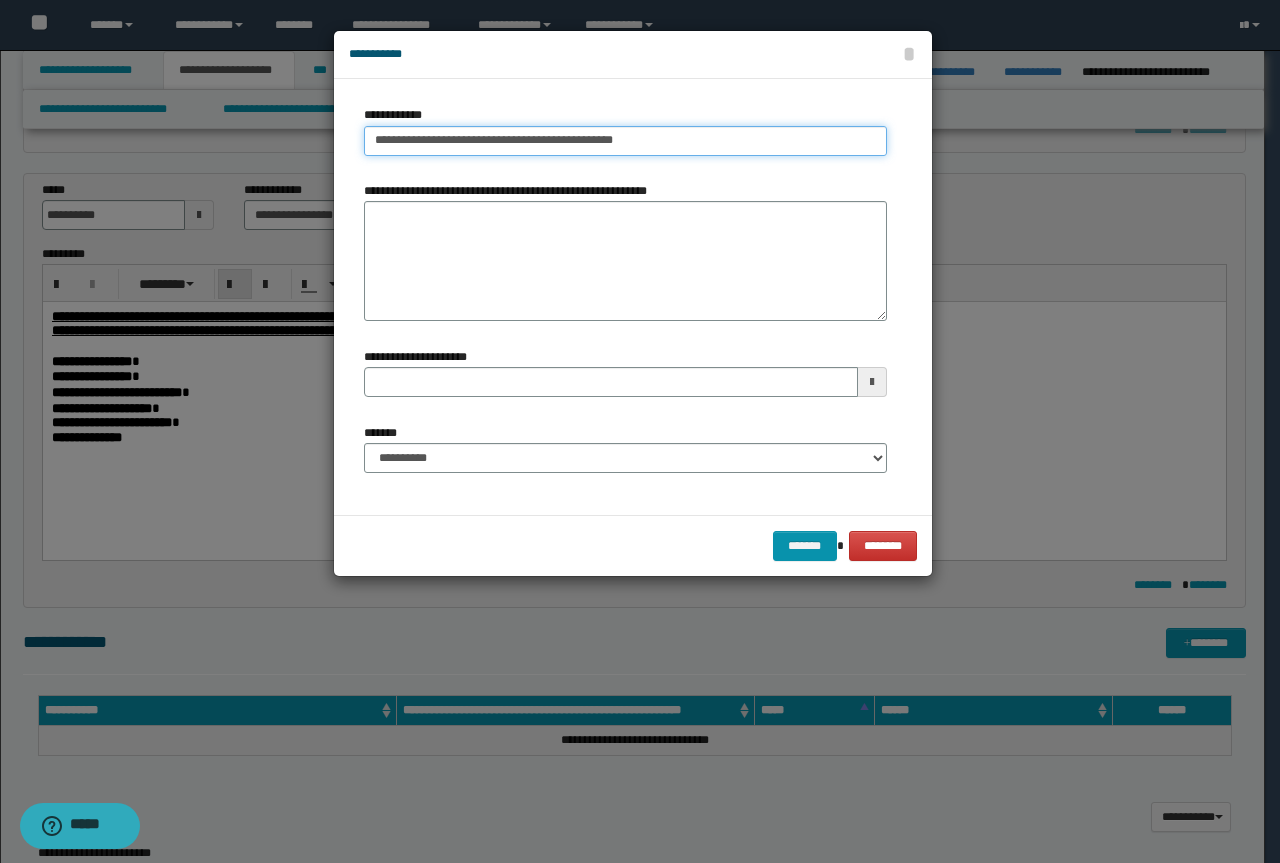 type on "**********" 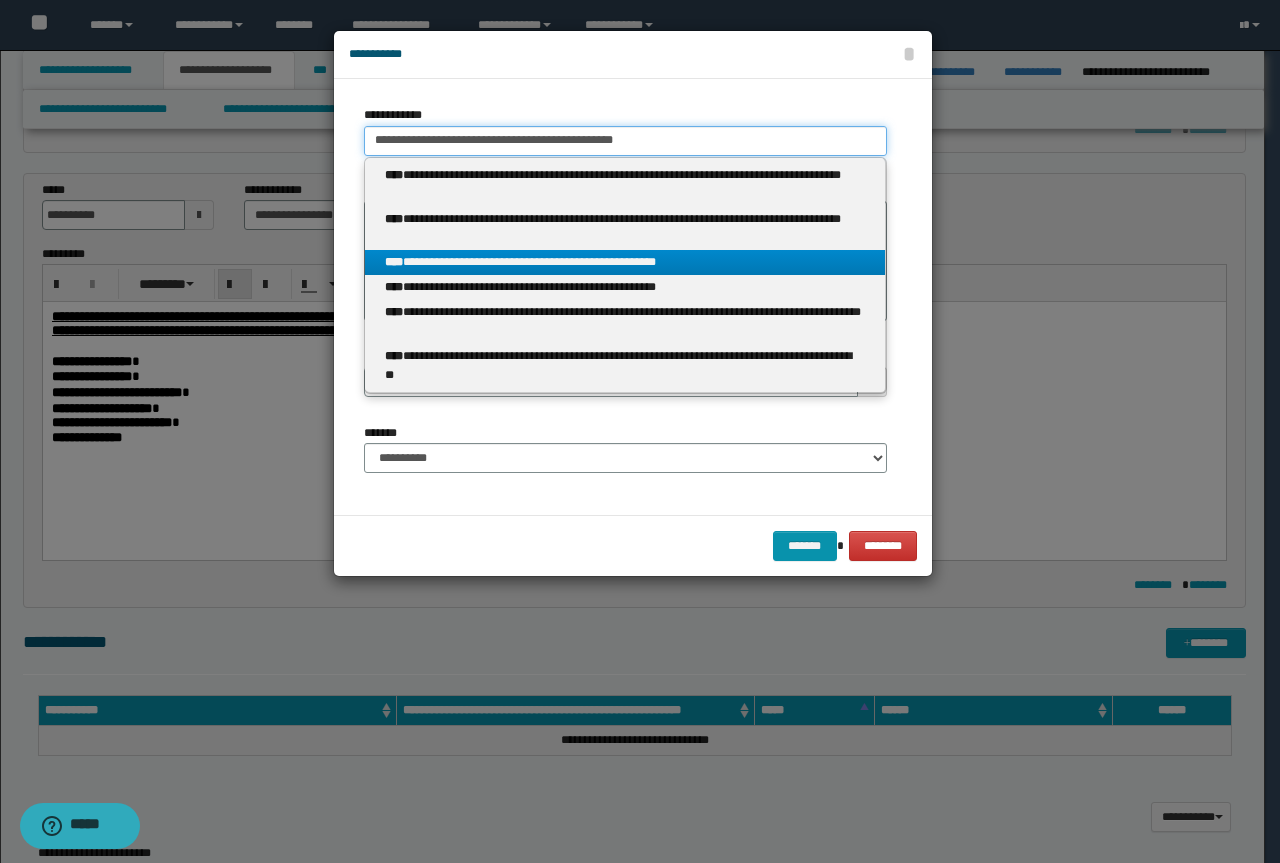 type on "**********" 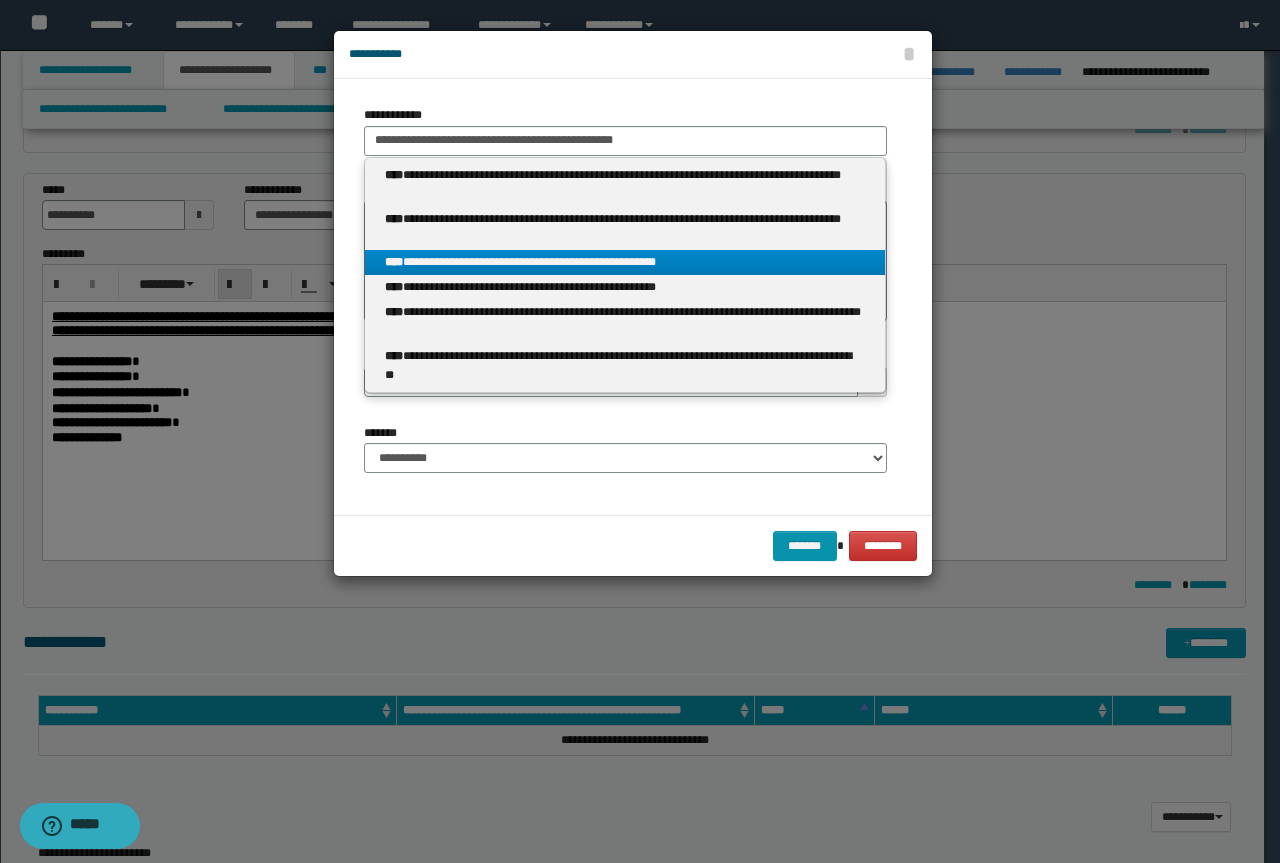 click on "**********" at bounding box center [625, 262] 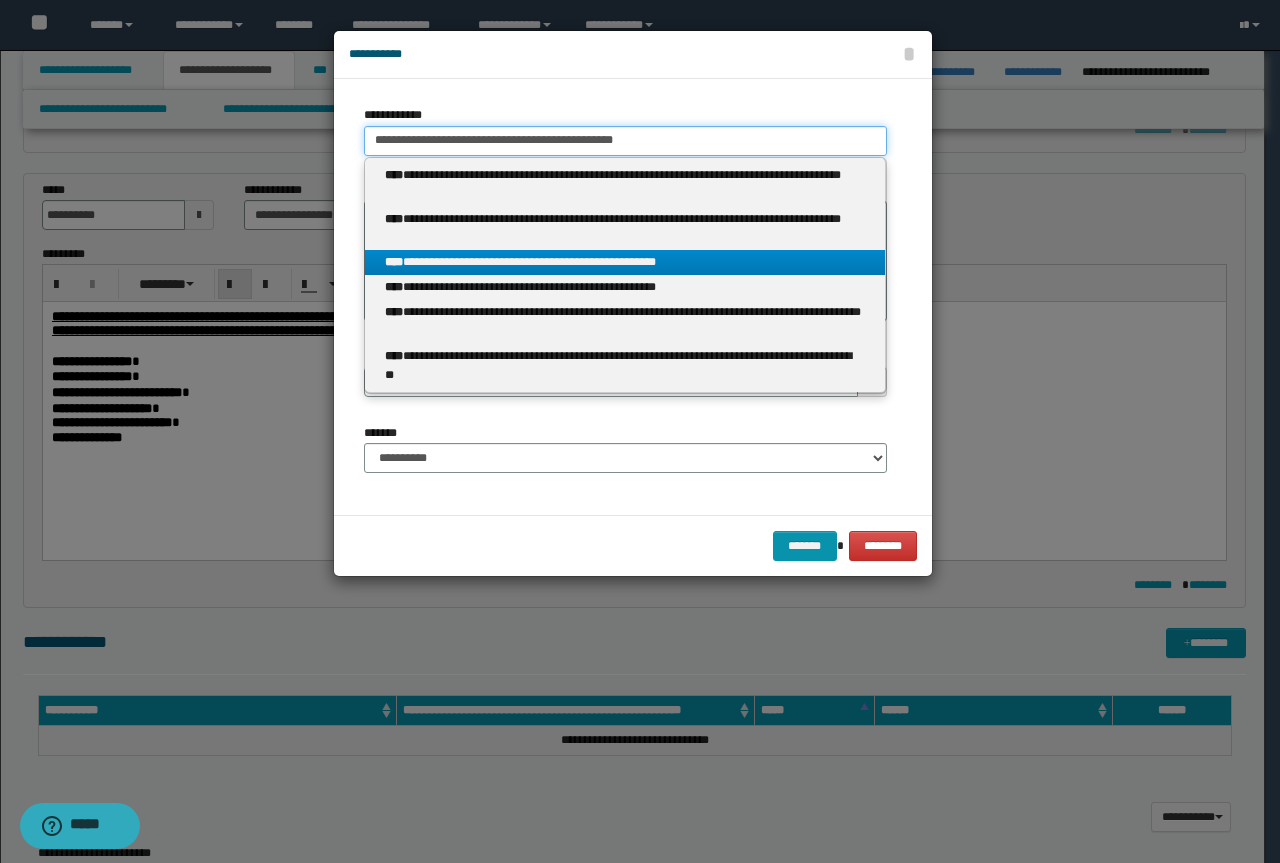 type 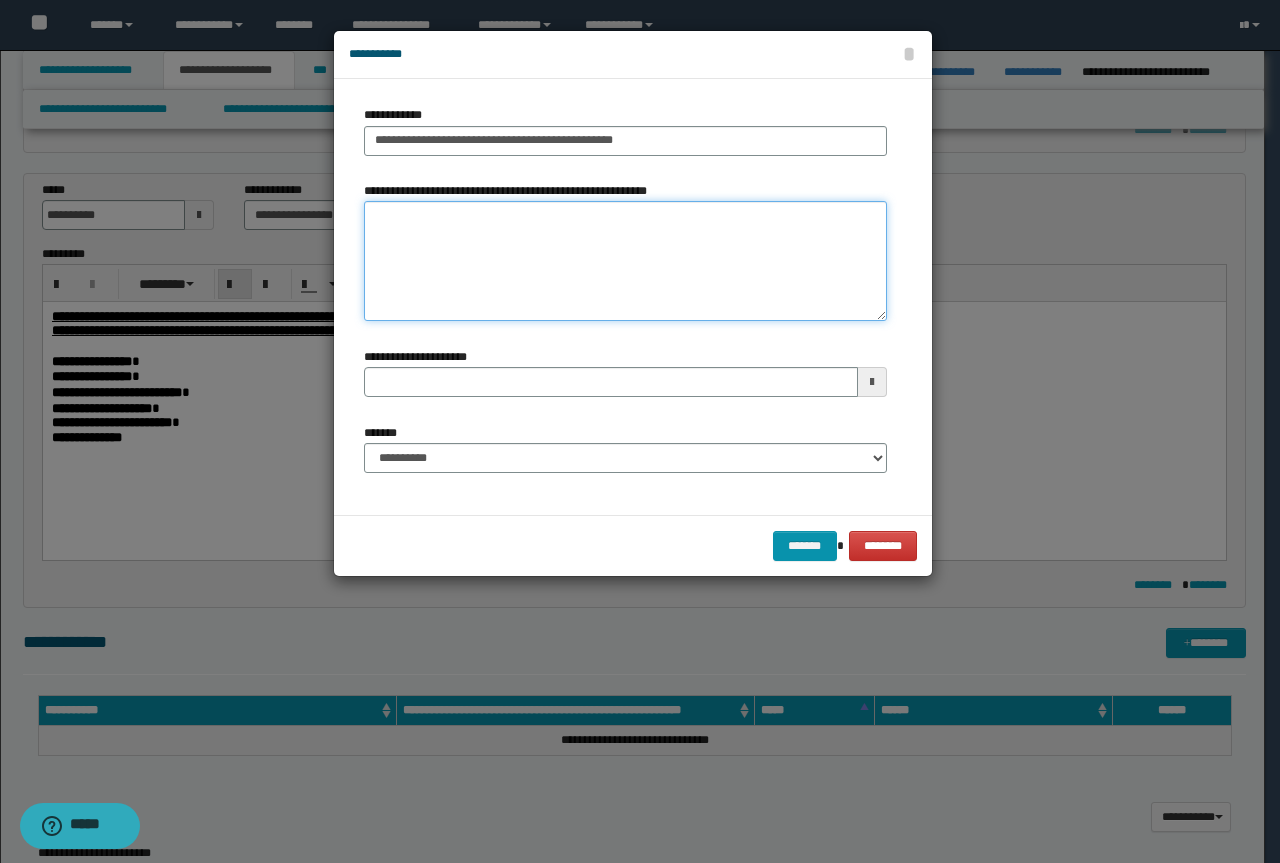 click on "**********" at bounding box center [625, 261] 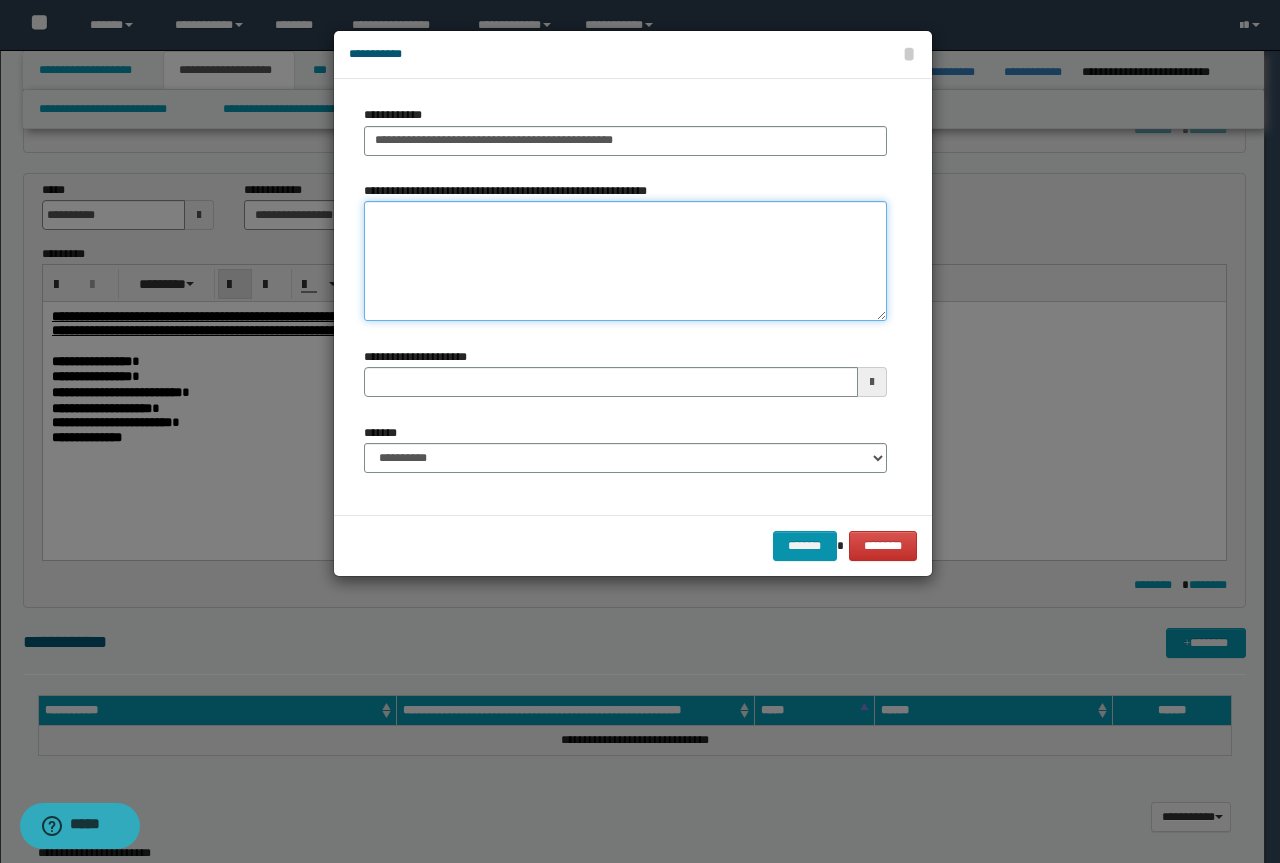 type 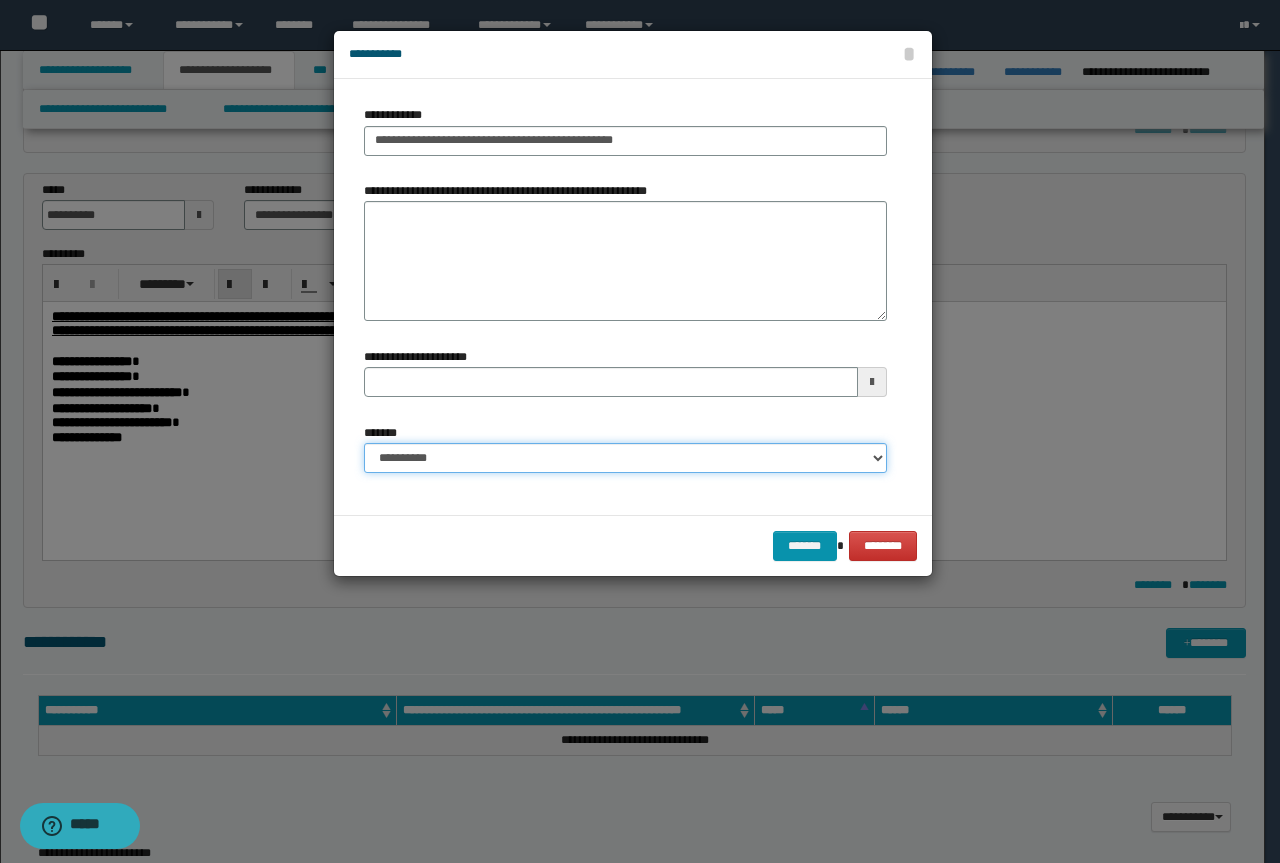 click on "**********" at bounding box center (625, 458) 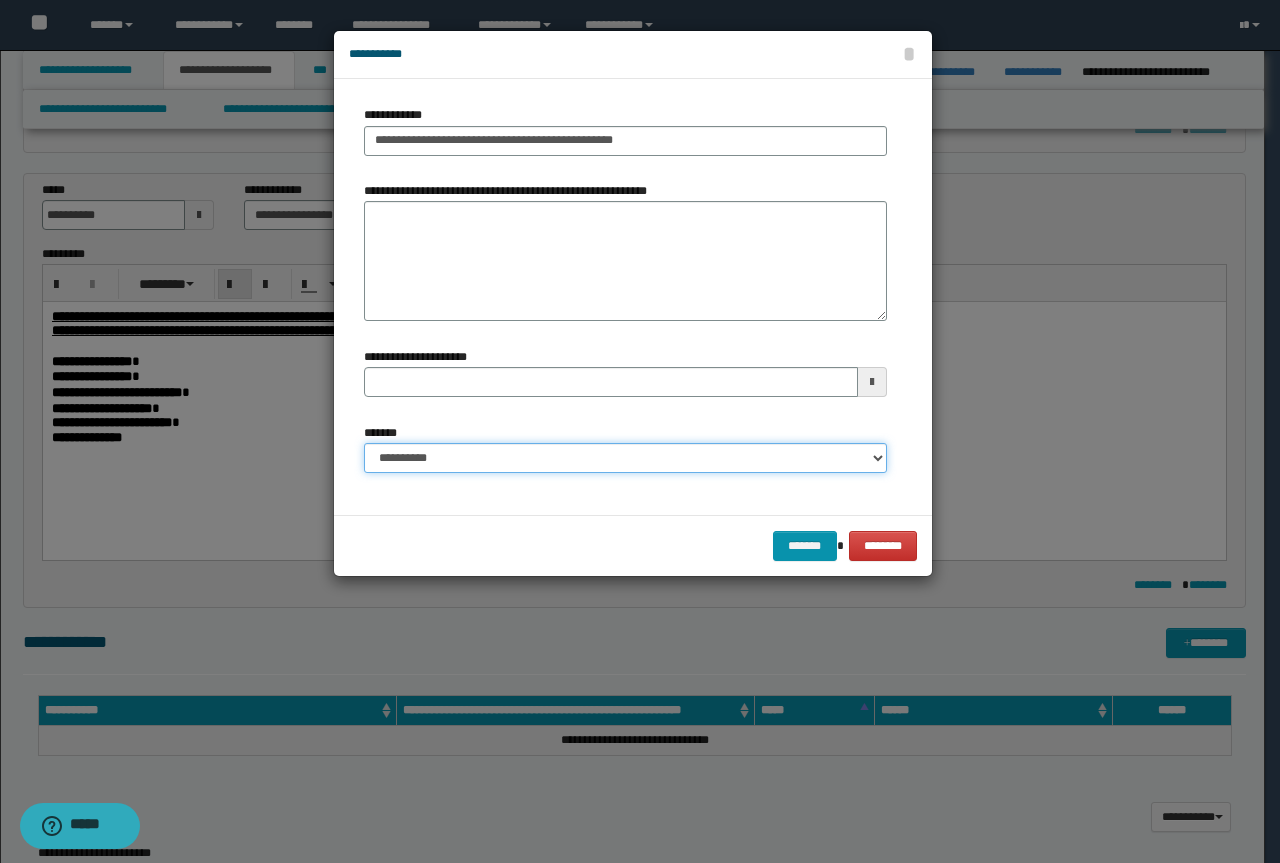 select on "*" 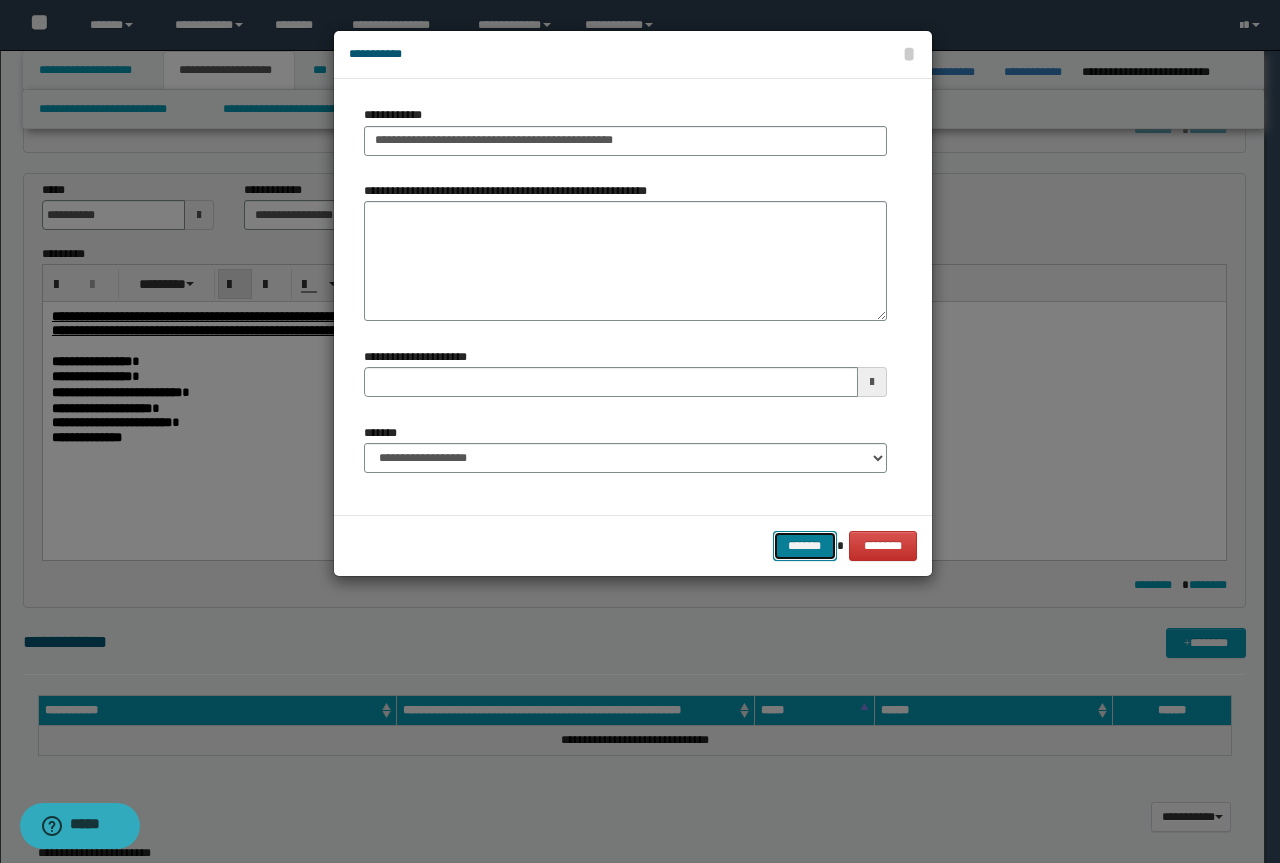click on "*******" at bounding box center (805, 546) 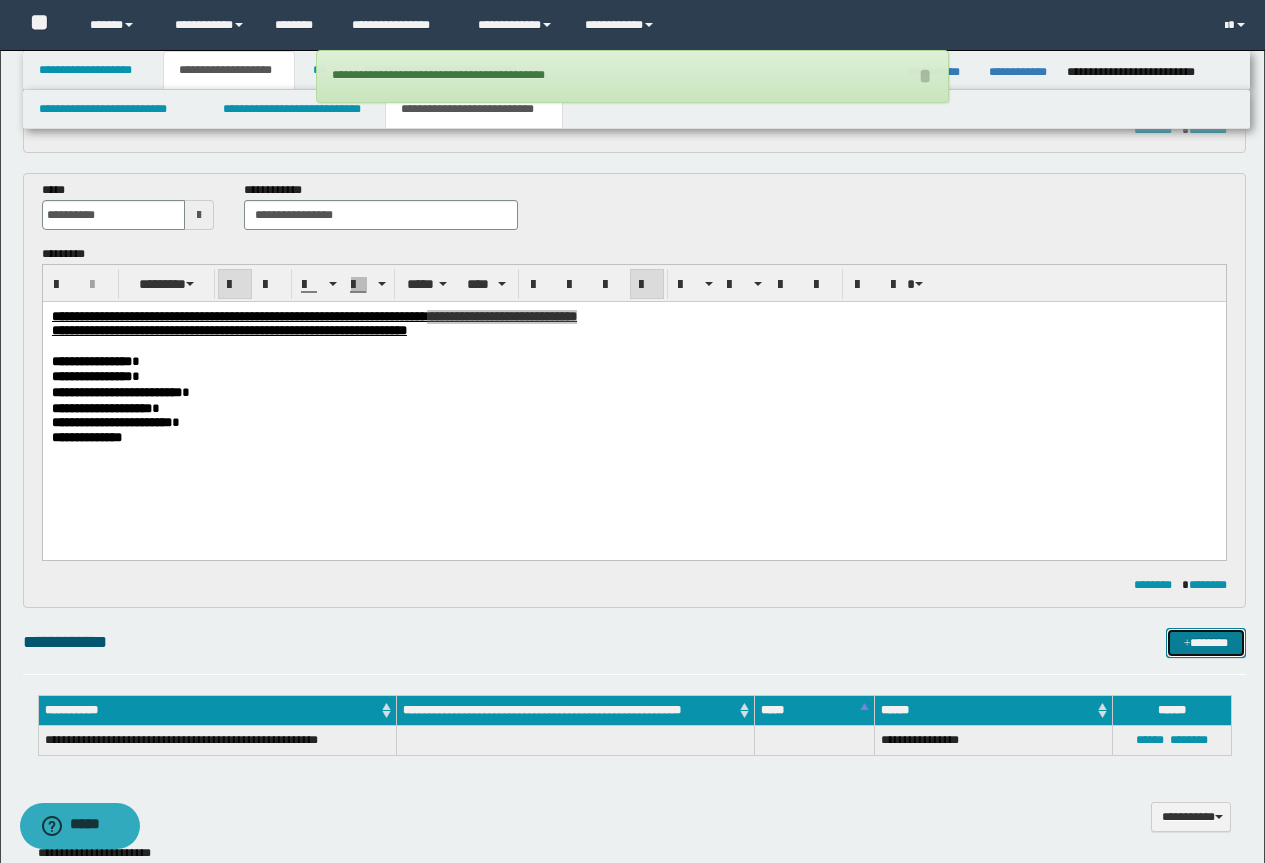 click on "*******" at bounding box center [1206, 643] 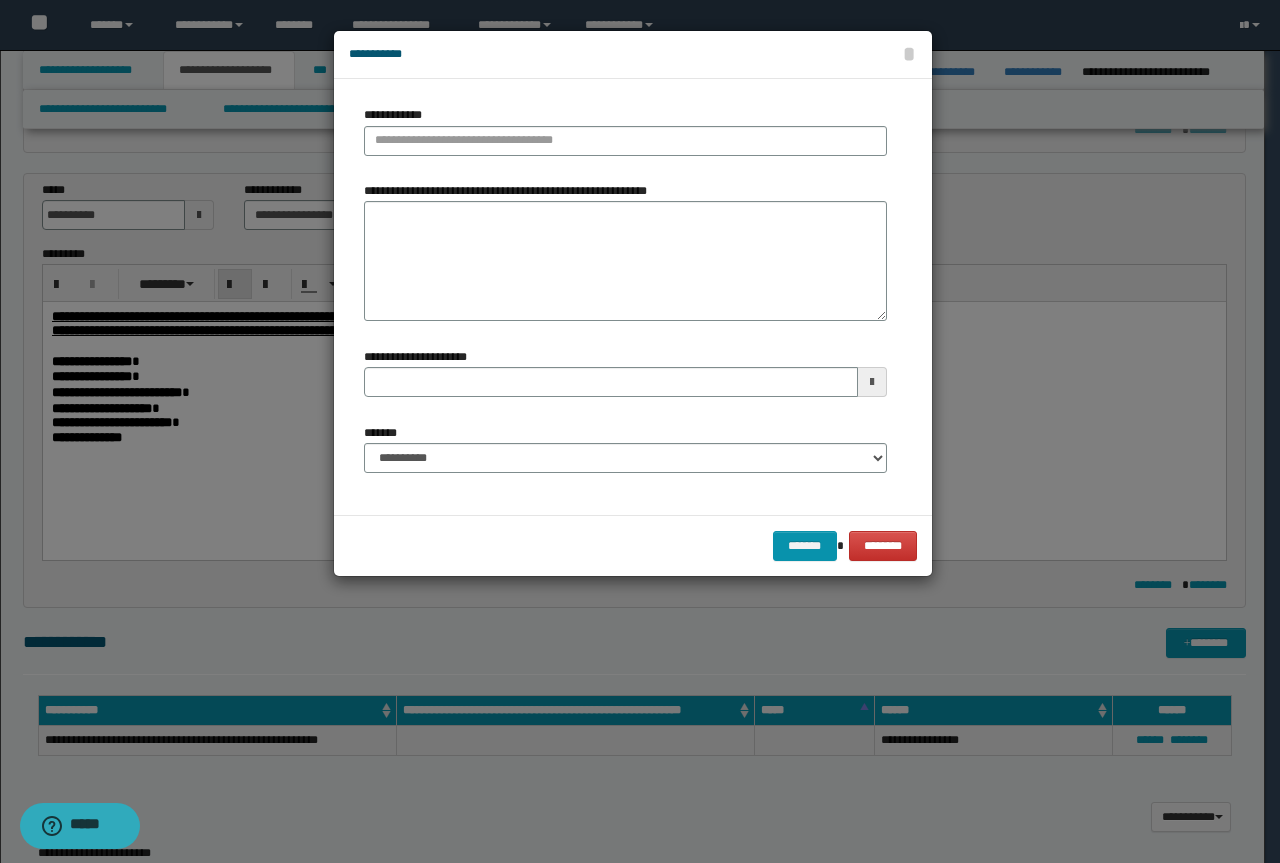 type 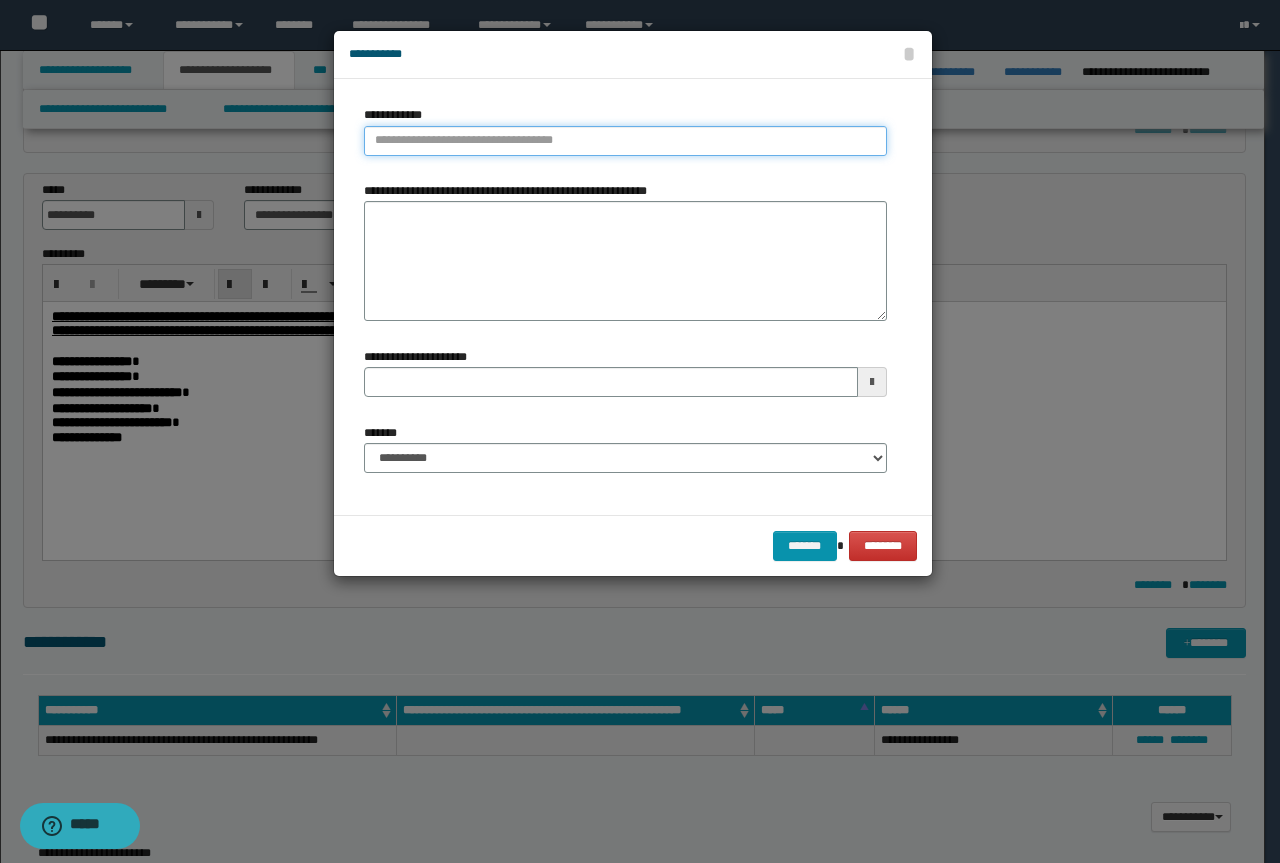 type on "**********" 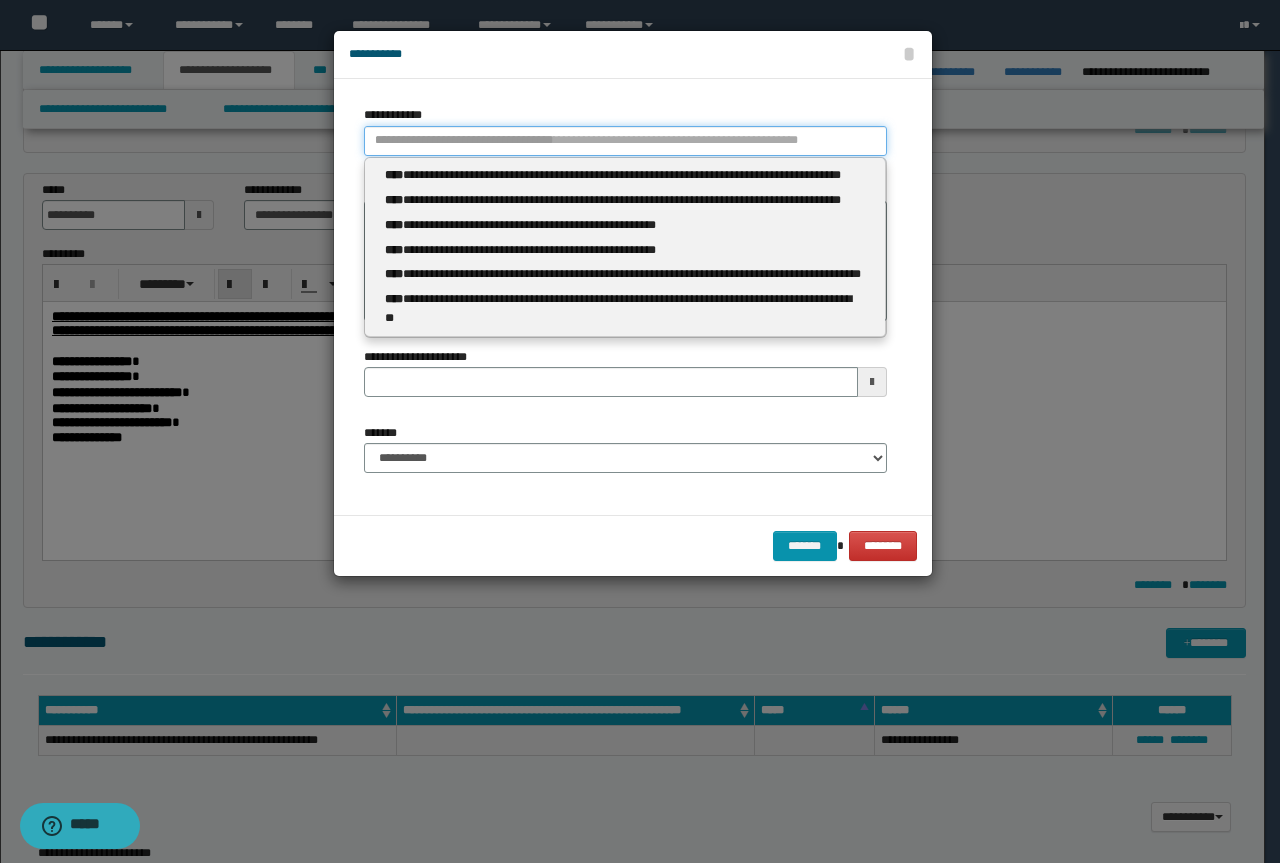 click on "**********" at bounding box center (625, 141) 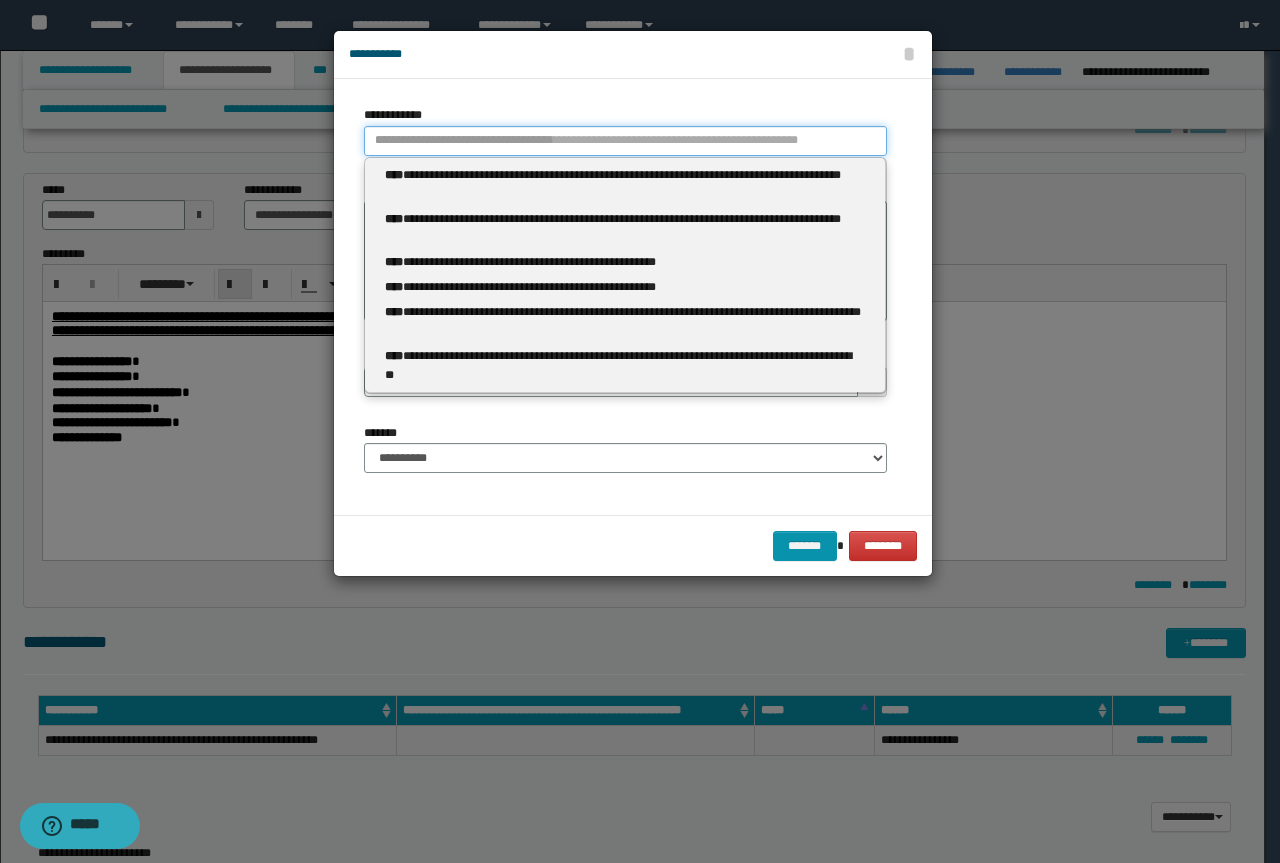 paste on "**********" 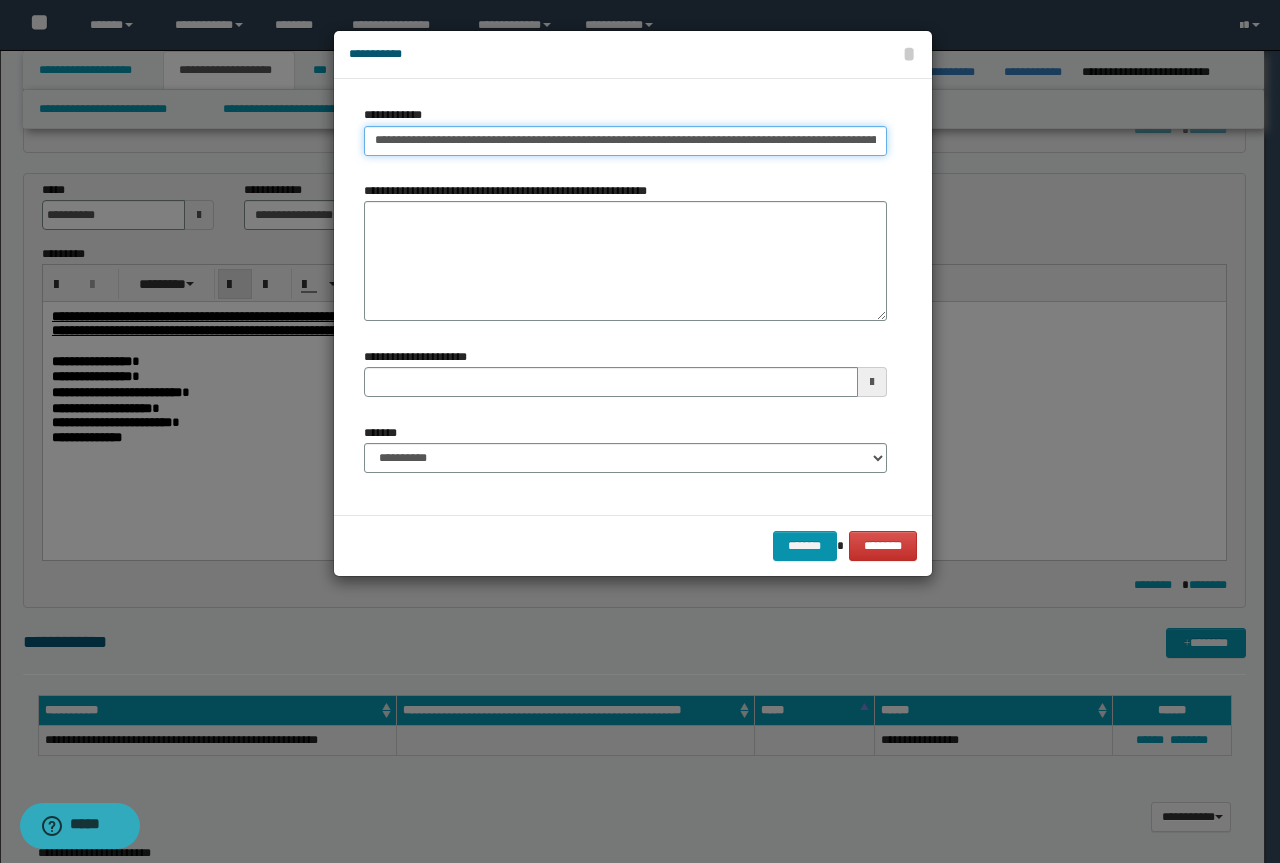 scroll, scrollTop: 0, scrollLeft: 248, axis: horizontal 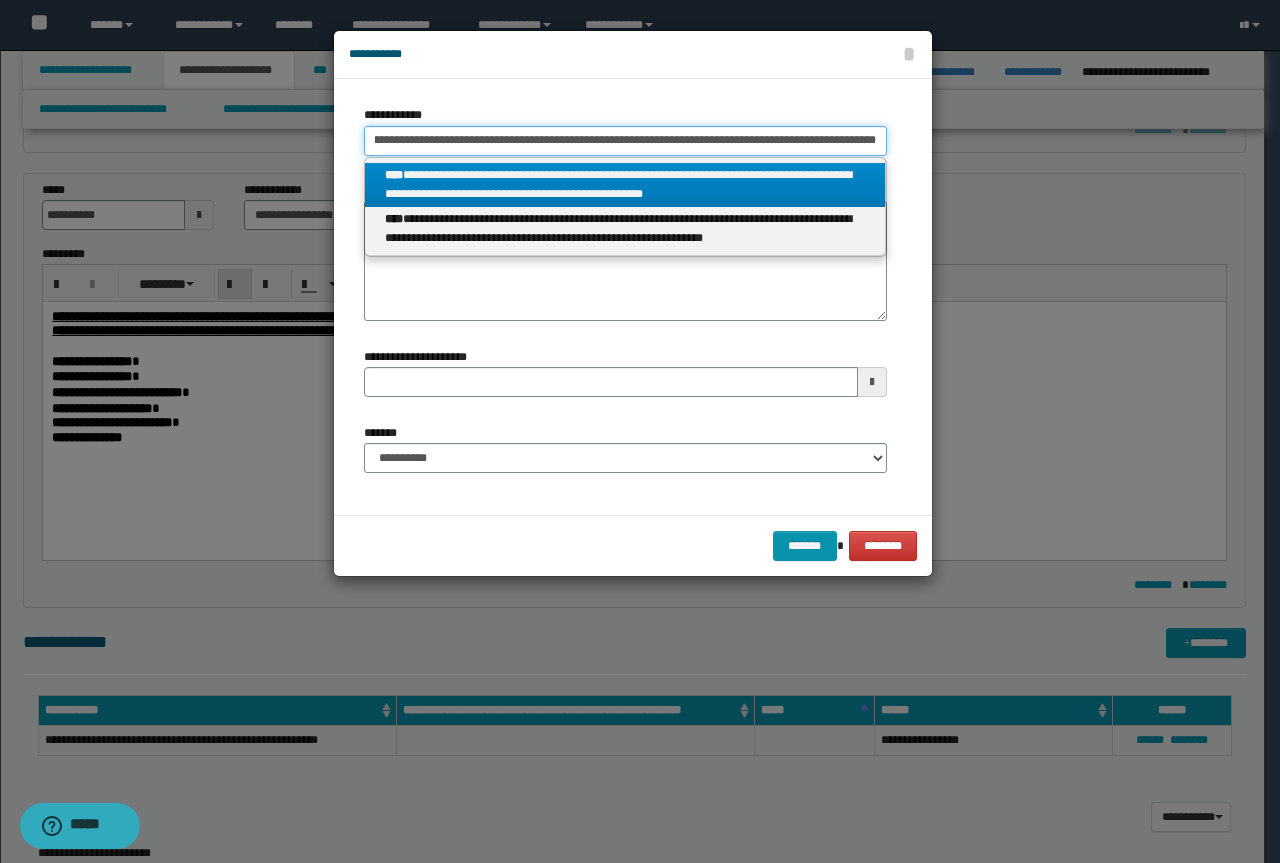 type on "**********" 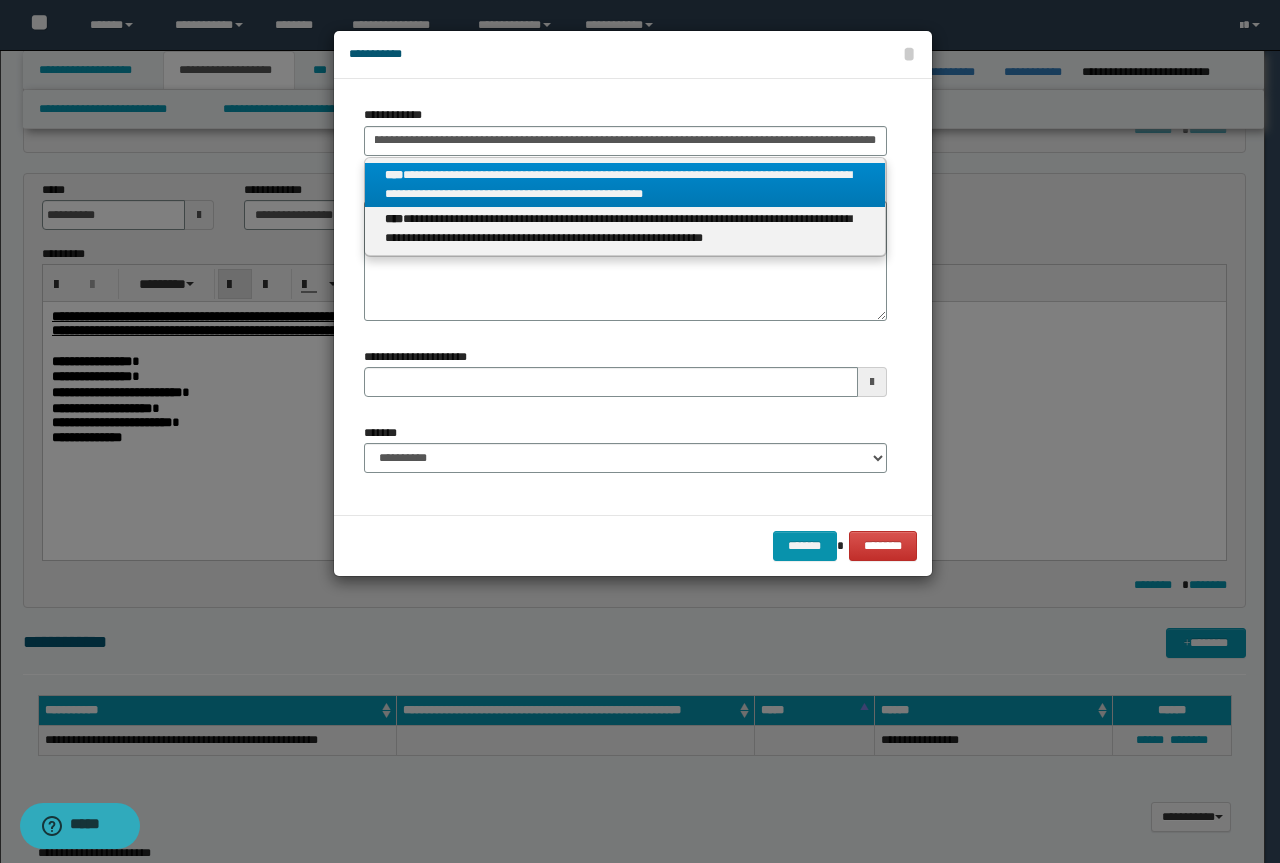 scroll, scrollTop: 0, scrollLeft: 0, axis: both 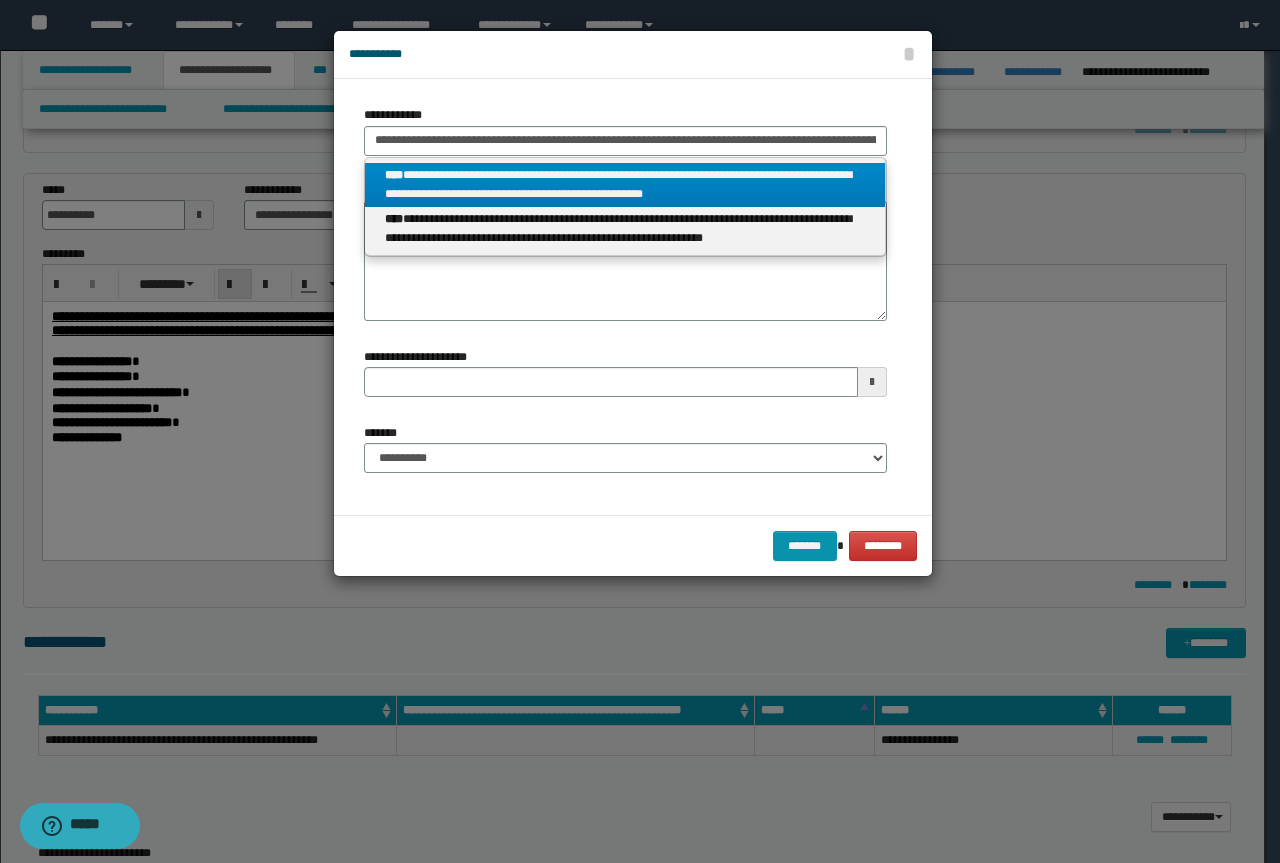 click on "**********" at bounding box center [625, 185] 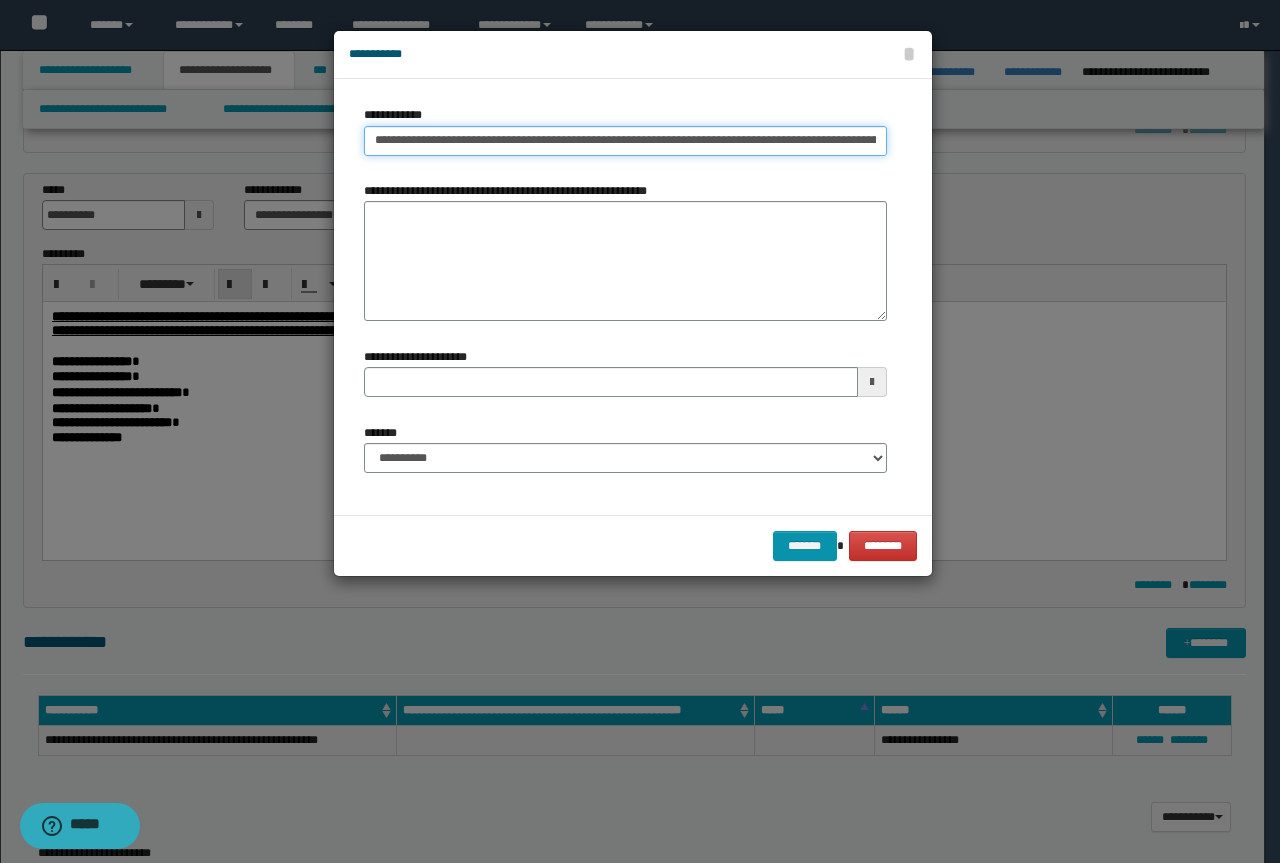 scroll, scrollTop: 0, scrollLeft: 248, axis: horizontal 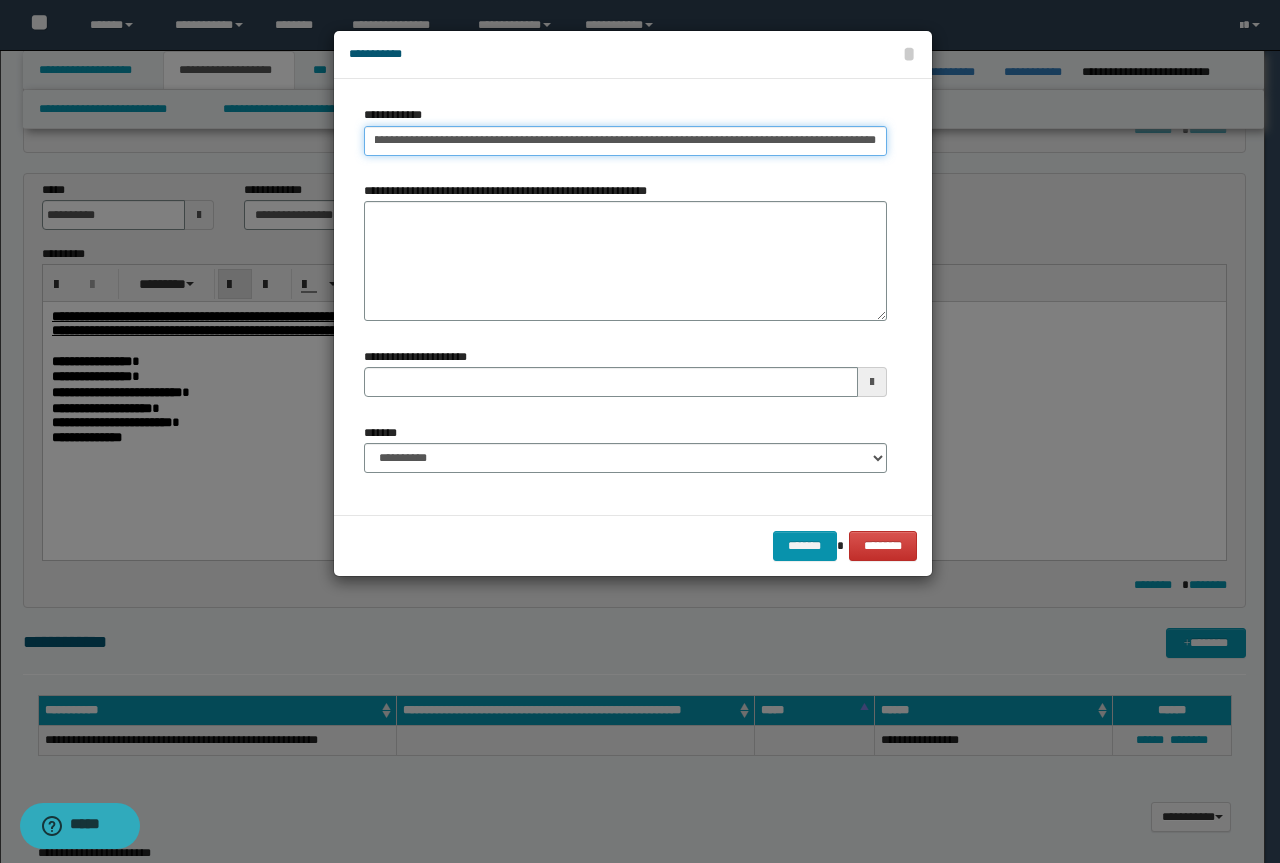 type 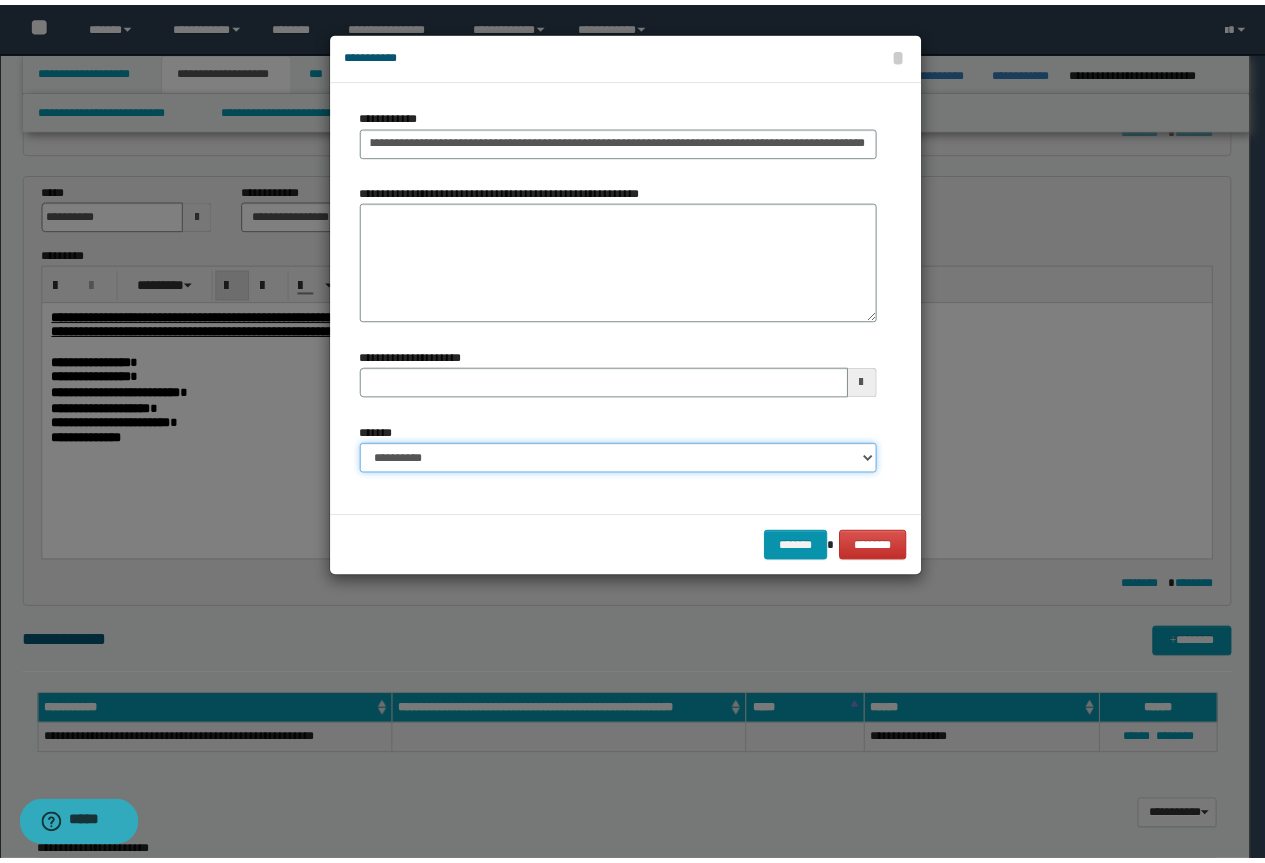 scroll, scrollTop: 0, scrollLeft: 0, axis: both 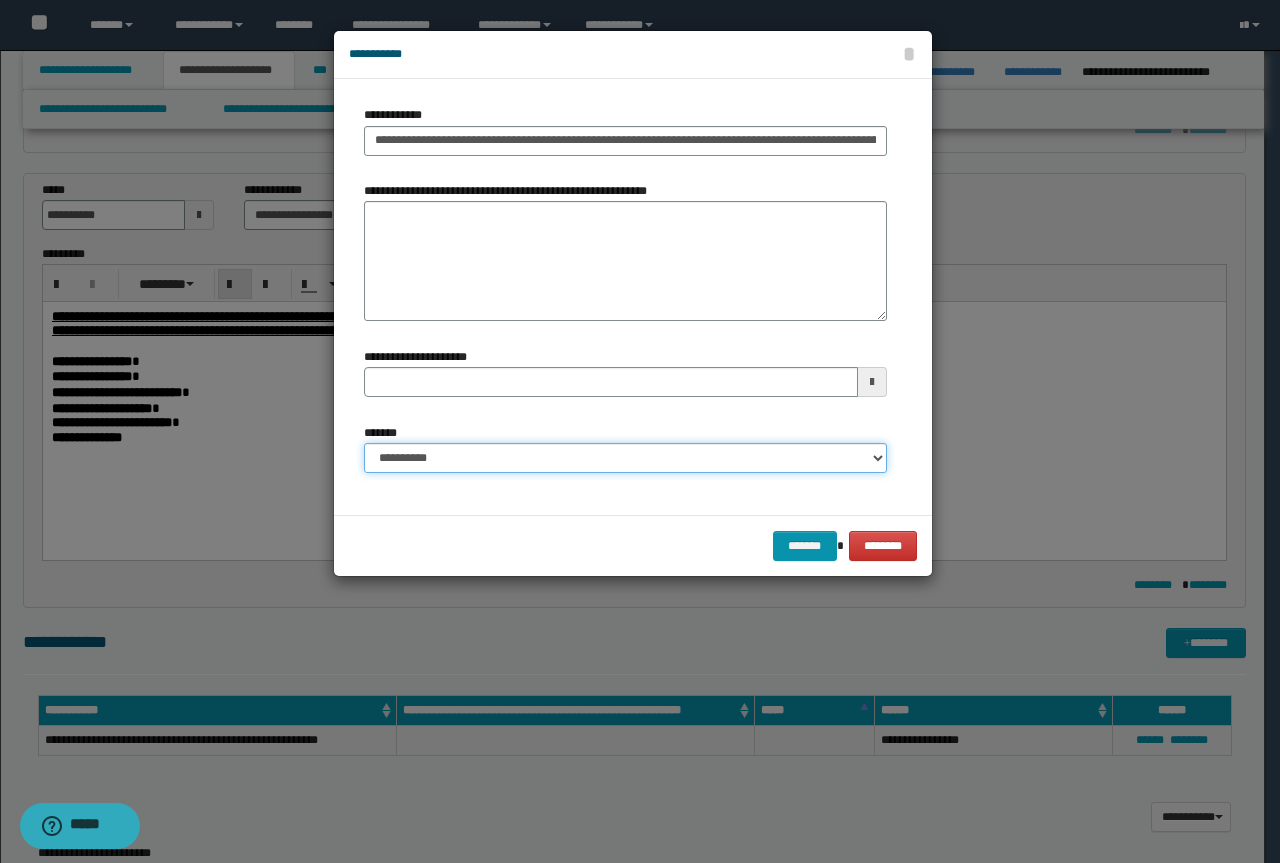 click on "**********" at bounding box center [625, 458] 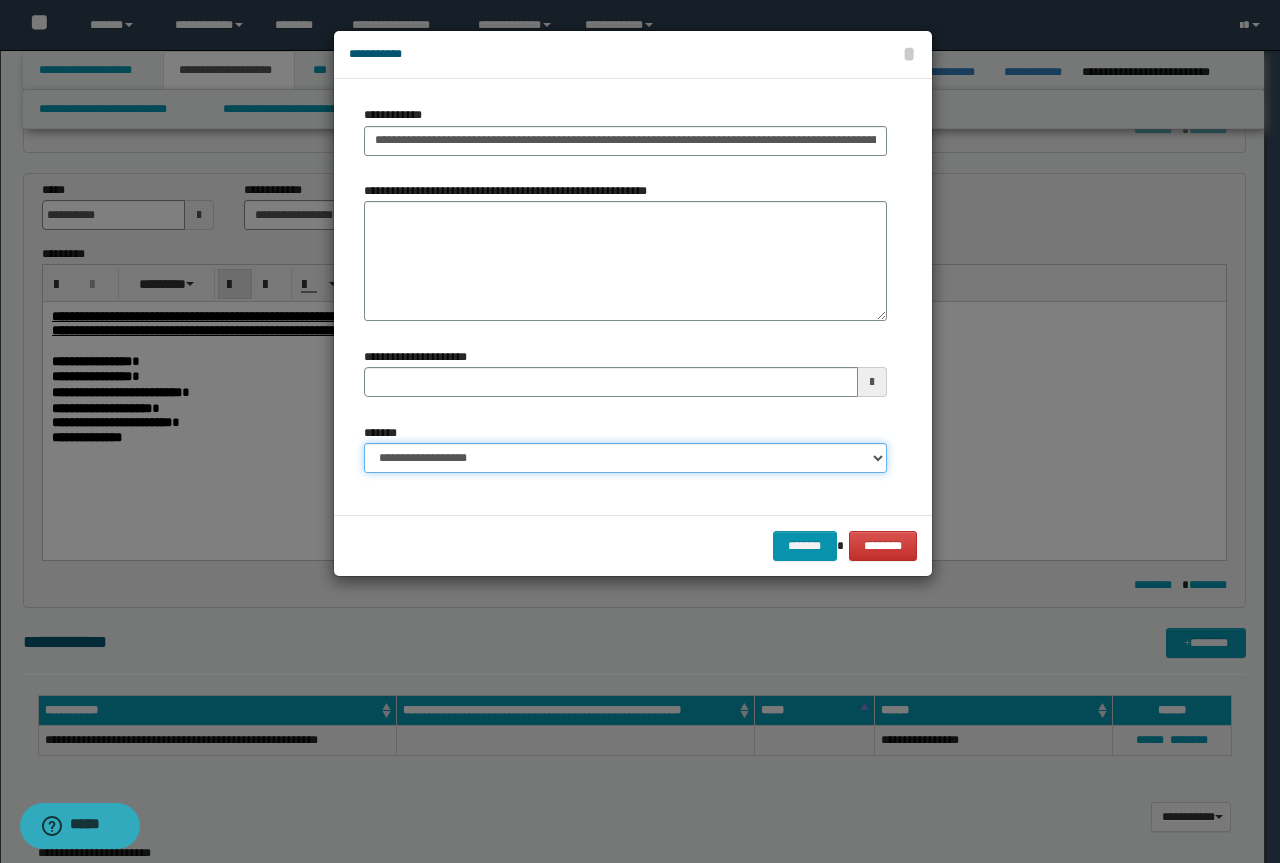 click on "**********" at bounding box center [625, 458] 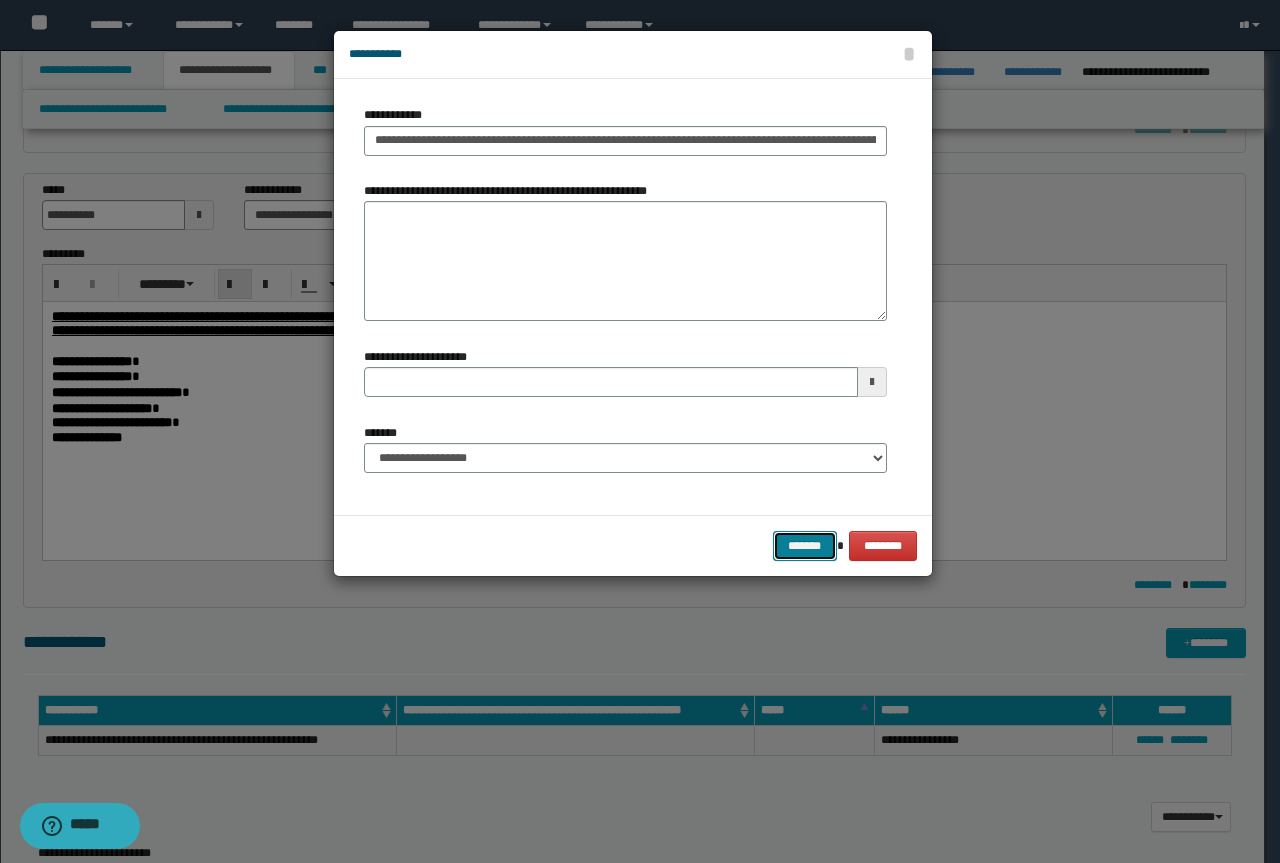 click on "*******" at bounding box center (805, 546) 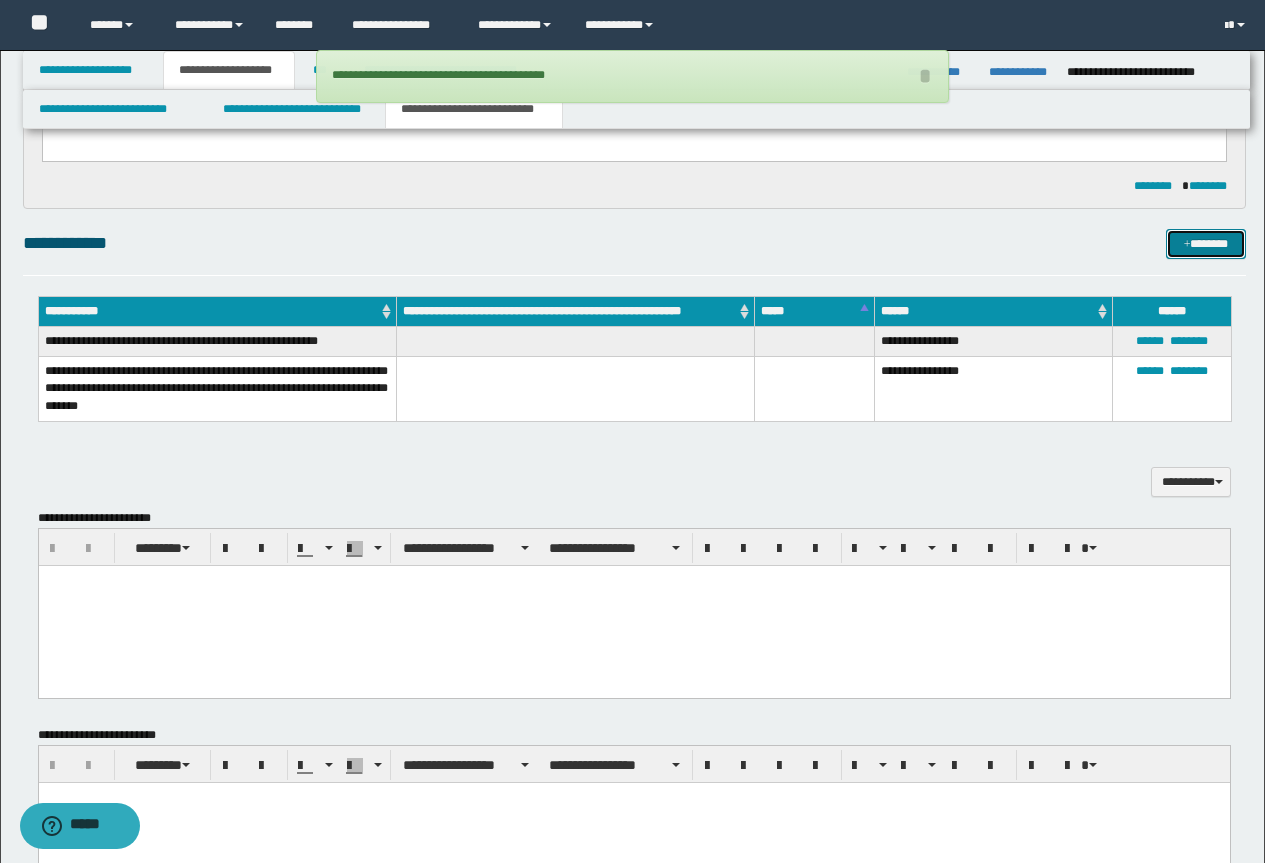 scroll, scrollTop: 924, scrollLeft: 0, axis: vertical 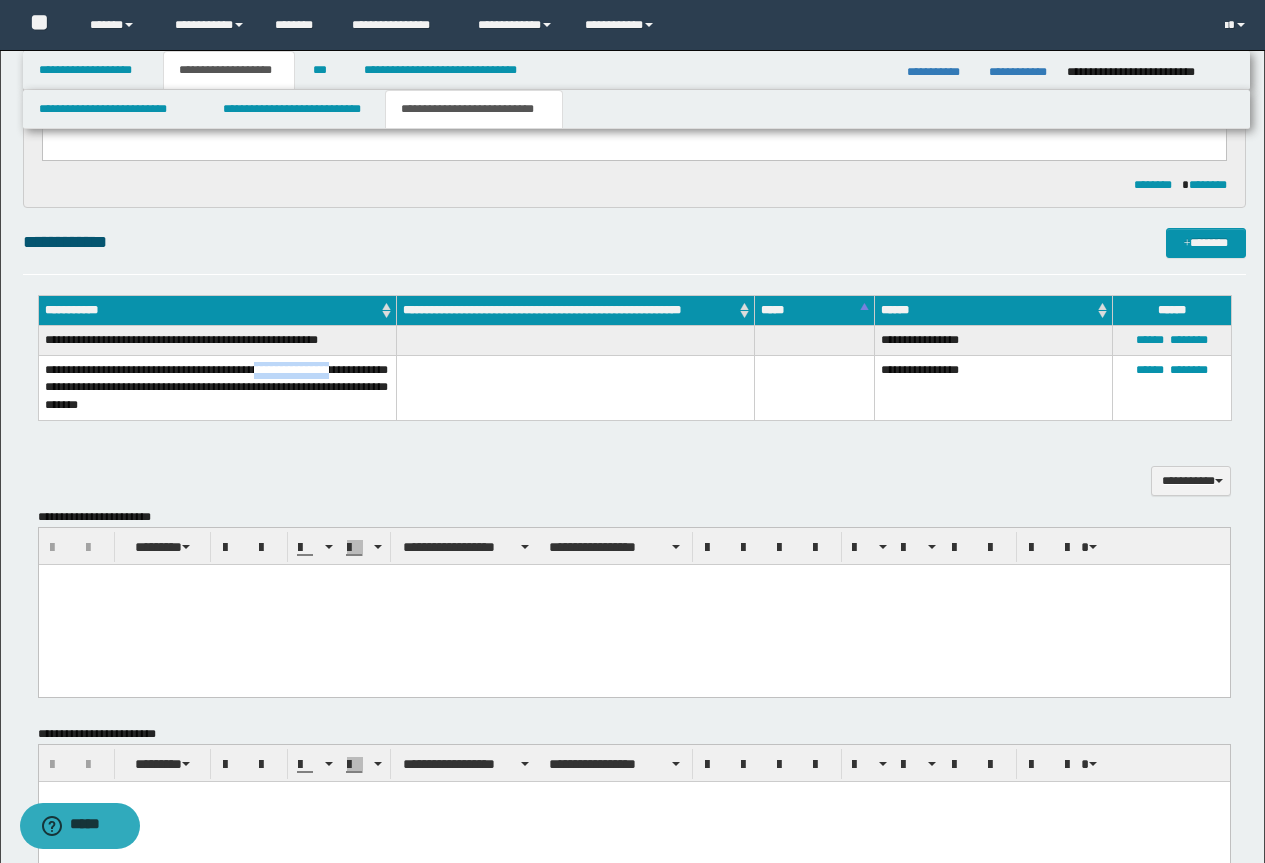 drag, startPoint x: 282, startPoint y: 375, endPoint x: 363, endPoint y: 360, distance: 82.37718 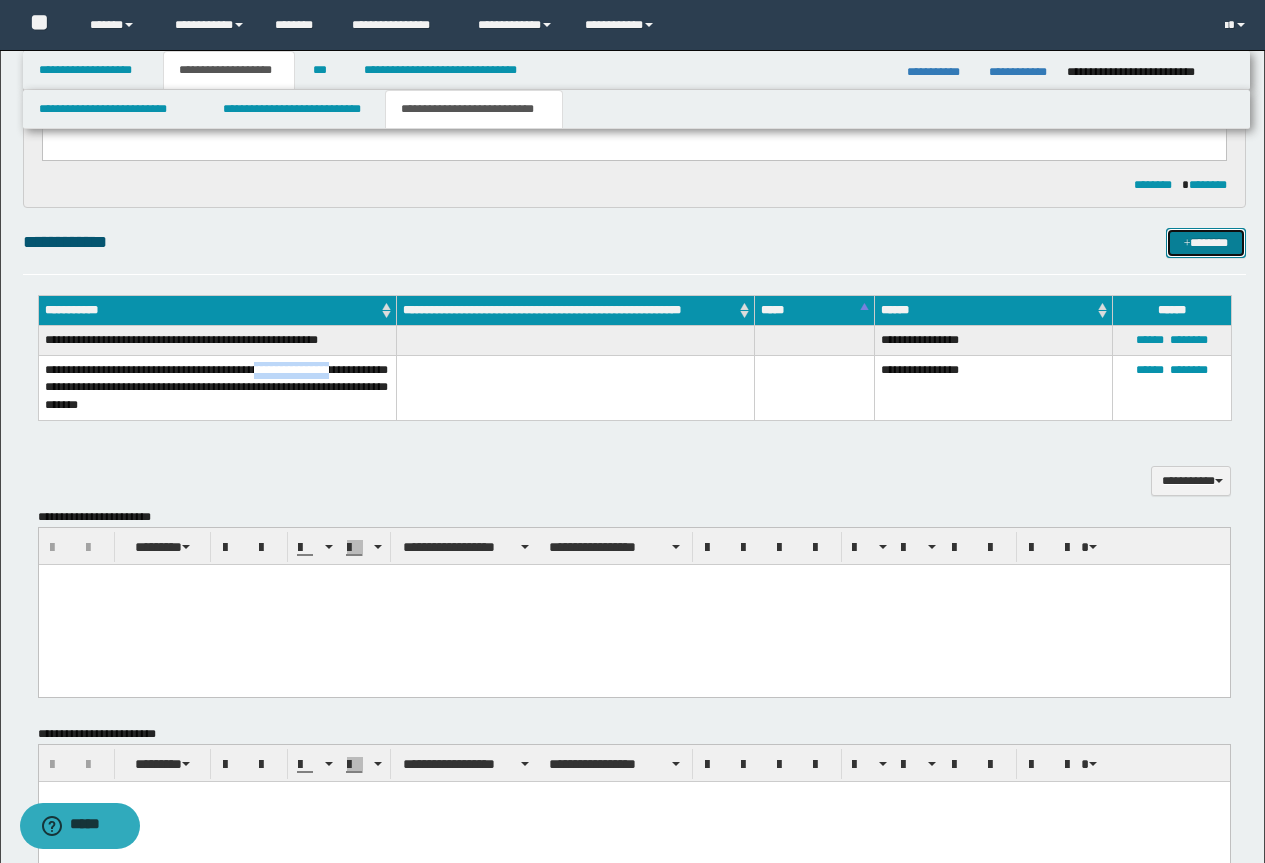 click at bounding box center [1187, 244] 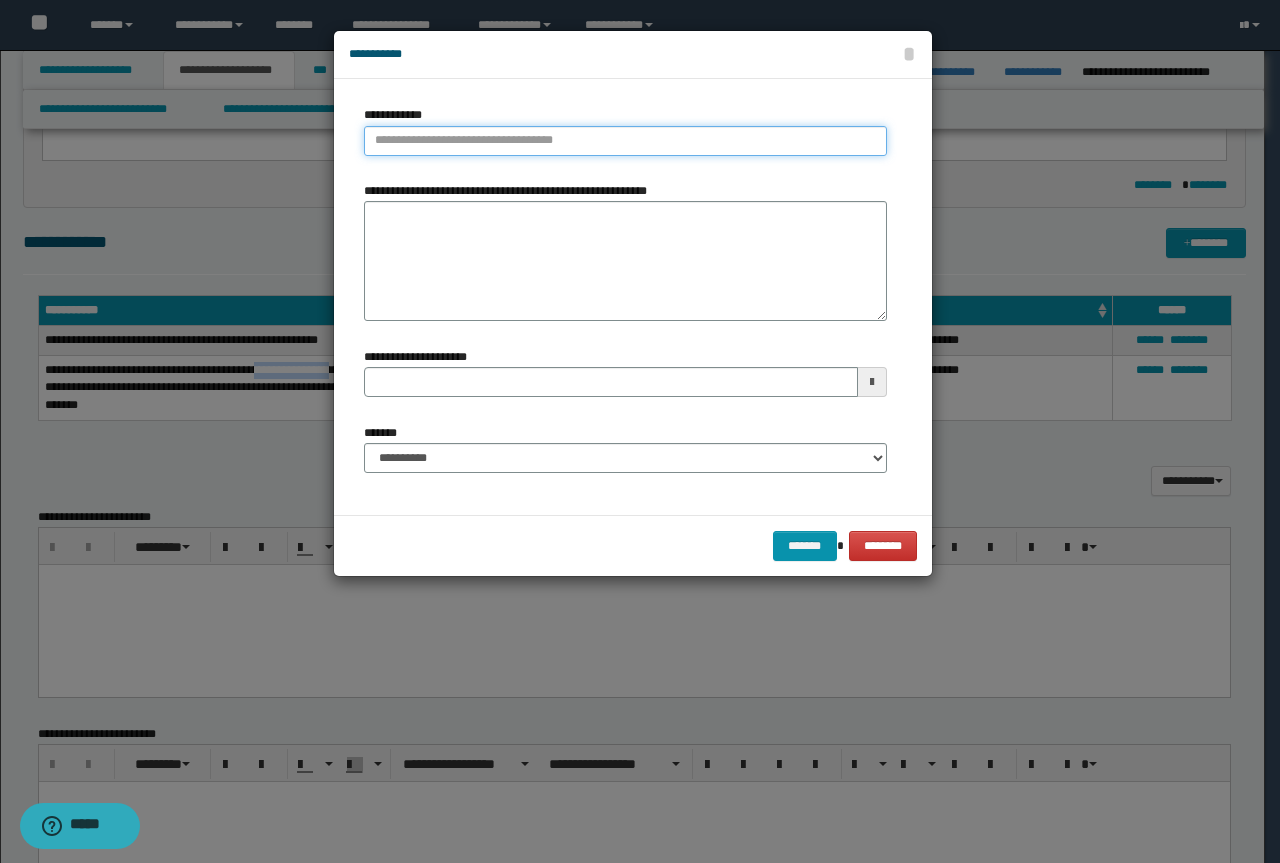 type on "**********" 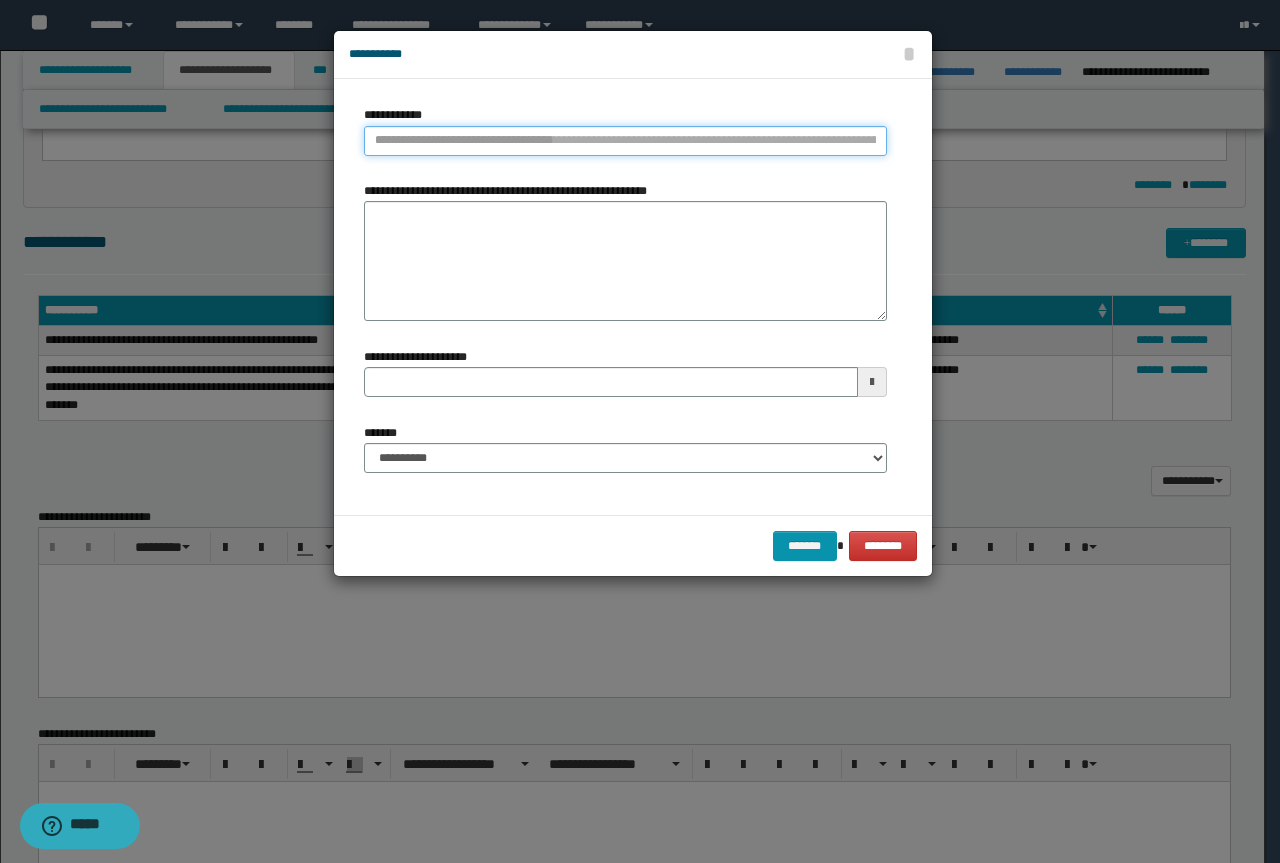 click on "**********" at bounding box center (625, 141) 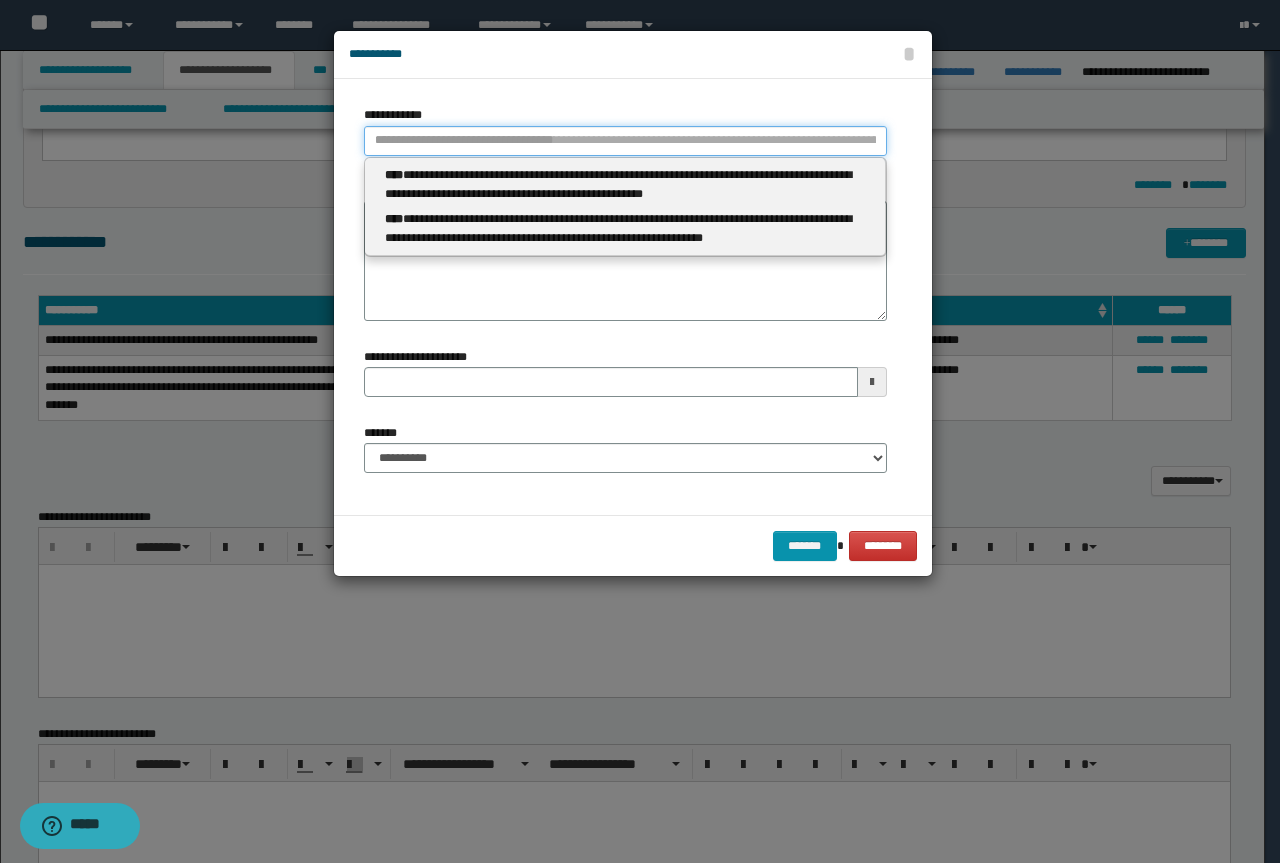 paste on "**********" 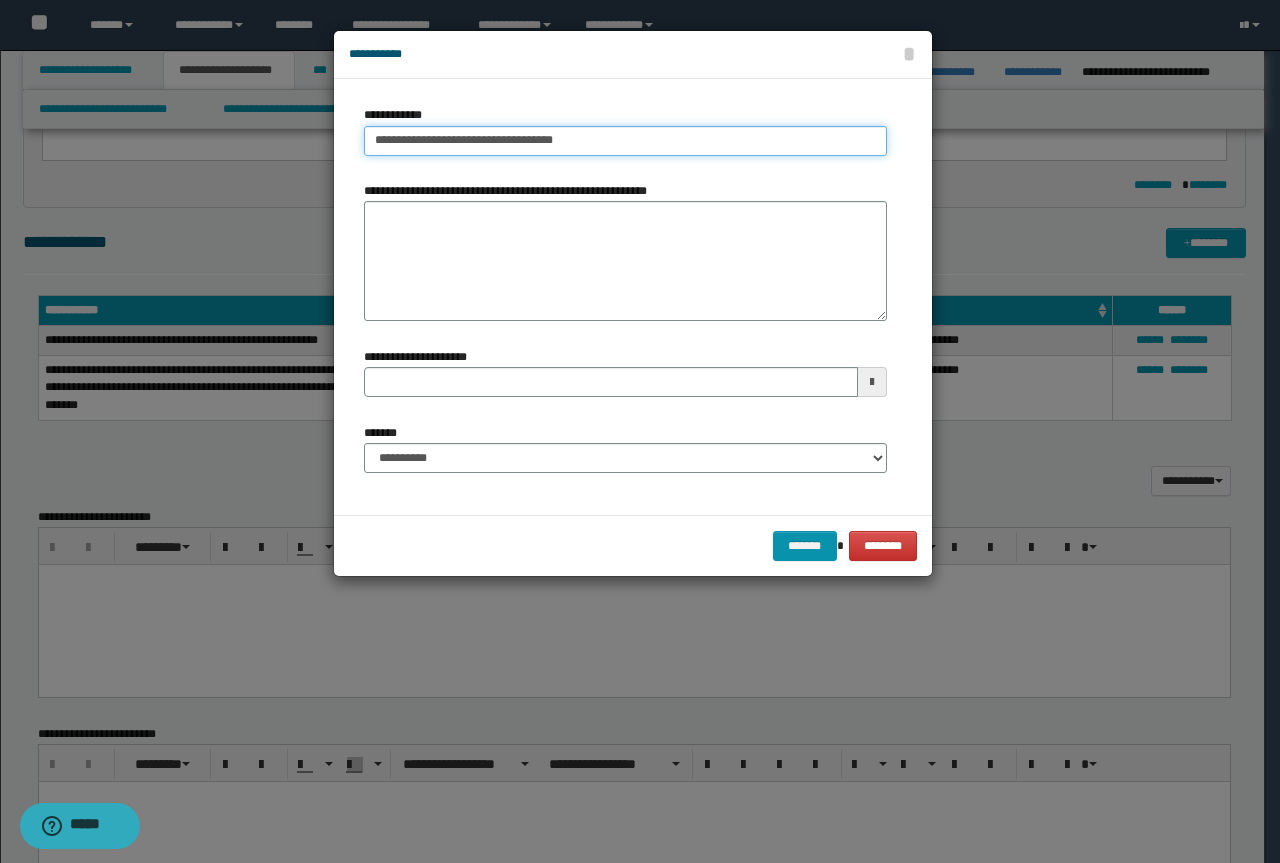 type on "**********" 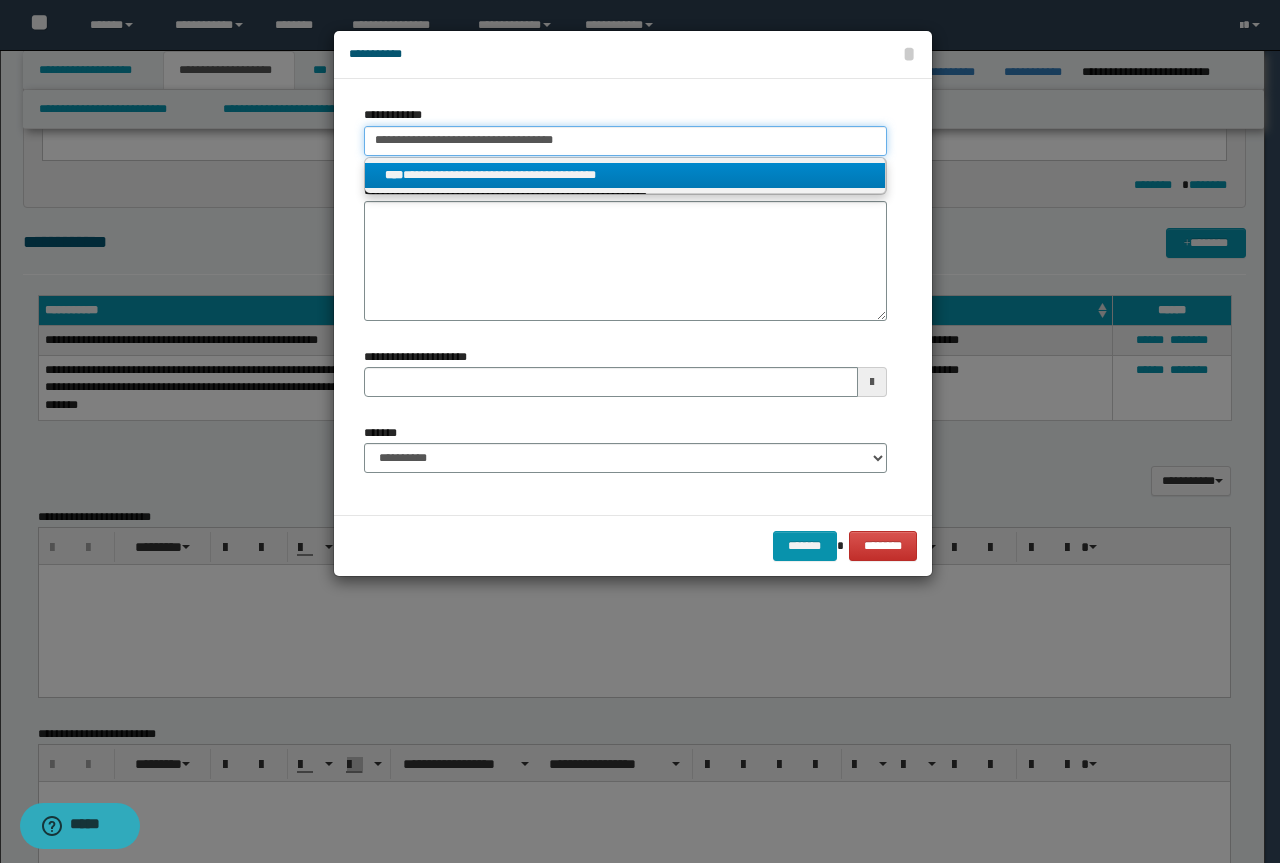 type on "**********" 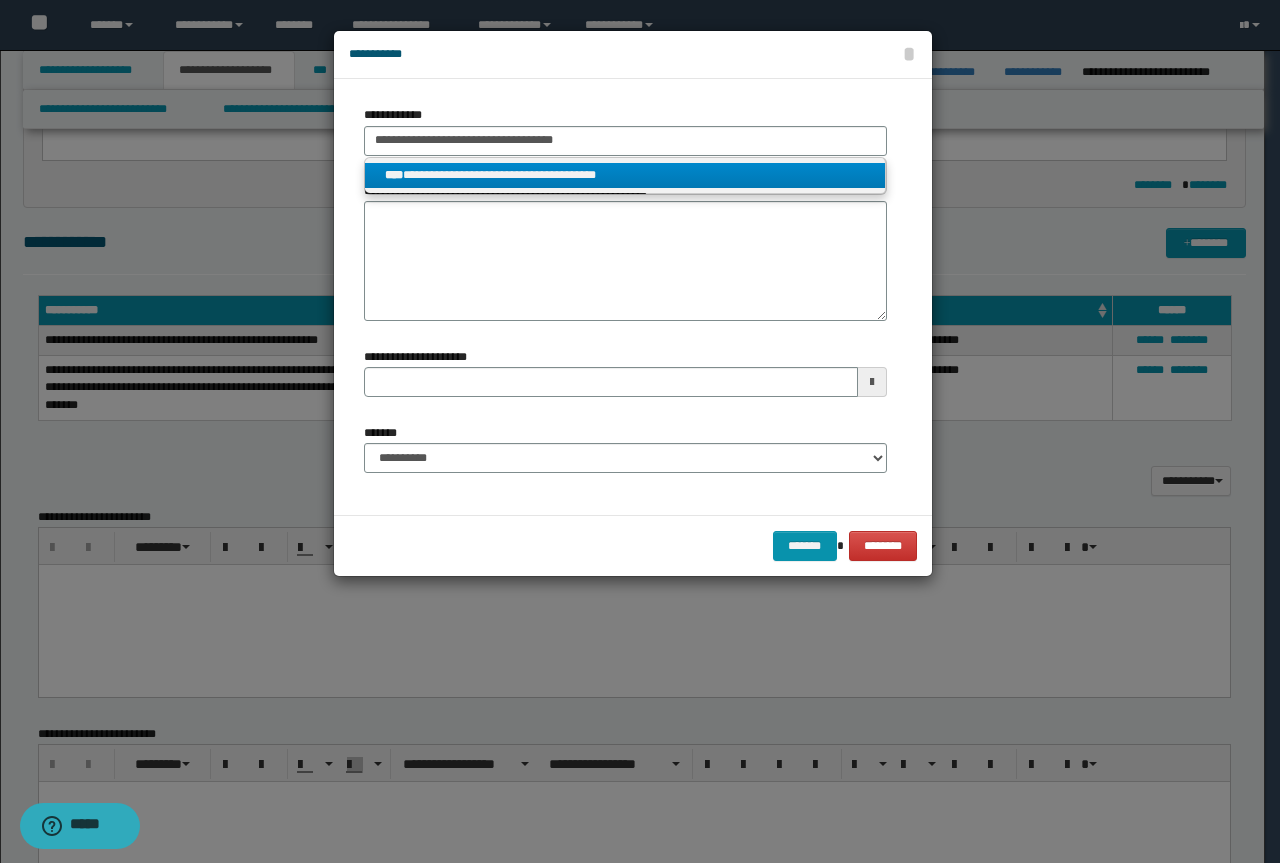 click on "**********" at bounding box center [625, 175] 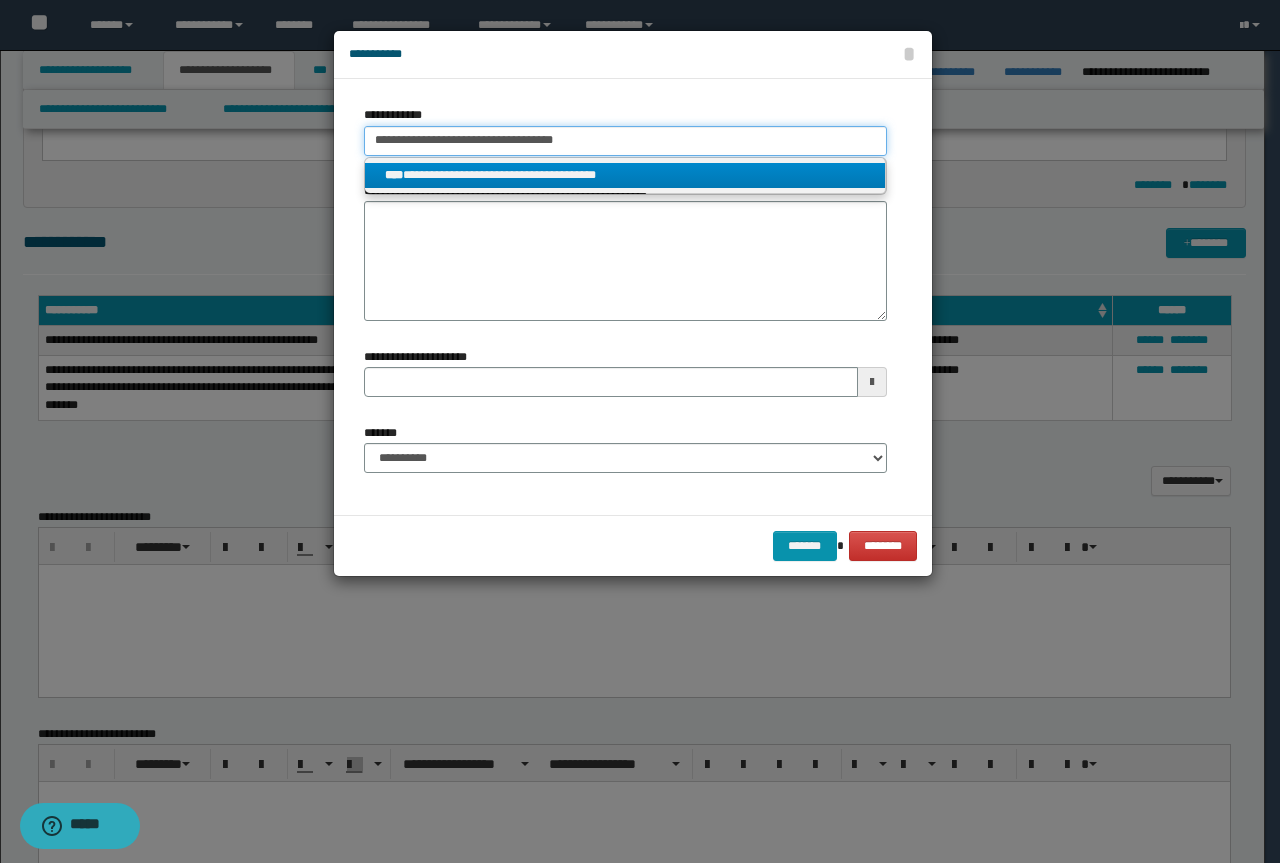 type 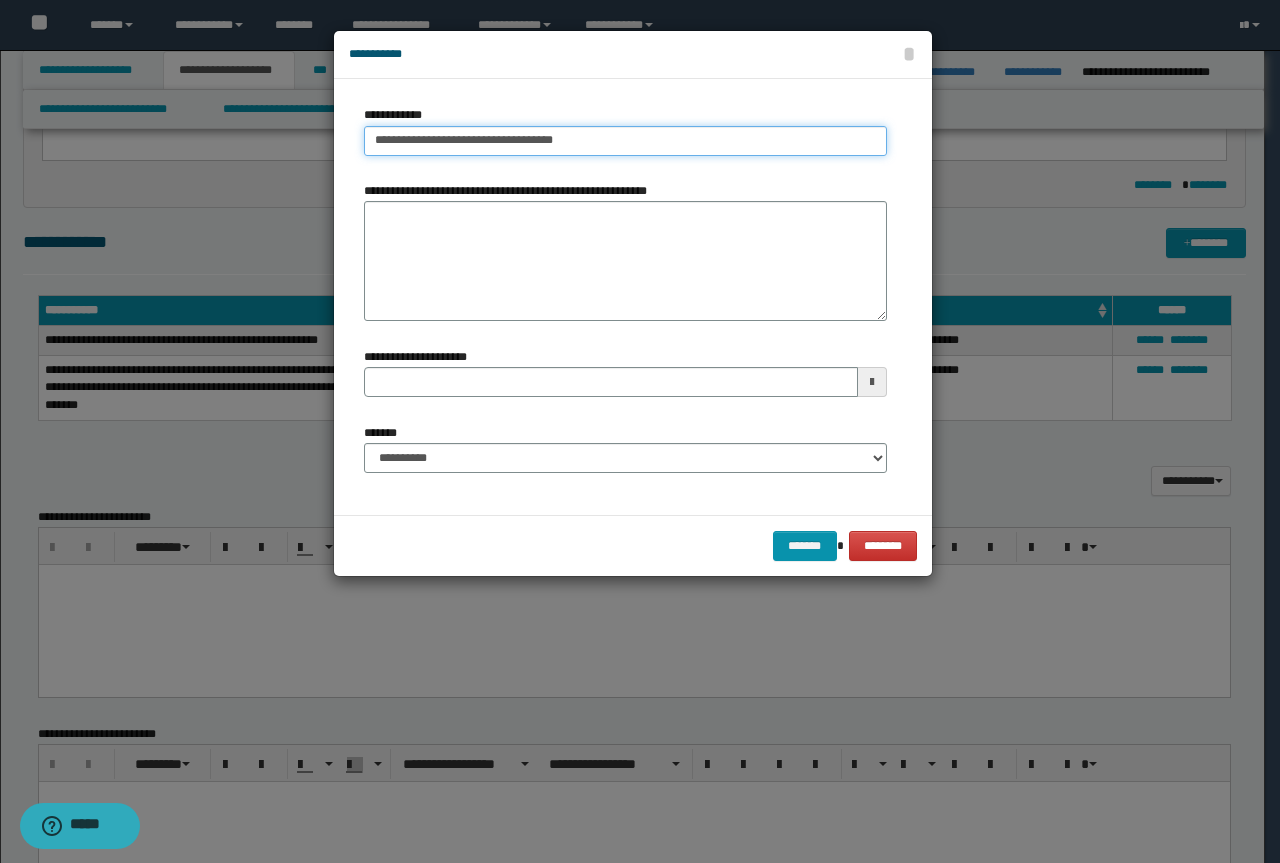 type 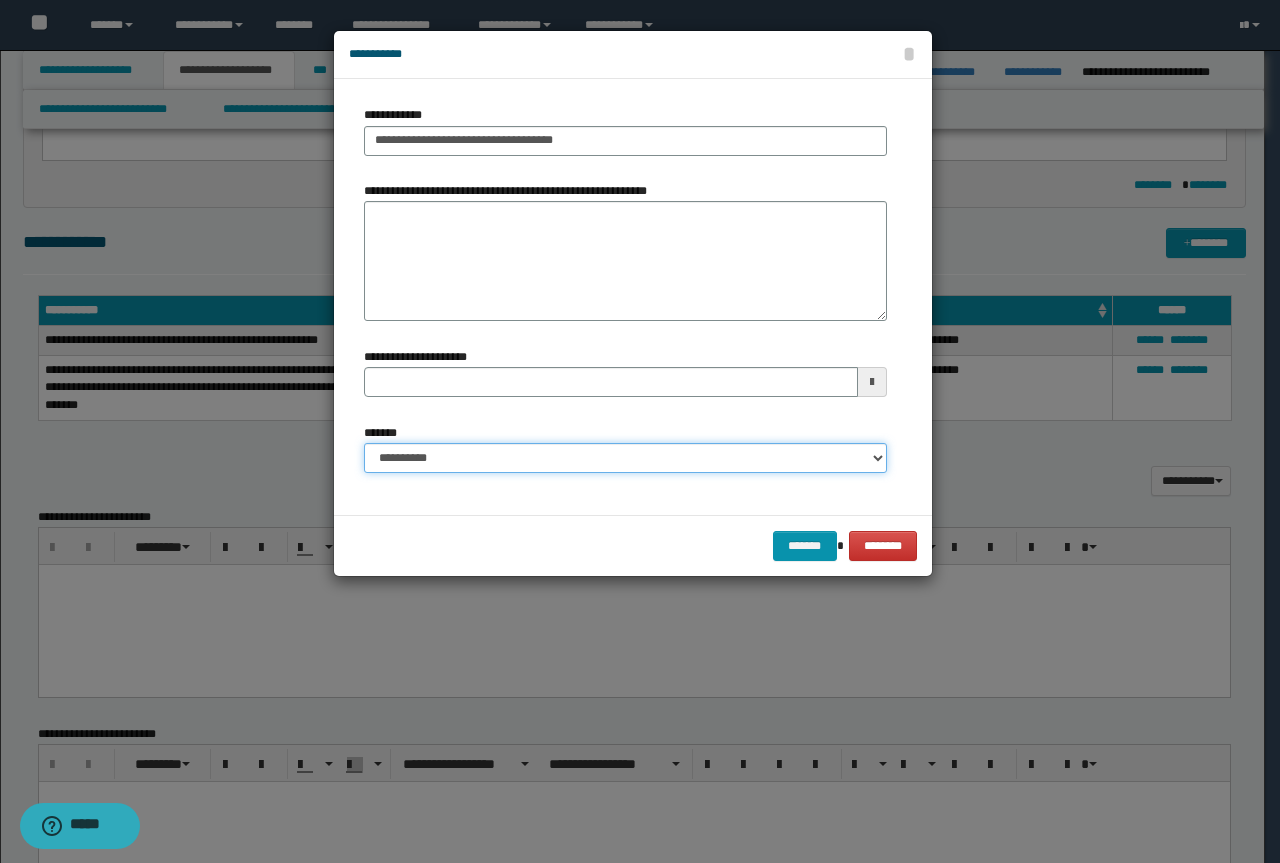 click on "**********" at bounding box center (625, 458) 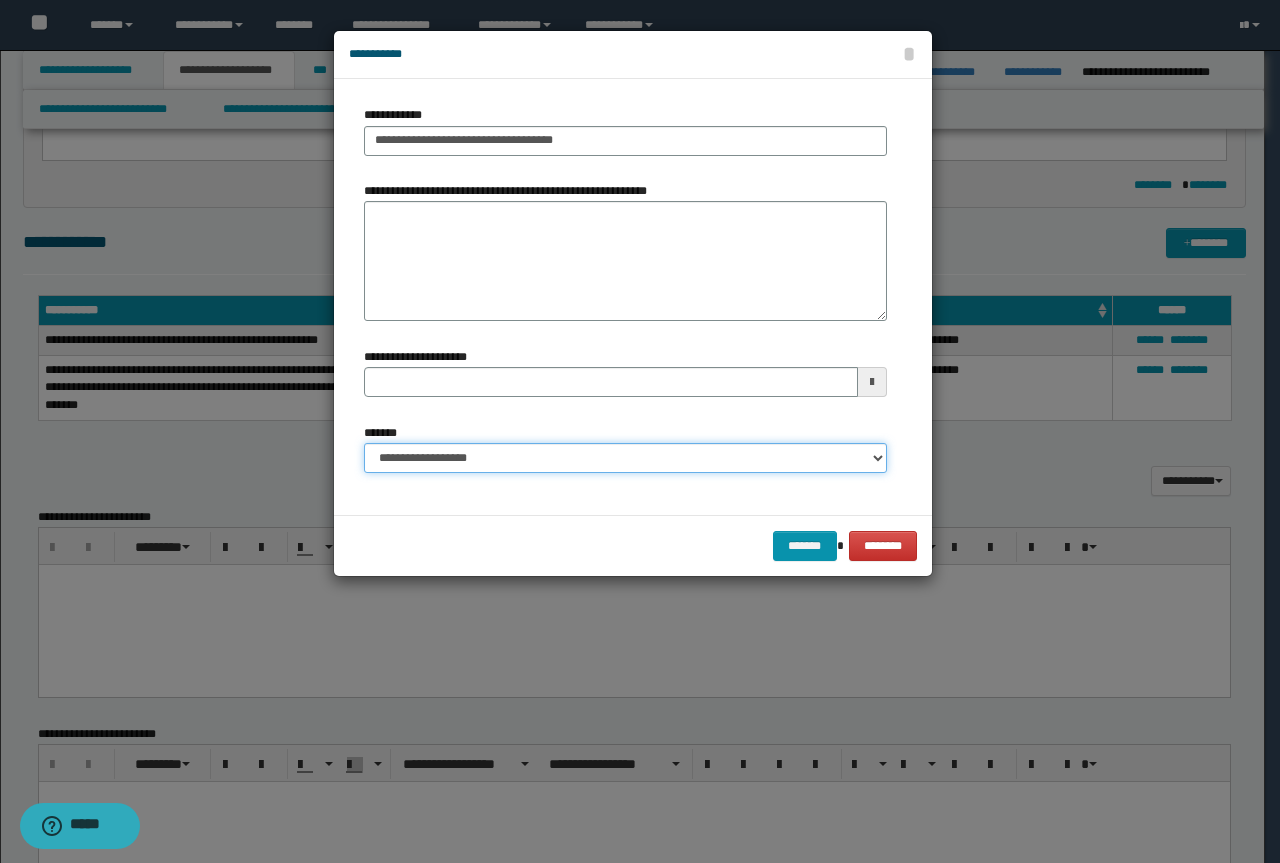 click on "**********" at bounding box center (625, 458) 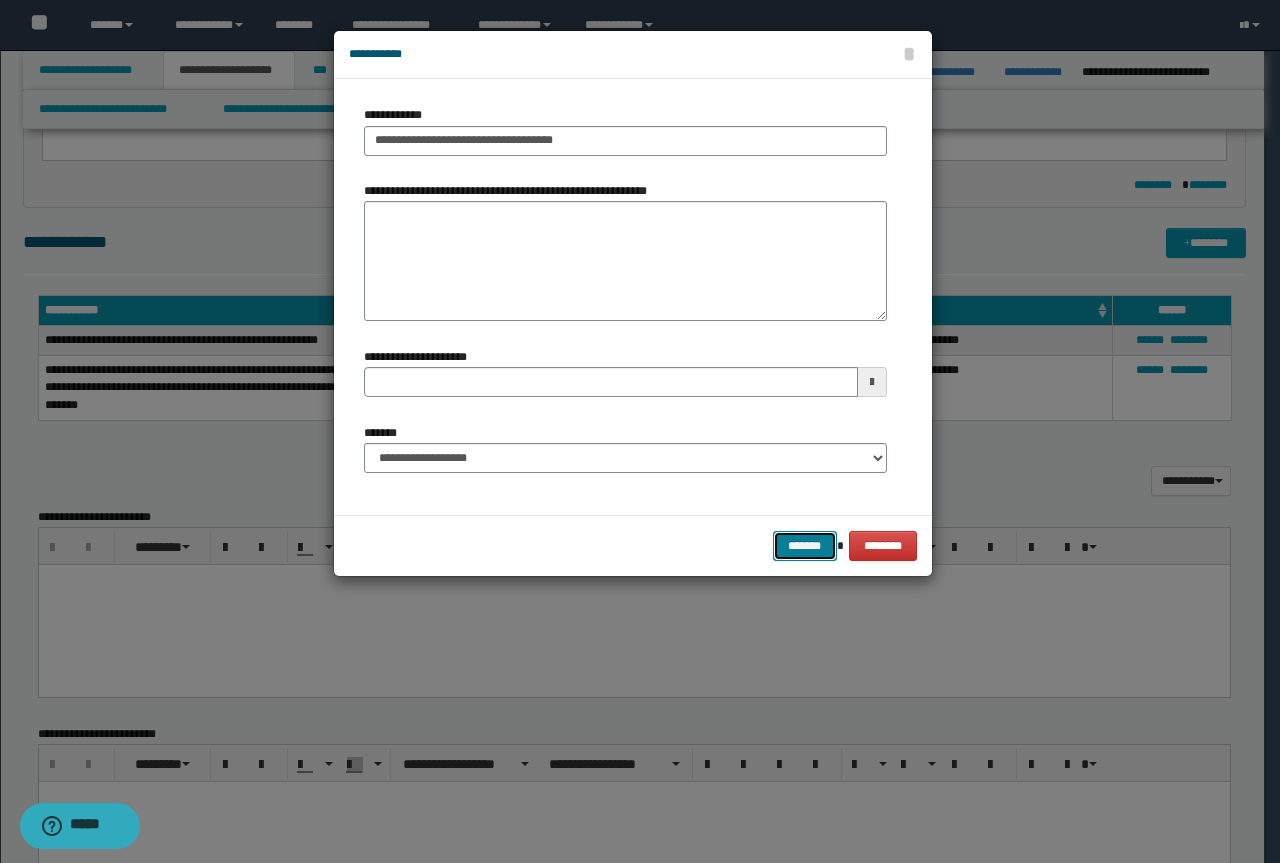 click on "*******" at bounding box center [805, 546] 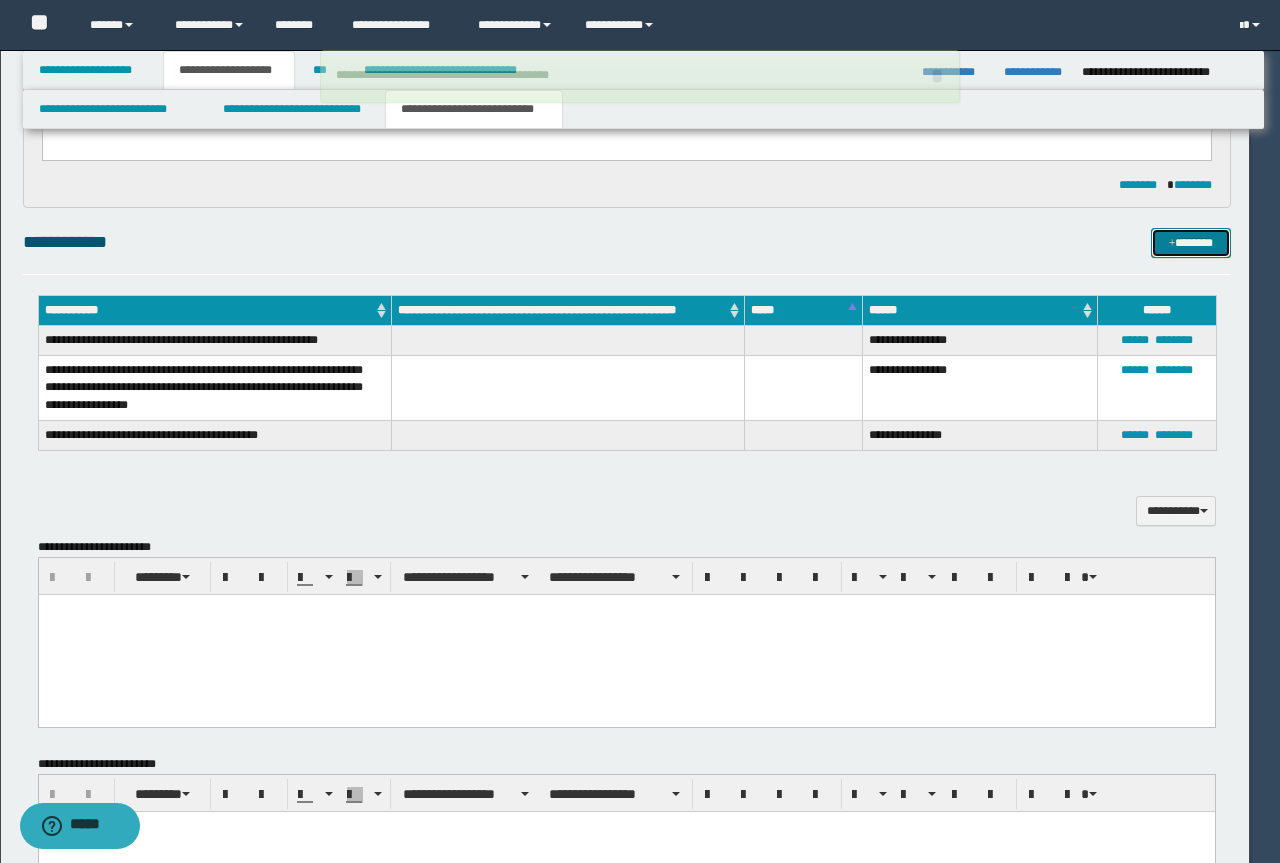 type 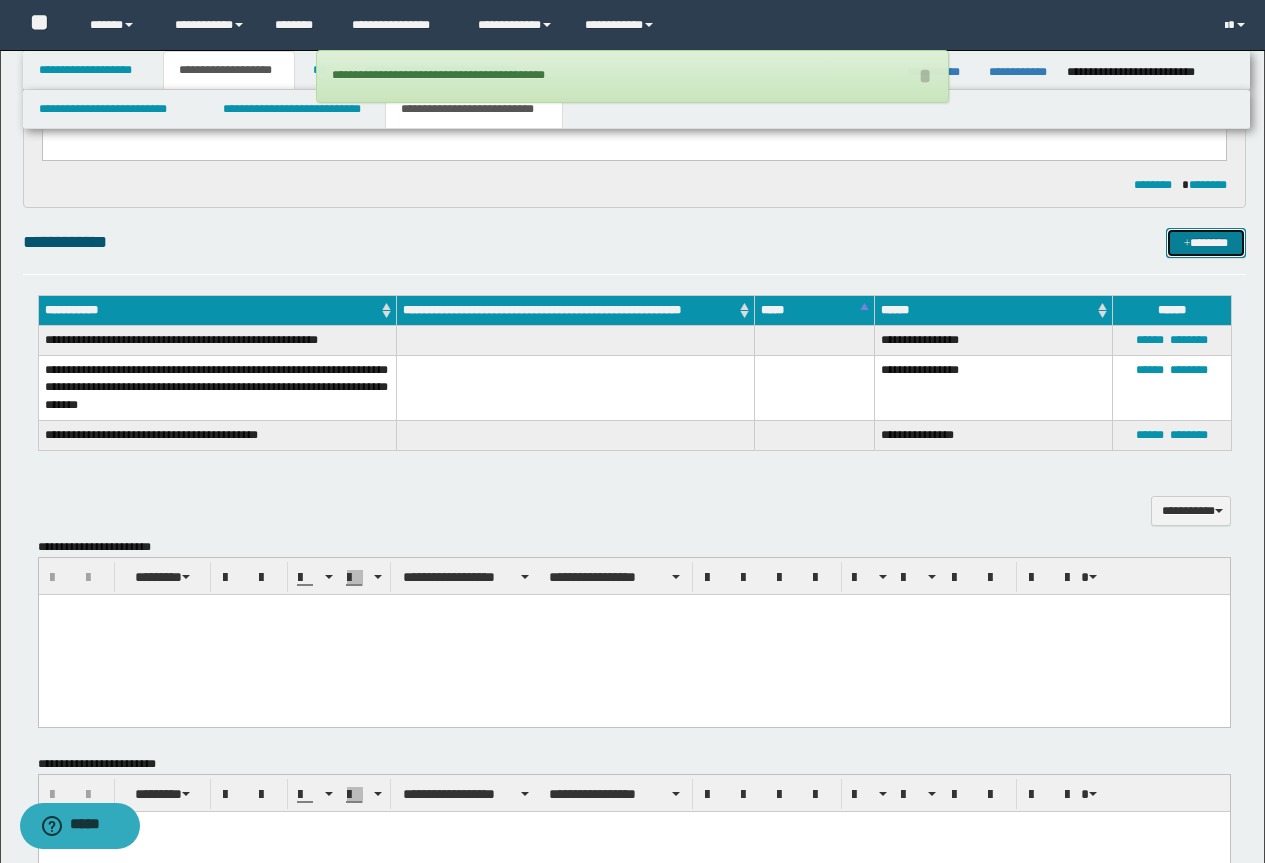 click on "*******" at bounding box center [1206, 243] 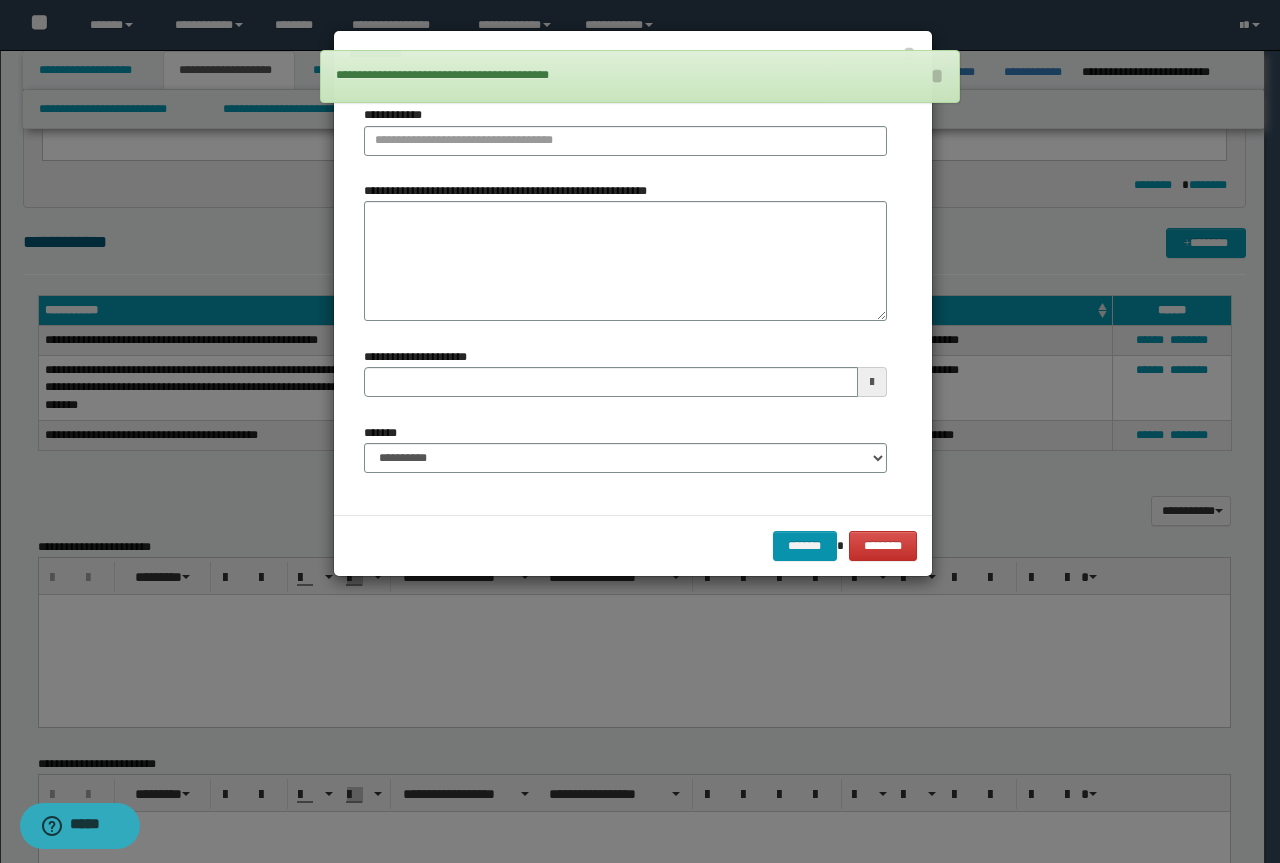 type 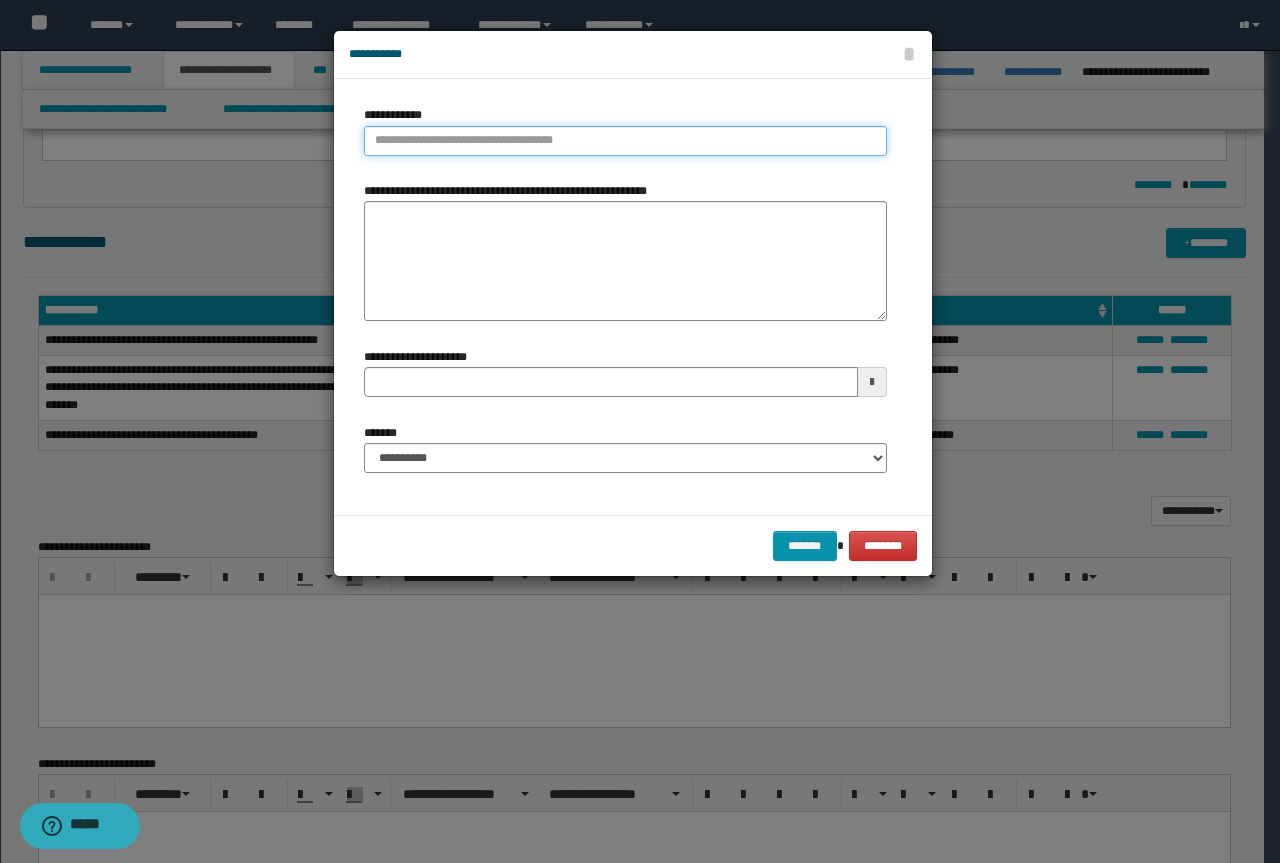type on "**********" 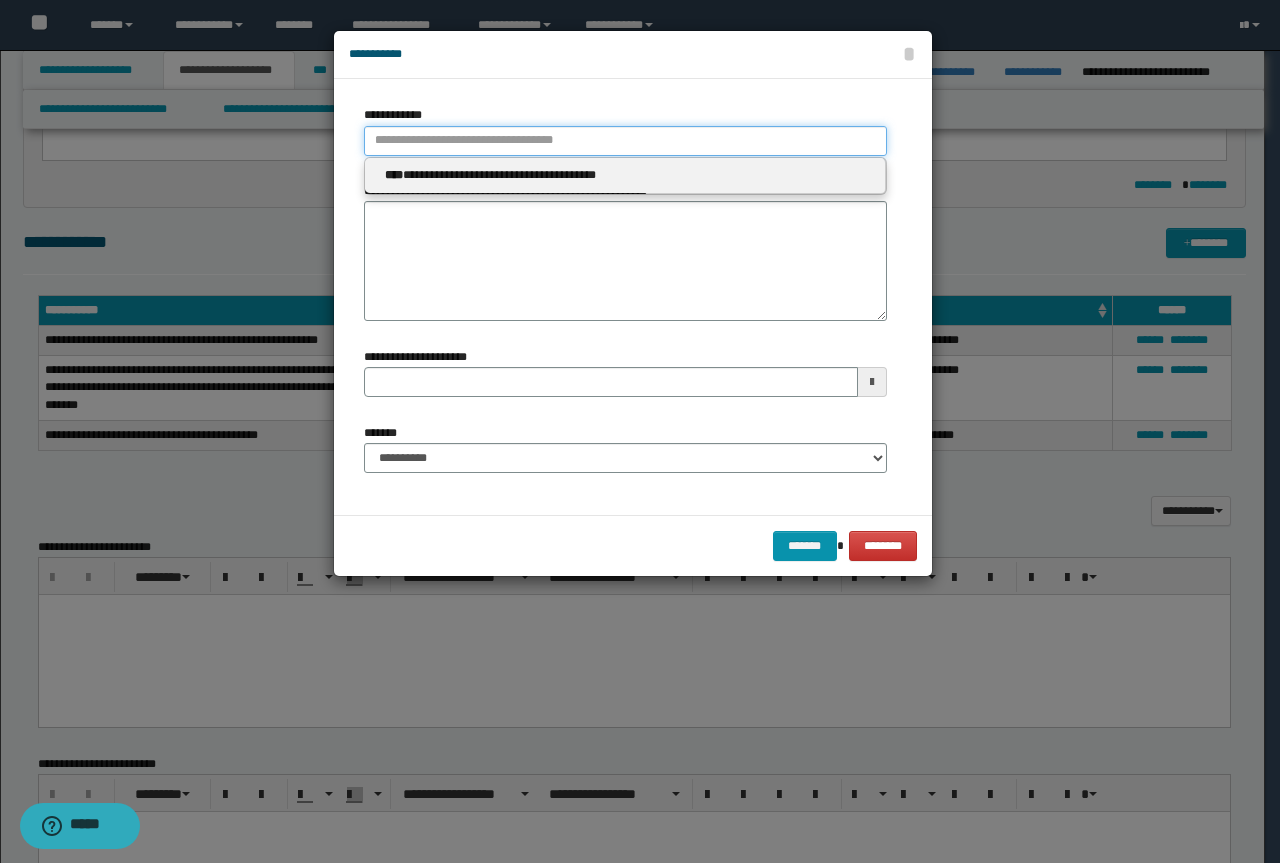 click on "**********" at bounding box center (625, 141) 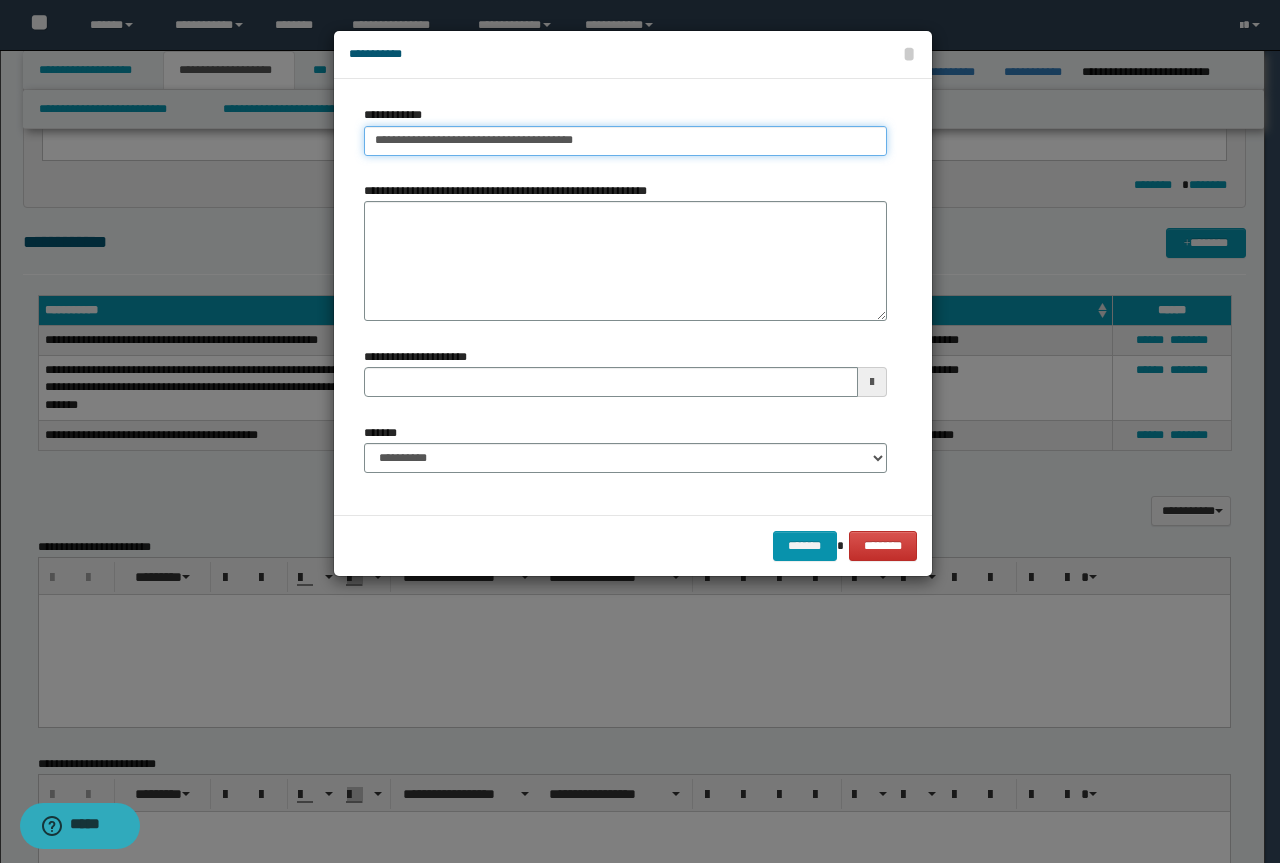 type on "**********" 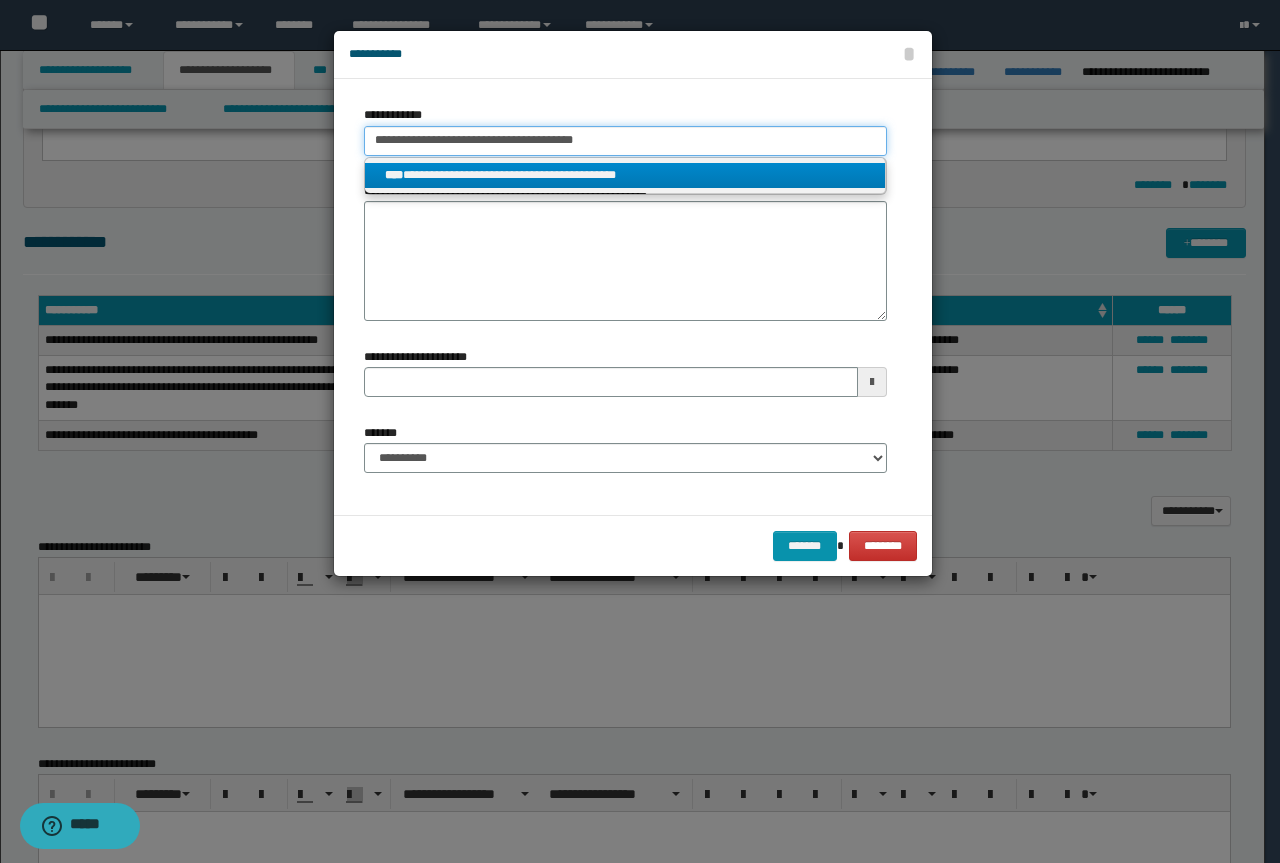 type on "**********" 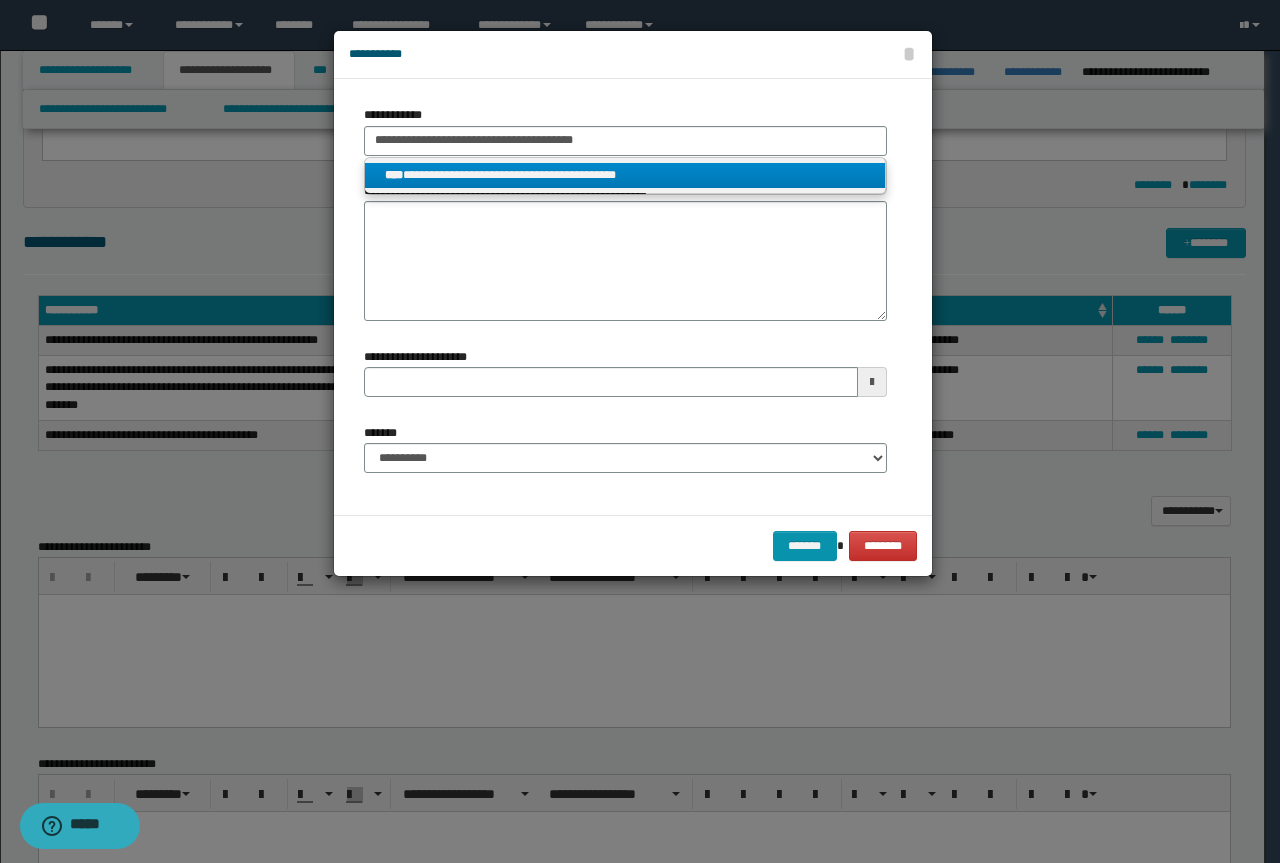 click on "**********" at bounding box center [625, 175] 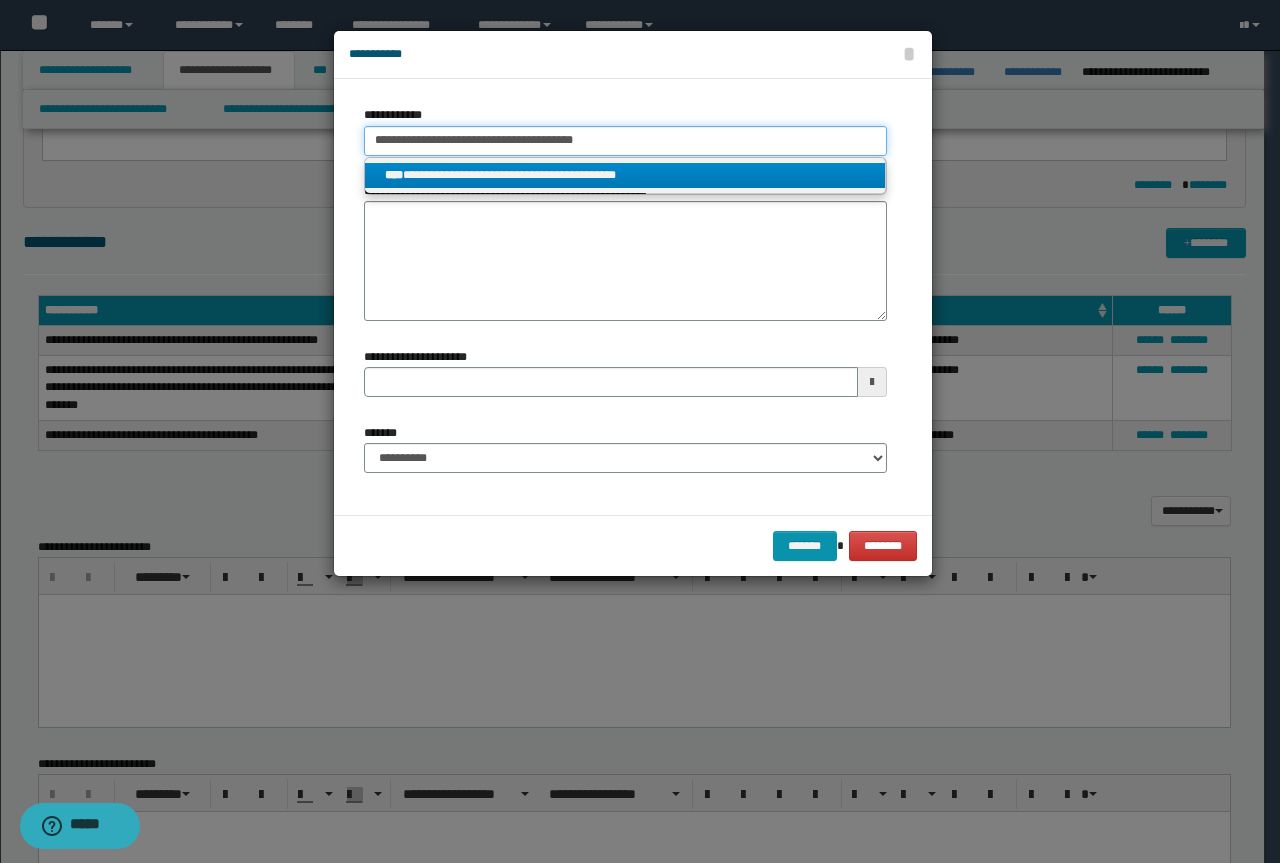 type 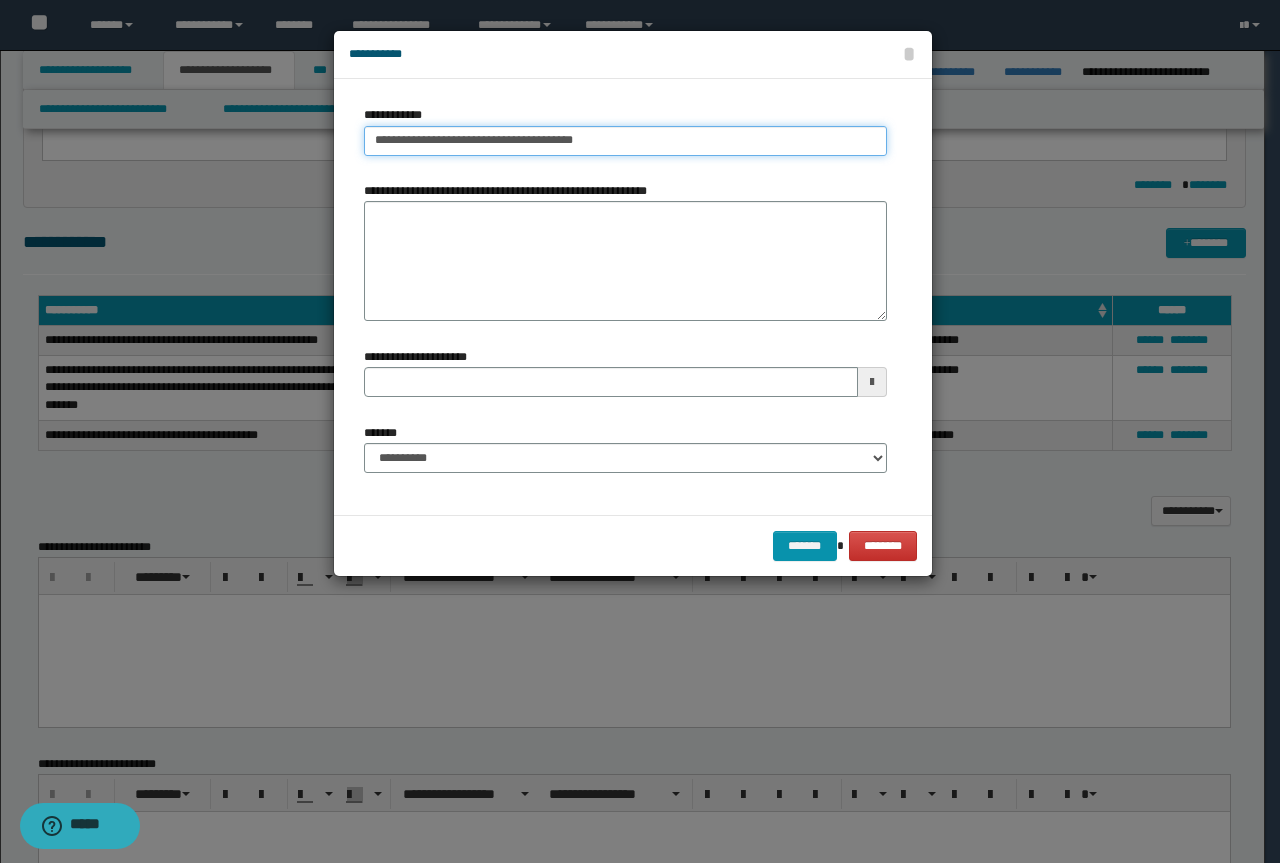 type 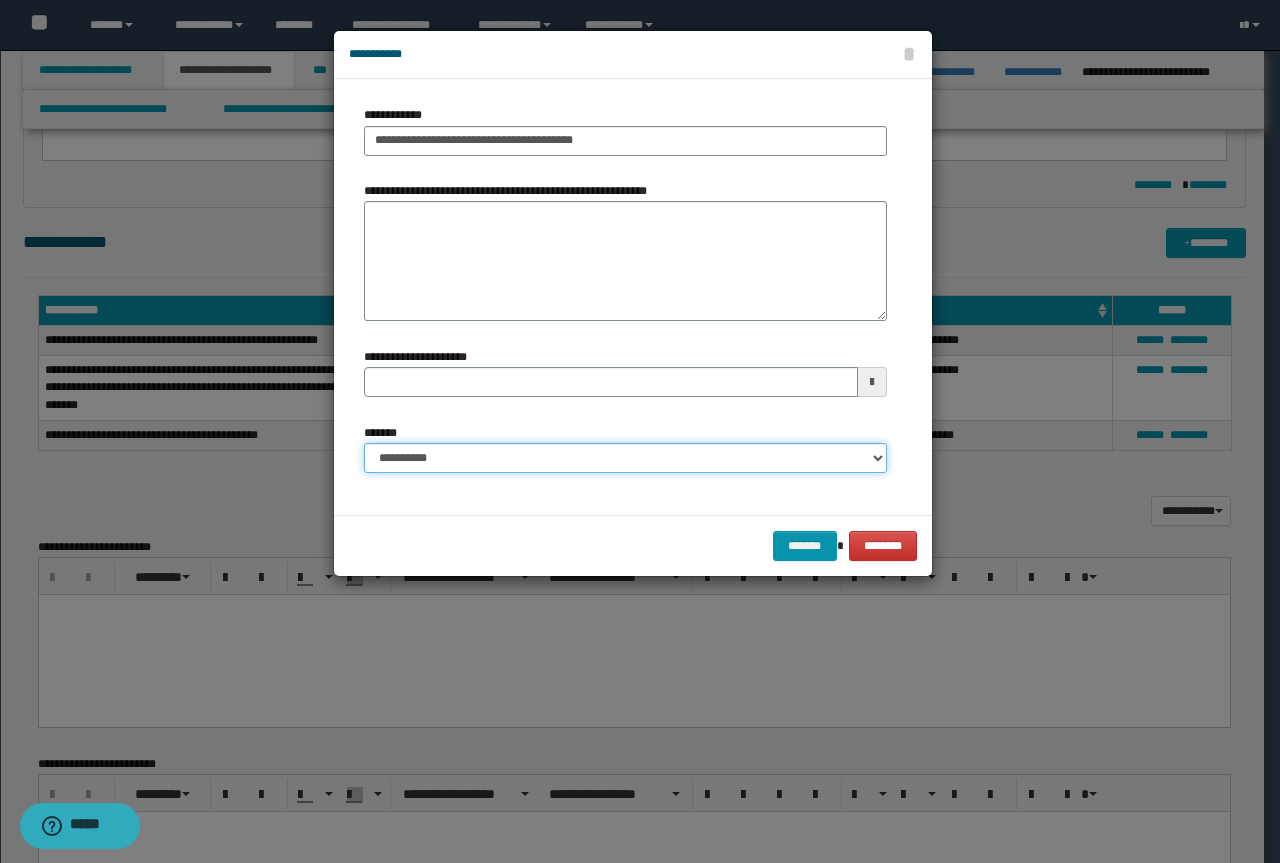click on "**********" at bounding box center [625, 458] 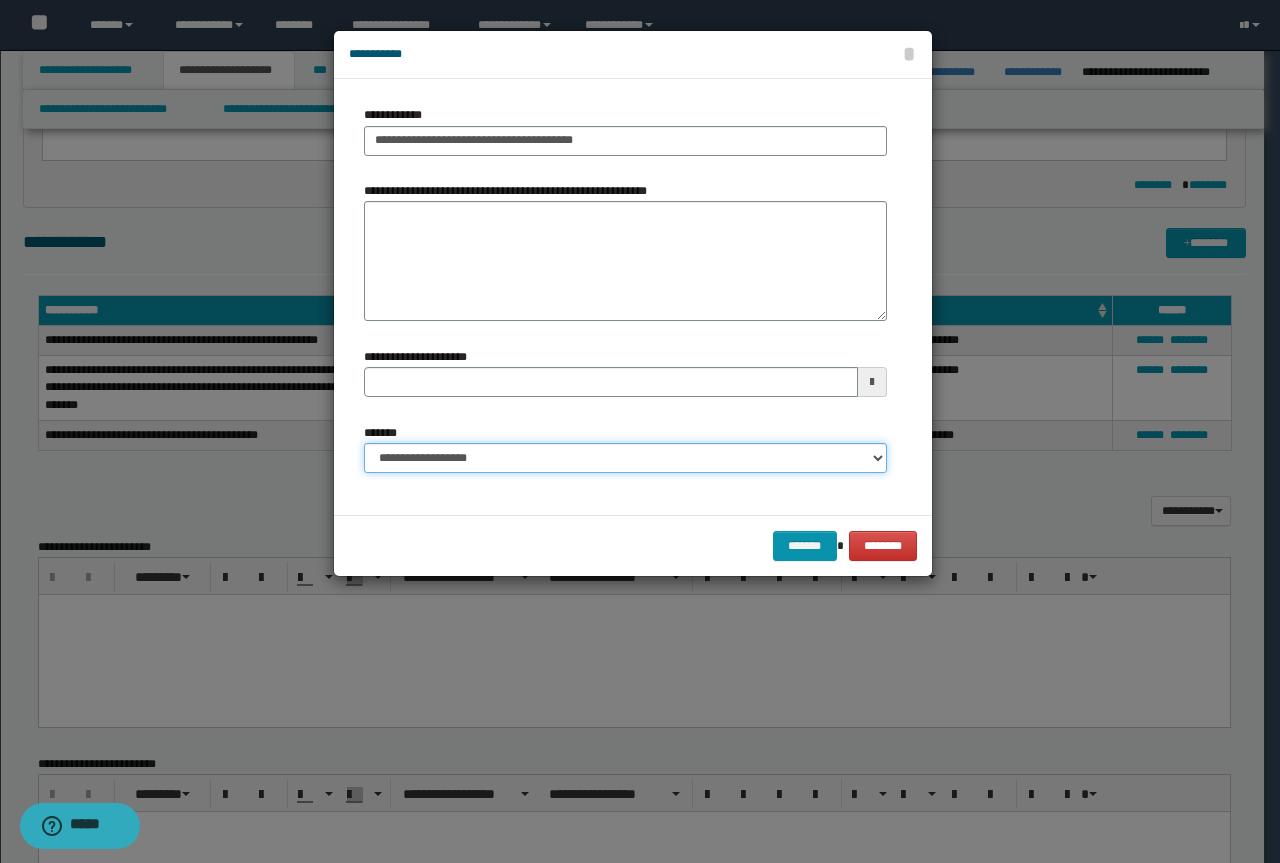 click on "**********" at bounding box center [625, 458] 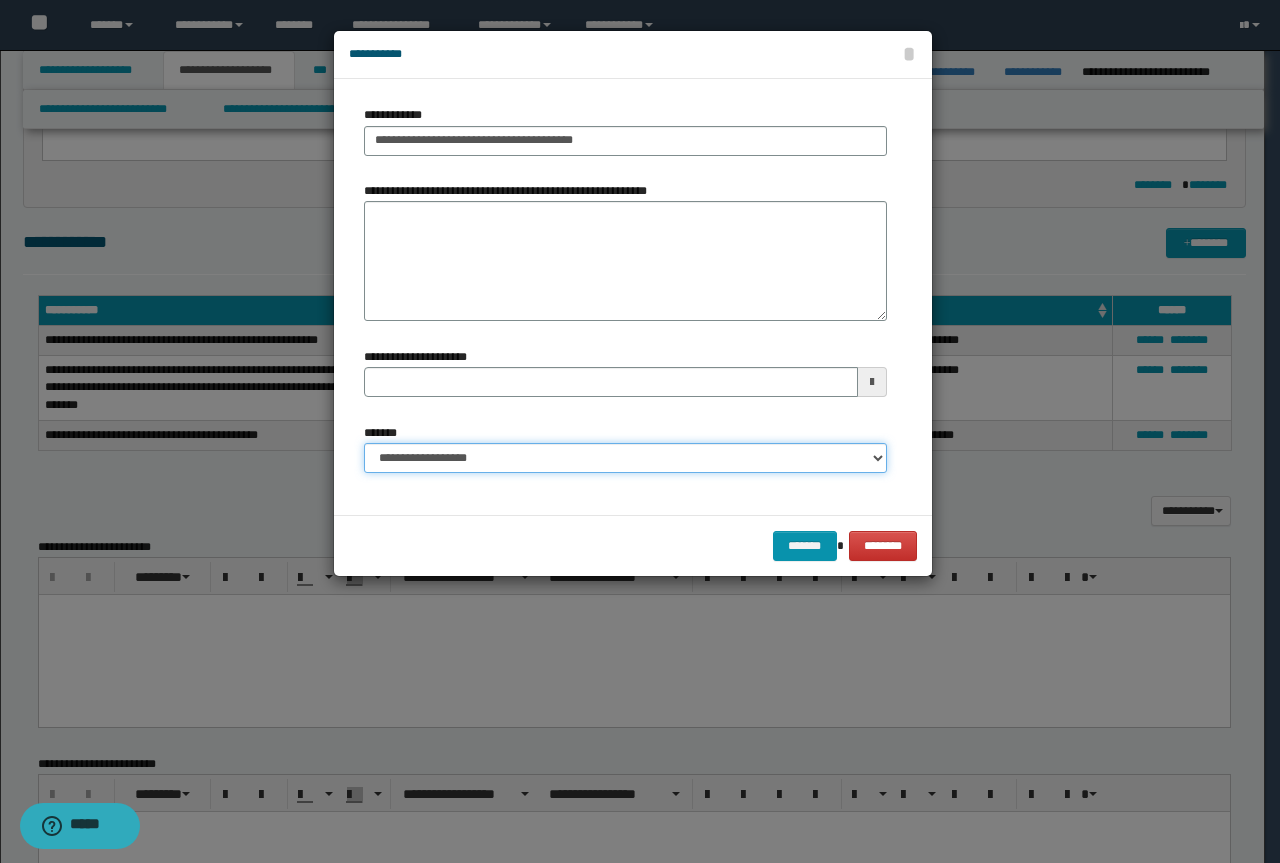 select on "*" 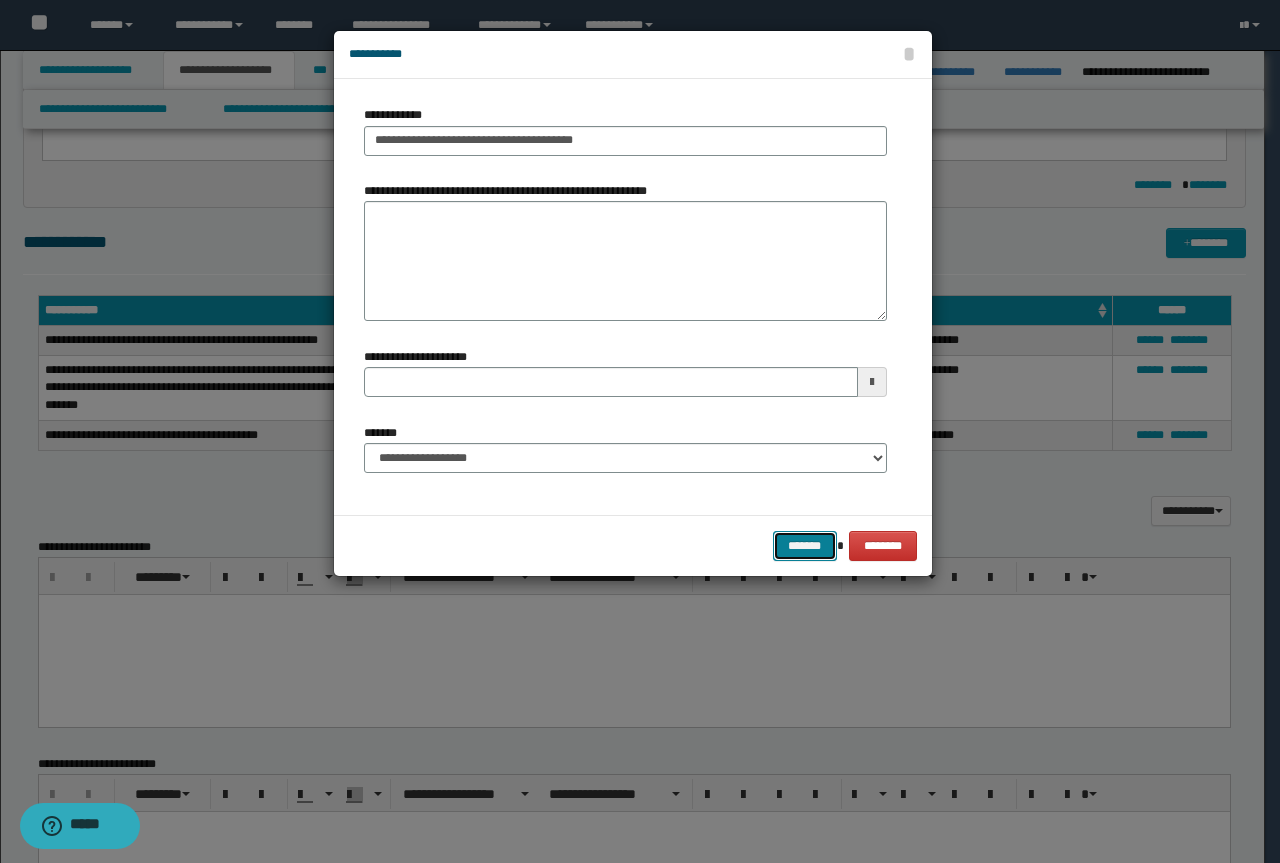 click on "*******" at bounding box center (805, 546) 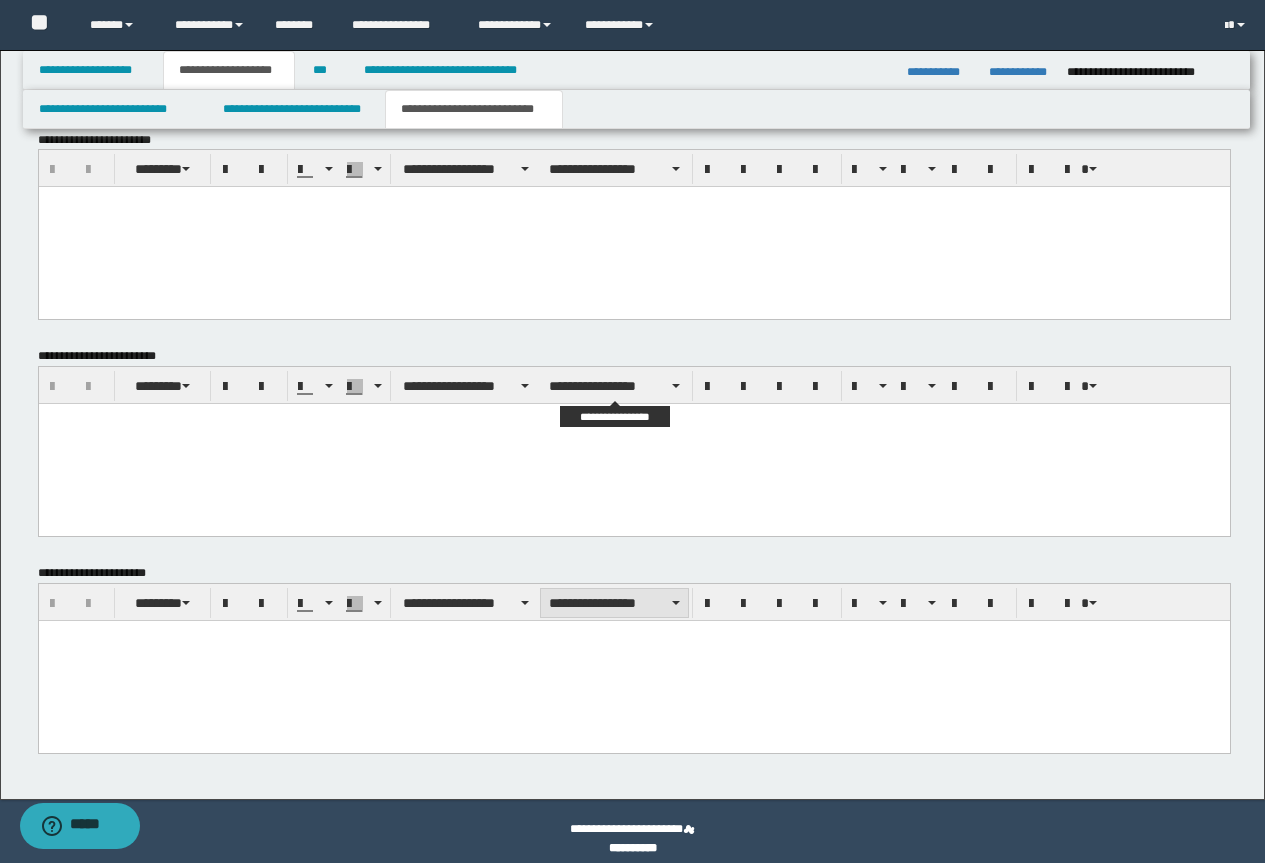 scroll, scrollTop: 1377, scrollLeft: 0, axis: vertical 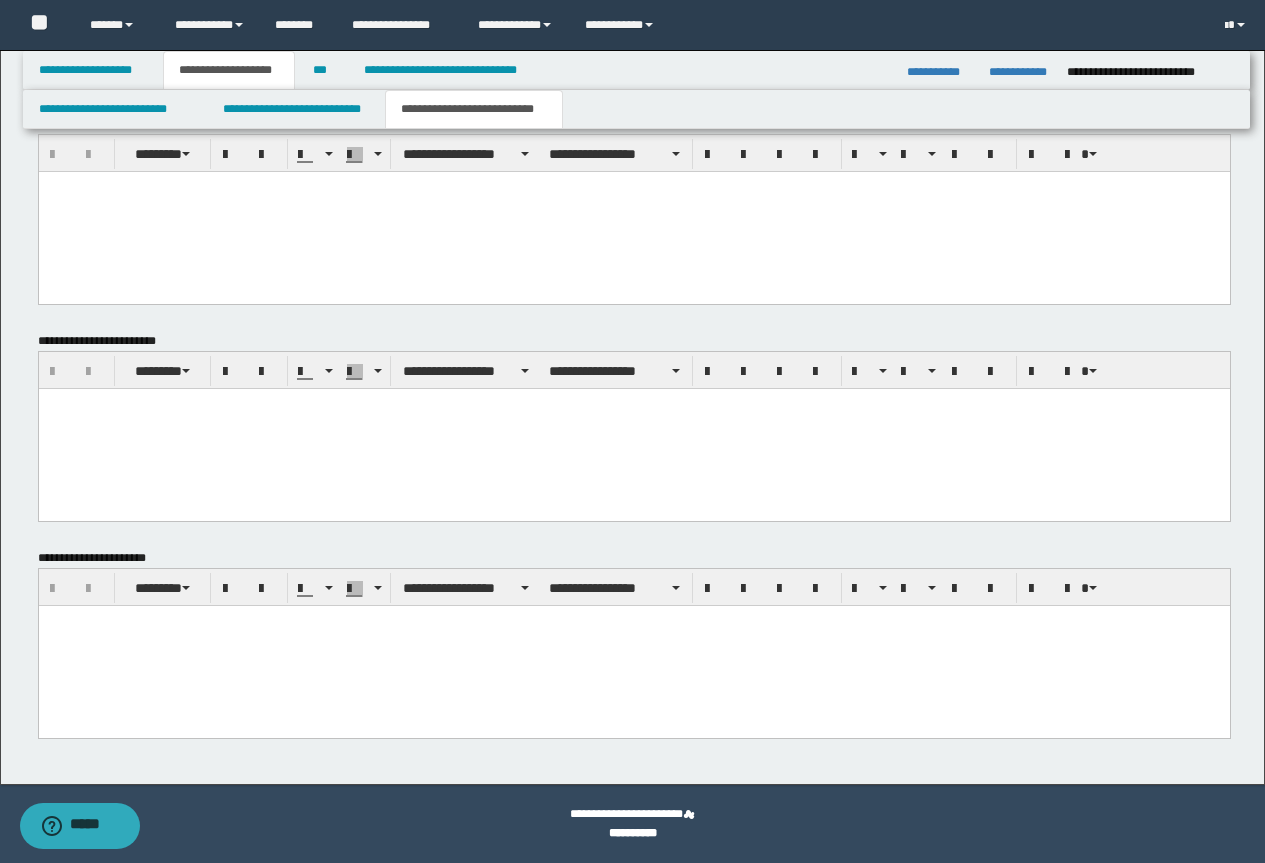click at bounding box center (633, 646) 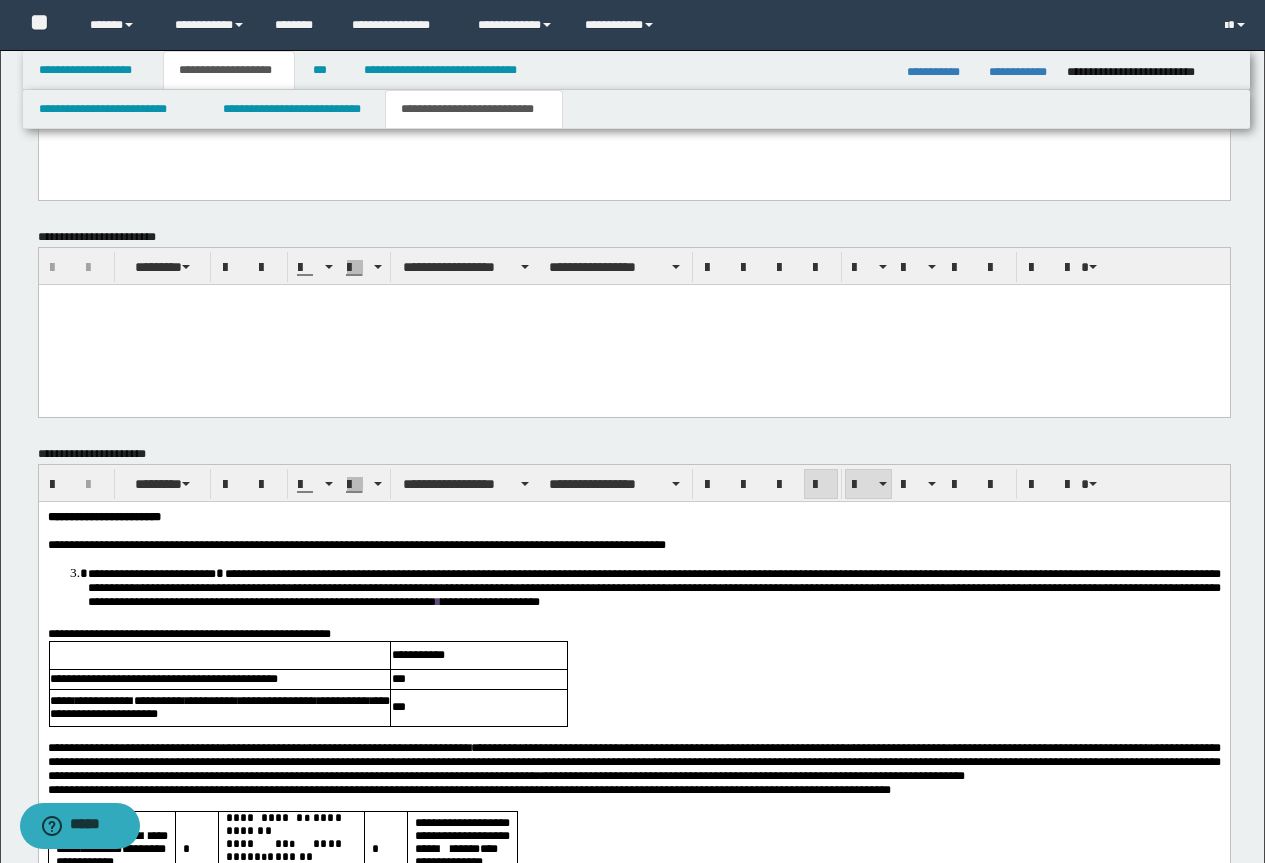 scroll, scrollTop: 1777, scrollLeft: 0, axis: vertical 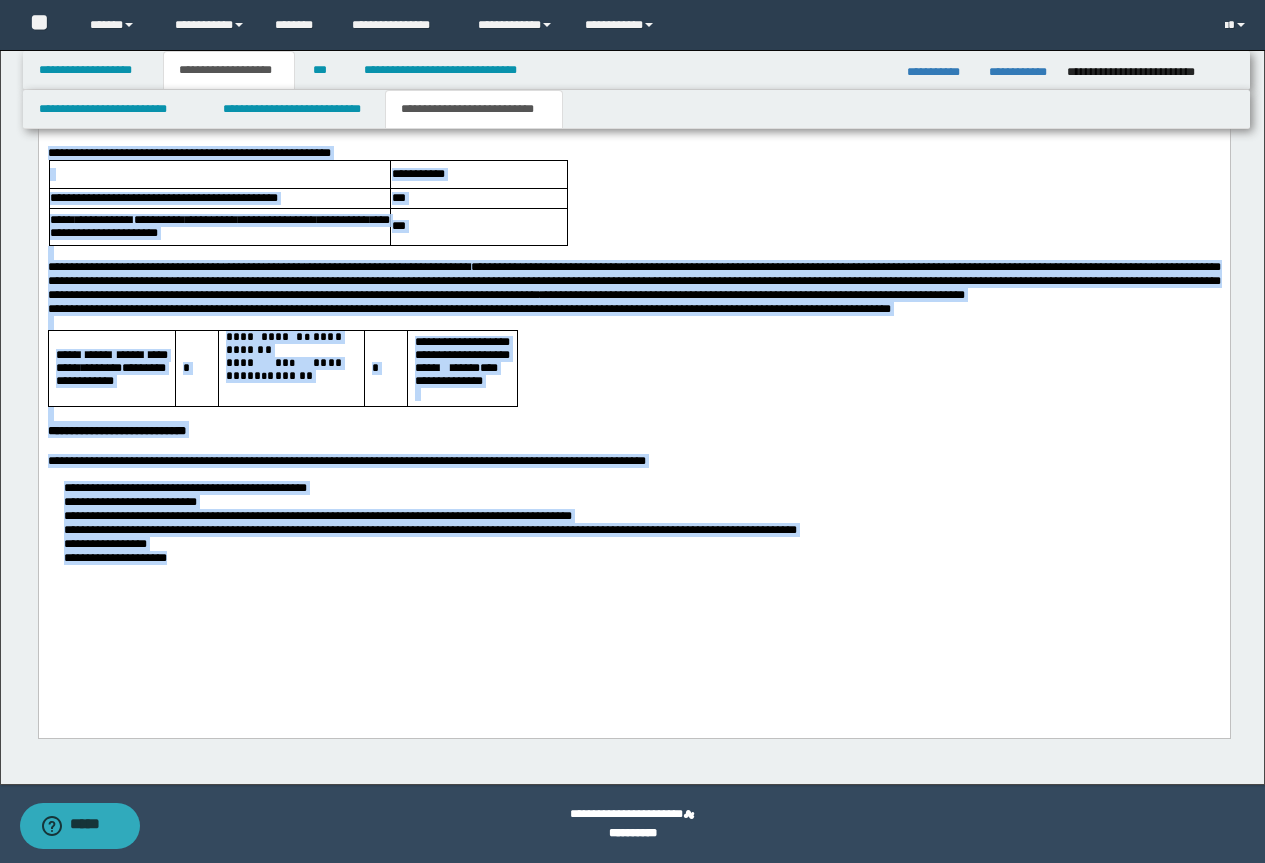 drag, startPoint x: 45, startPoint y: 32, endPoint x: 353, endPoint y: 763, distance: 793.23706 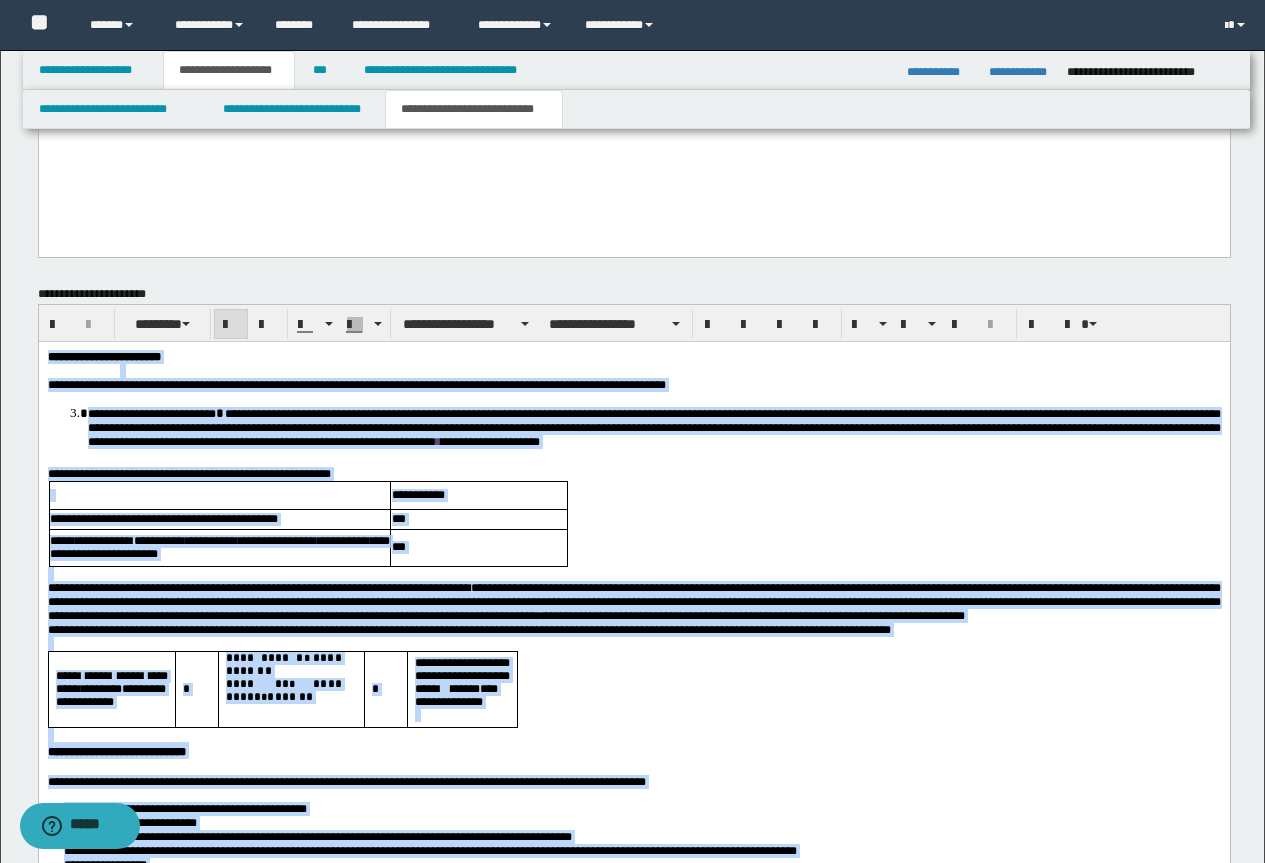 scroll, scrollTop: 1562, scrollLeft: 0, axis: vertical 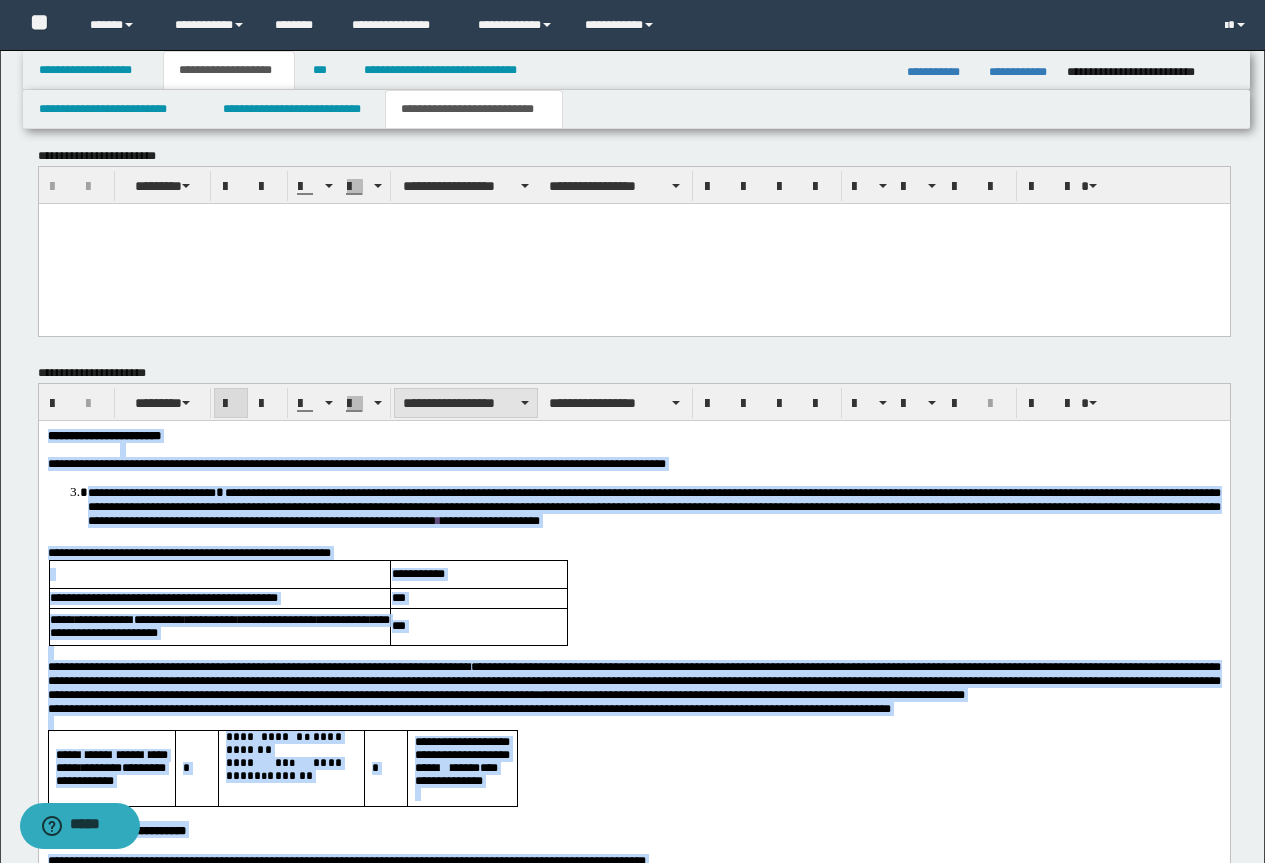 click on "**********" at bounding box center (466, 403) 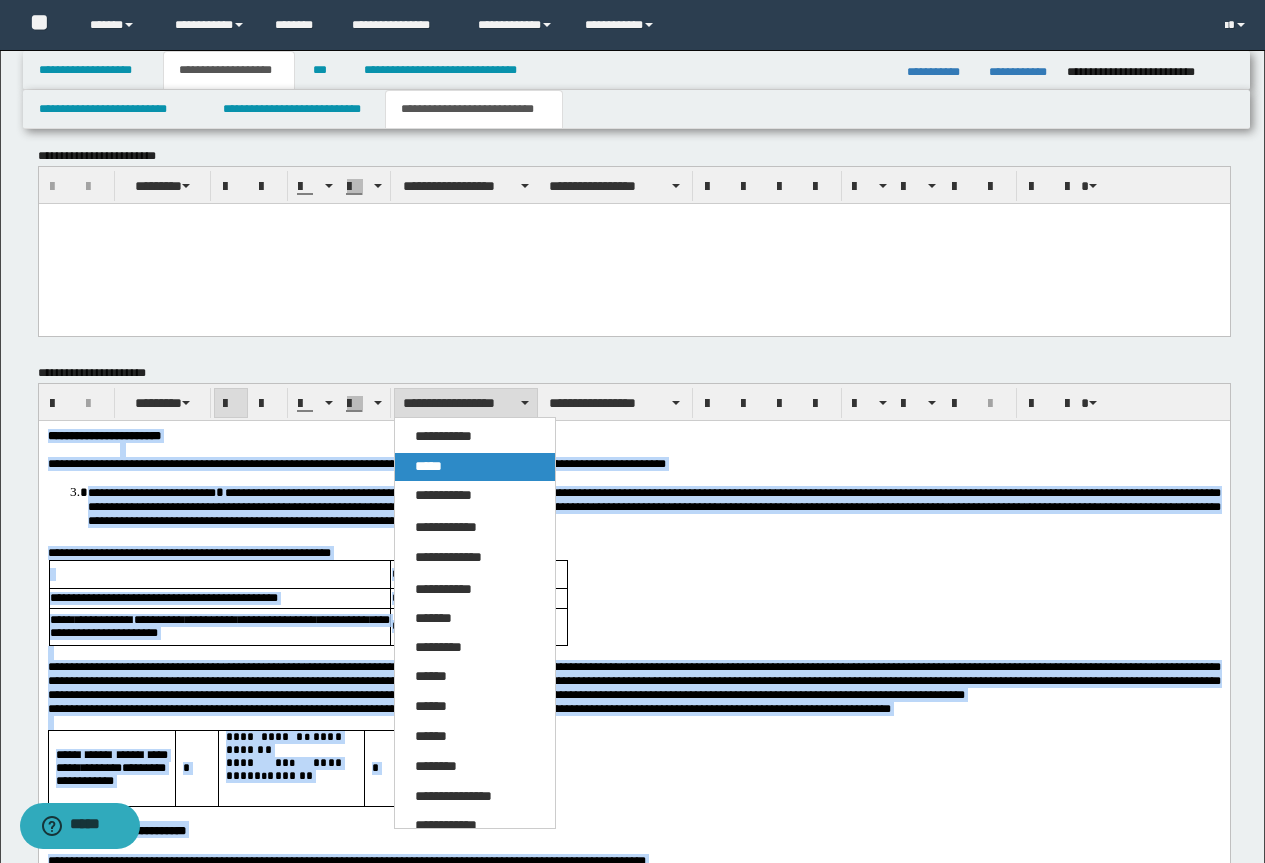 click on "*****" at bounding box center [428, 466] 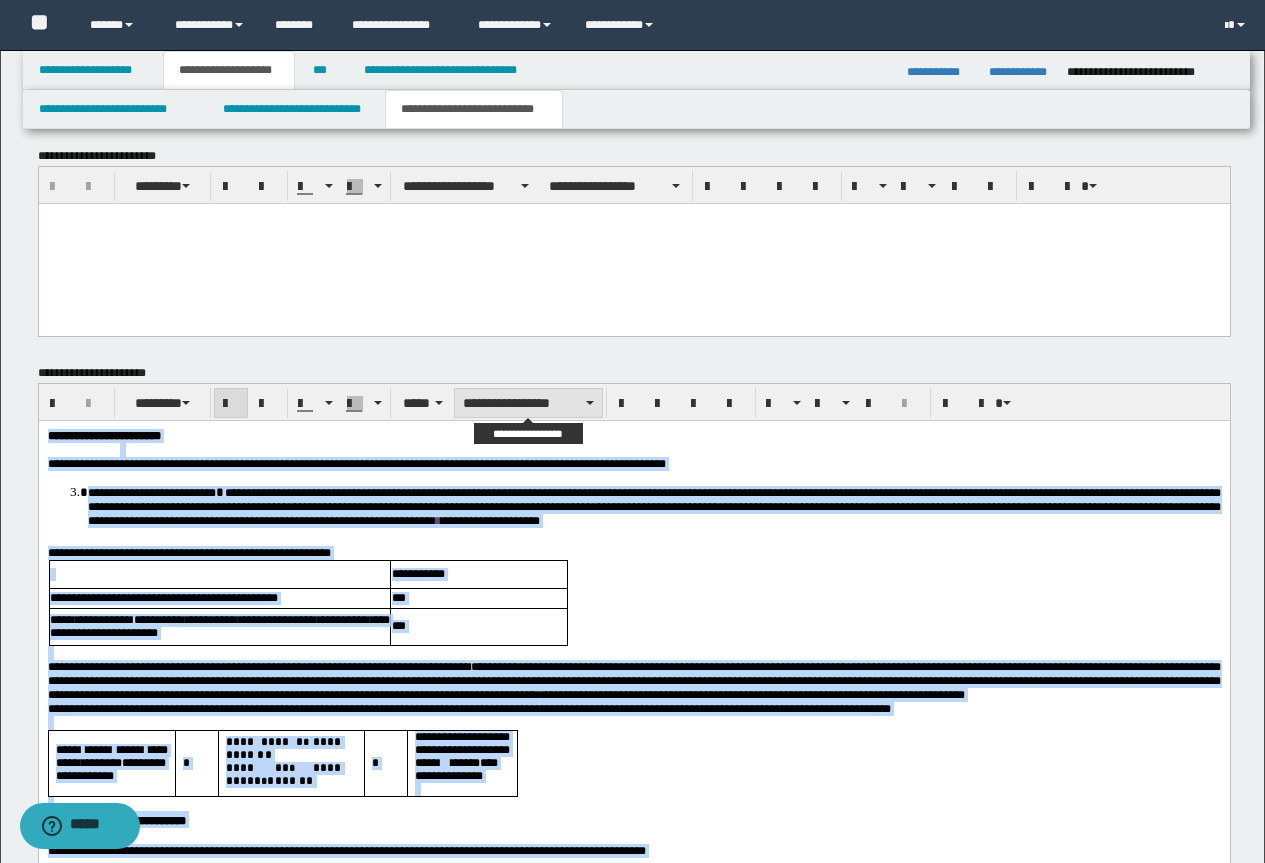 click on "**********" at bounding box center [528, 403] 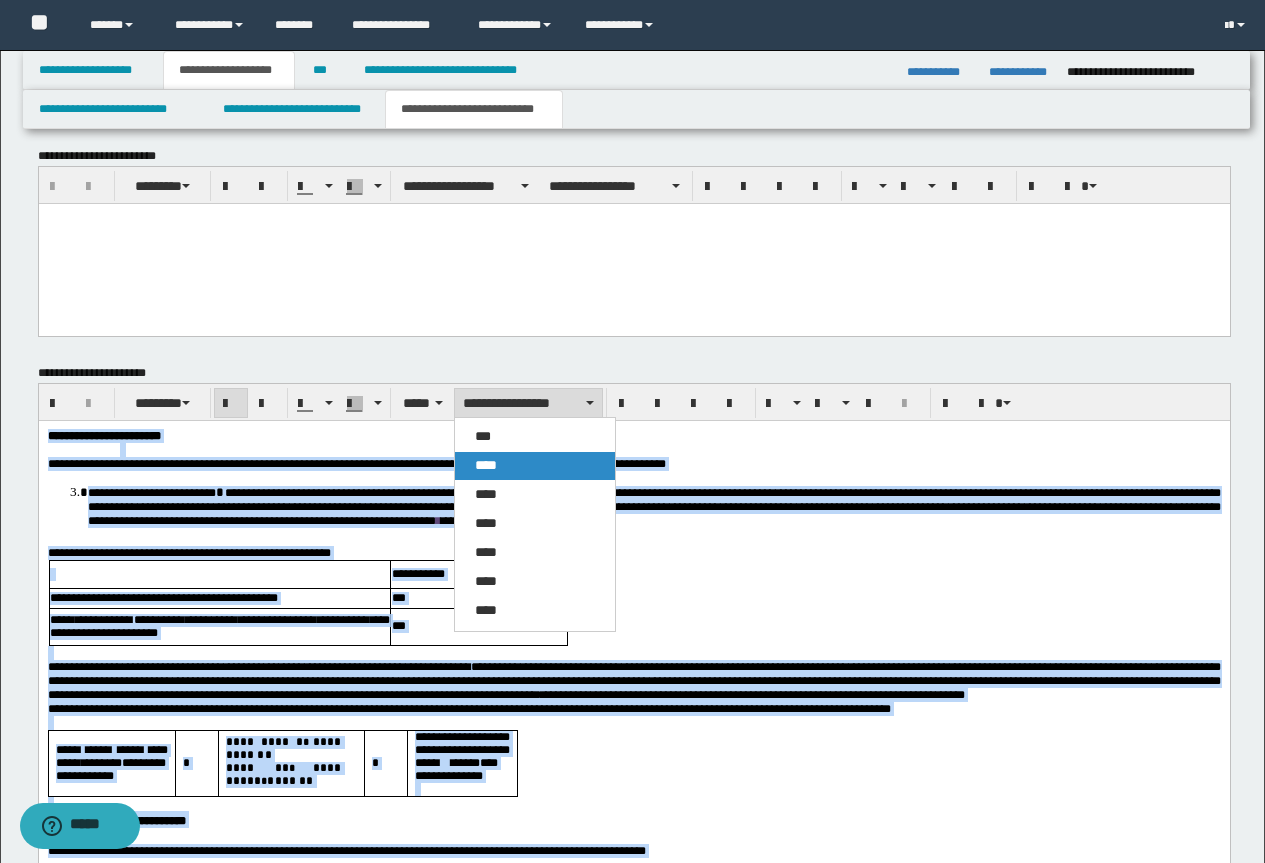 click on "****" at bounding box center [486, 465] 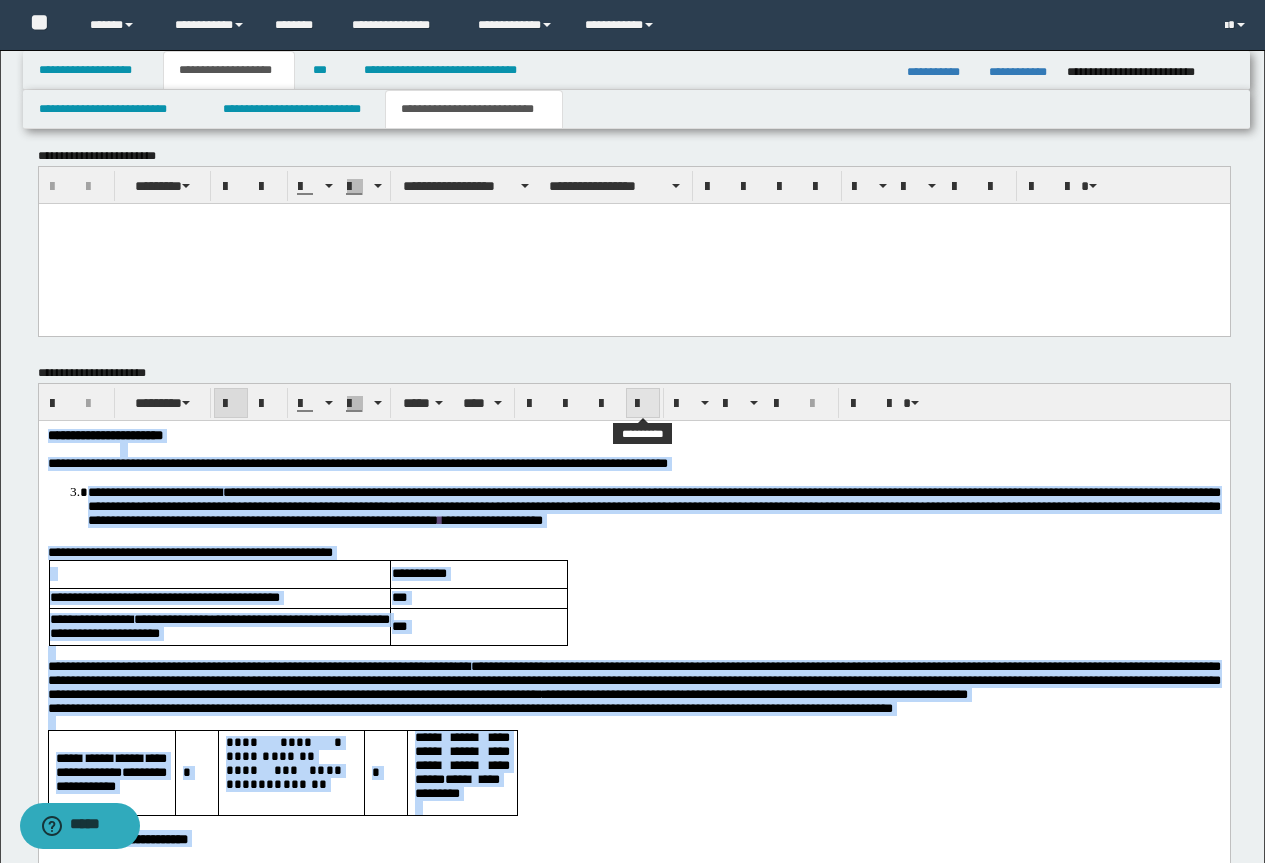 click at bounding box center (643, 404) 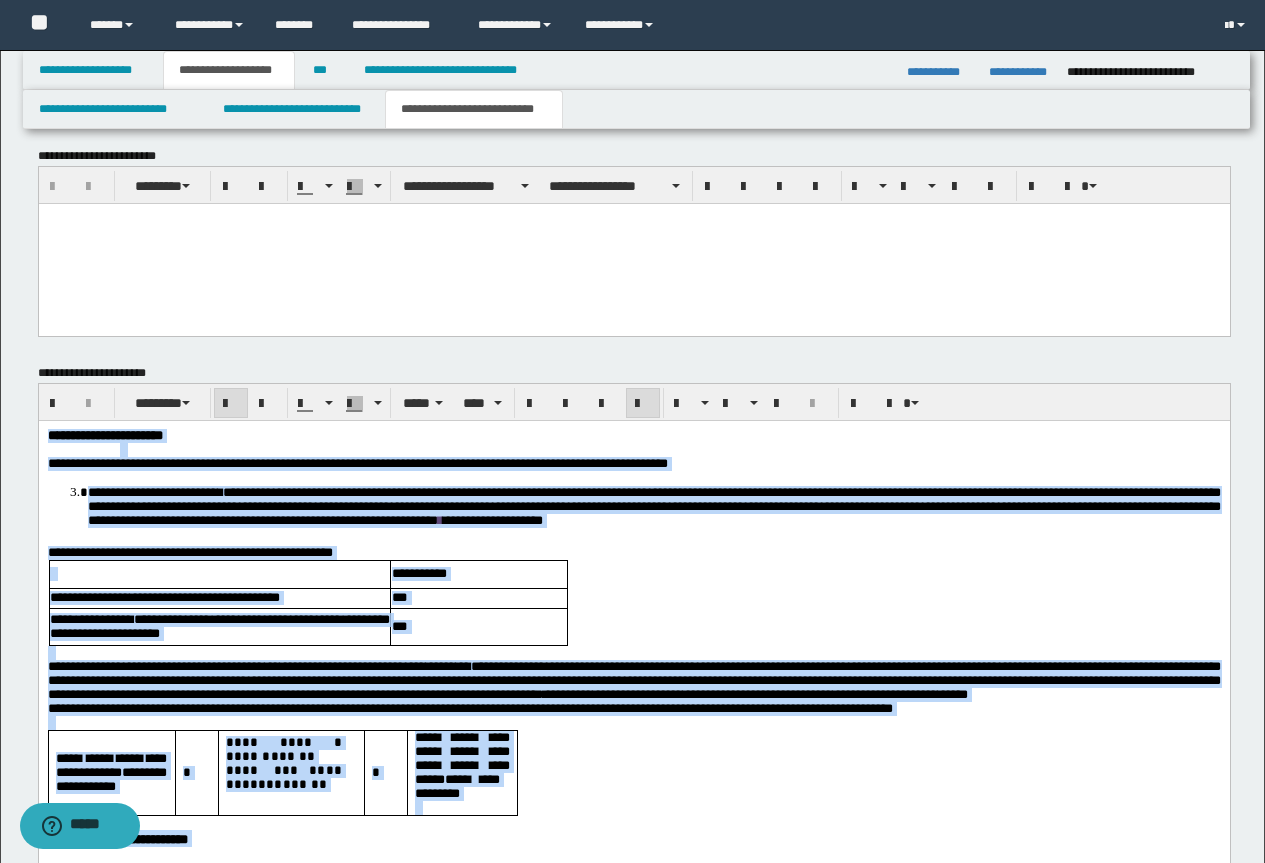click at bounding box center (643, 404) 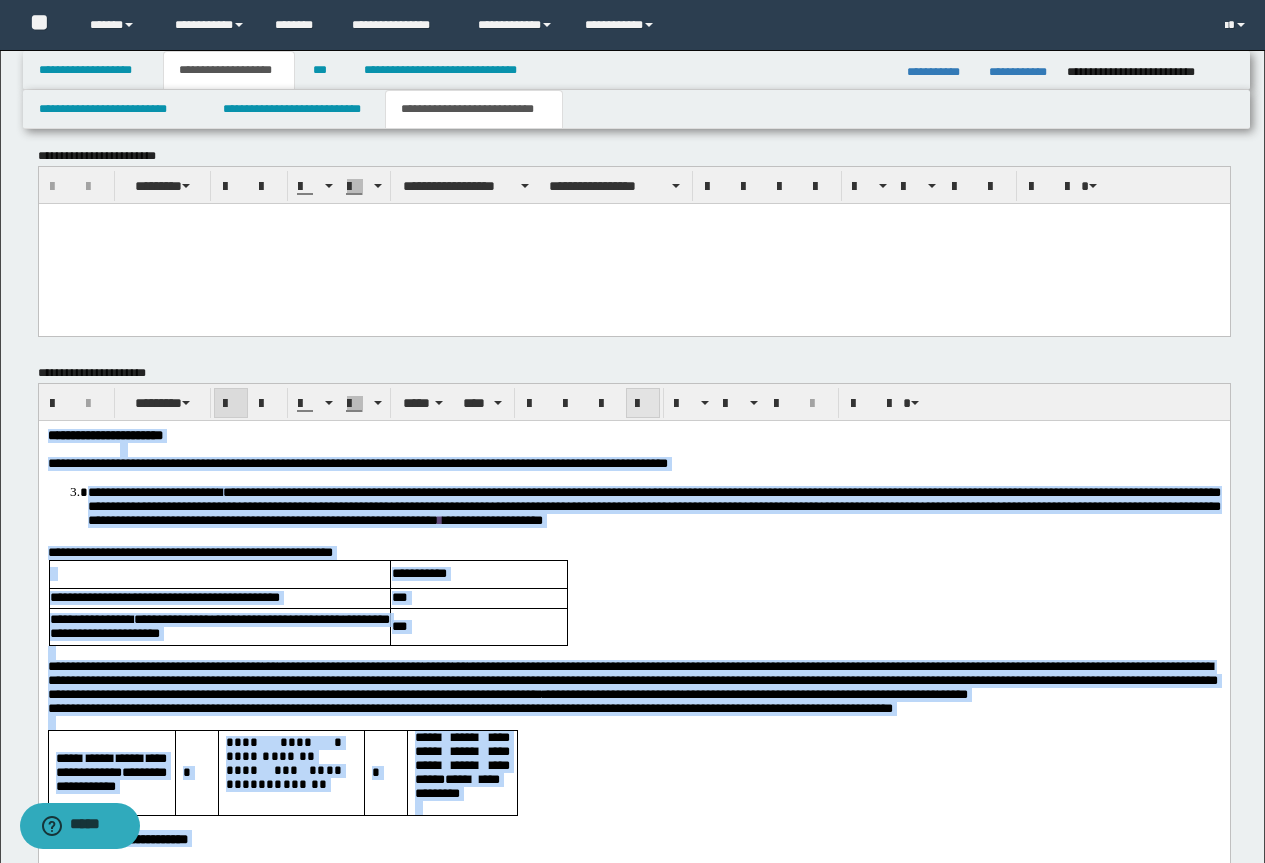 click at bounding box center [643, 404] 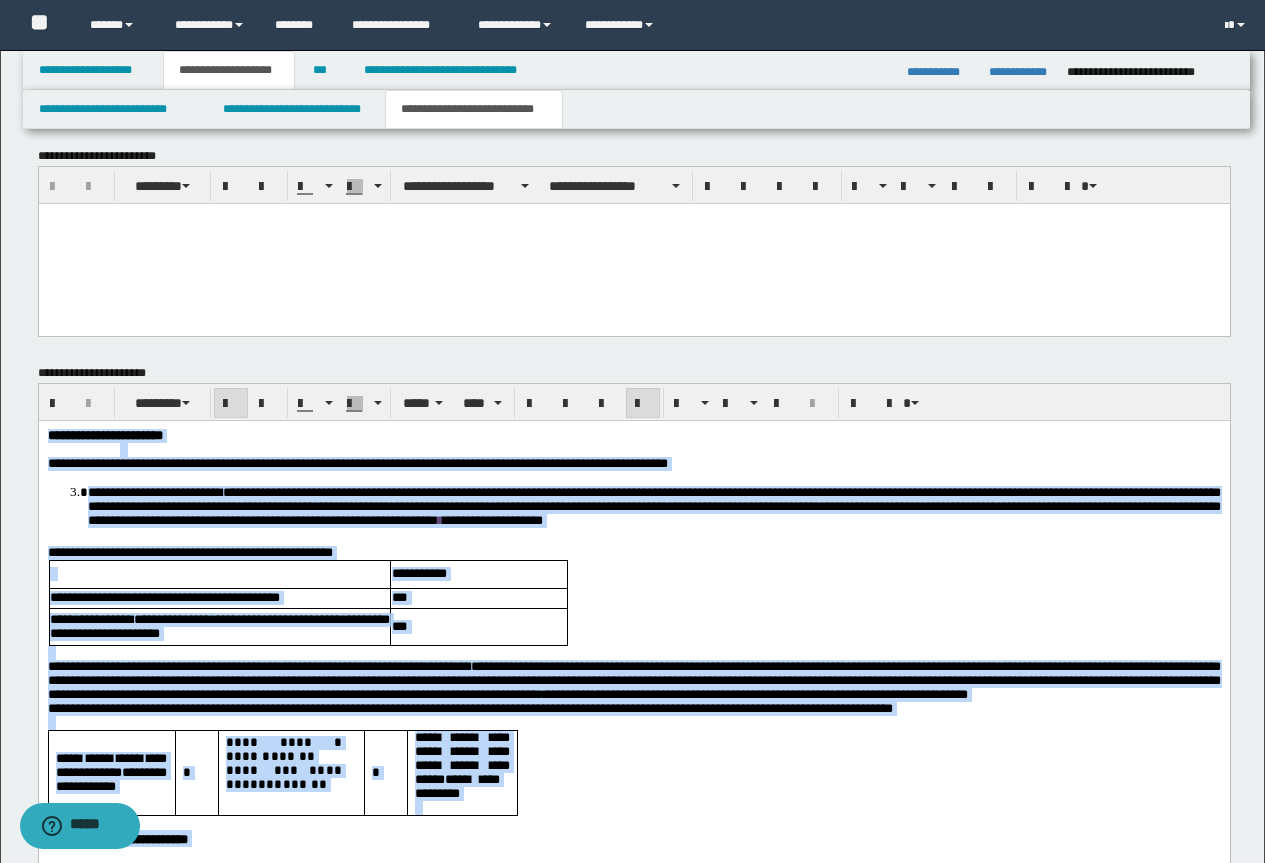 scroll, scrollTop: 1962, scrollLeft: 0, axis: vertical 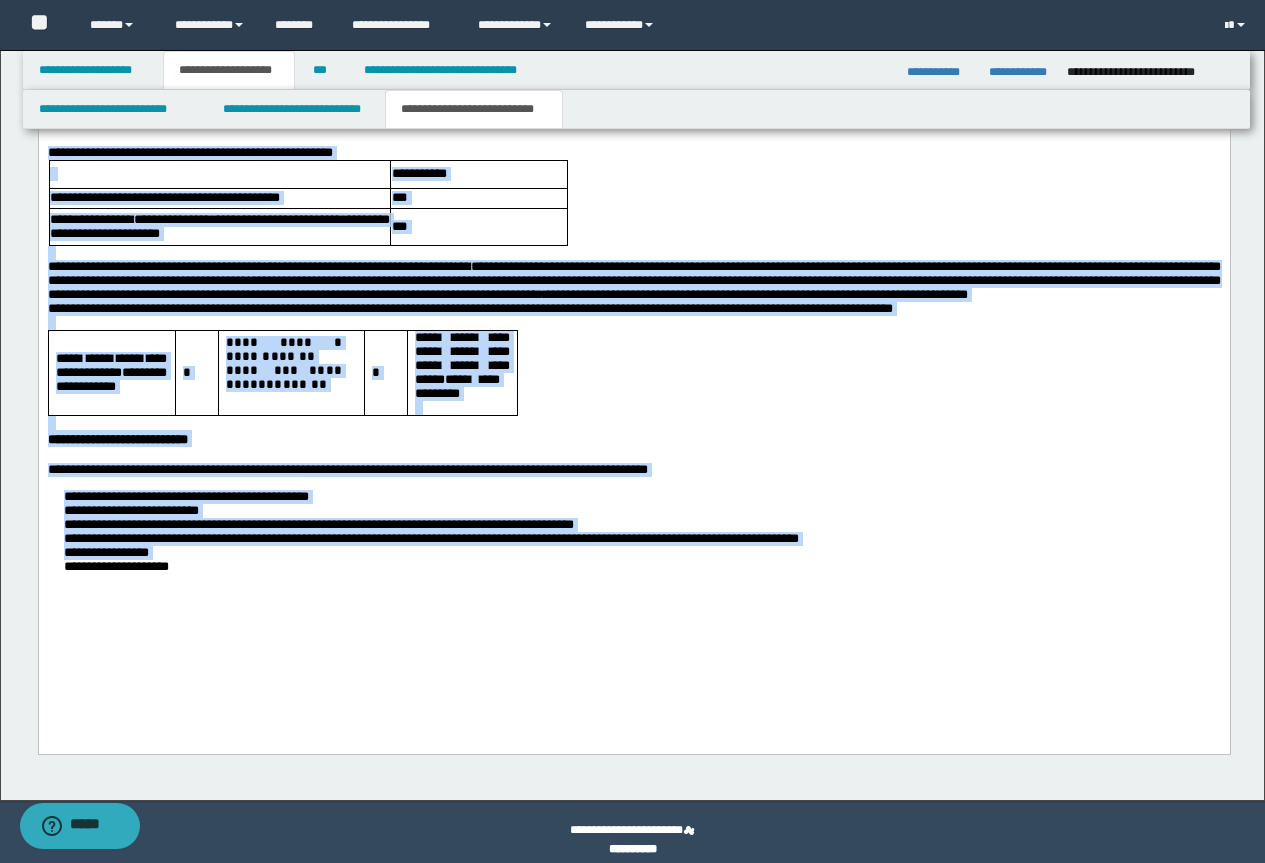 click on "**********" at bounding box center (653, 567) 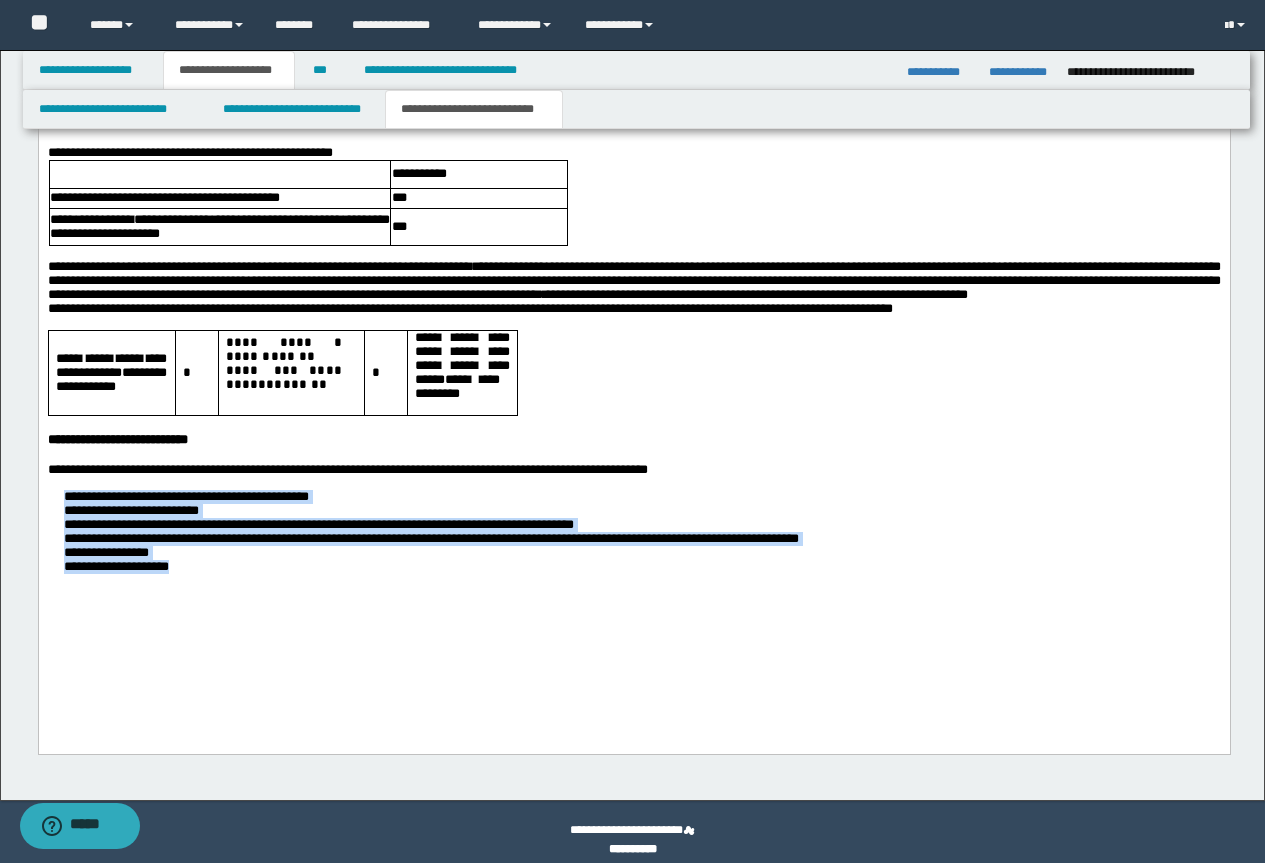 drag, startPoint x: 201, startPoint y: 629, endPoint x: 56, endPoint y: 544, distance: 168.07736 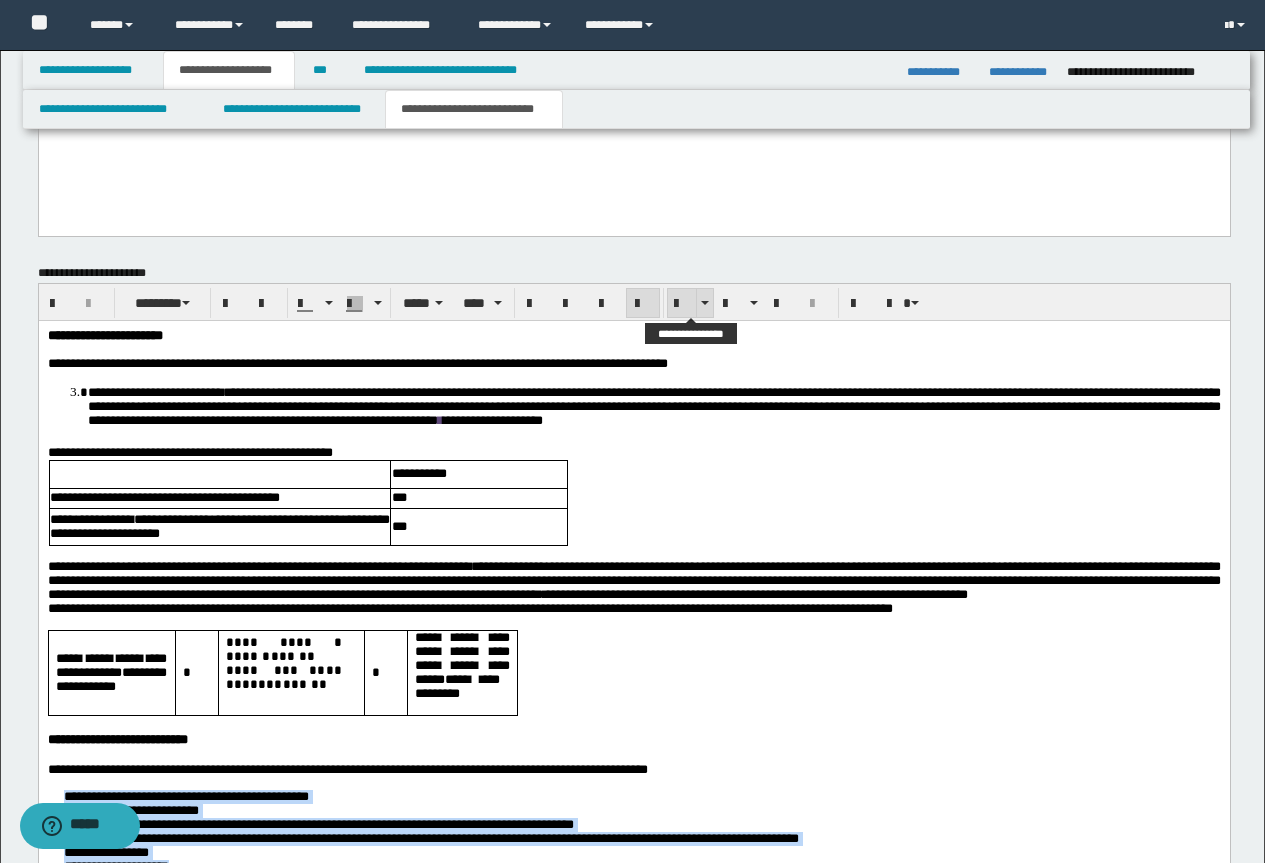 click at bounding box center (682, 304) 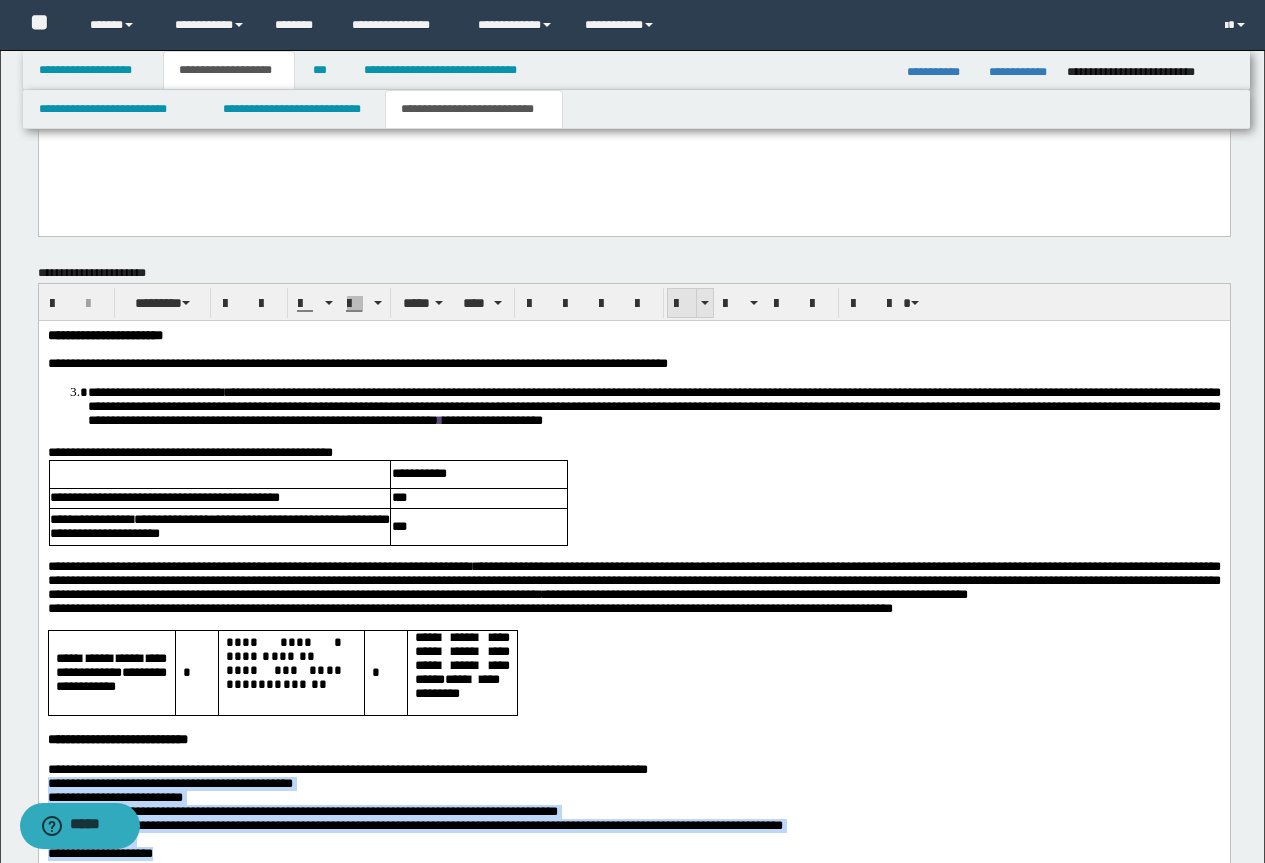 click at bounding box center [682, 304] 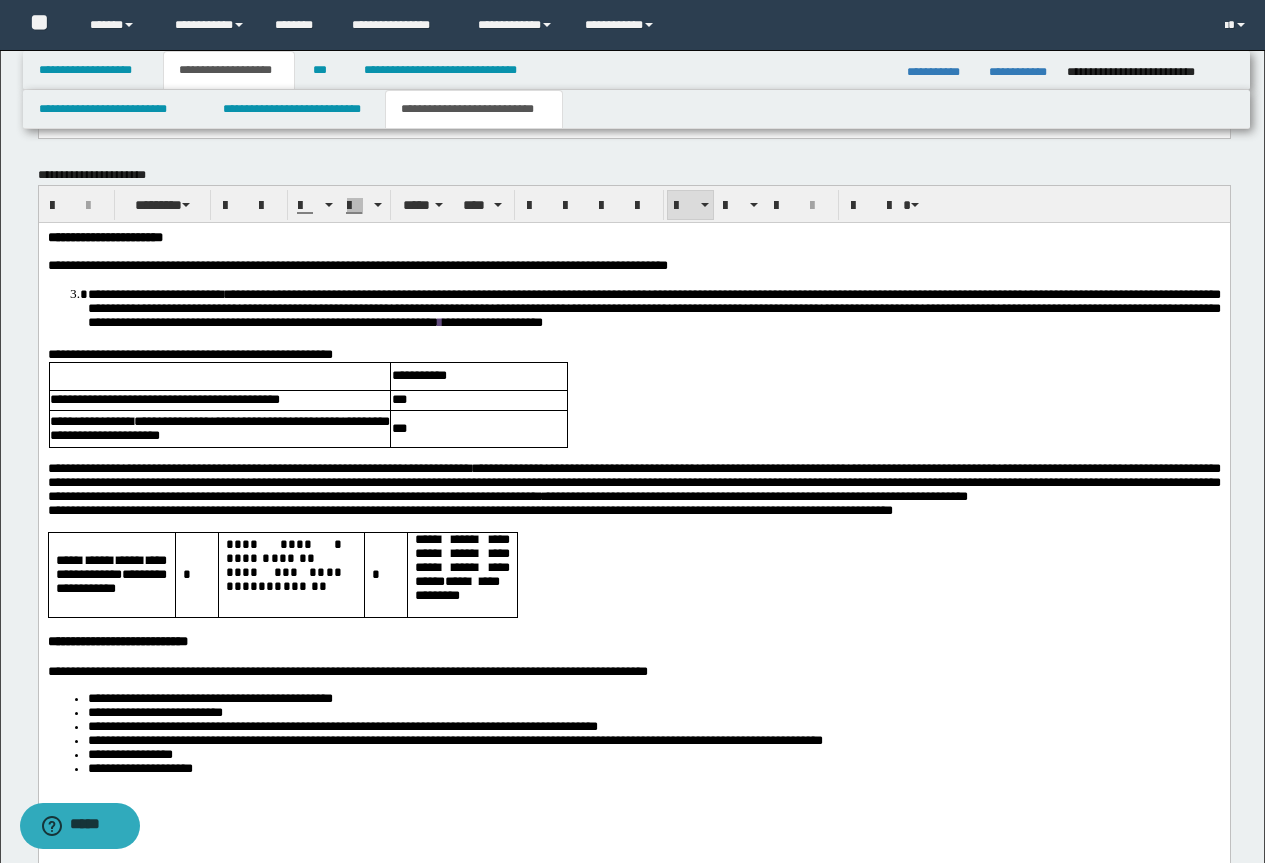 scroll, scrollTop: 1862, scrollLeft: 0, axis: vertical 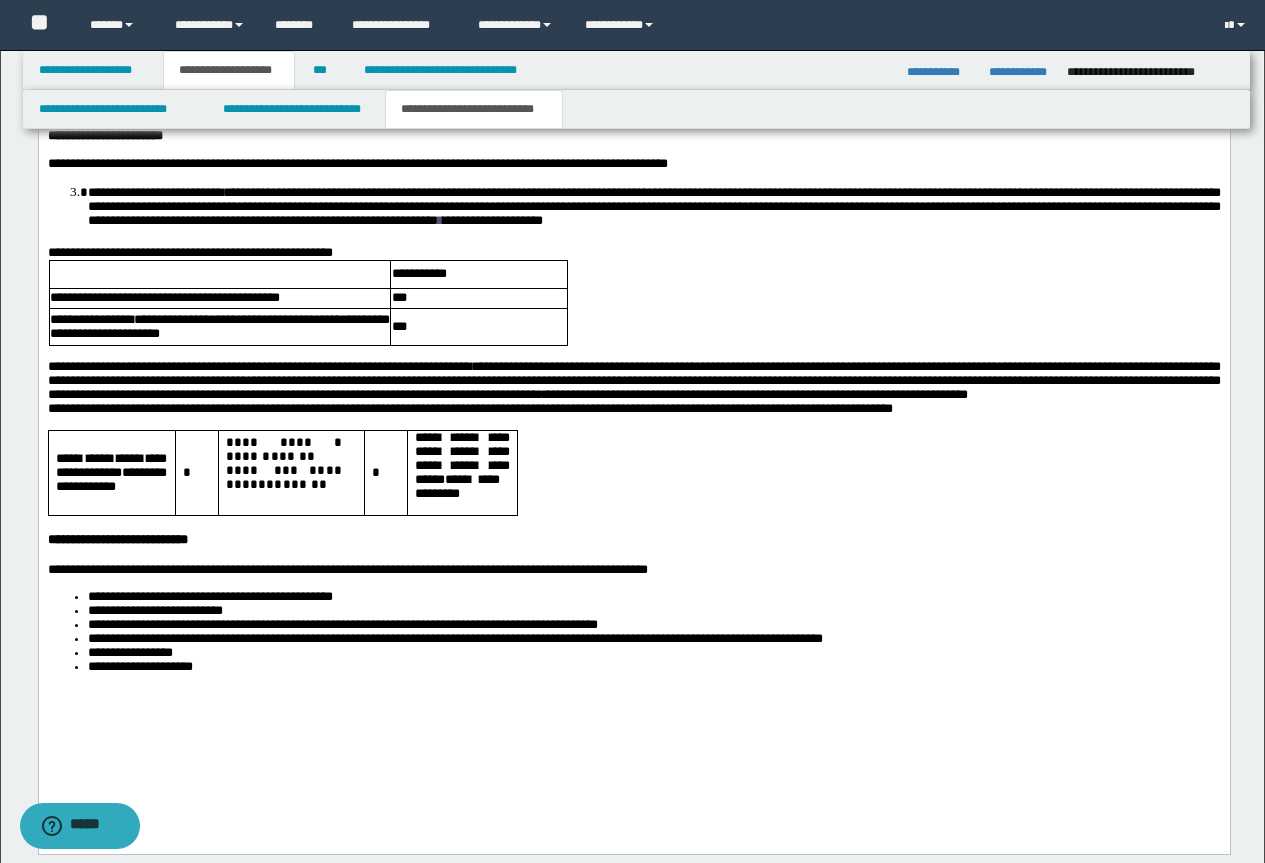 click at bounding box center (633, 423) 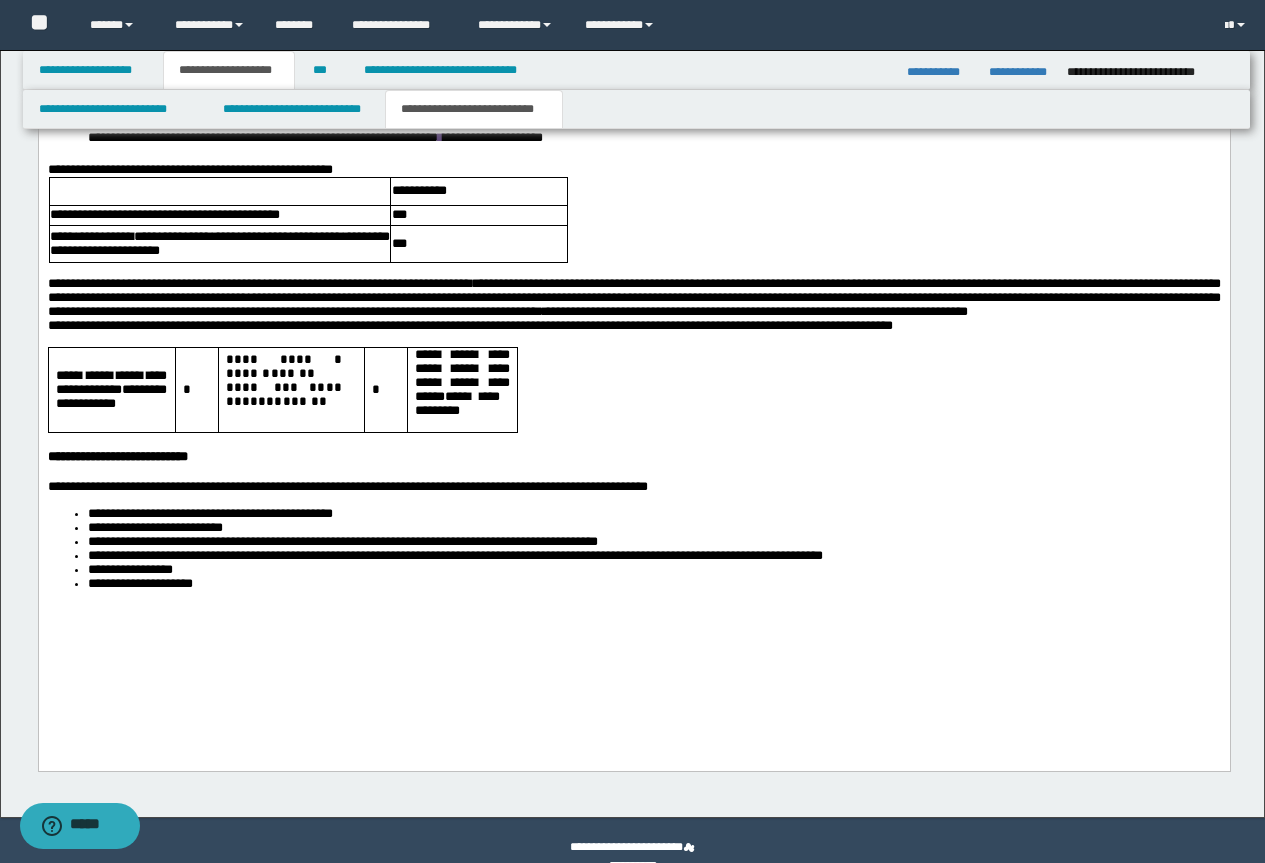 scroll, scrollTop: 1978, scrollLeft: 0, axis: vertical 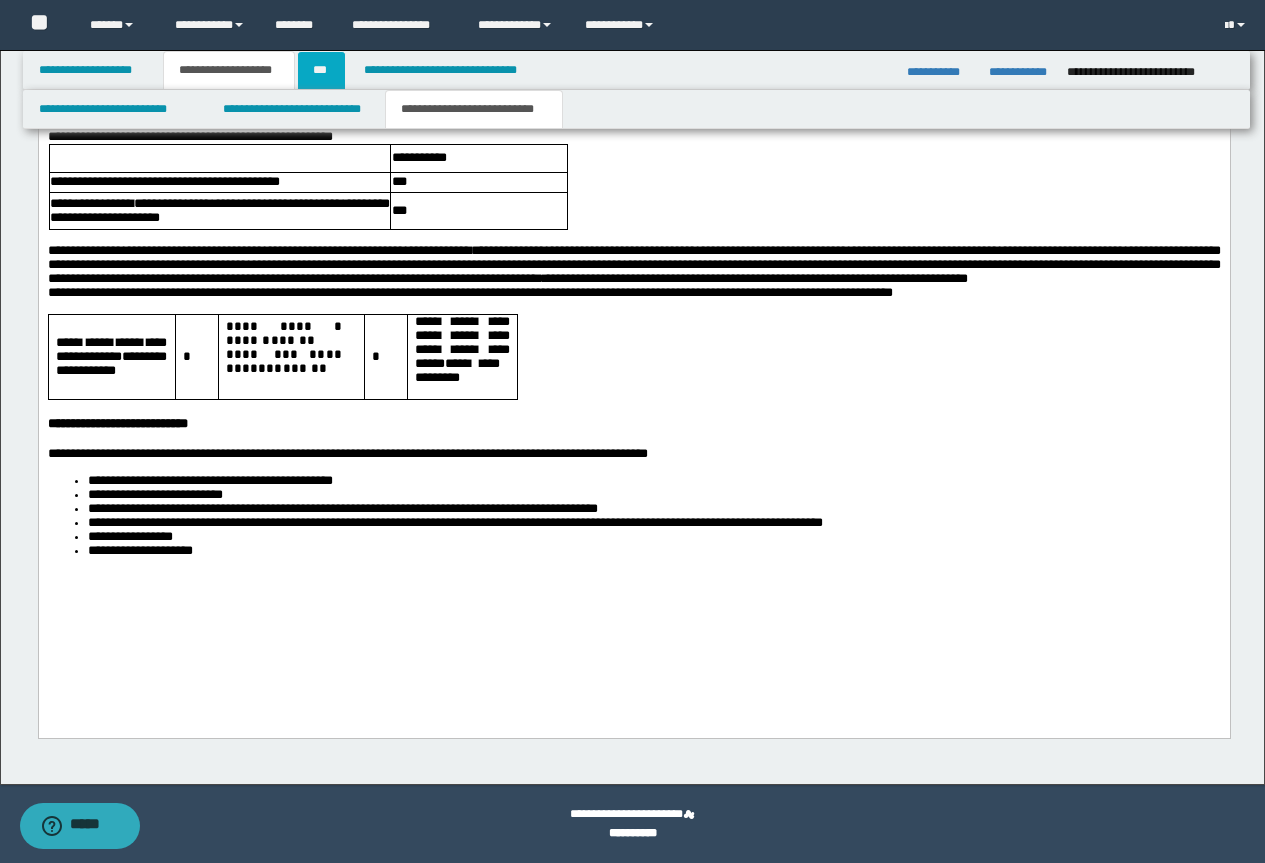 click on "***" at bounding box center (321, 70) 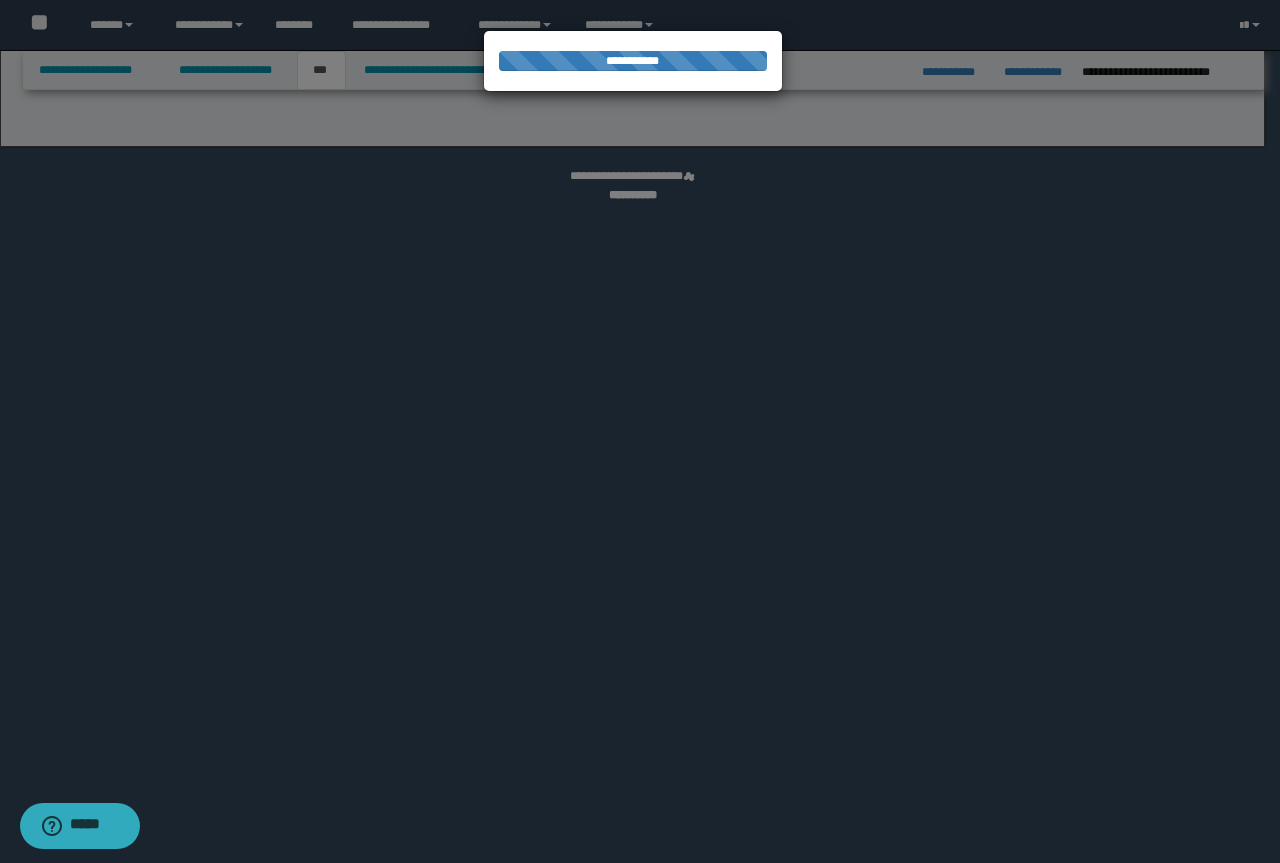 select on "*" 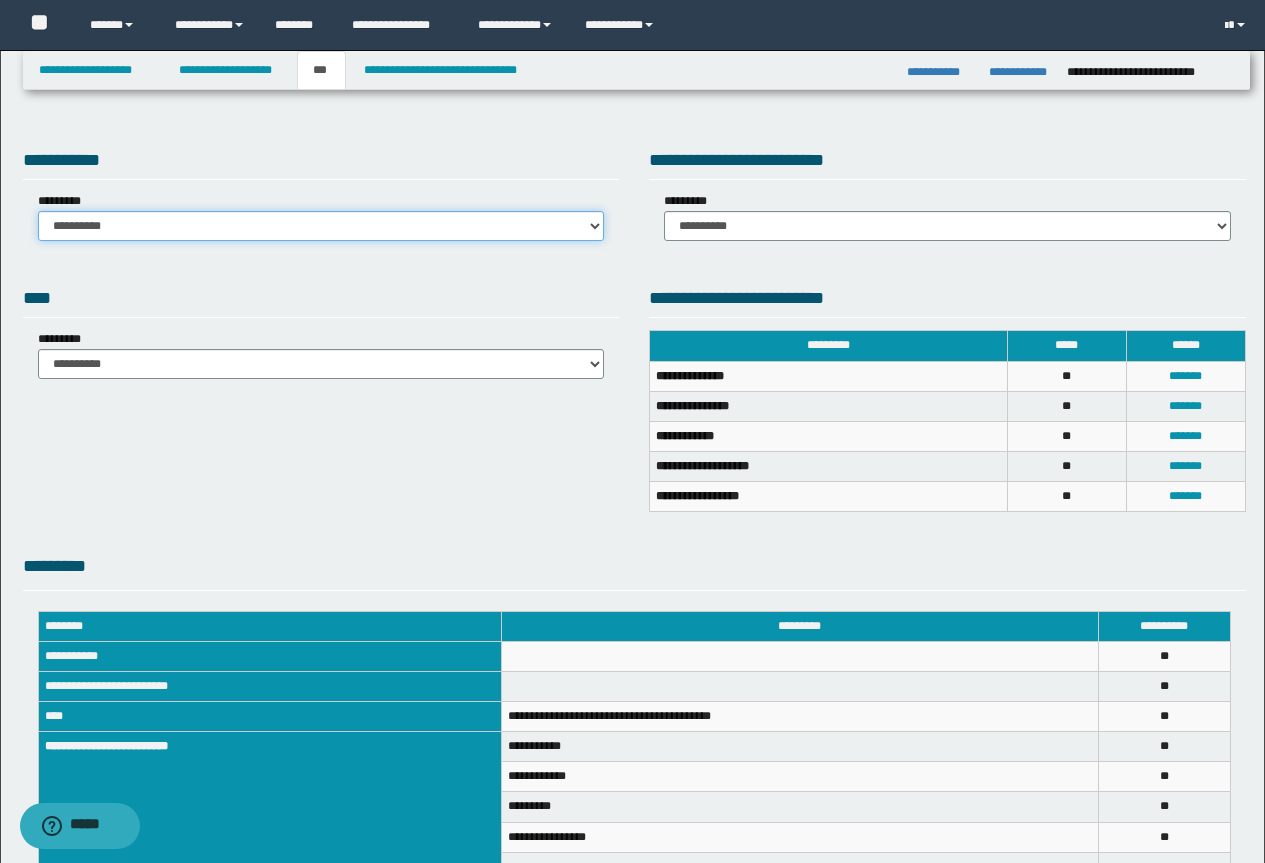 click on "**********" at bounding box center [321, 226] 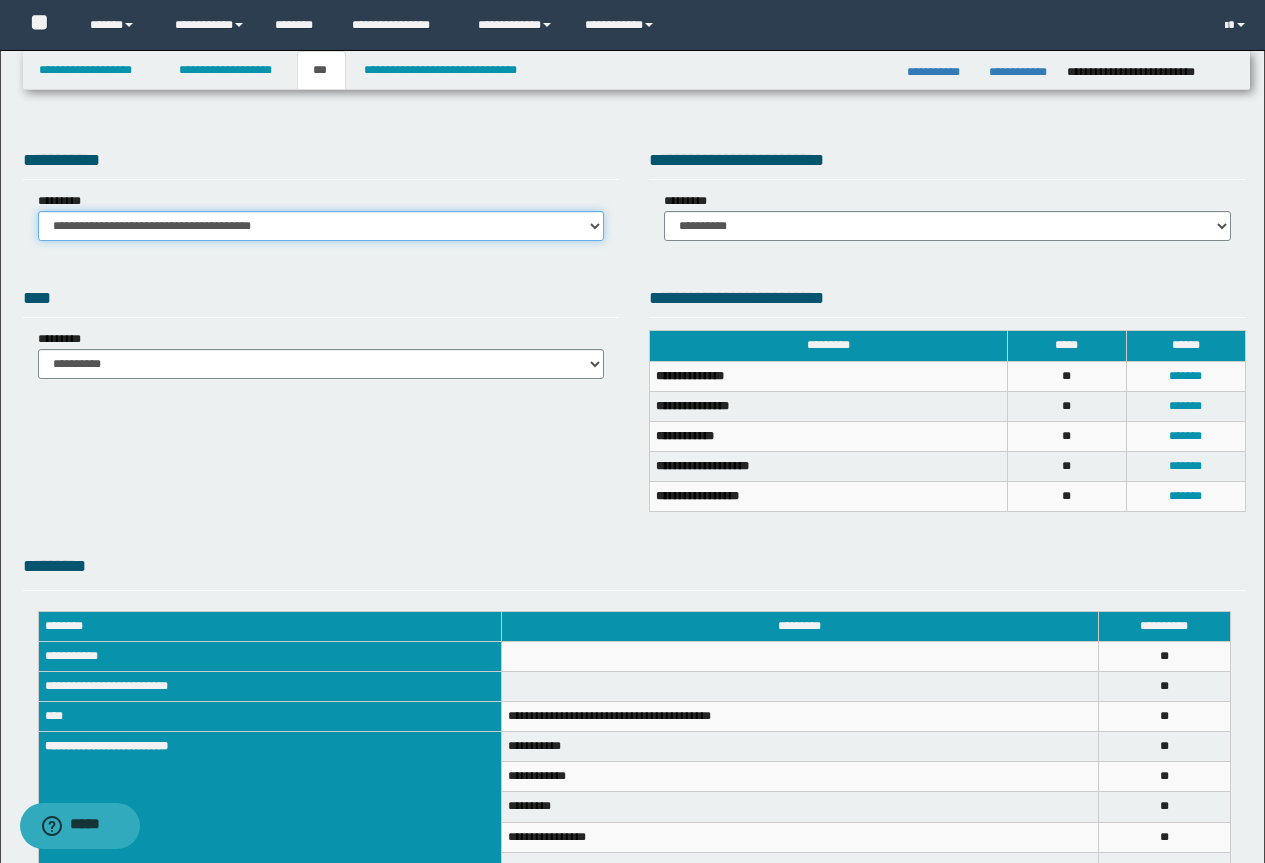 click on "**********" at bounding box center [321, 226] 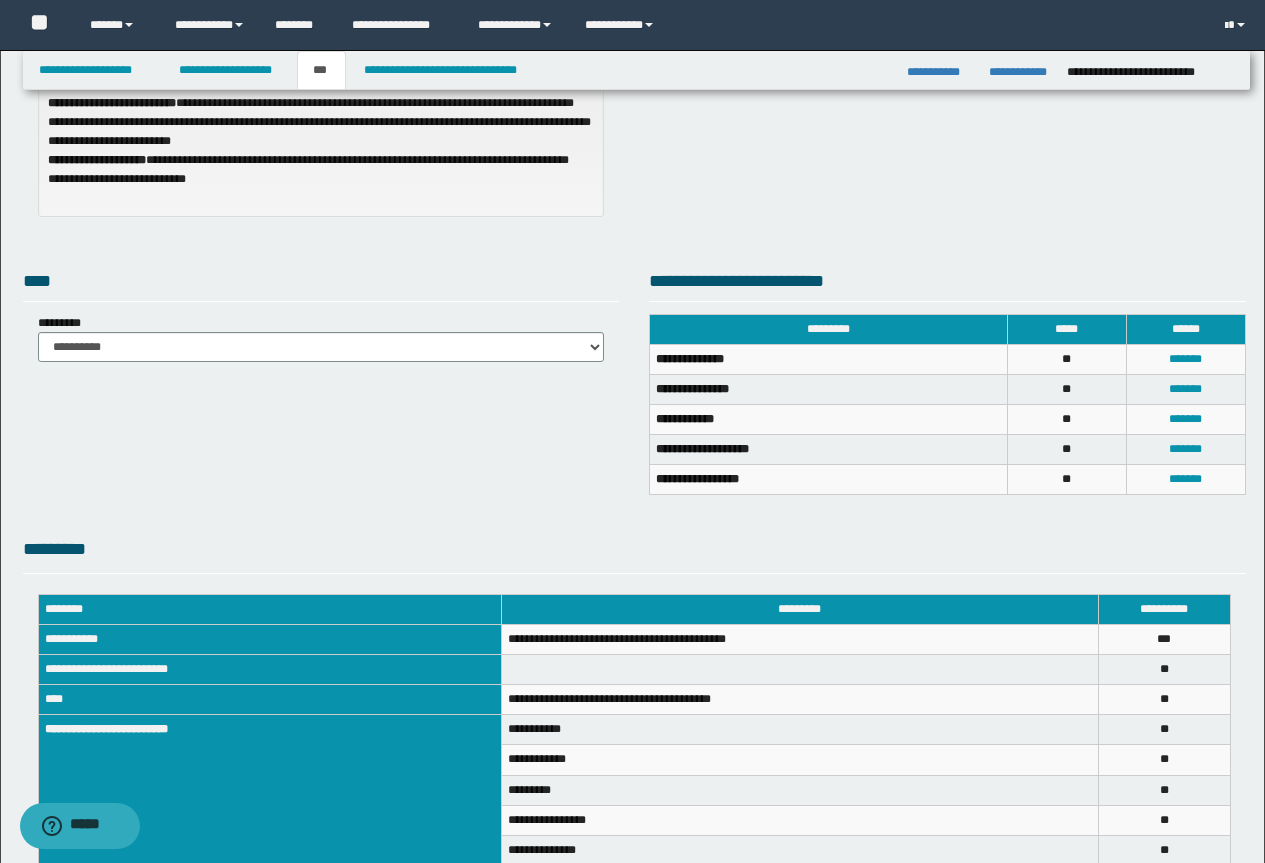 scroll, scrollTop: 0, scrollLeft: 0, axis: both 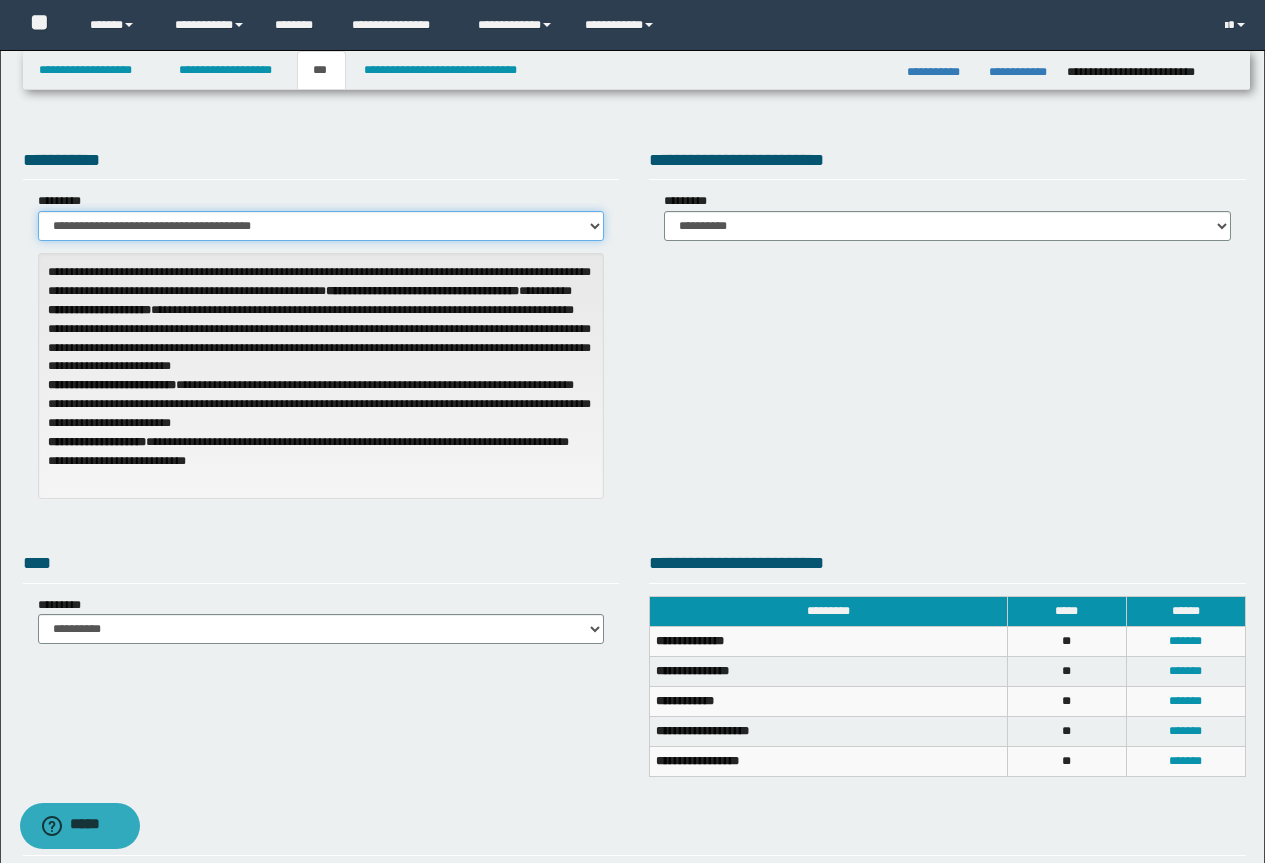 click on "**********" at bounding box center (321, 226) 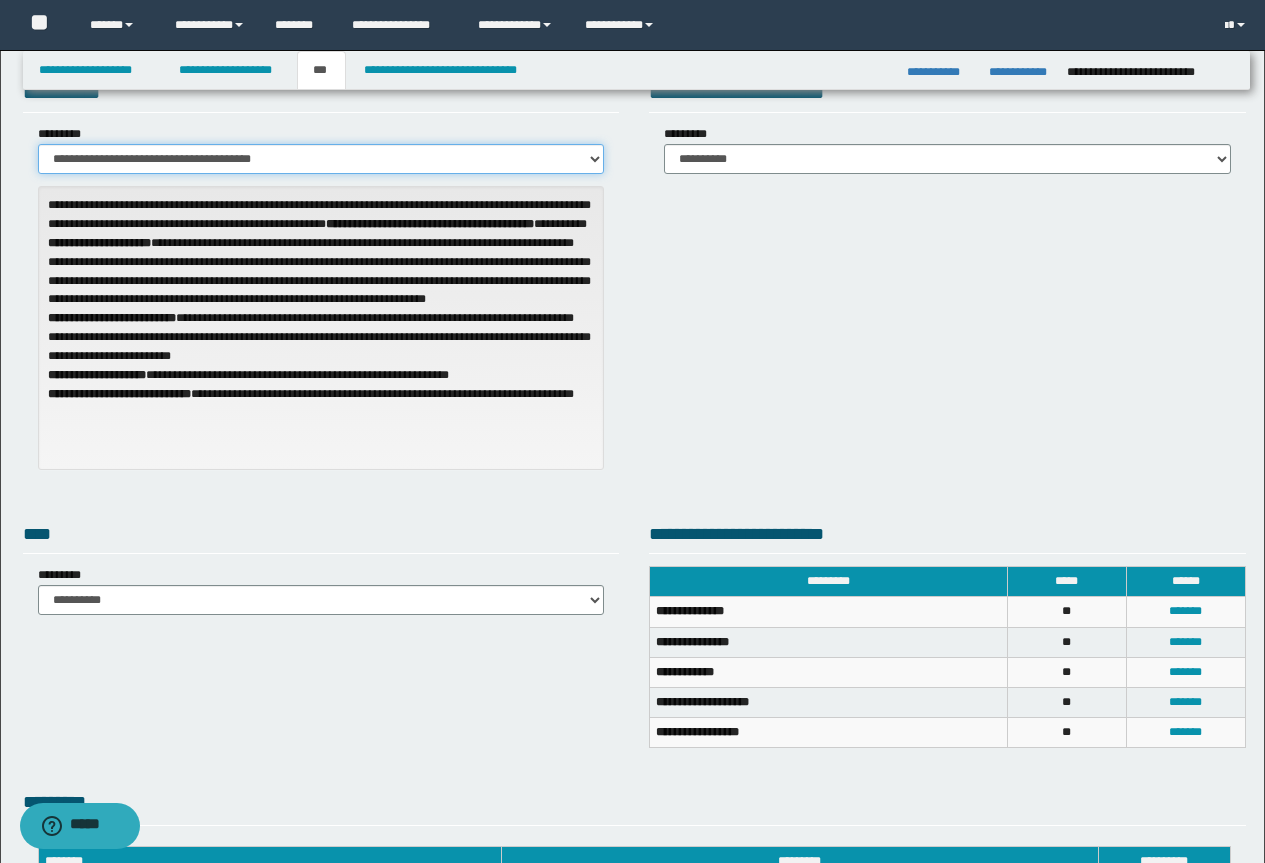 scroll, scrollTop: 0, scrollLeft: 0, axis: both 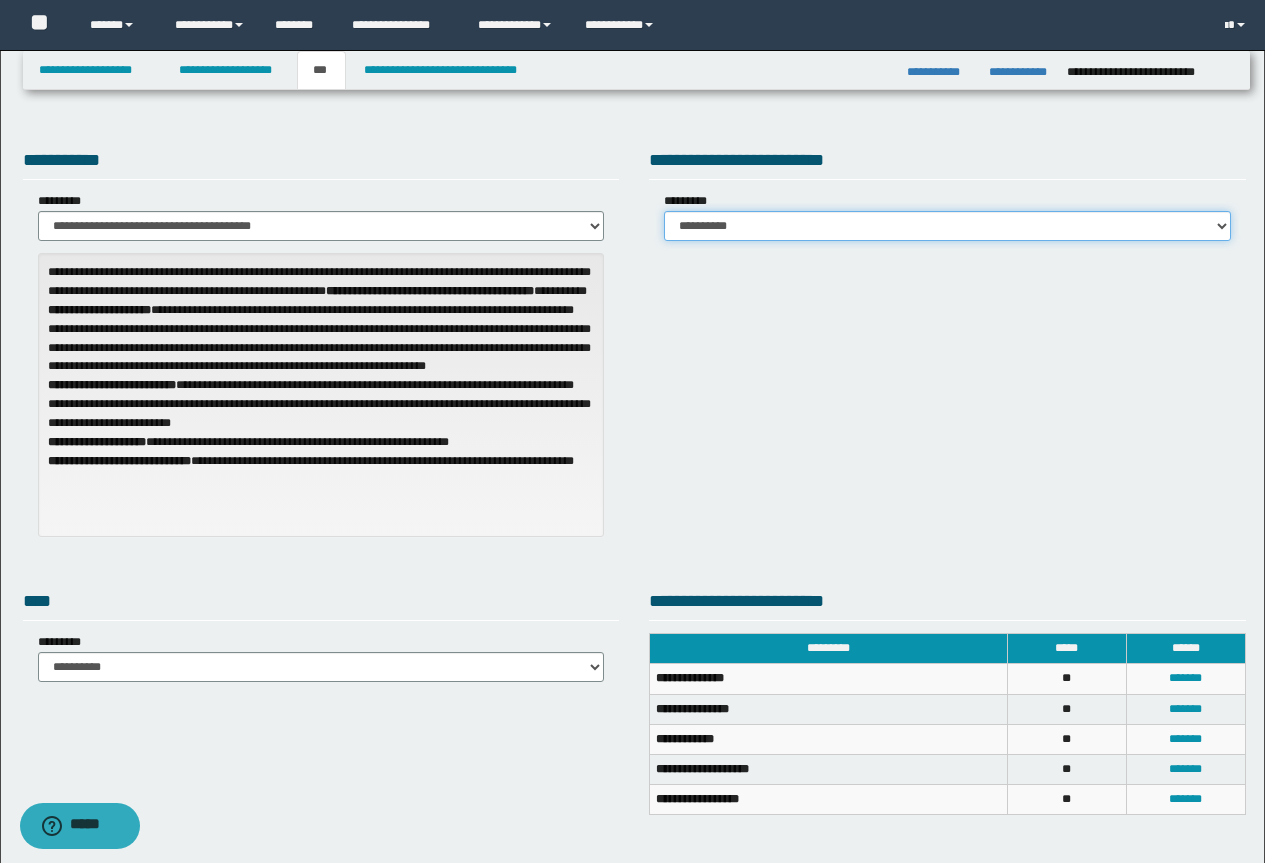 click on "**********" at bounding box center (947, 226) 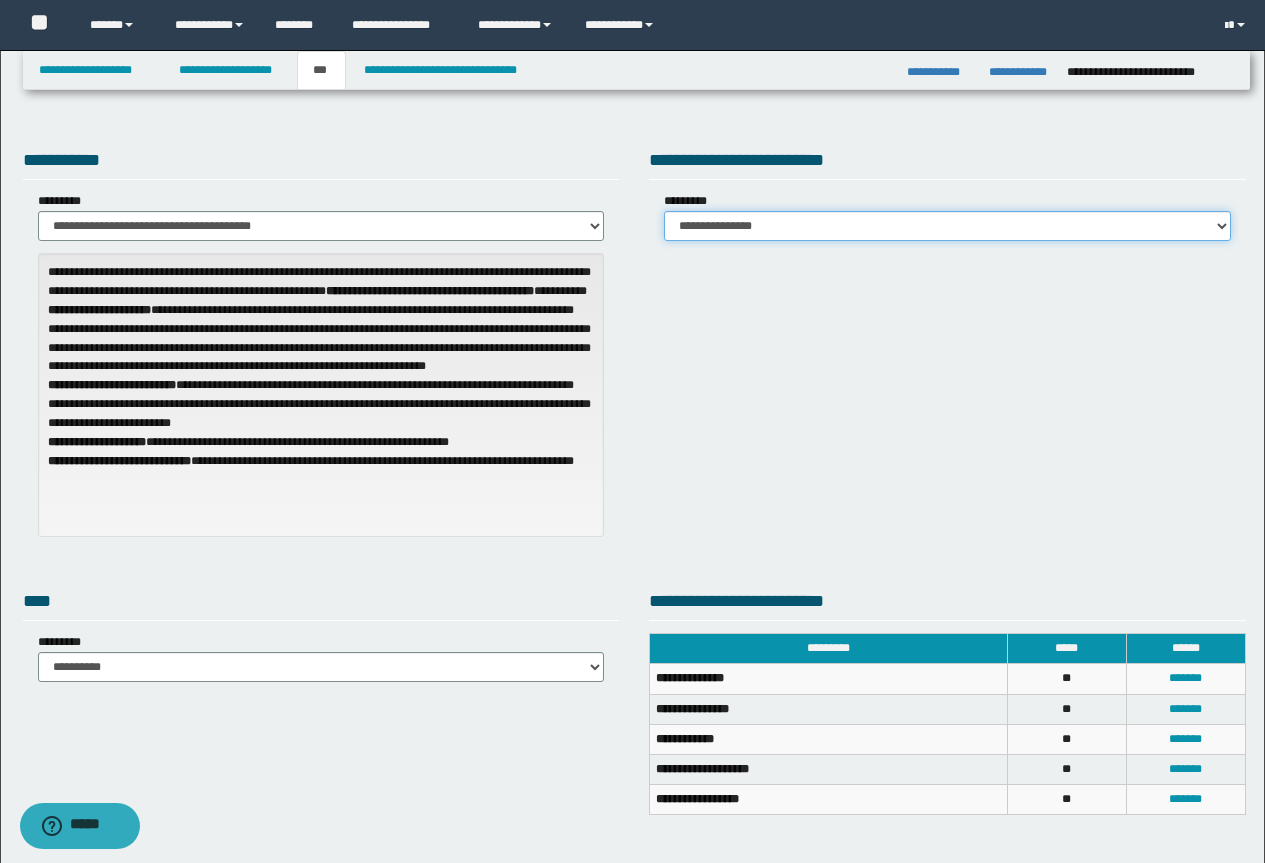click on "**********" at bounding box center (947, 226) 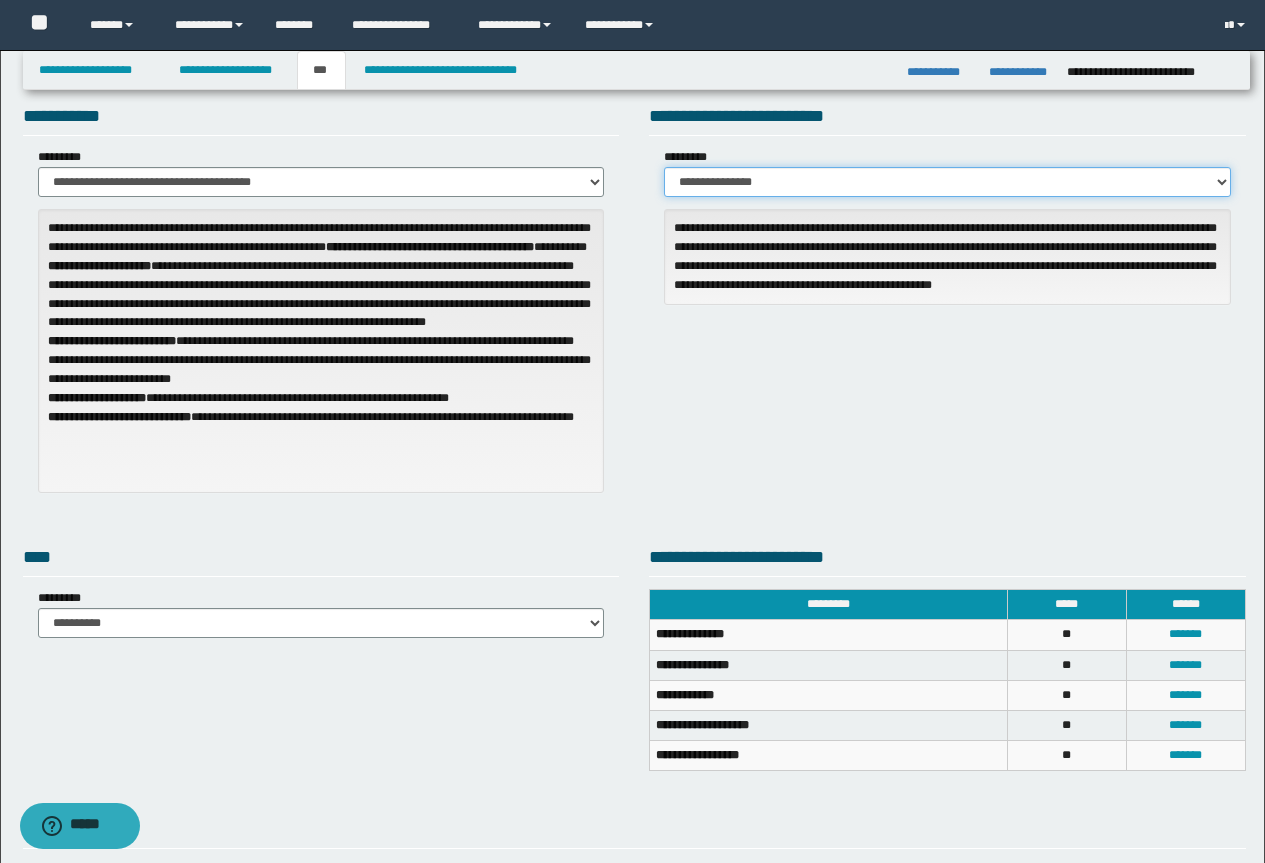 scroll, scrollTop: 0, scrollLeft: 0, axis: both 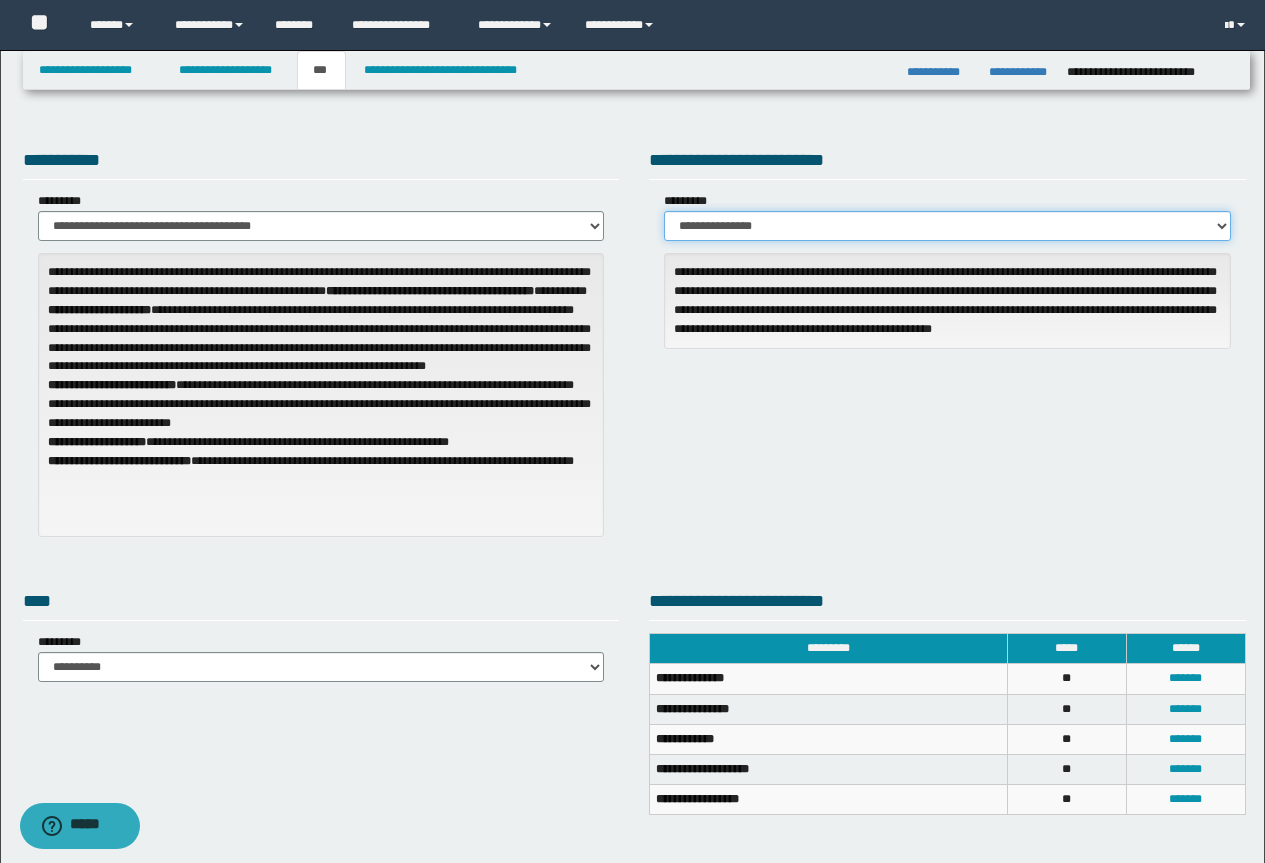 click on "**********" at bounding box center (947, 226) 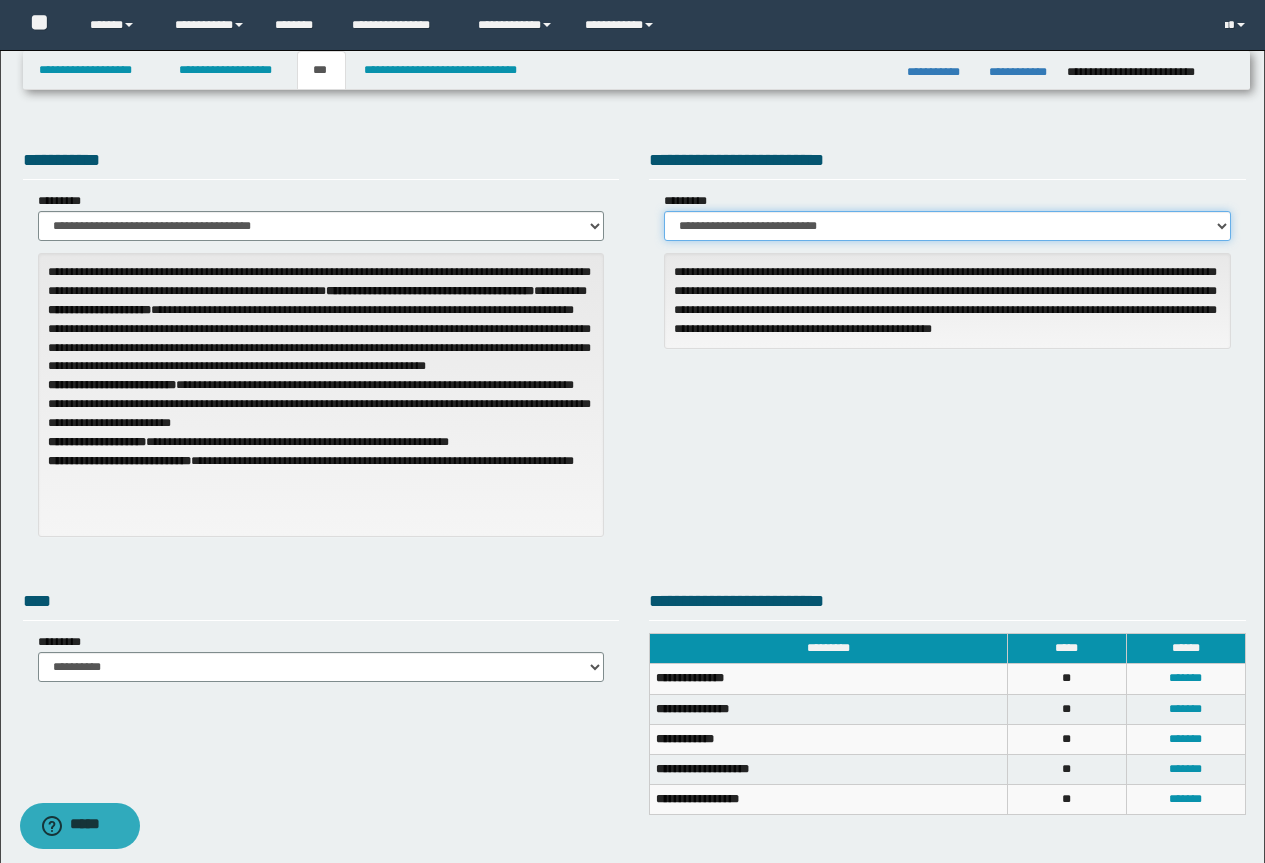 click on "**********" at bounding box center [947, 226] 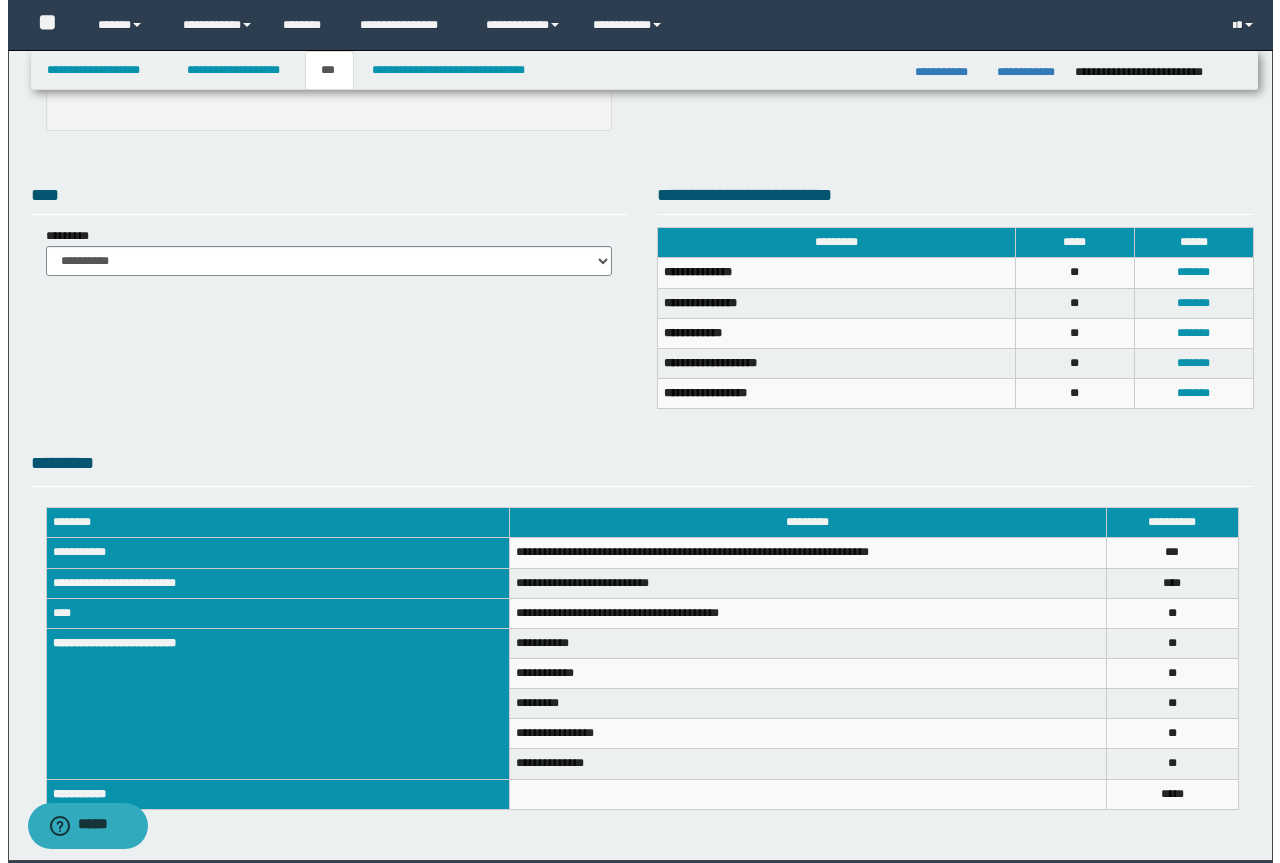 scroll, scrollTop: 481, scrollLeft: 0, axis: vertical 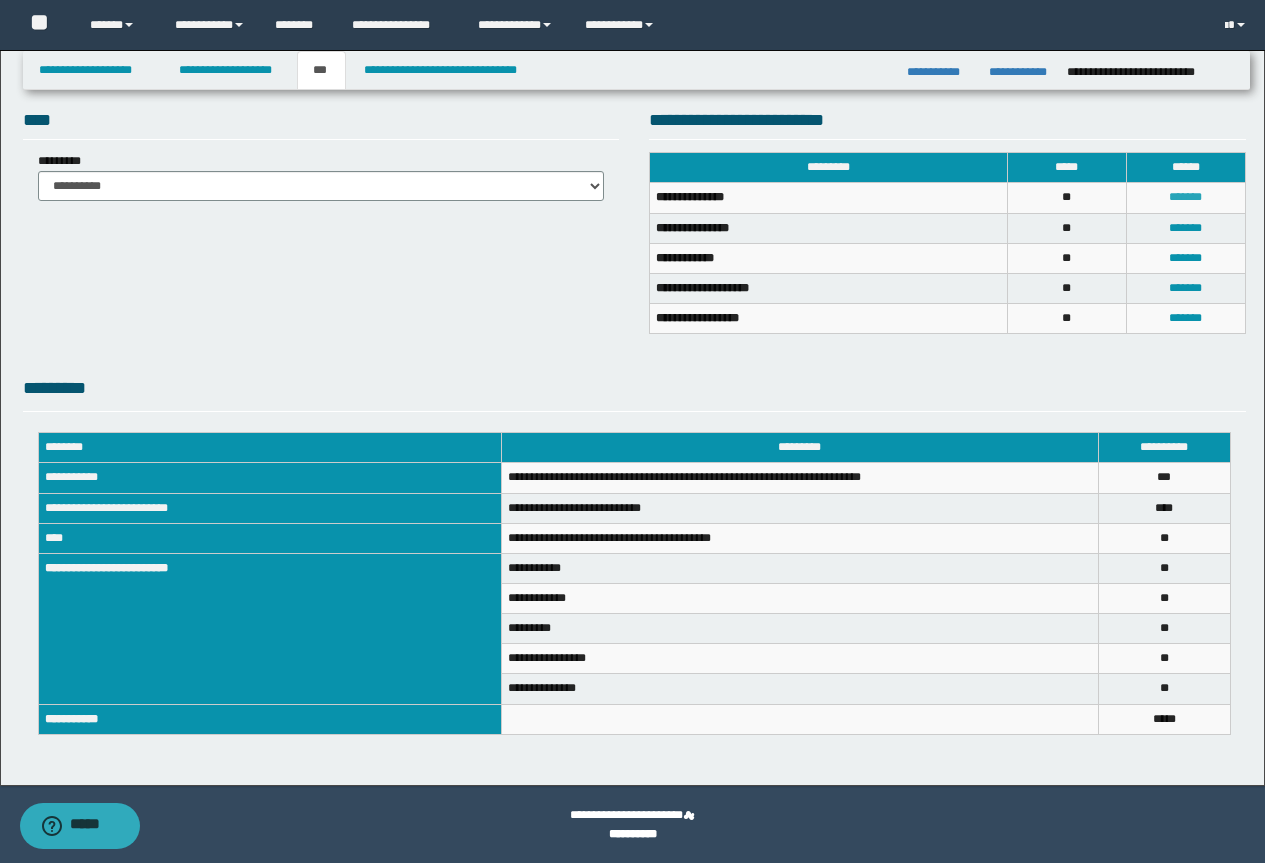click on "*******" at bounding box center (1185, 197) 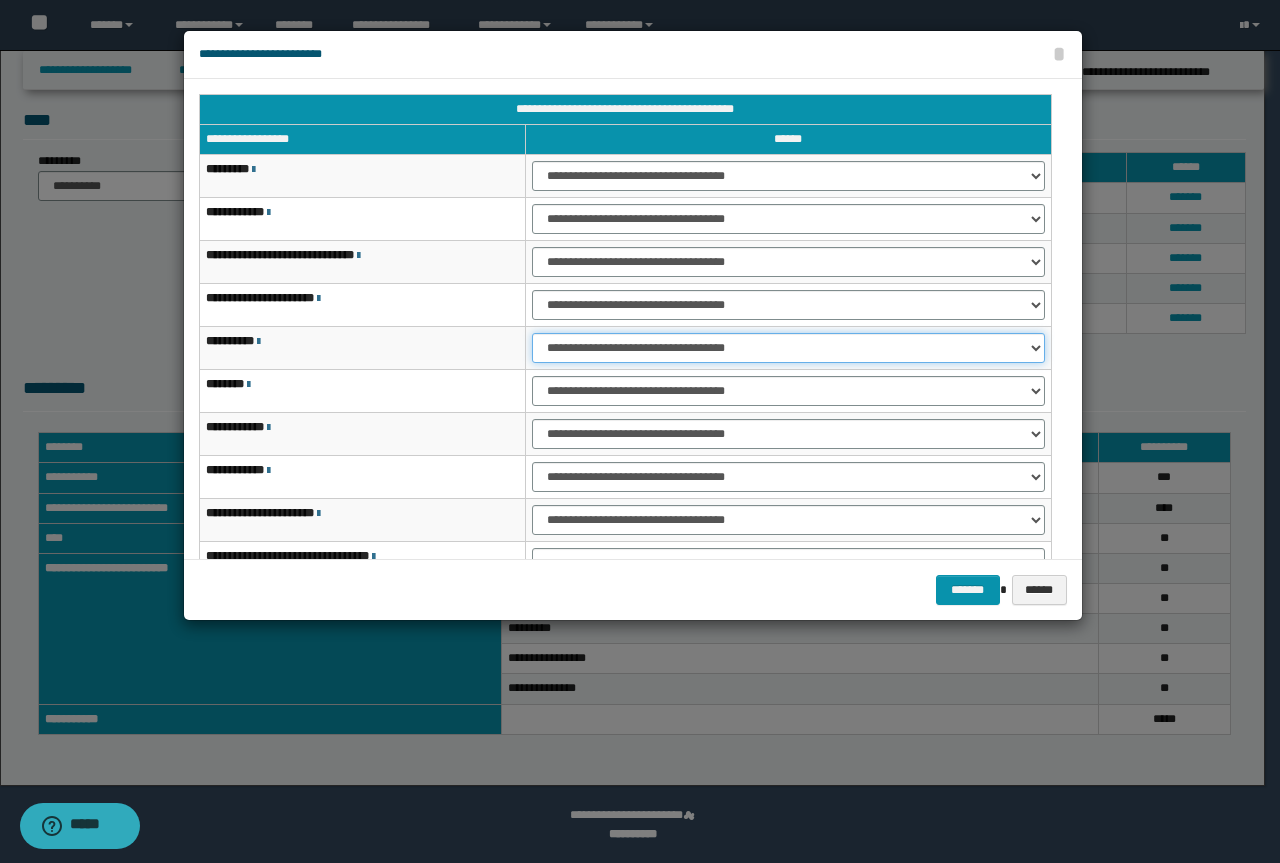 click on "**********" at bounding box center (788, 348) 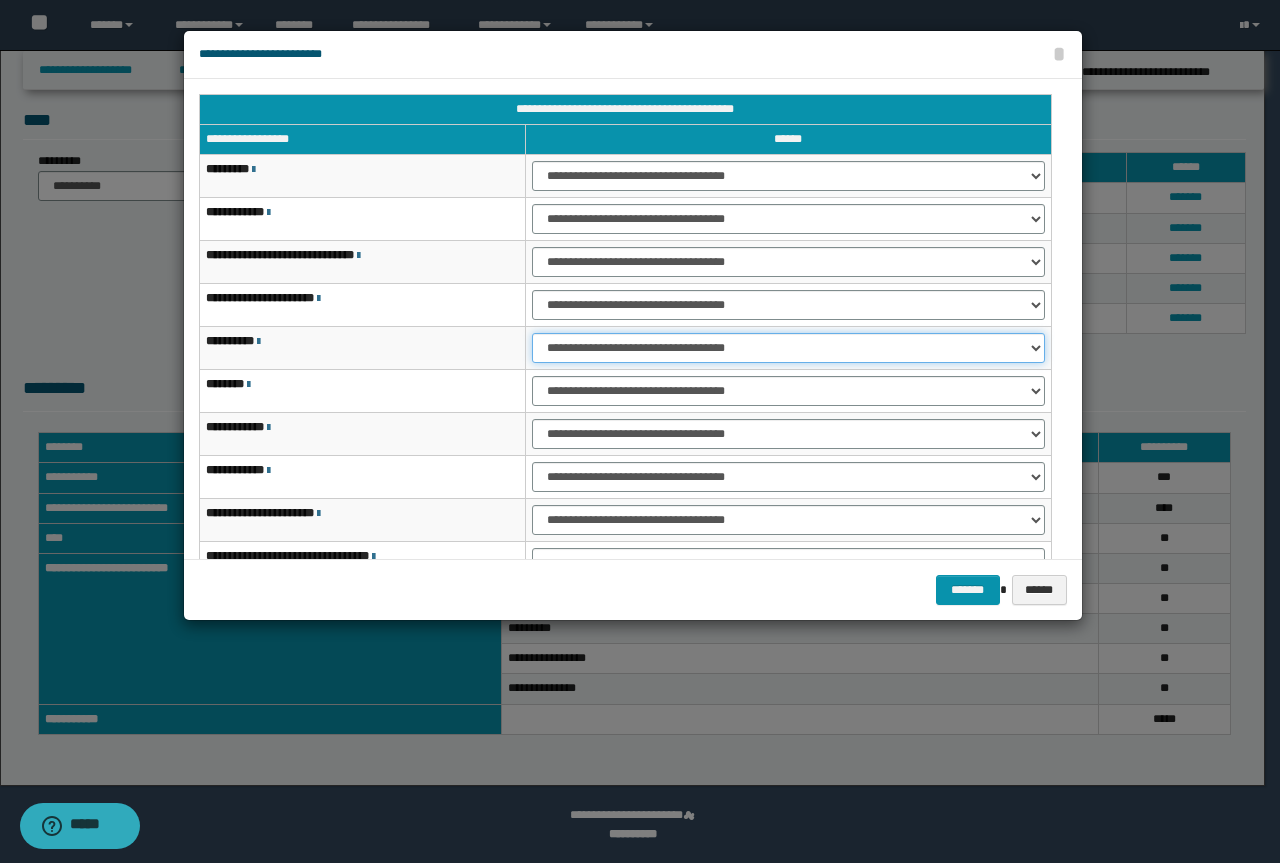 select on "***" 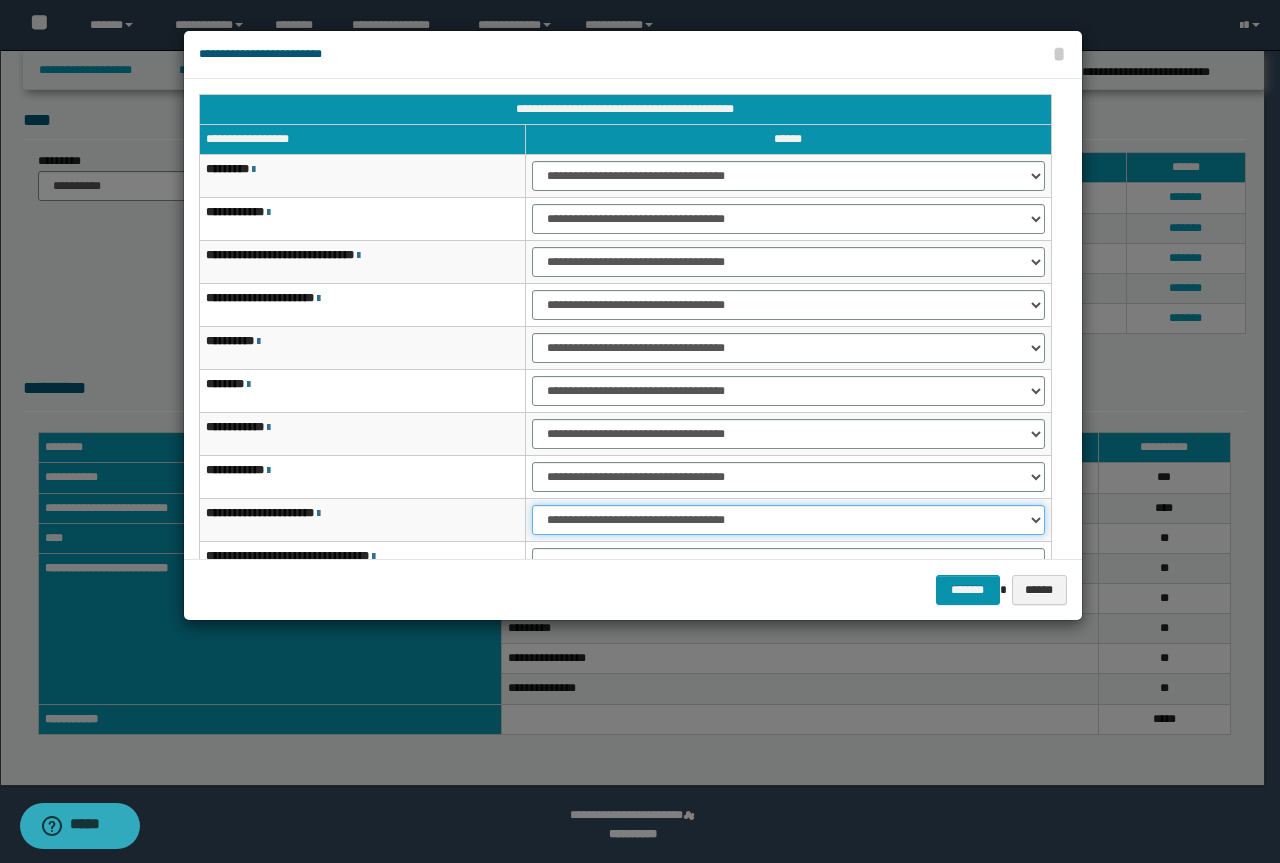 click on "**********" at bounding box center [788, 520] 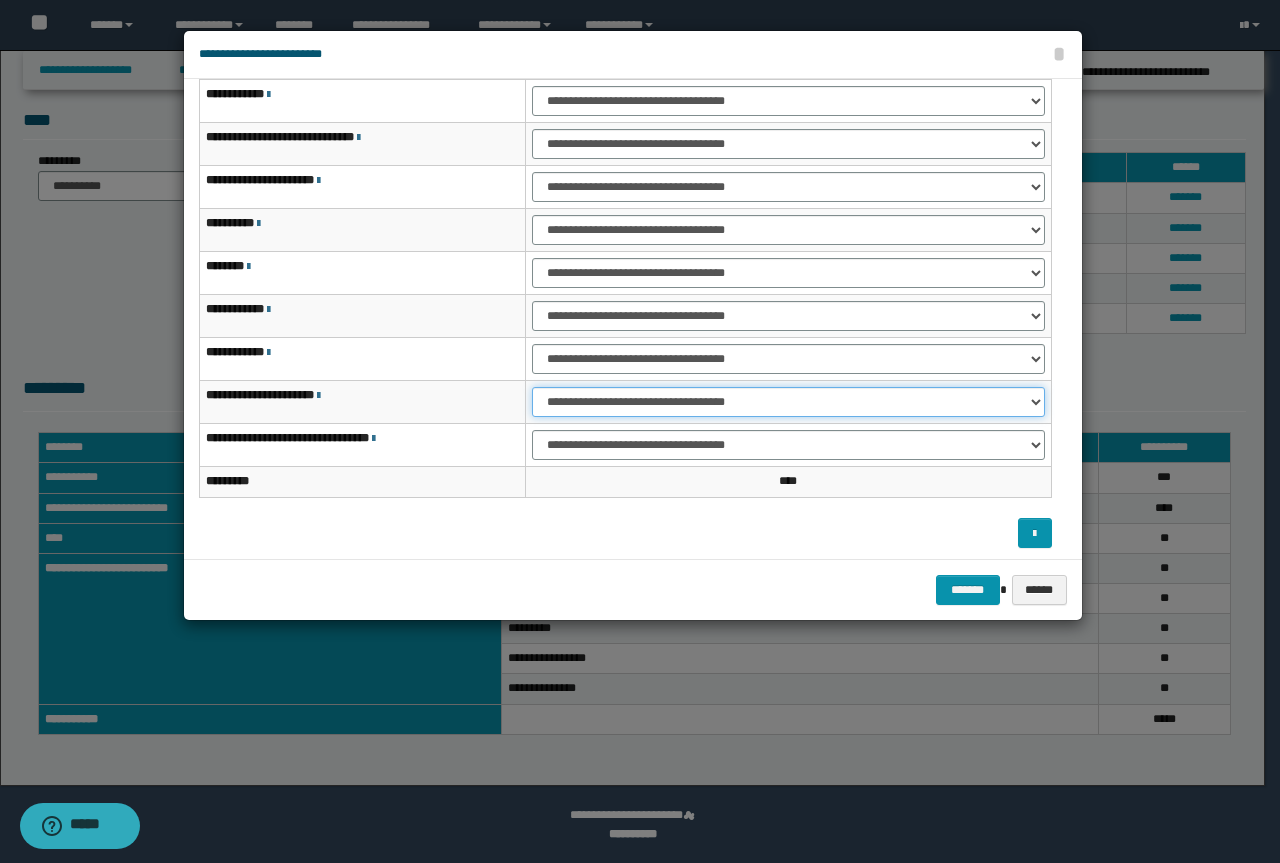 scroll, scrollTop: 121, scrollLeft: 0, axis: vertical 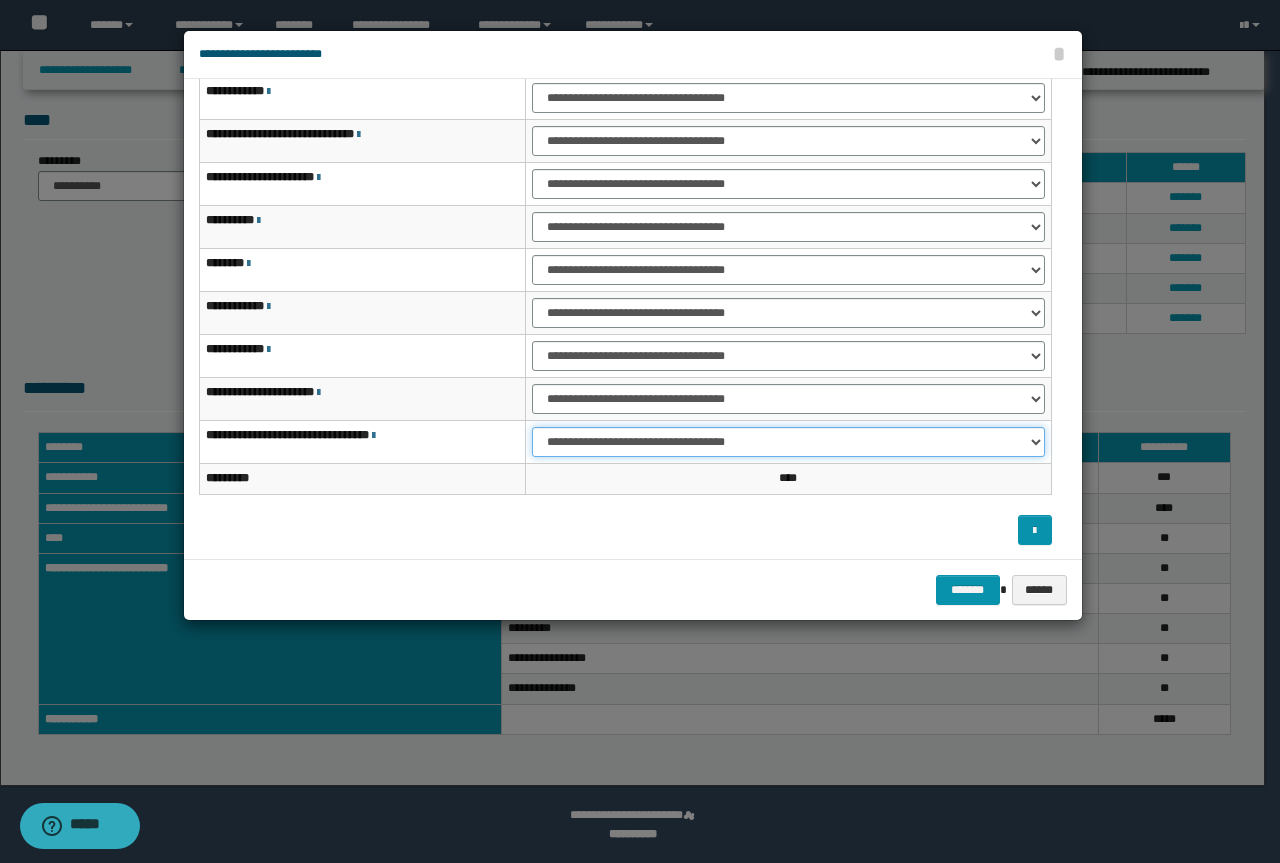 click on "**********" at bounding box center [788, 442] 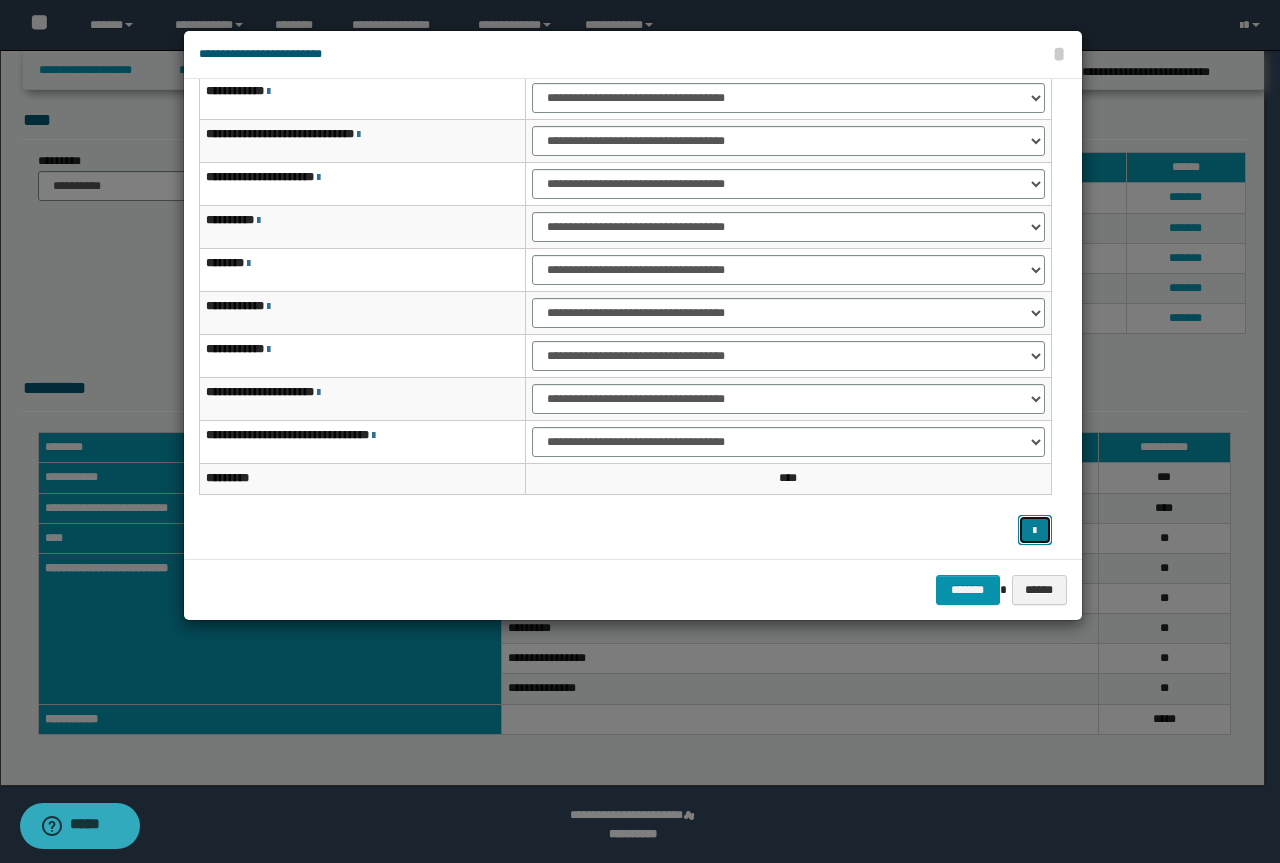 click at bounding box center [1034, 531] 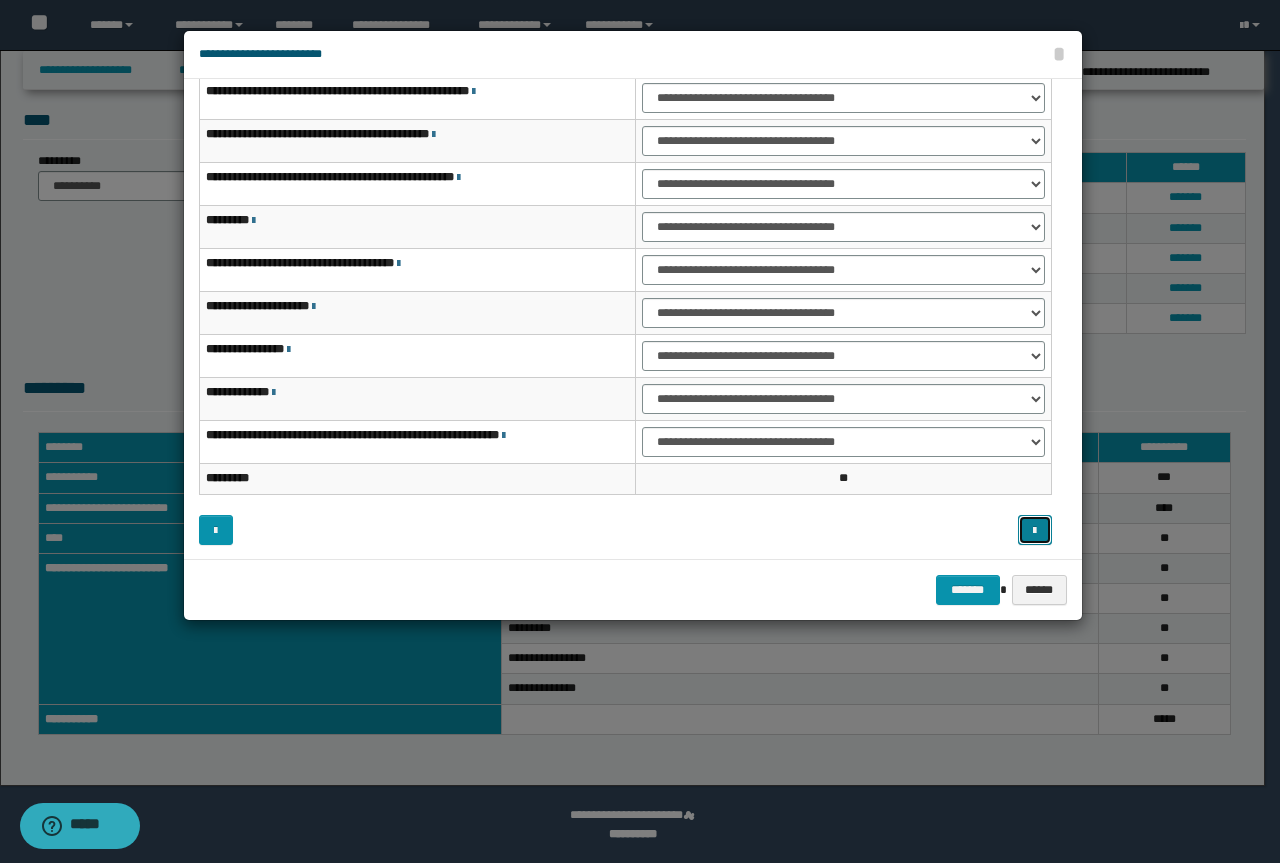 type 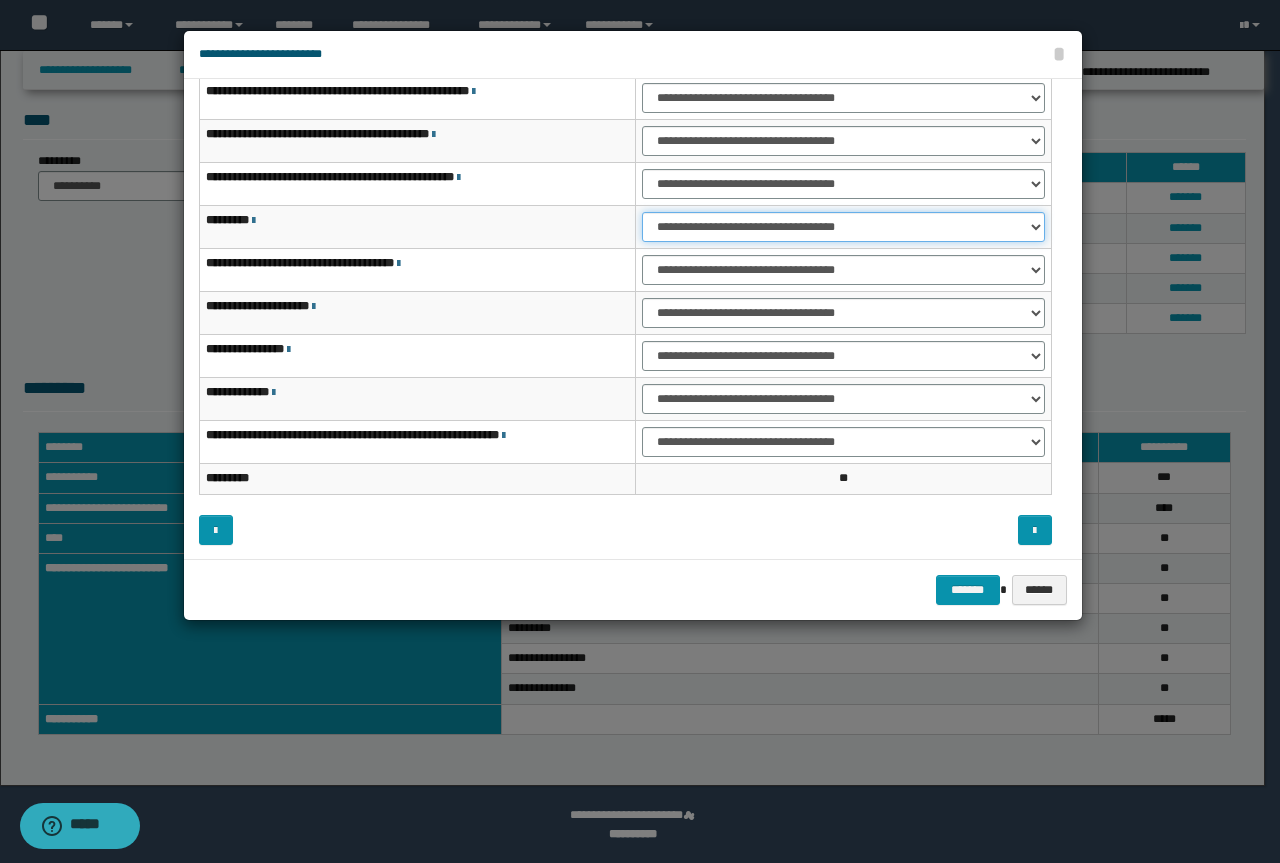 click on "**********" at bounding box center (843, 227) 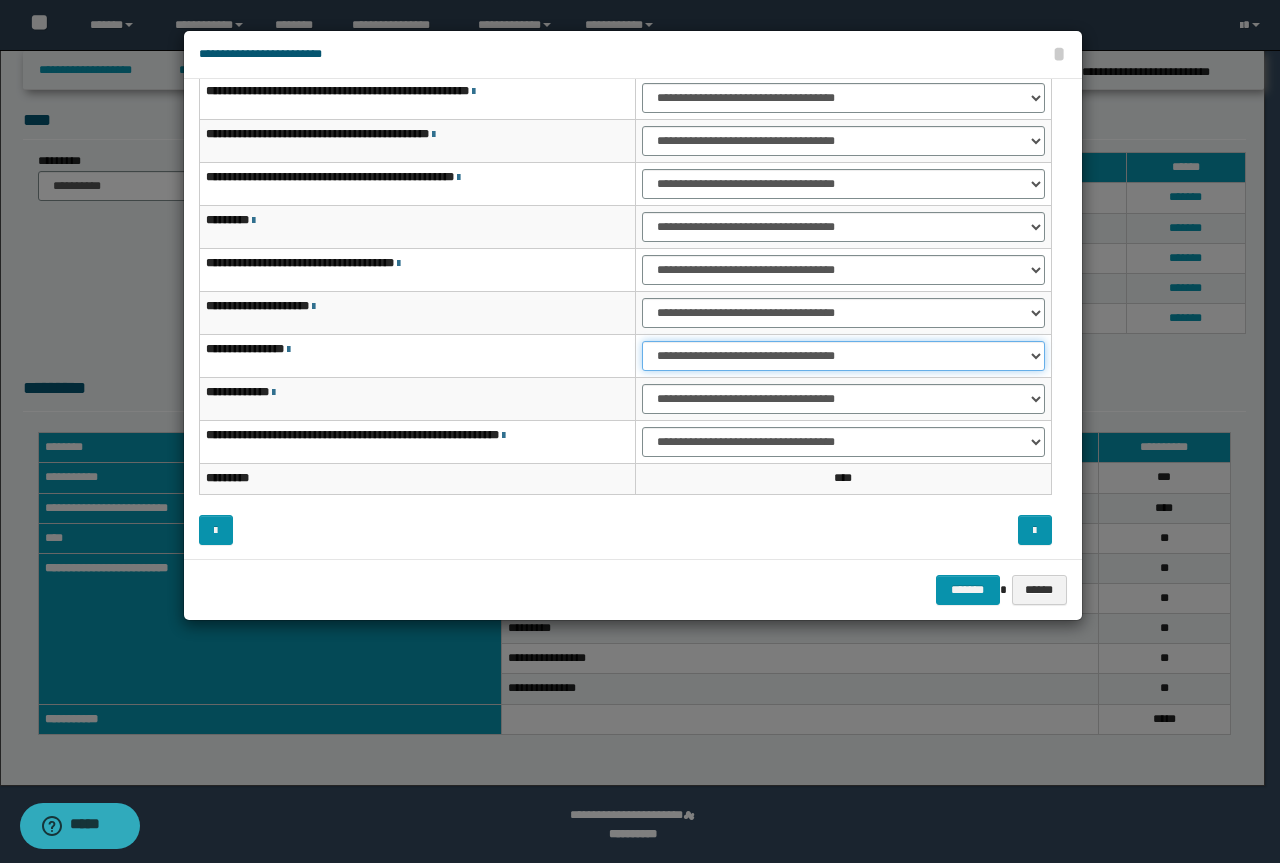 click on "**********" at bounding box center [843, 356] 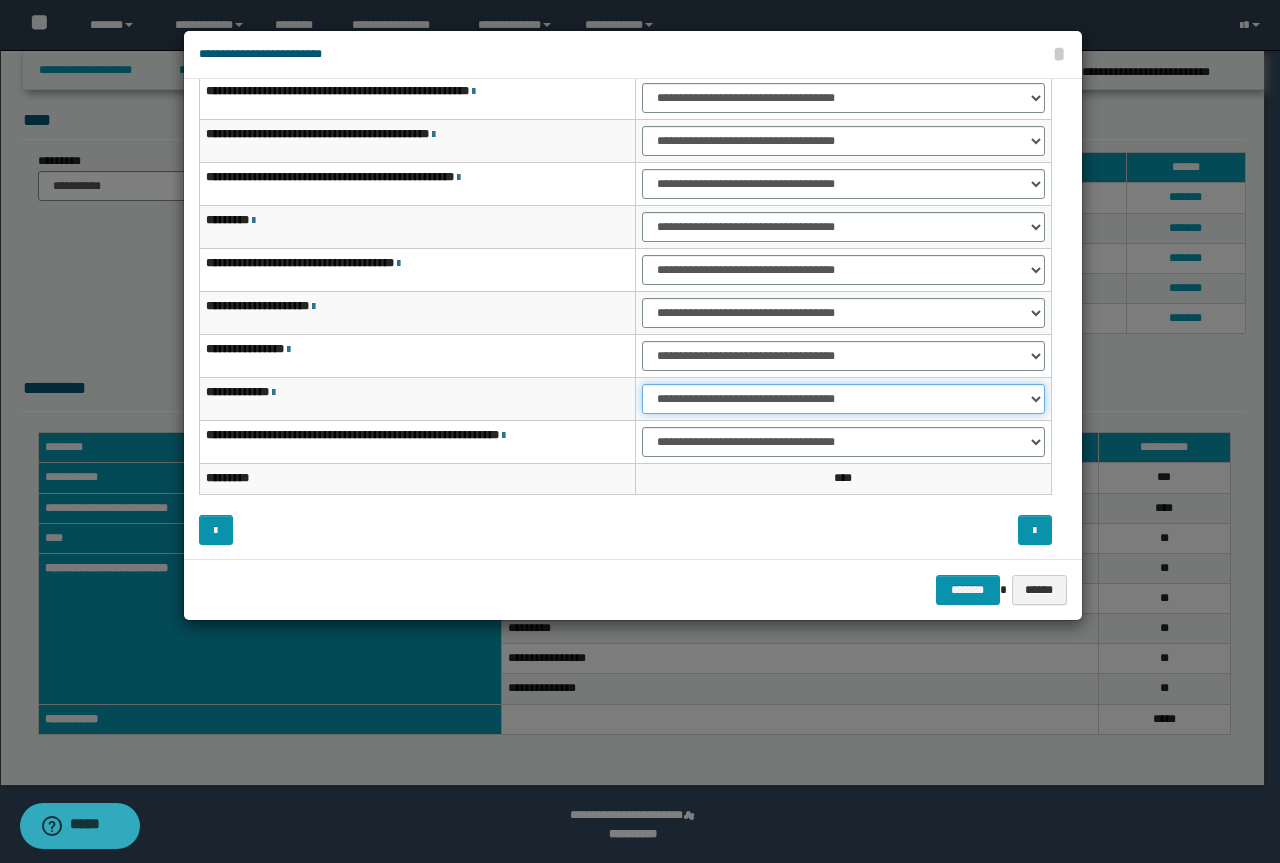 click on "**********" at bounding box center [843, 399] 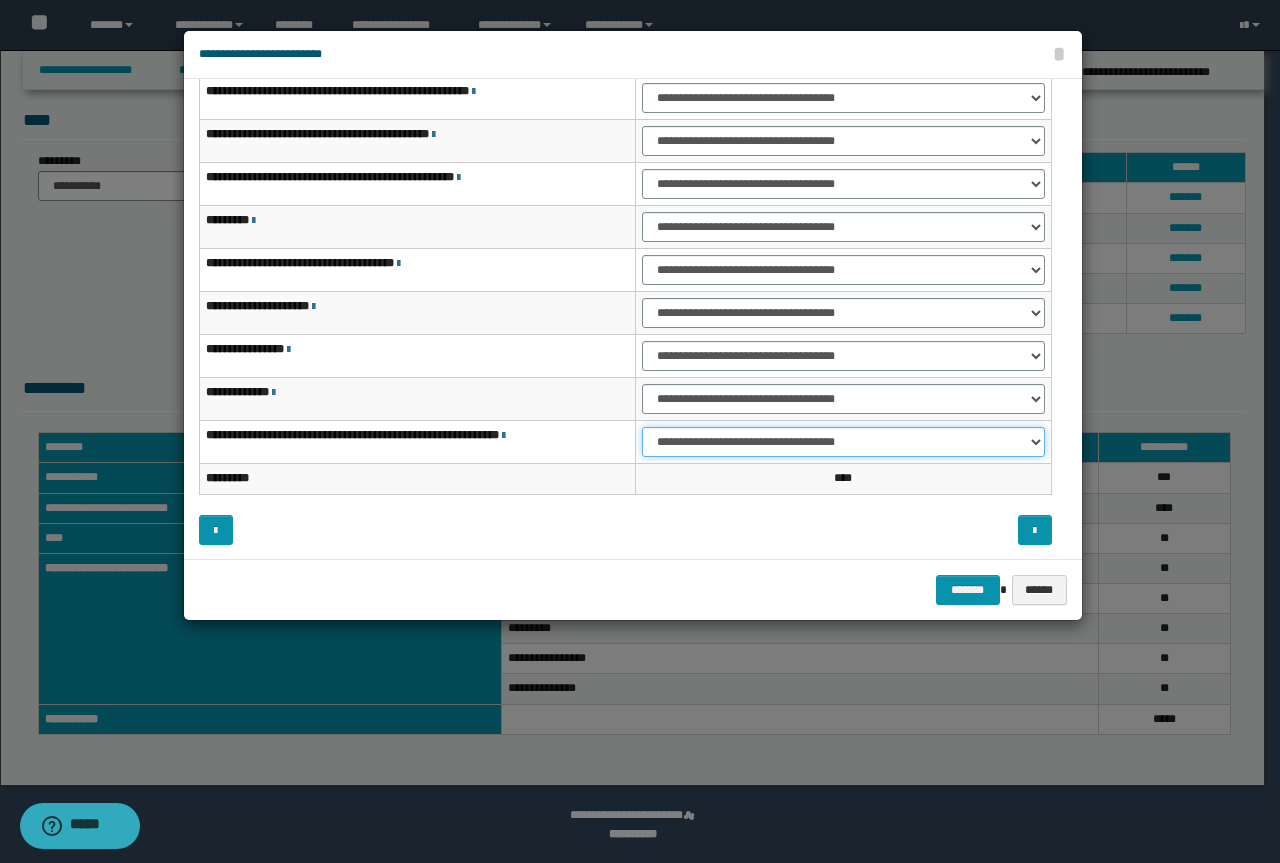 click on "**********" at bounding box center [843, 442] 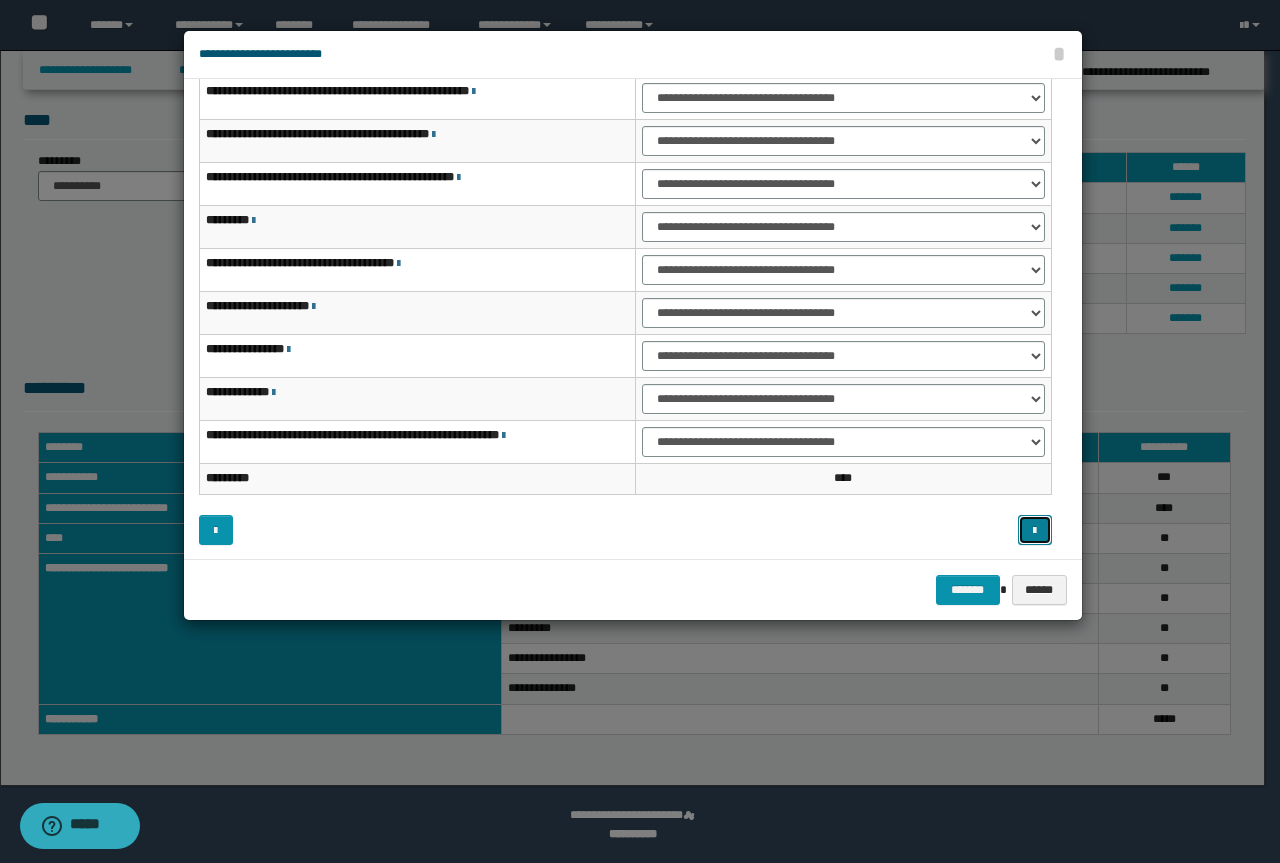 click at bounding box center (1035, 530) 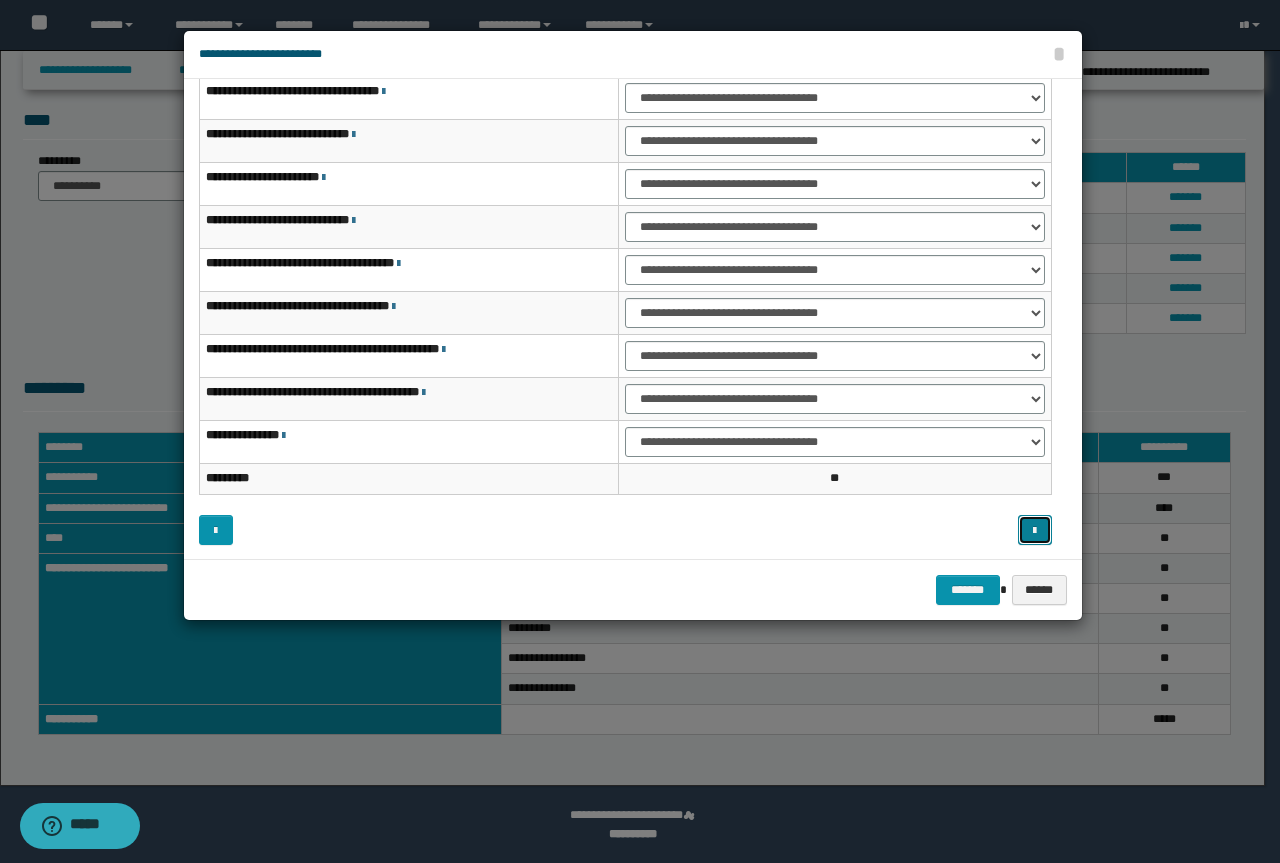 scroll, scrollTop: 0, scrollLeft: 0, axis: both 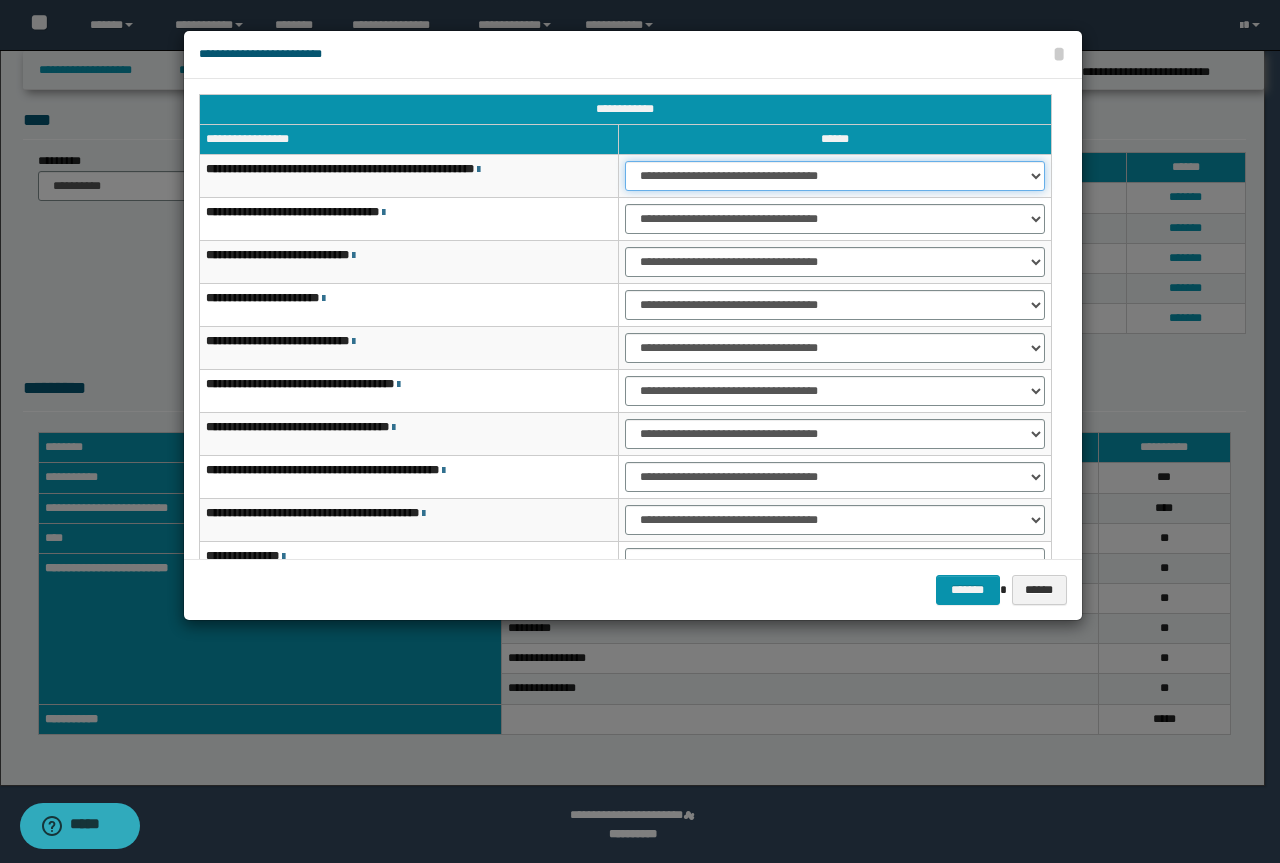 click on "**********" at bounding box center (835, 176) 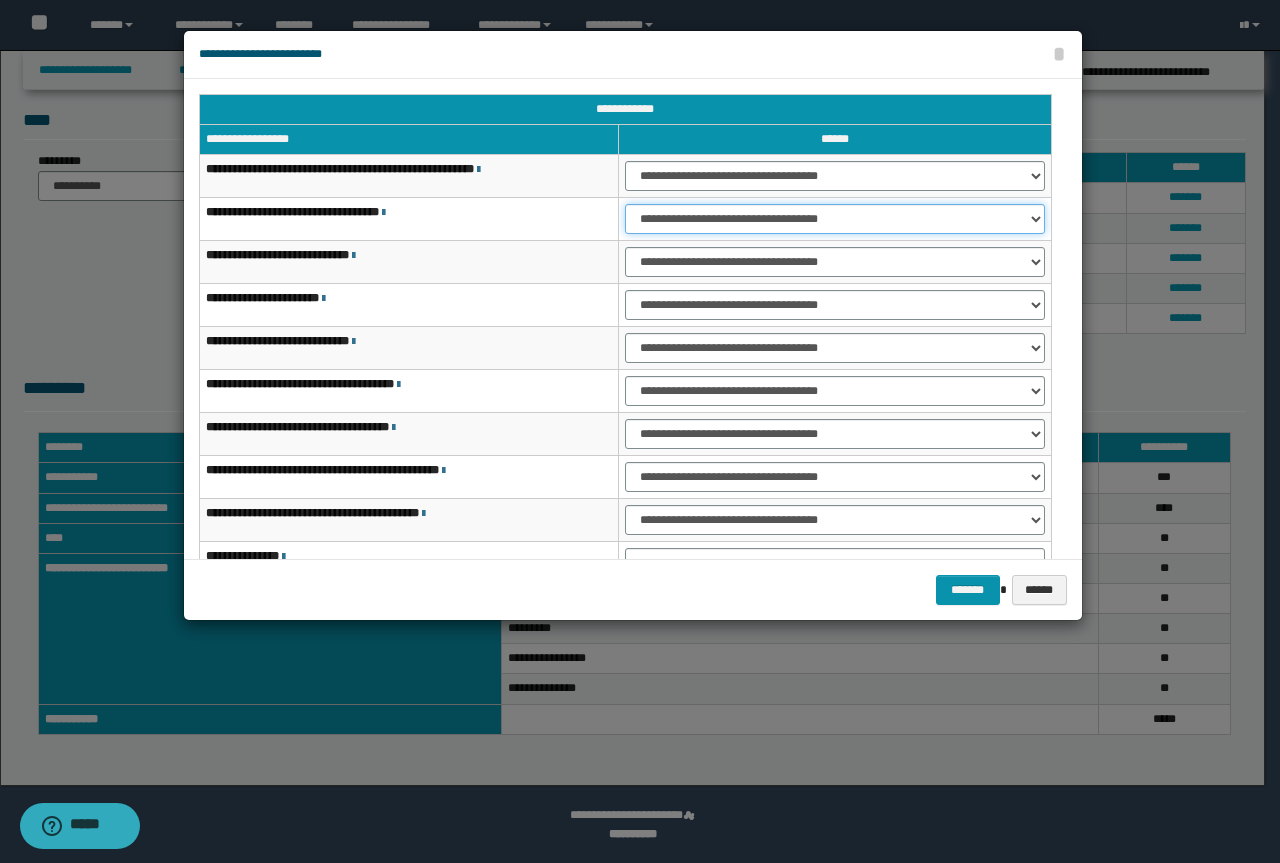 drag, startPoint x: 705, startPoint y: 221, endPoint x: 698, endPoint y: 231, distance: 12.206555 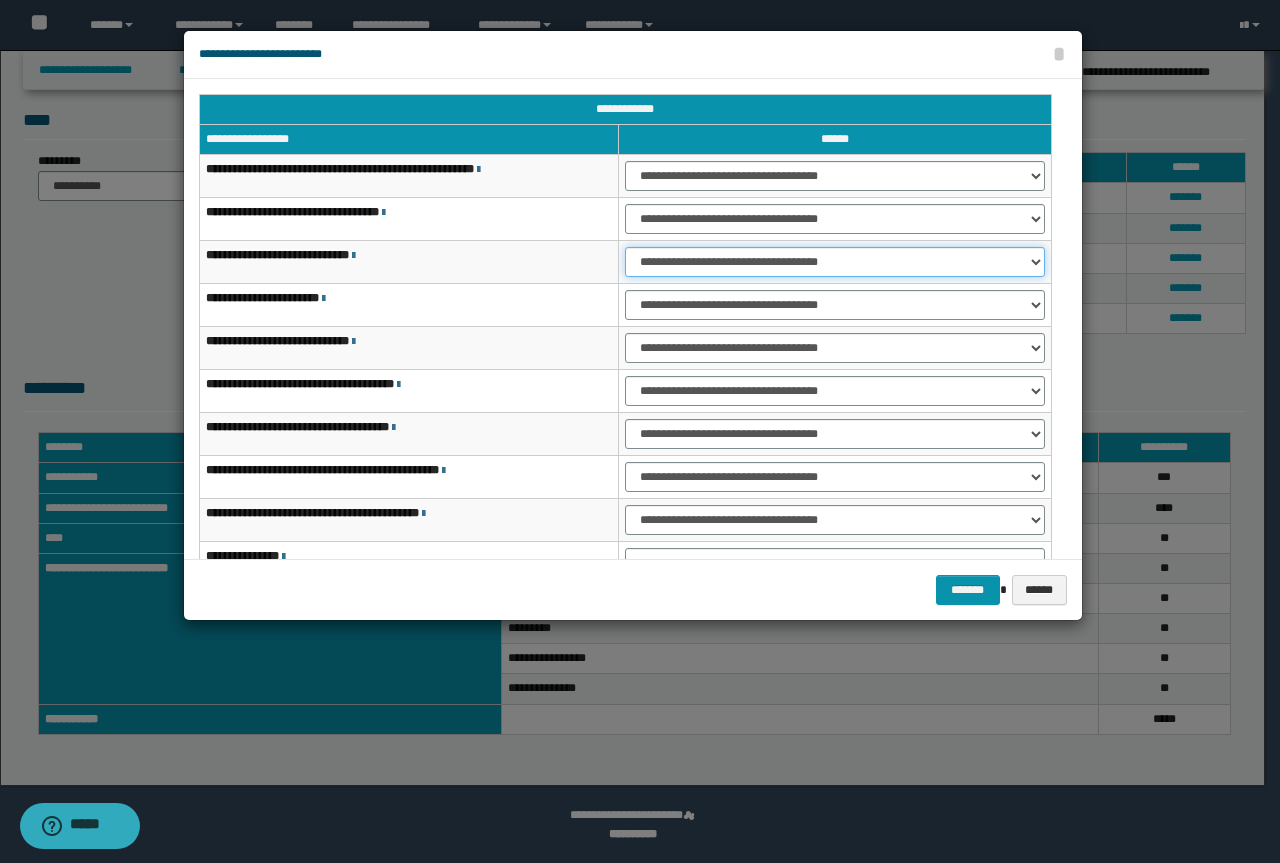 click on "**********" at bounding box center (835, 262) 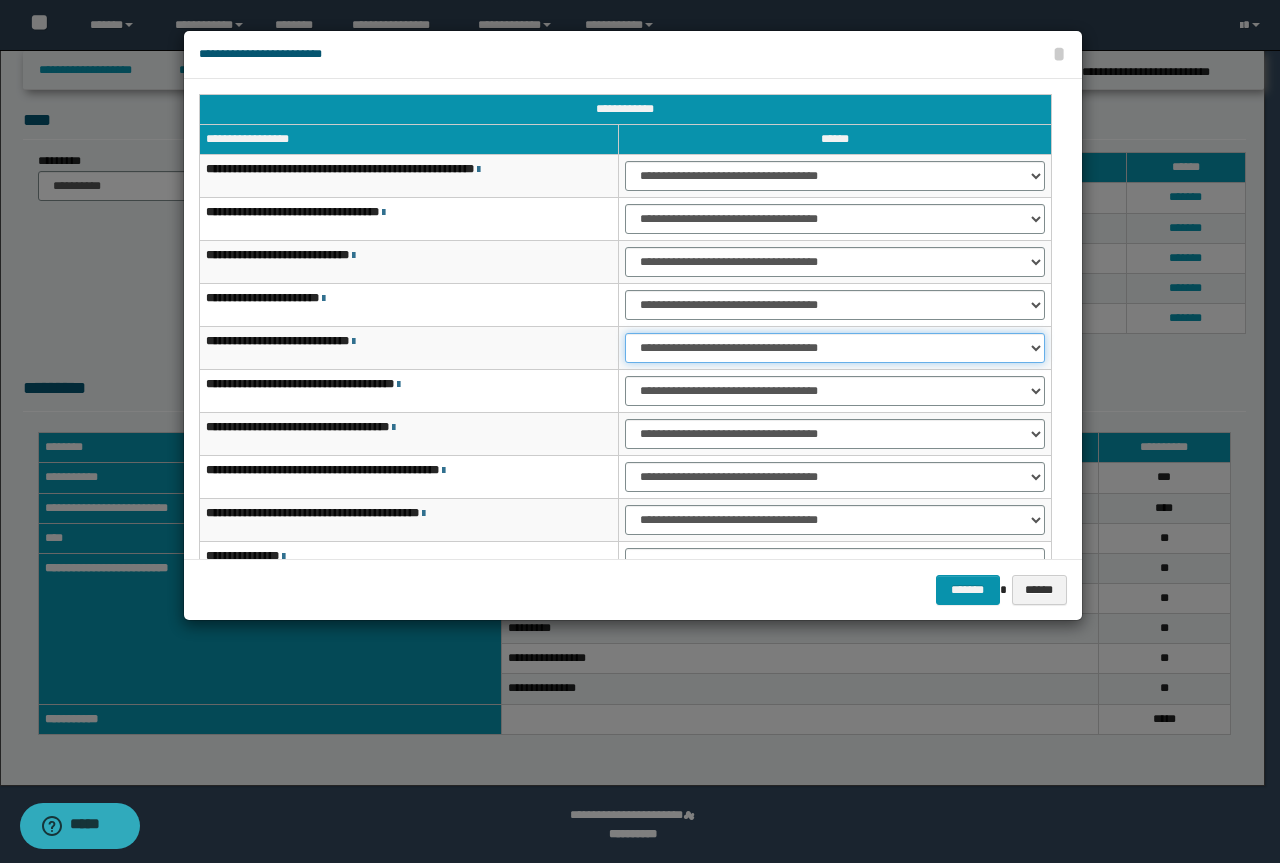 click on "**********" at bounding box center [835, 348] 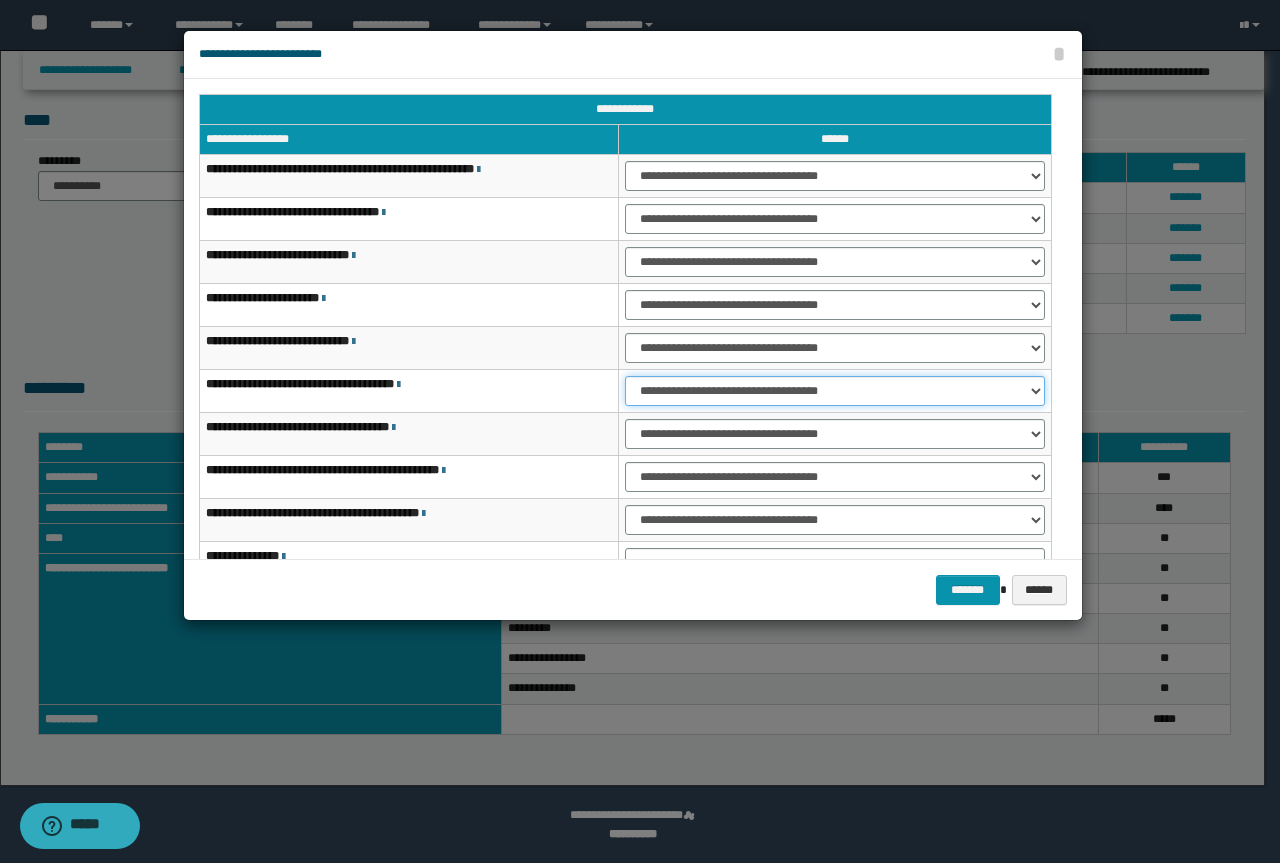 click on "**********" at bounding box center (835, 391) 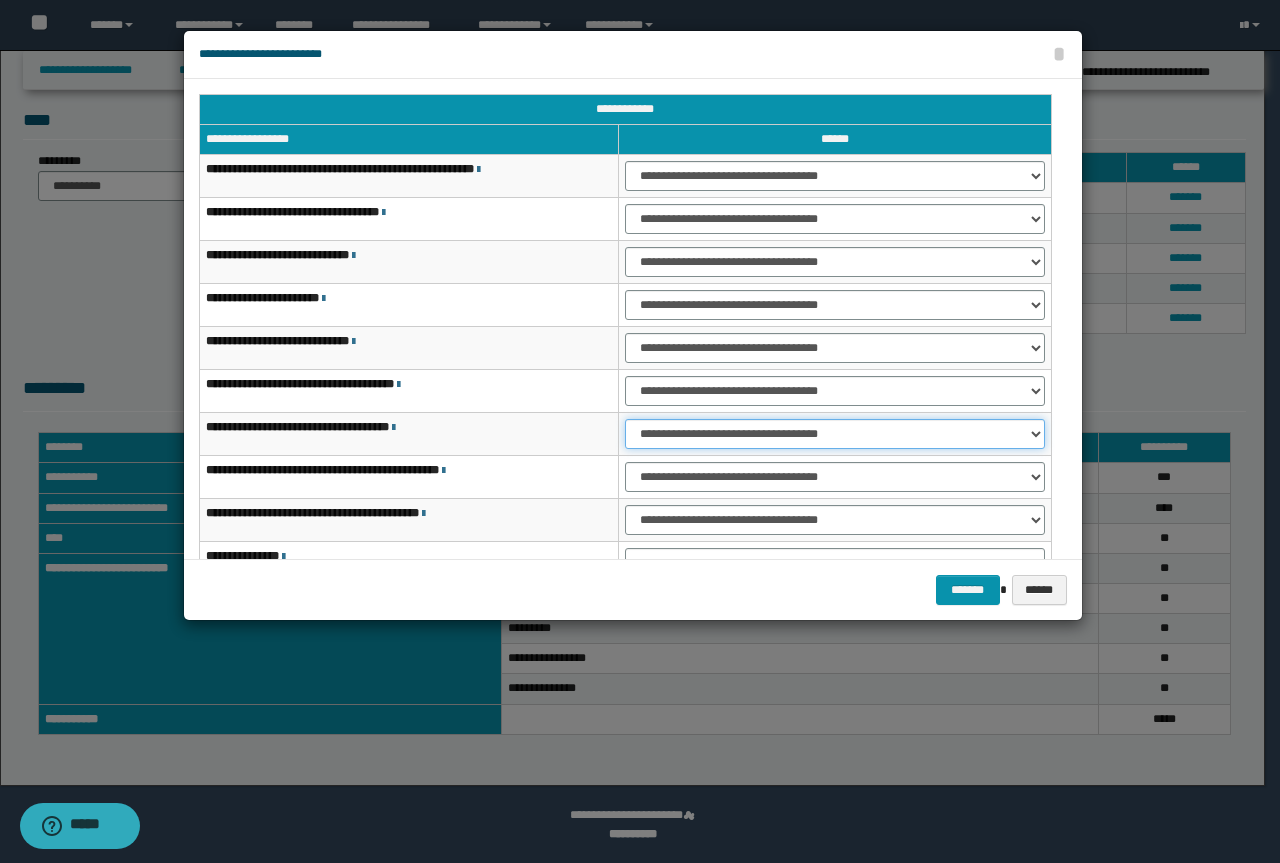 click on "**********" at bounding box center (835, 434) 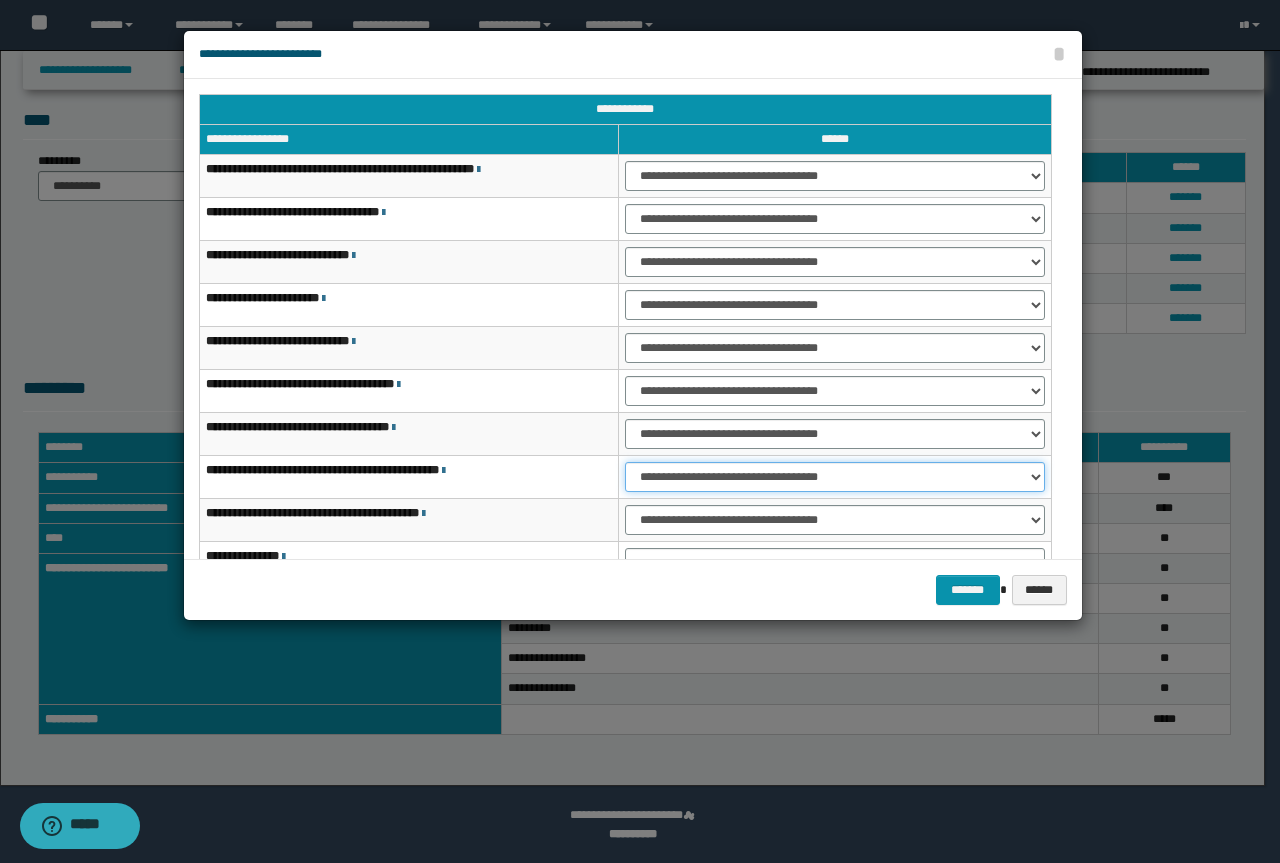 click on "**********" at bounding box center [835, 477] 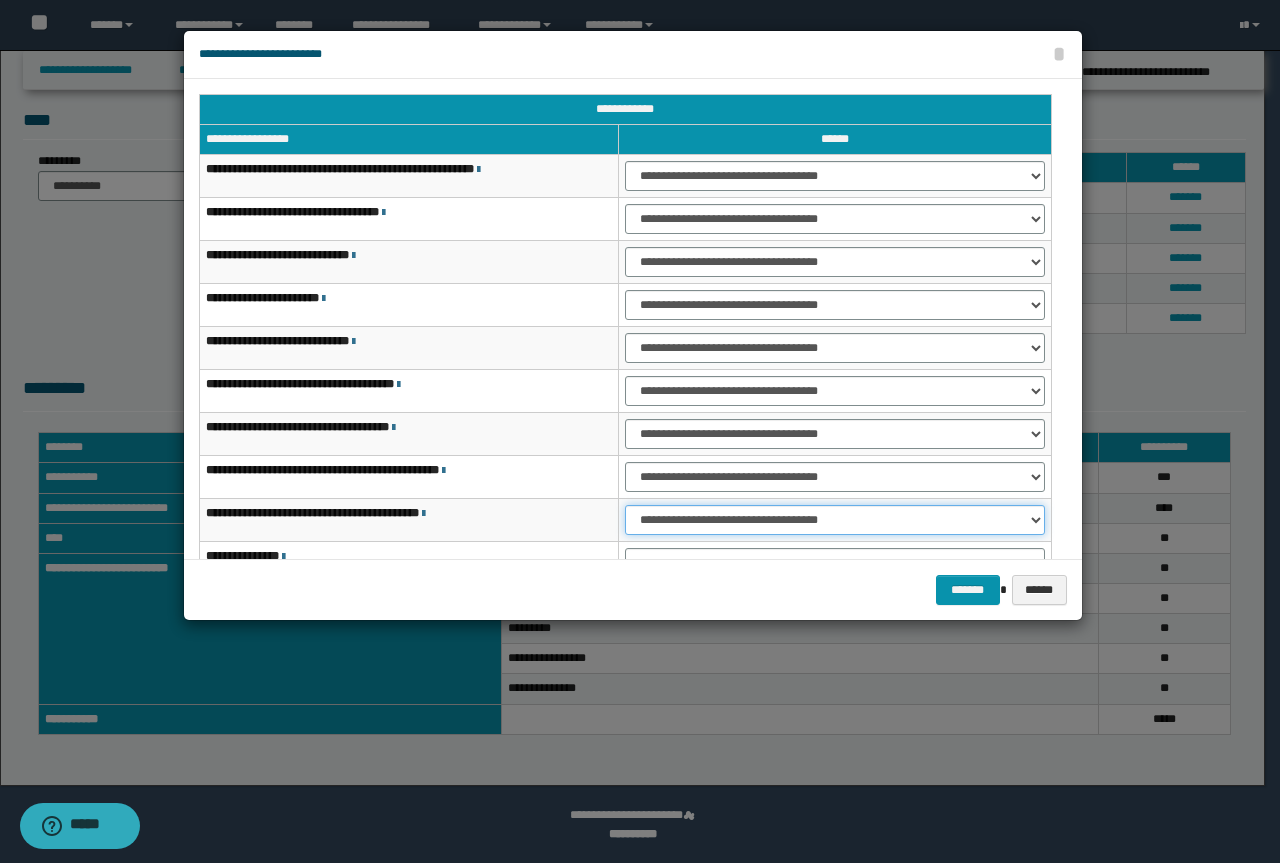 click on "**********" at bounding box center [835, 520] 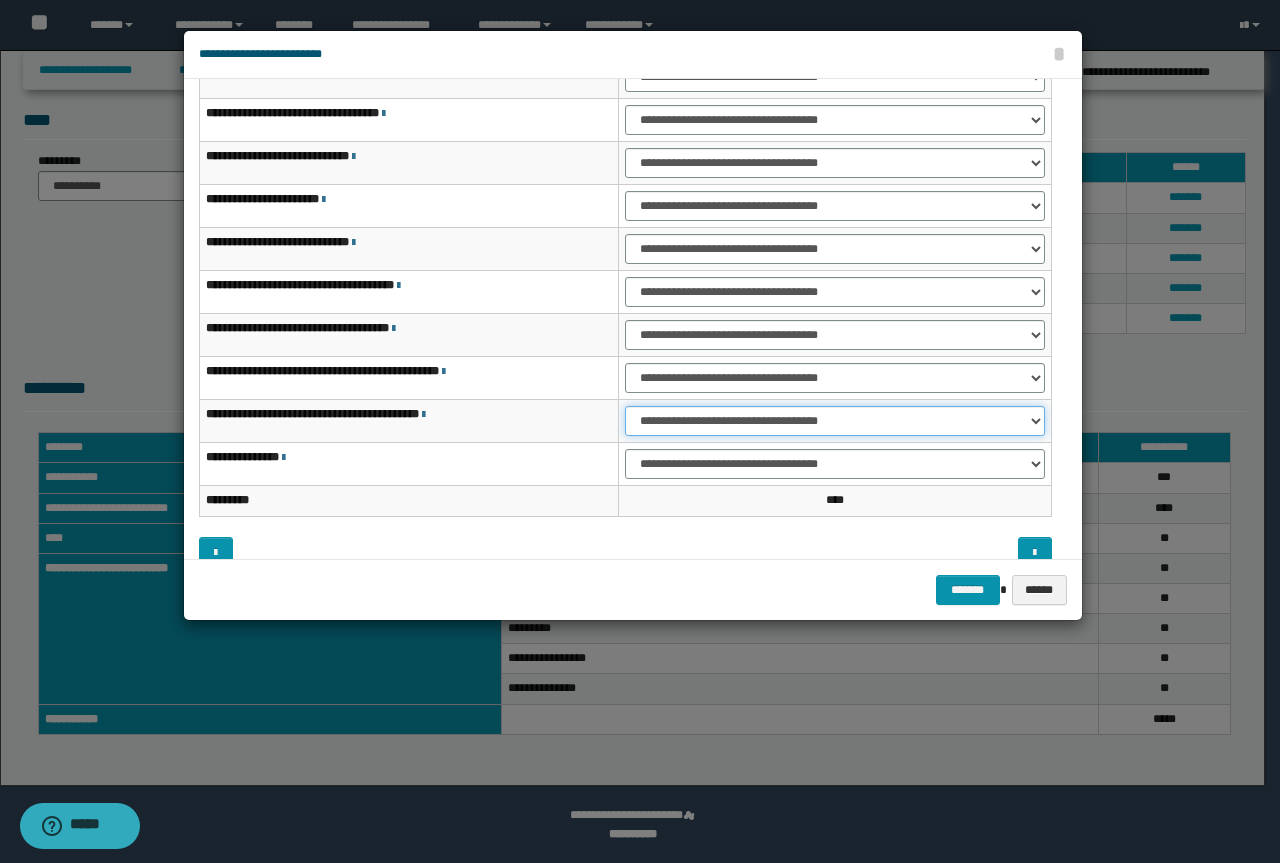 scroll, scrollTop: 100, scrollLeft: 0, axis: vertical 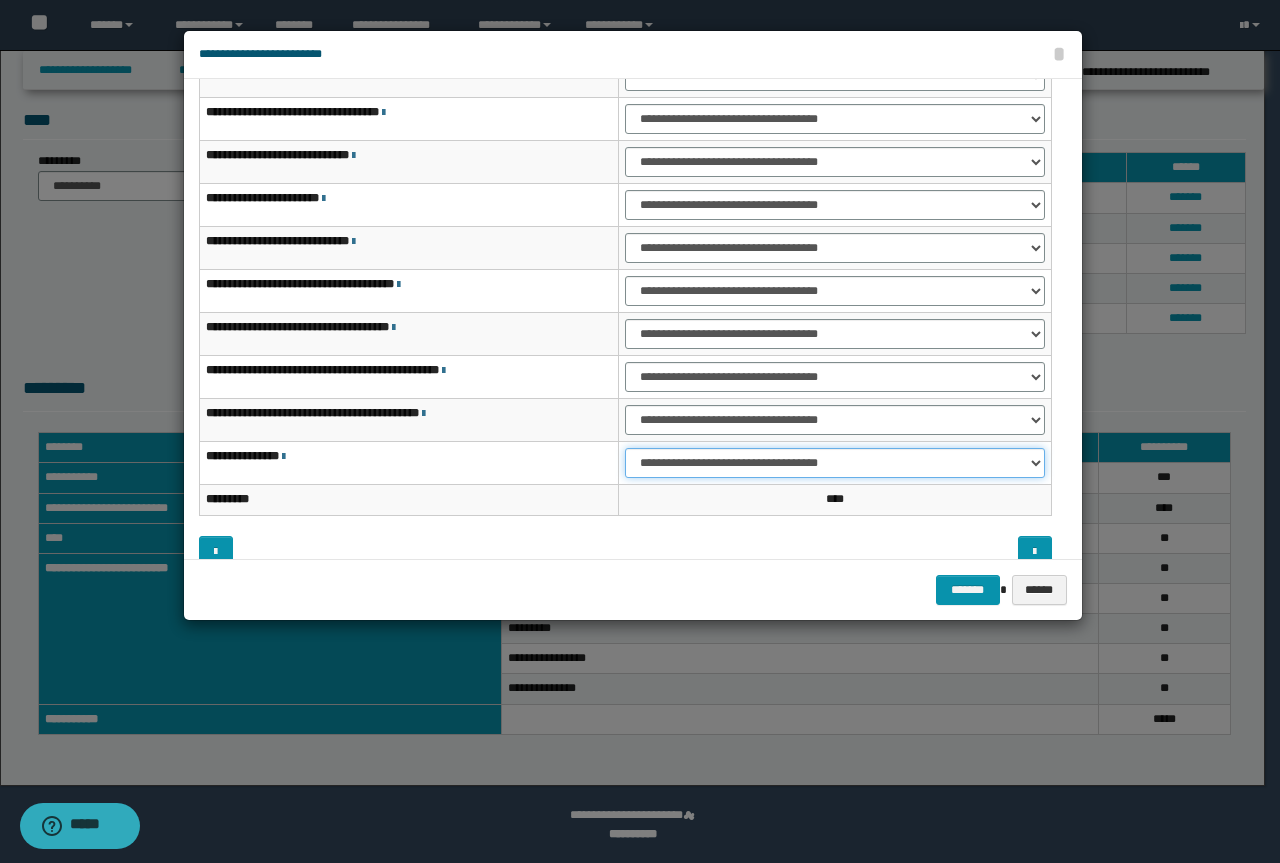click on "**********" at bounding box center [835, 463] 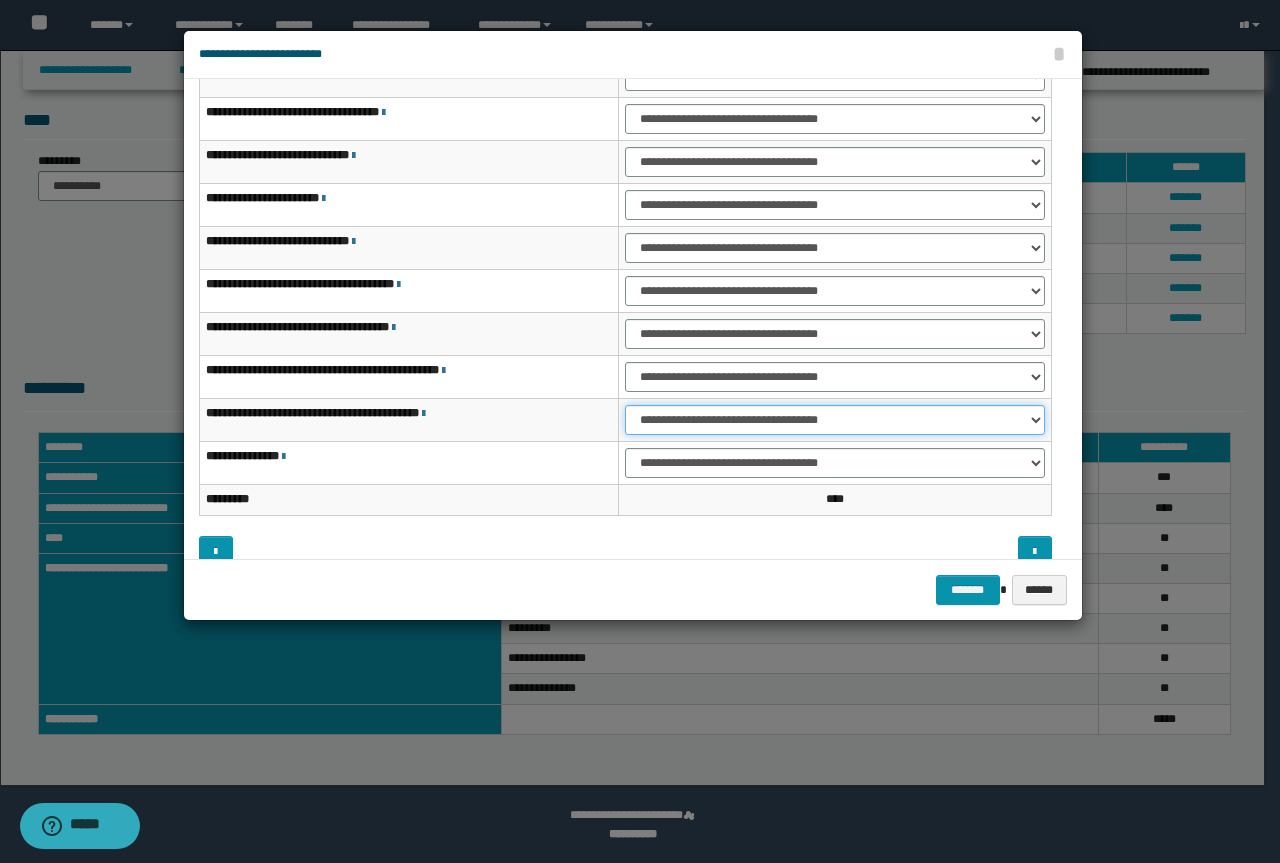click on "**********" at bounding box center (835, 420) 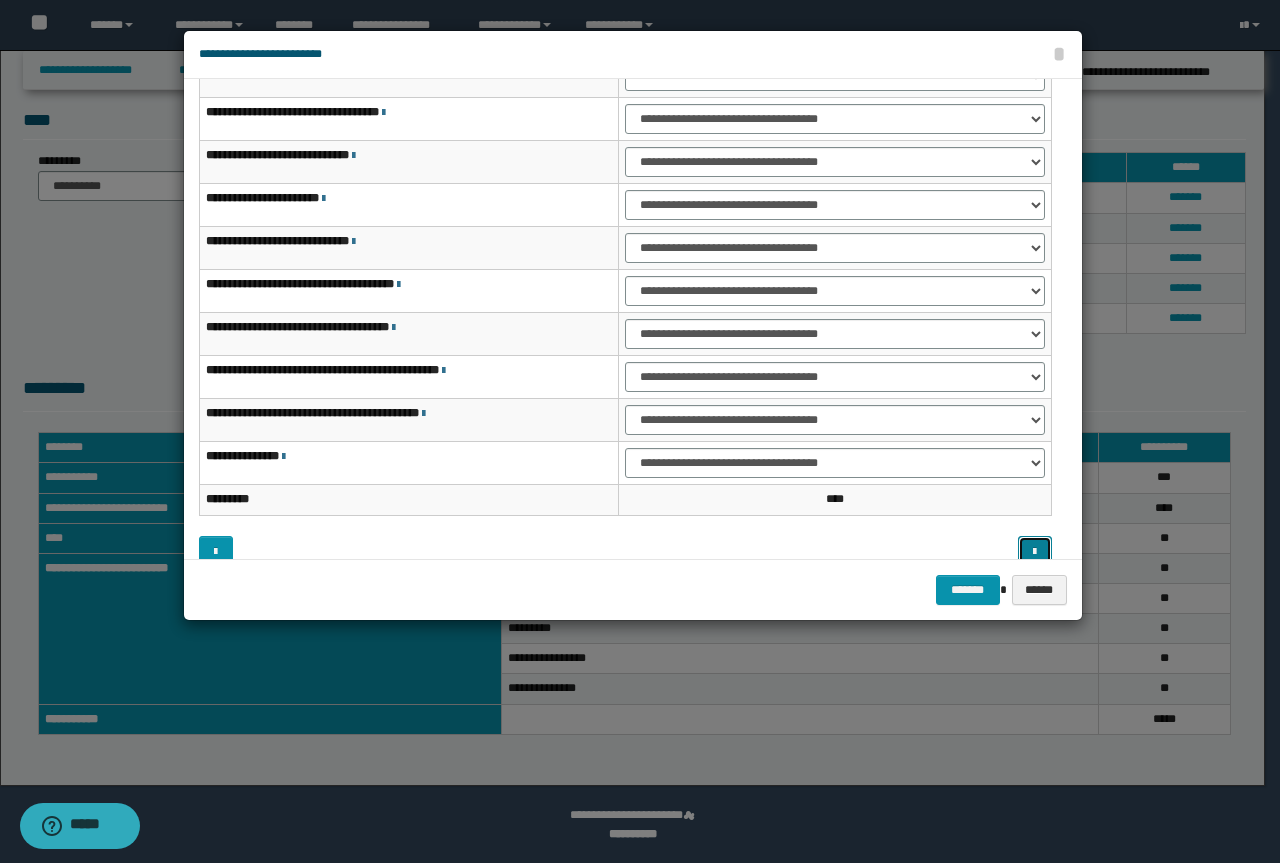 click at bounding box center [1034, 552] 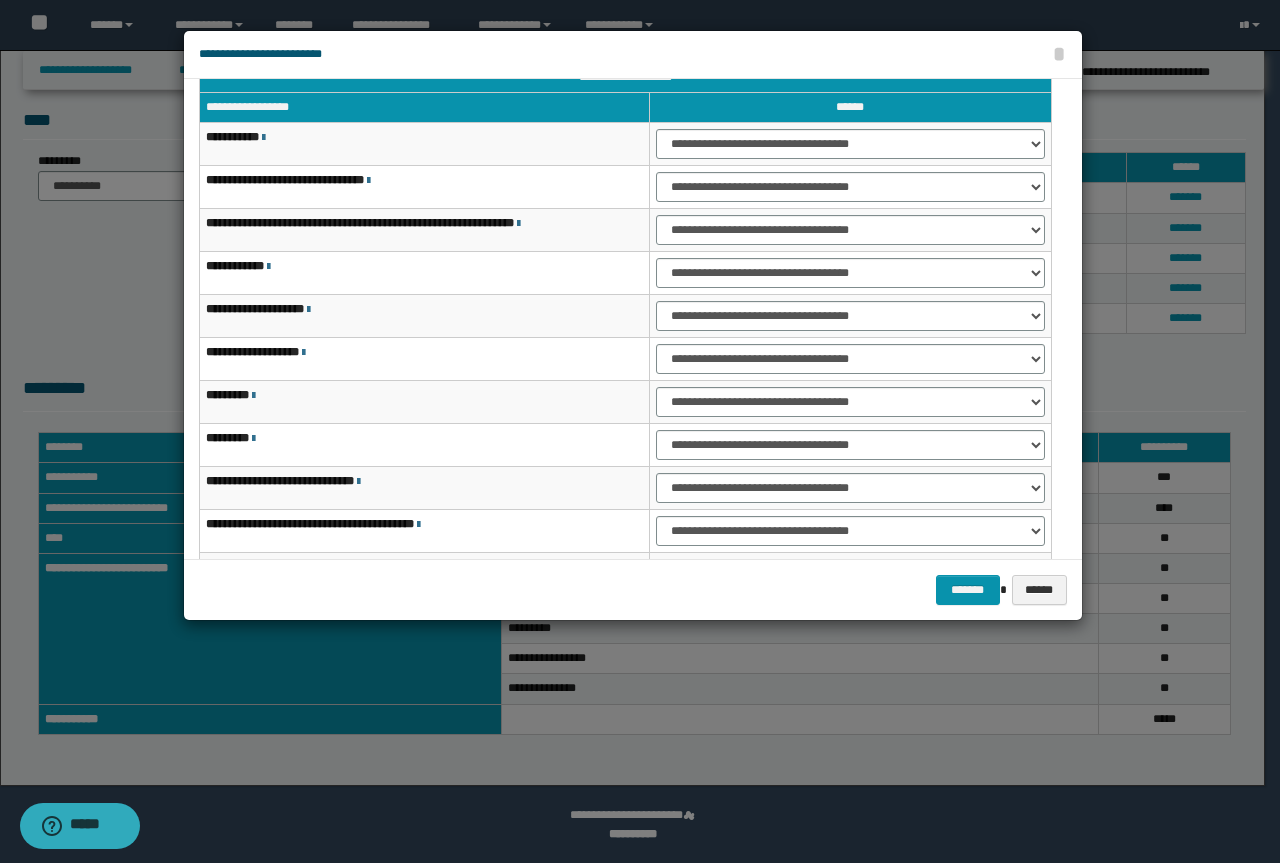 scroll, scrollTop: 0, scrollLeft: 0, axis: both 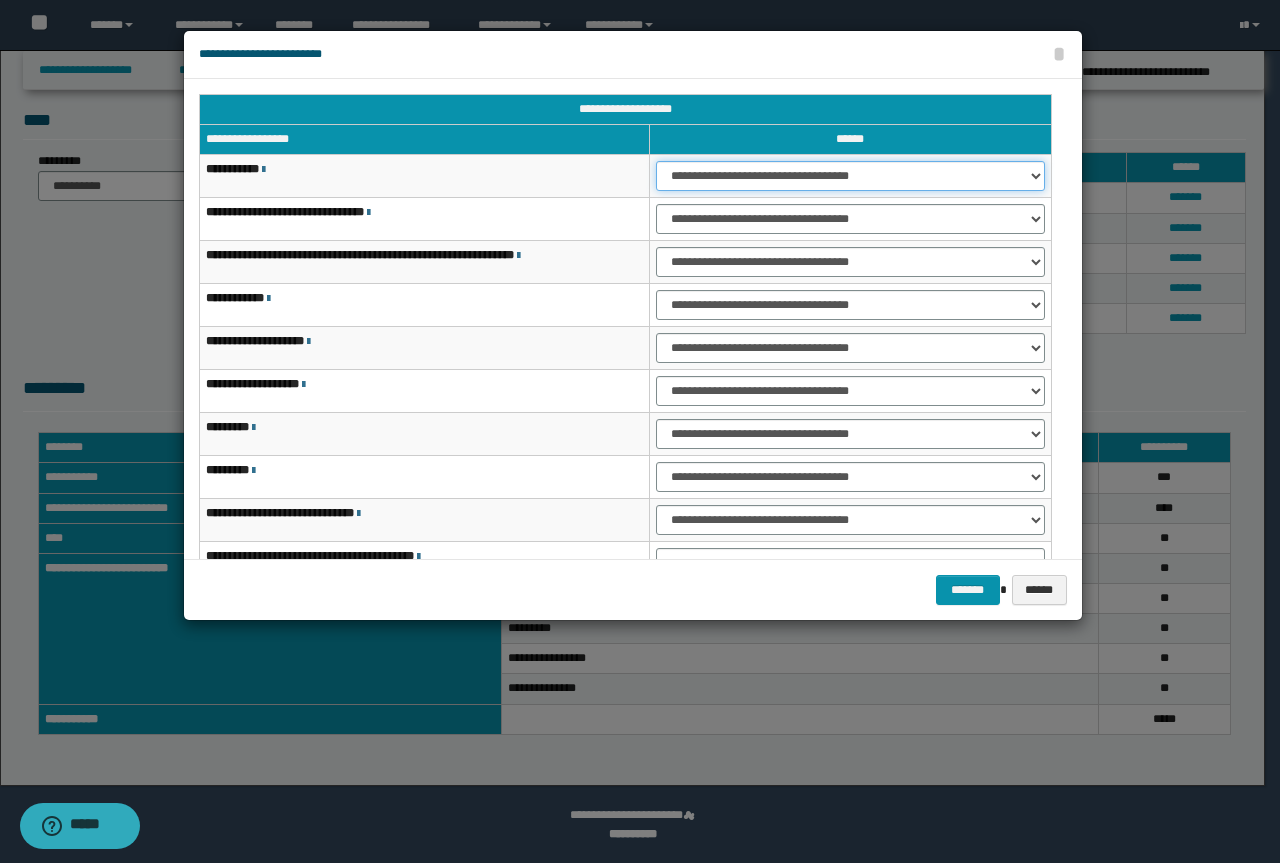click on "**********" at bounding box center [850, 176] 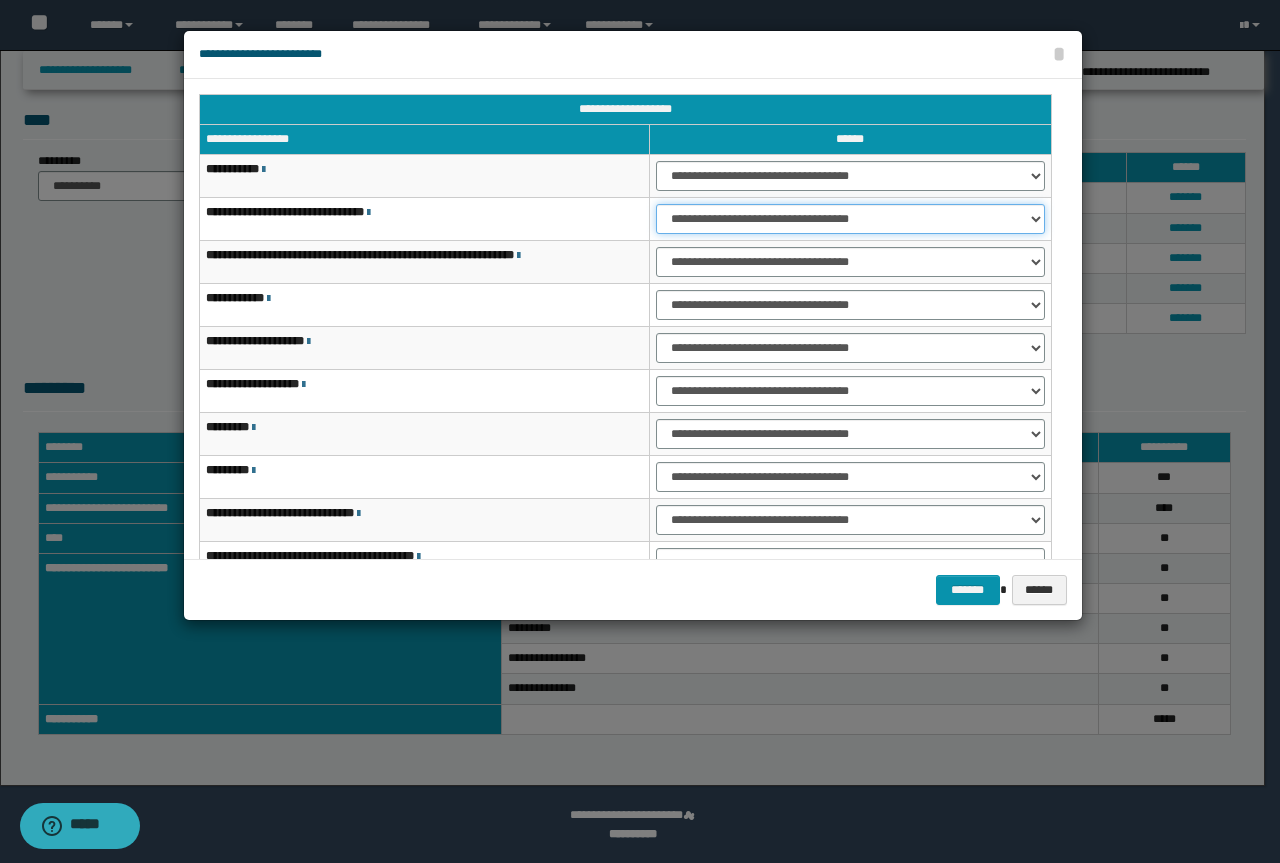click on "**********" at bounding box center [850, 219] 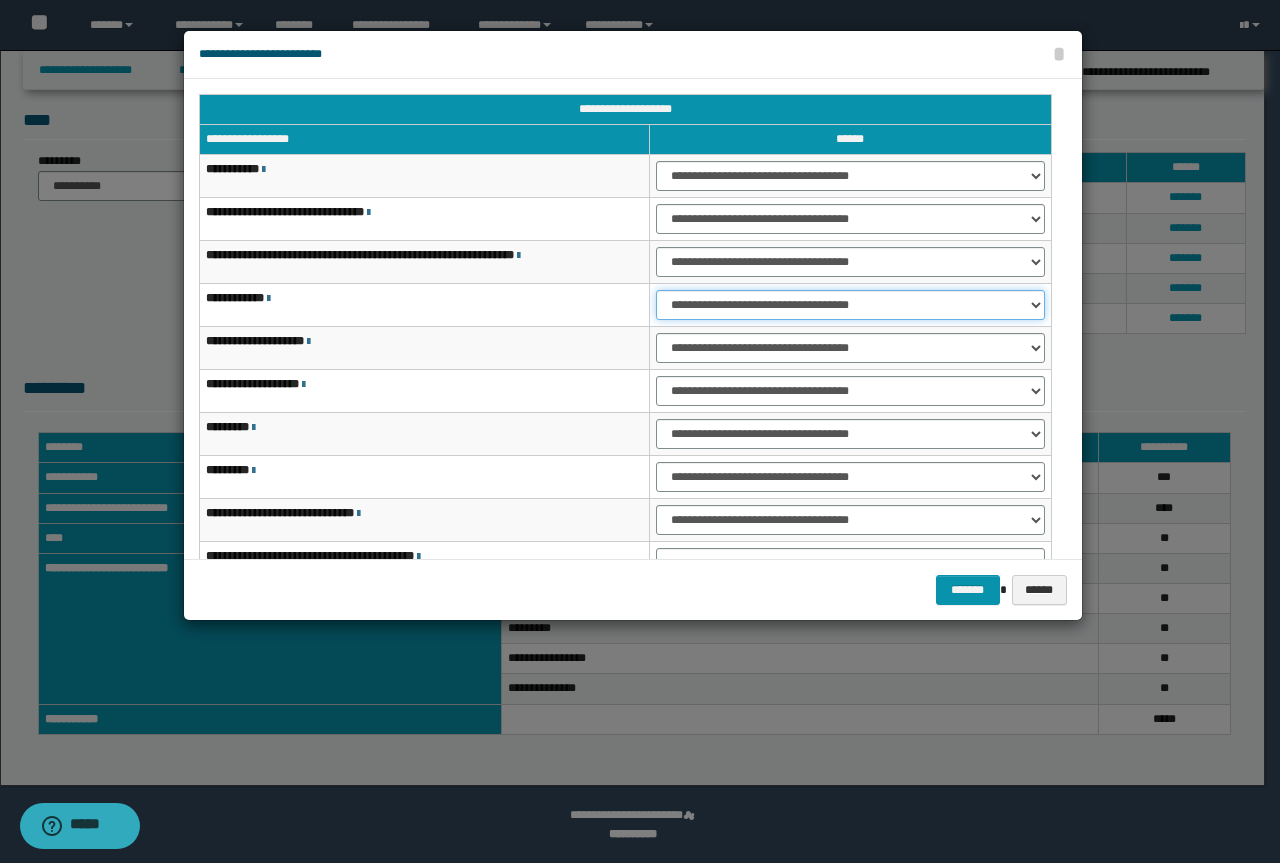 click on "**********" at bounding box center [850, 305] 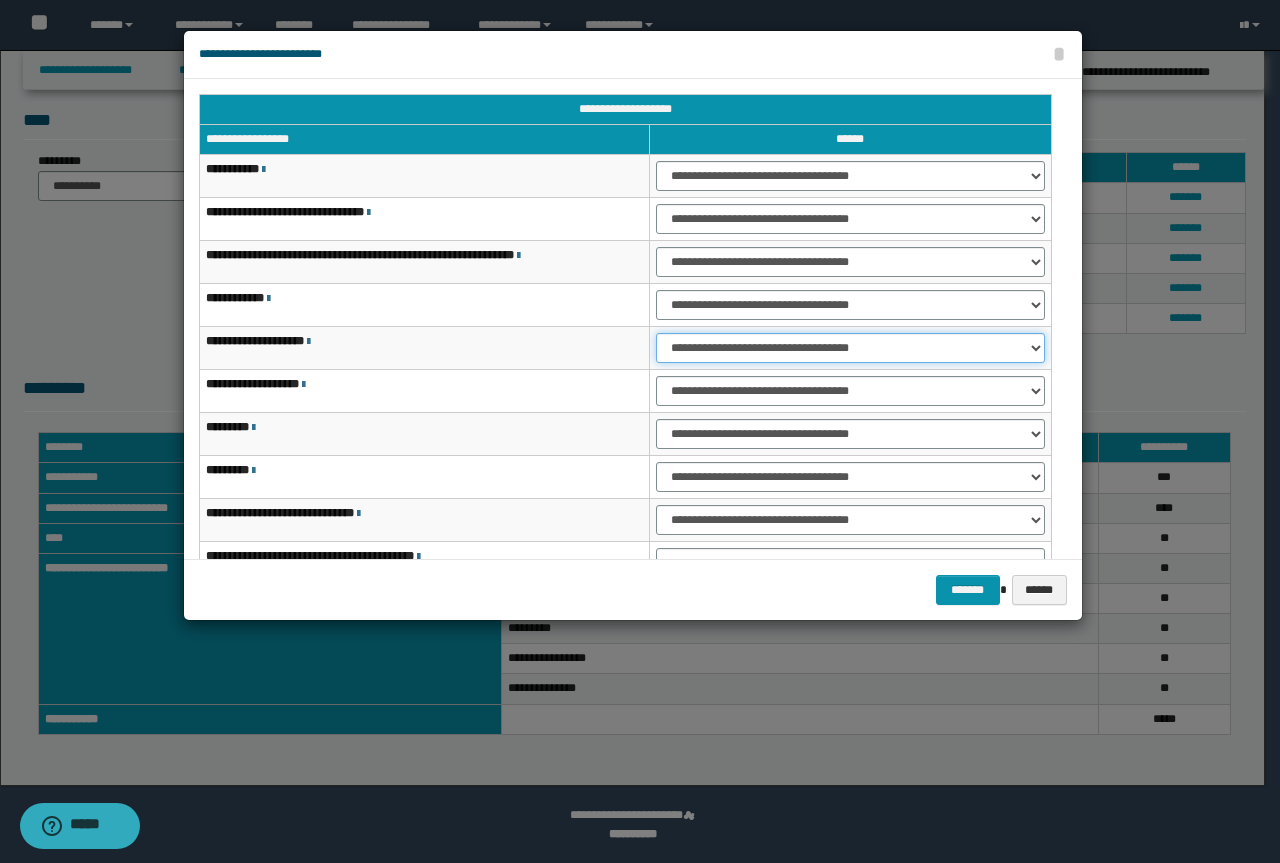 click on "**********" at bounding box center (850, 348) 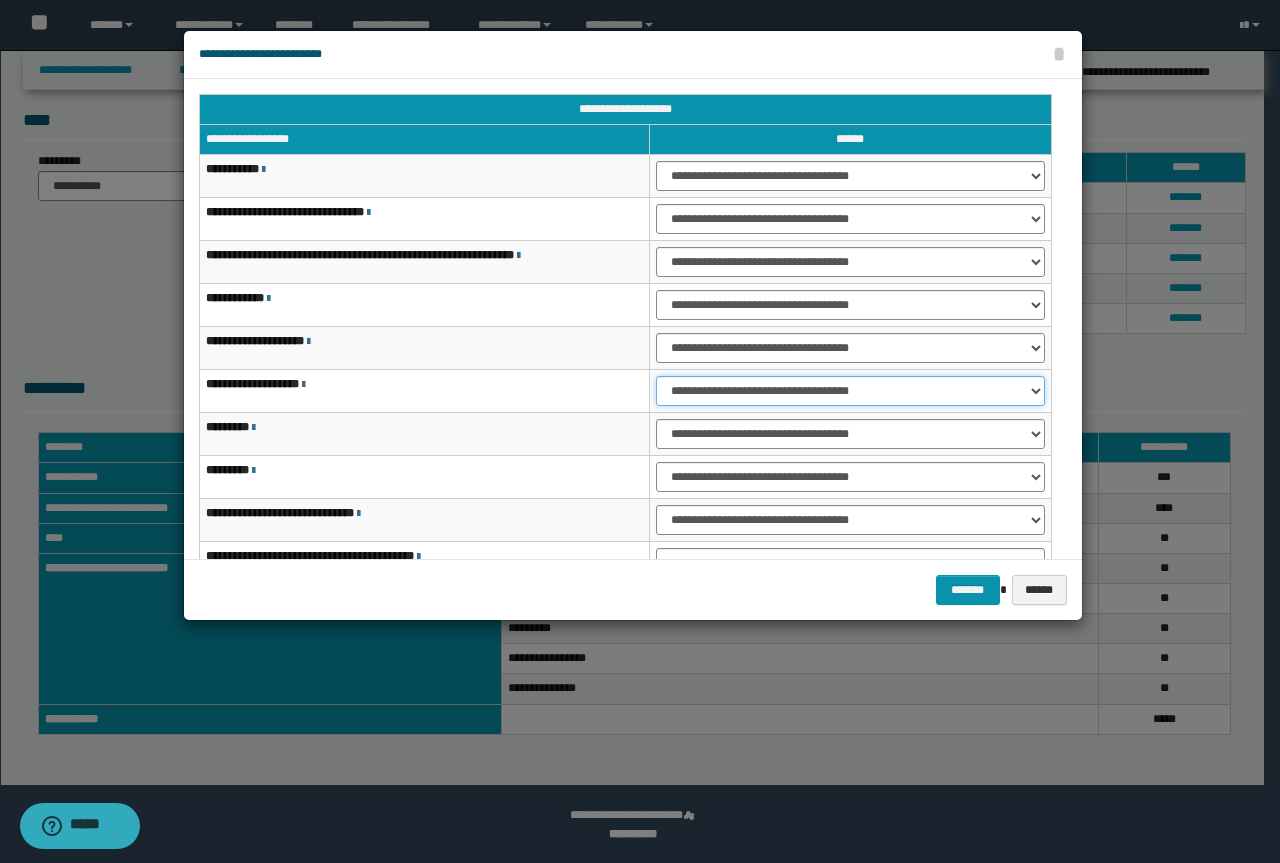 click on "**********" at bounding box center (850, 391) 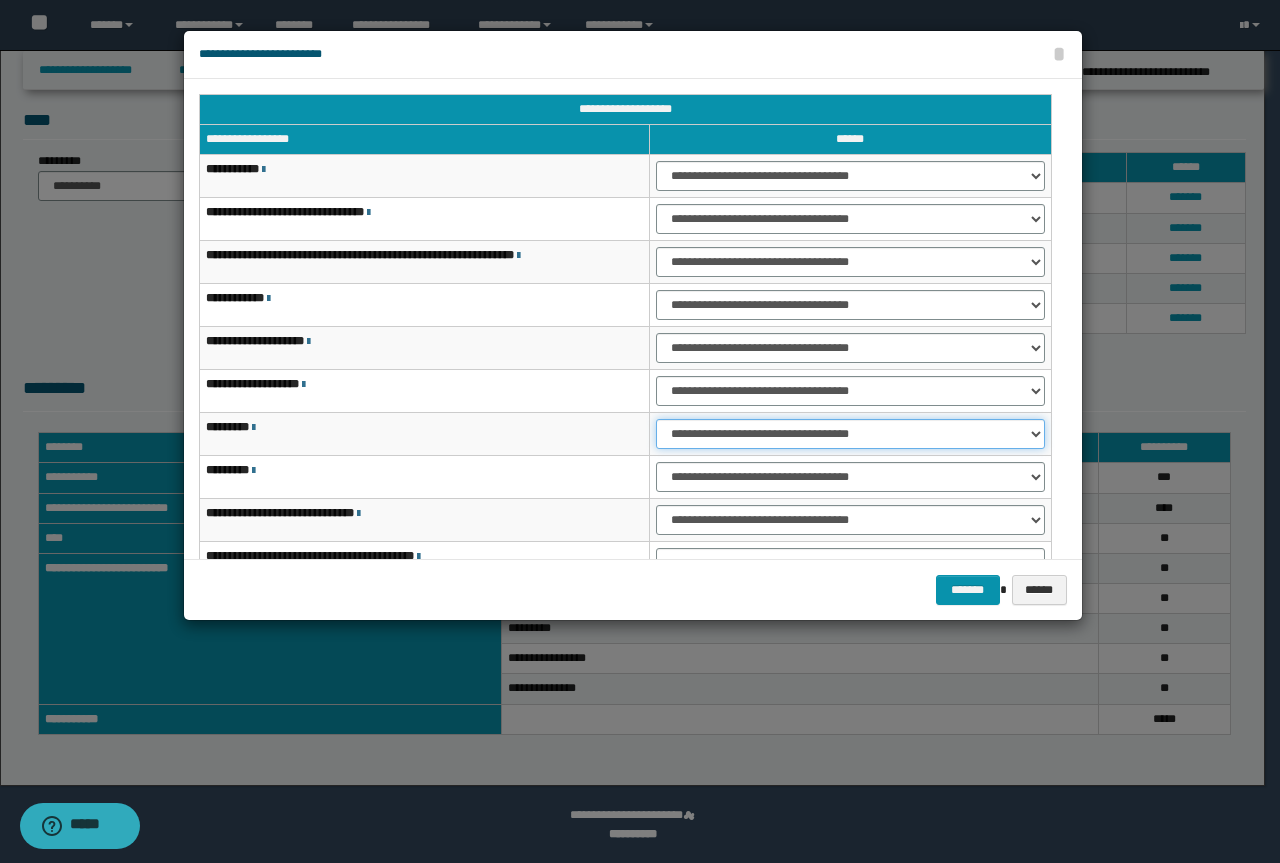 click on "**********" at bounding box center [850, 434] 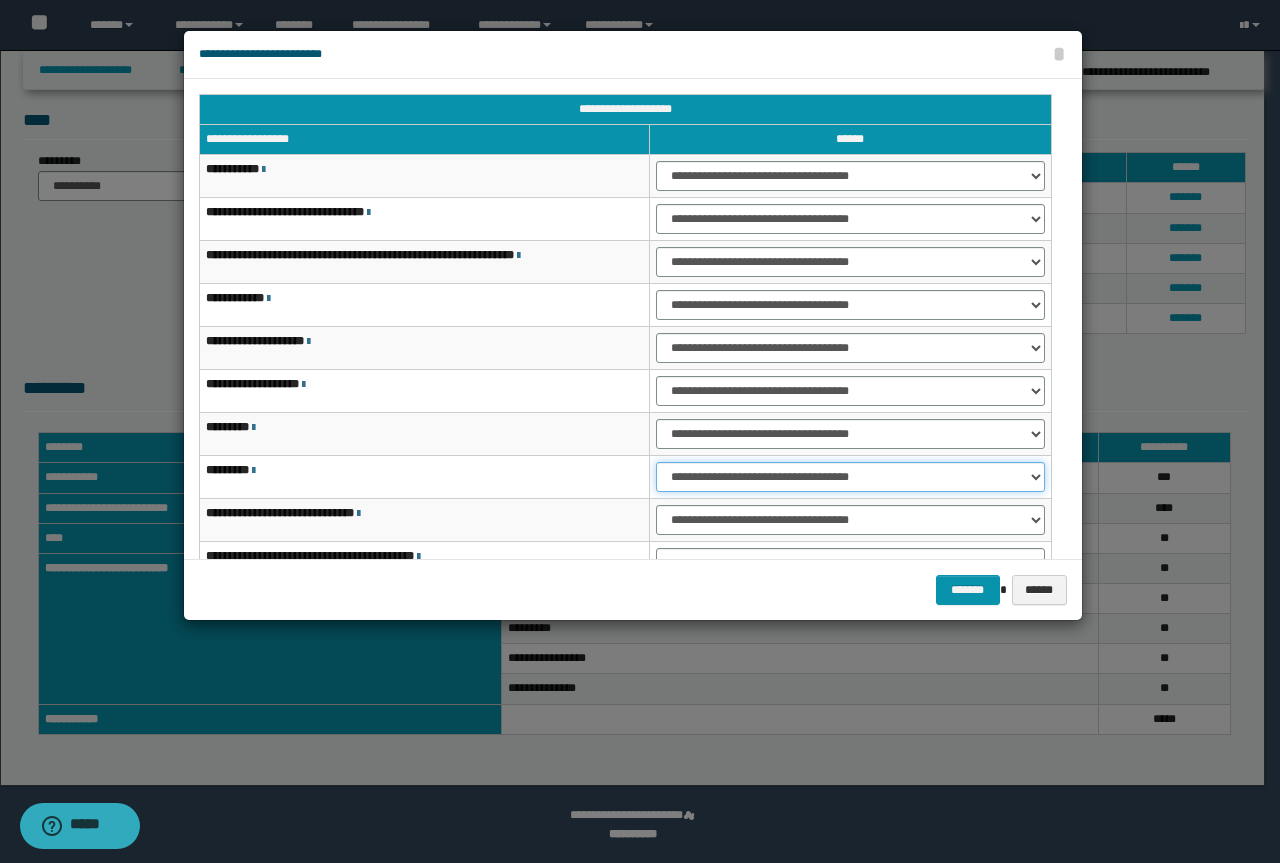 click on "**********" at bounding box center (850, 477) 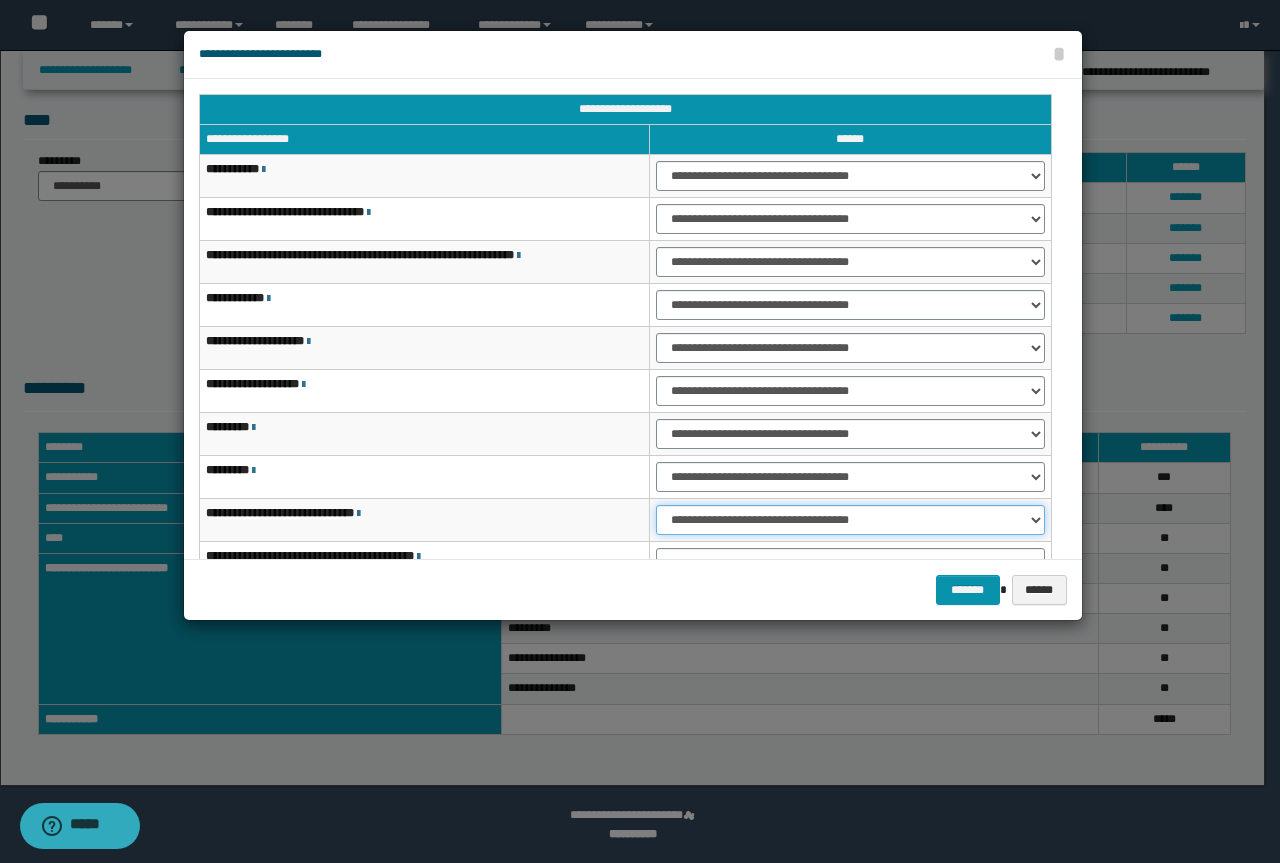 click on "**********" at bounding box center [850, 520] 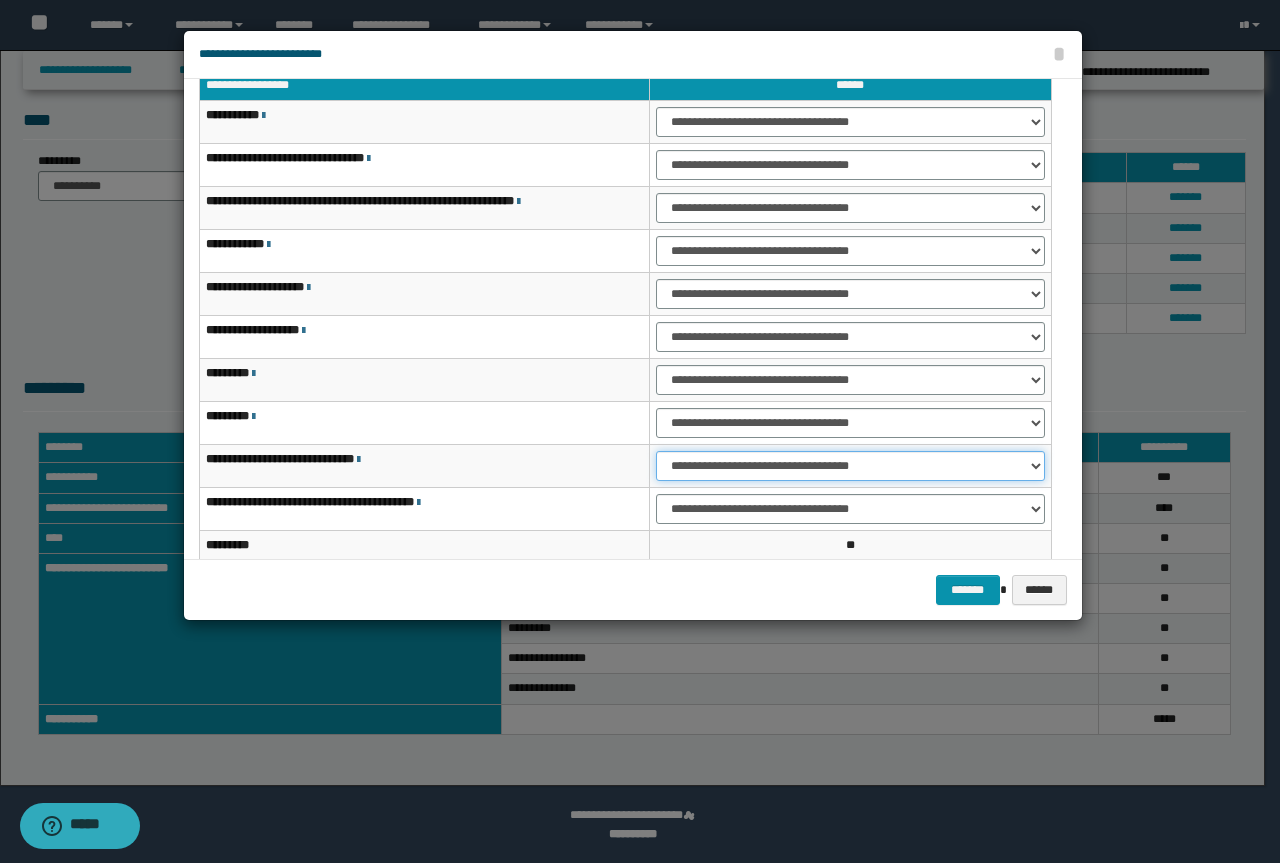 scroll, scrollTop: 100, scrollLeft: 0, axis: vertical 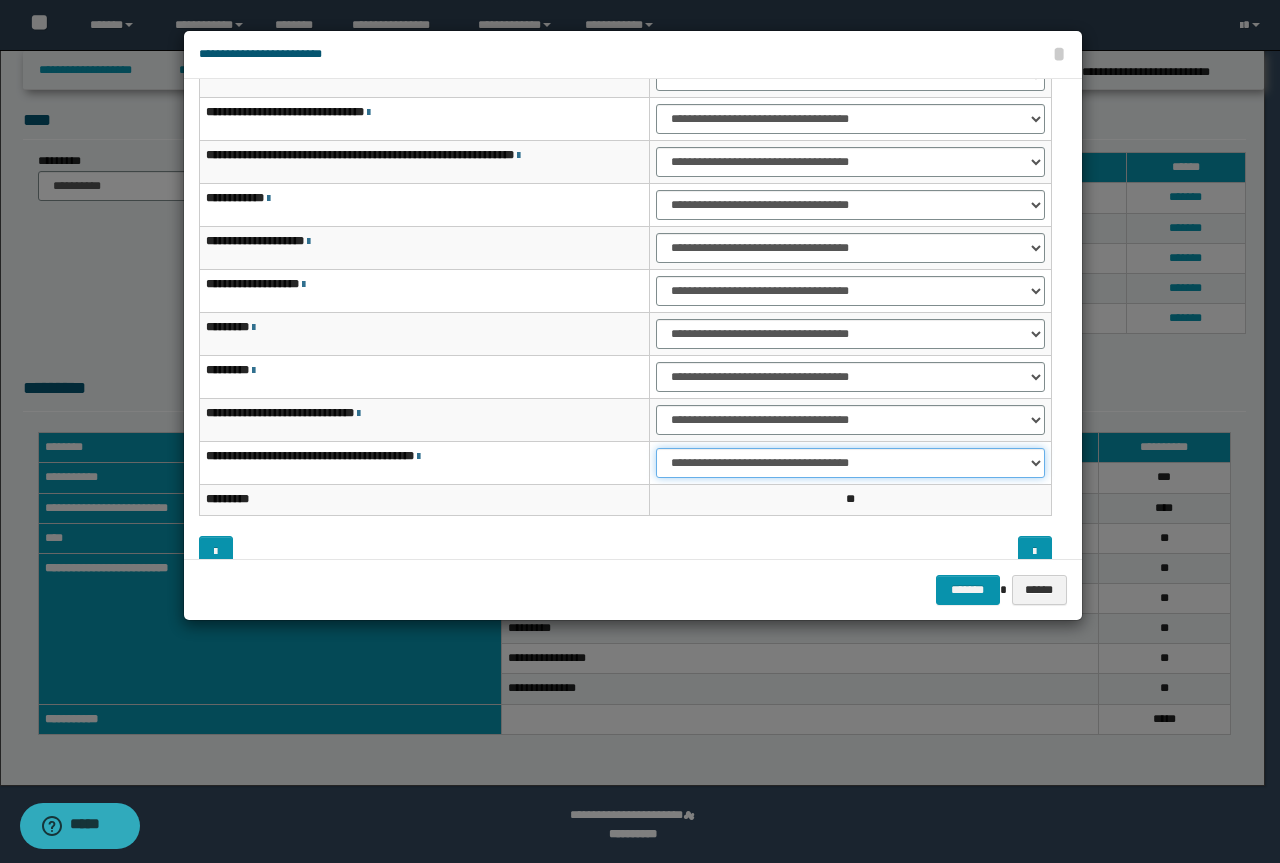 click on "**********" at bounding box center (850, 463) 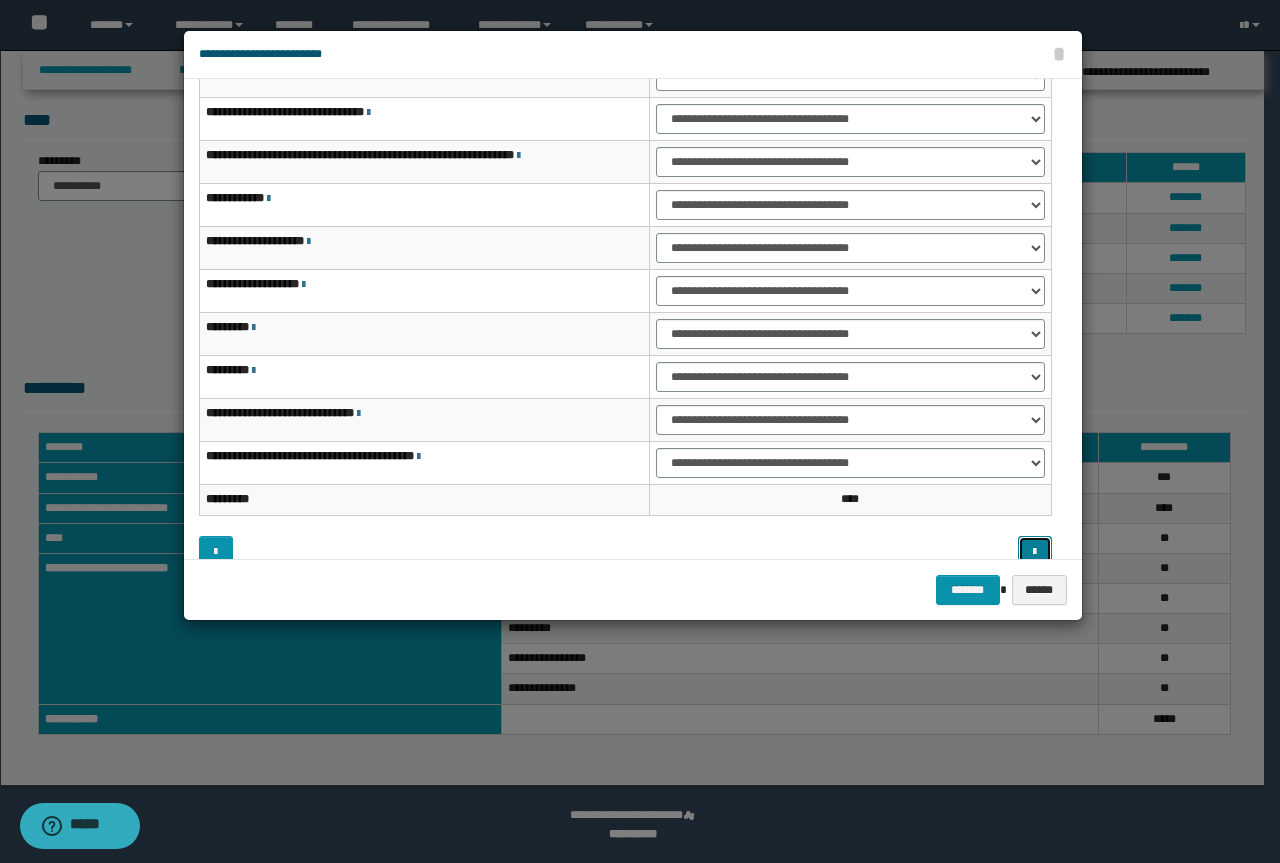 click at bounding box center (1034, 552) 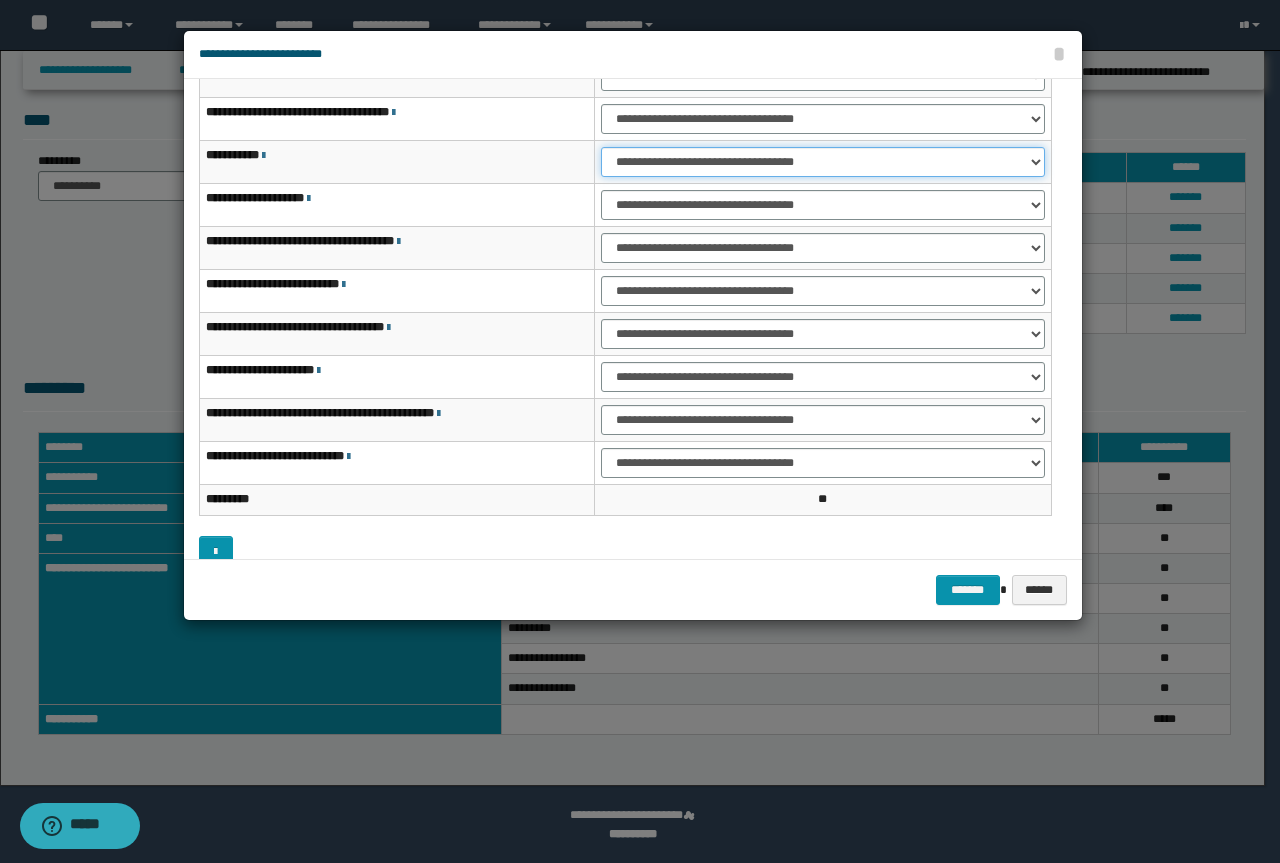 click on "**********" at bounding box center [822, 162] 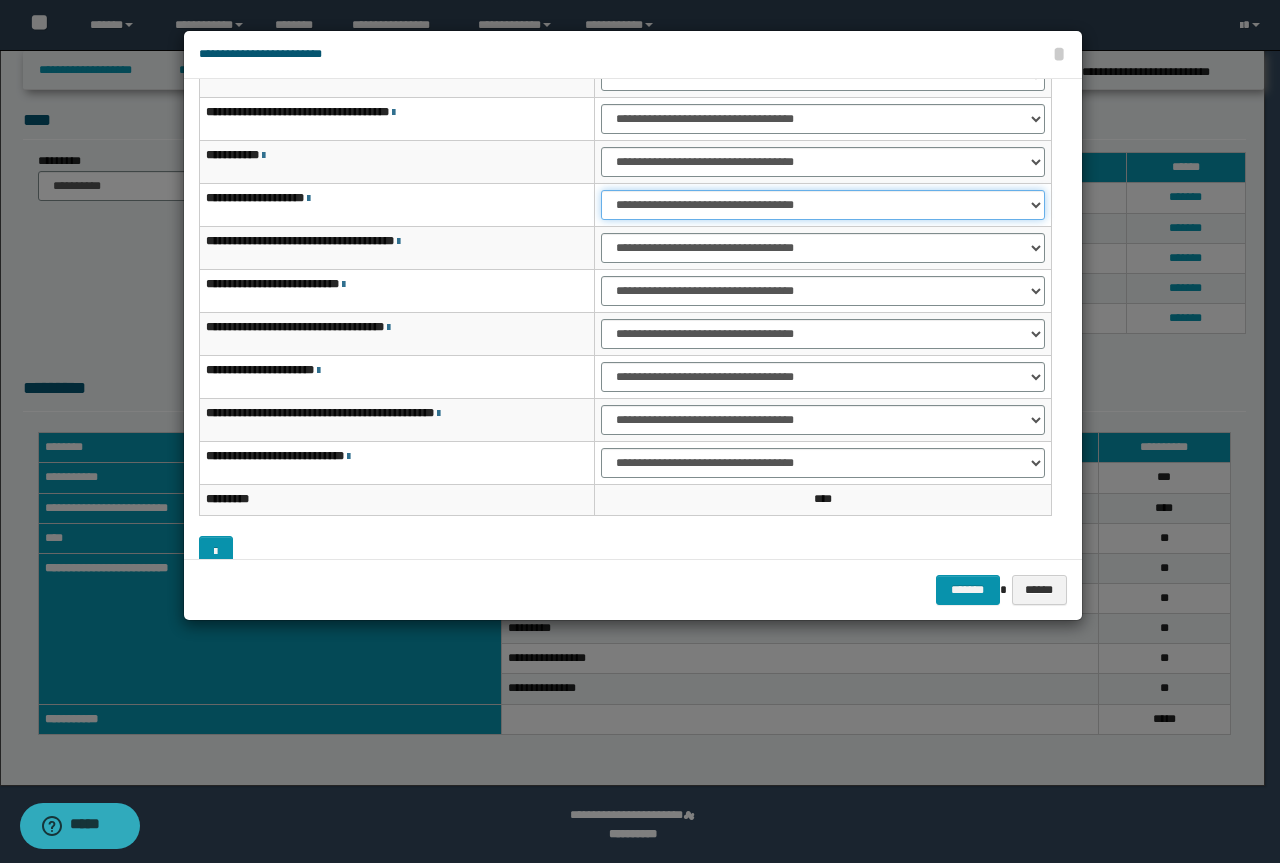 click on "**********" at bounding box center (822, 205) 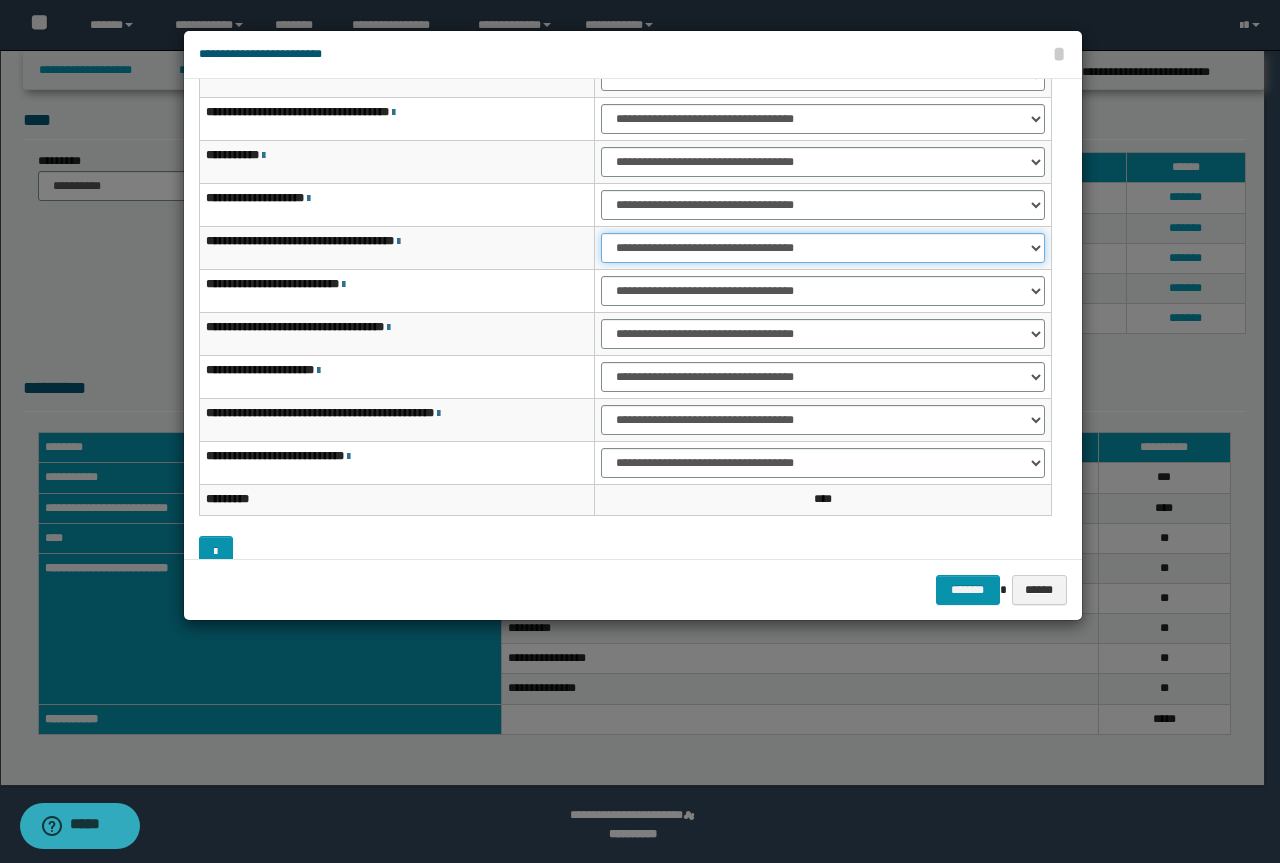 click on "**********" at bounding box center [822, 248] 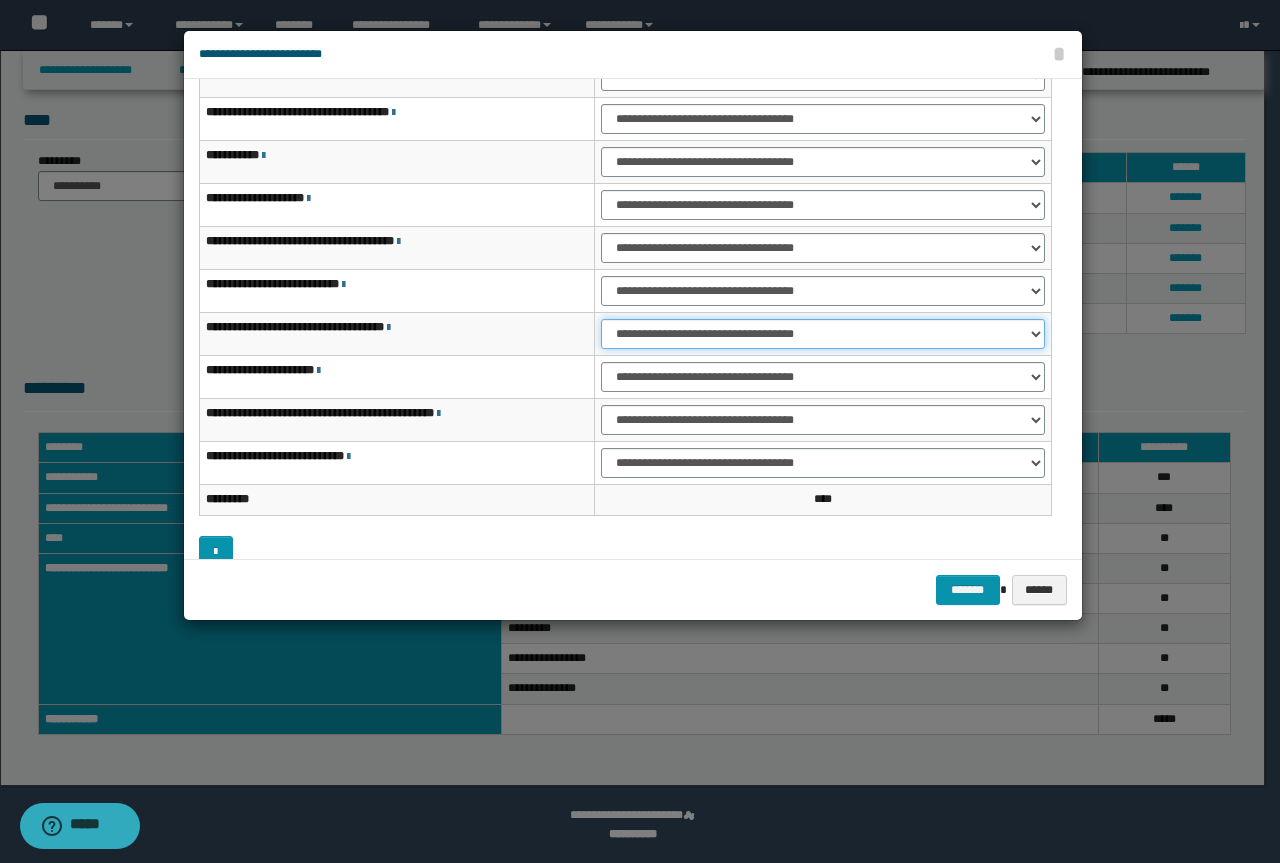click on "**********" at bounding box center (822, 334) 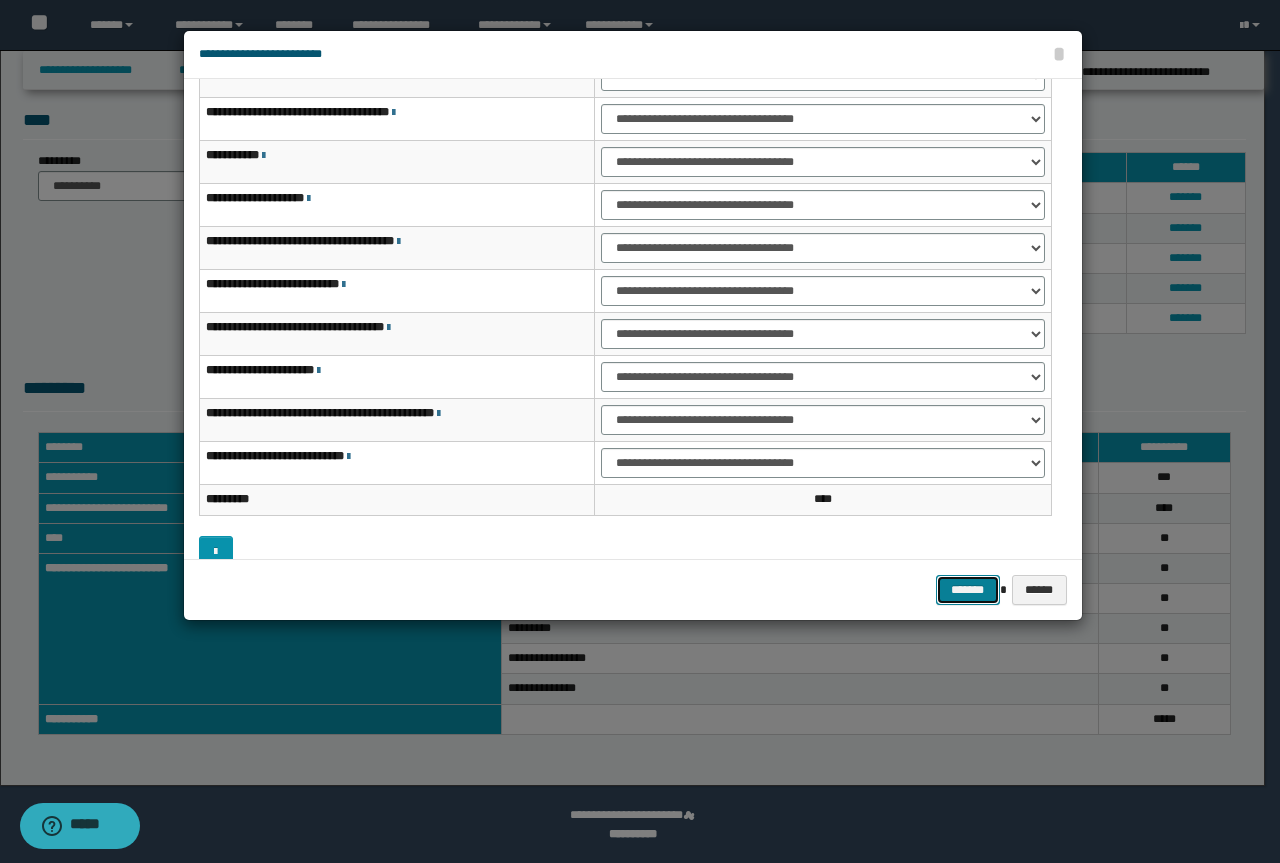 click on "*******" at bounding box center (968, 590) 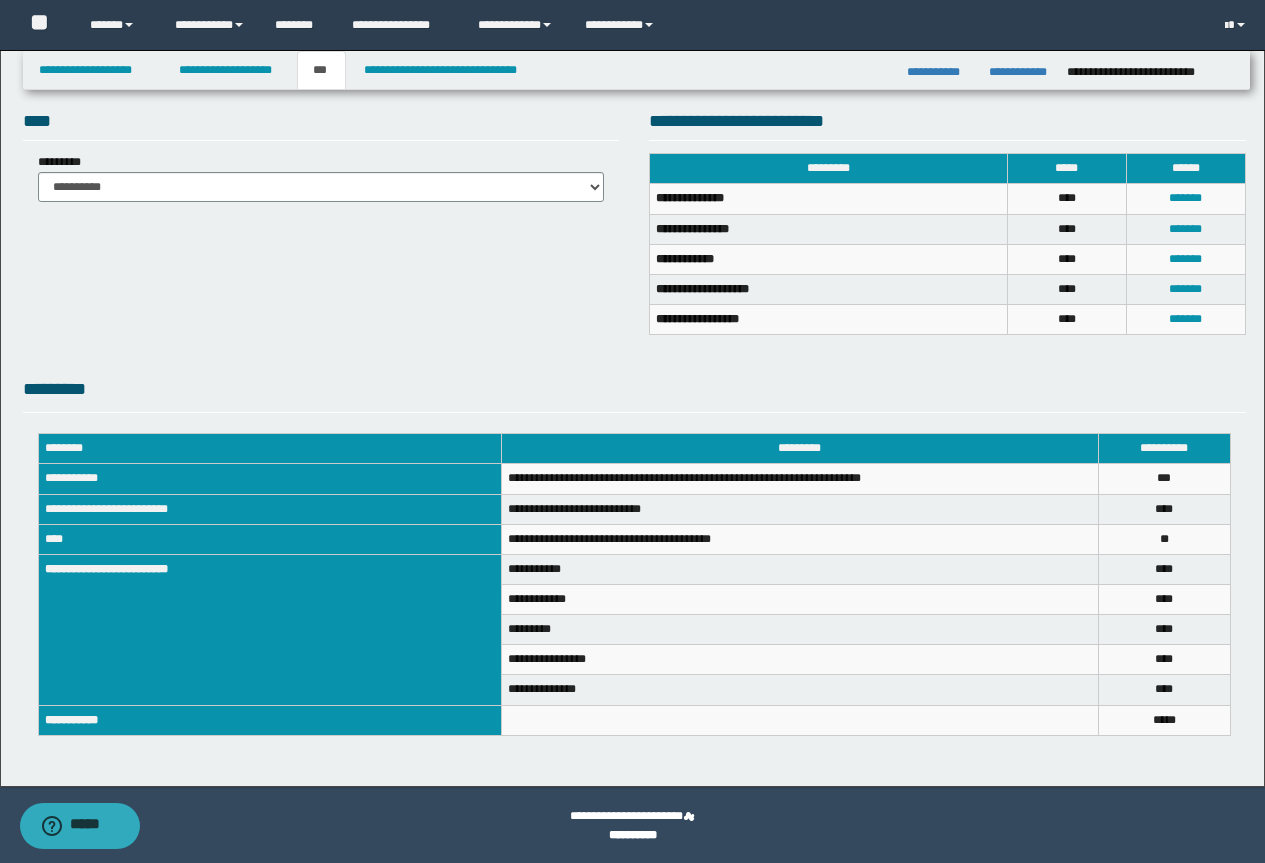 scroll, scrollTop: 481, scrollLeft: 0, axis: vertical 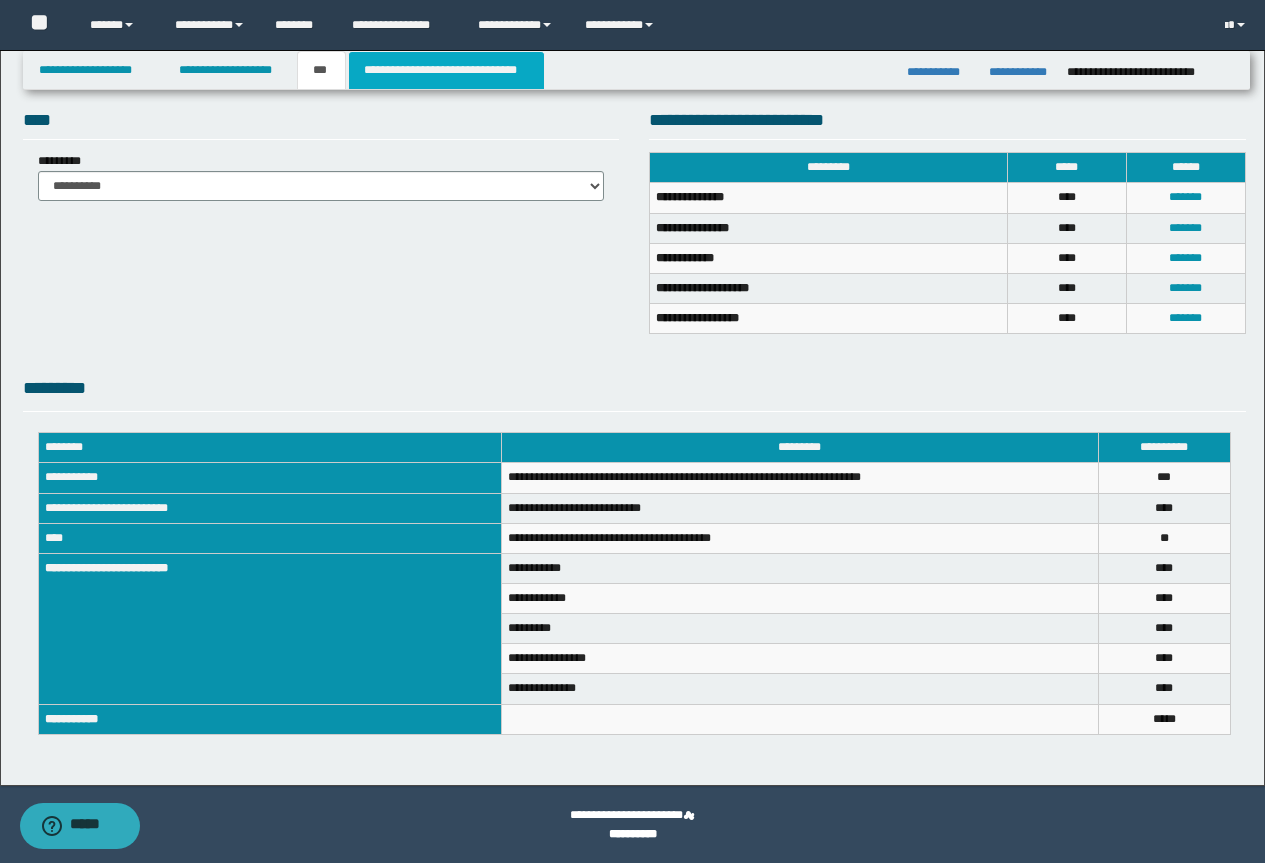 click on "**********" at bounding box center (446, 70) 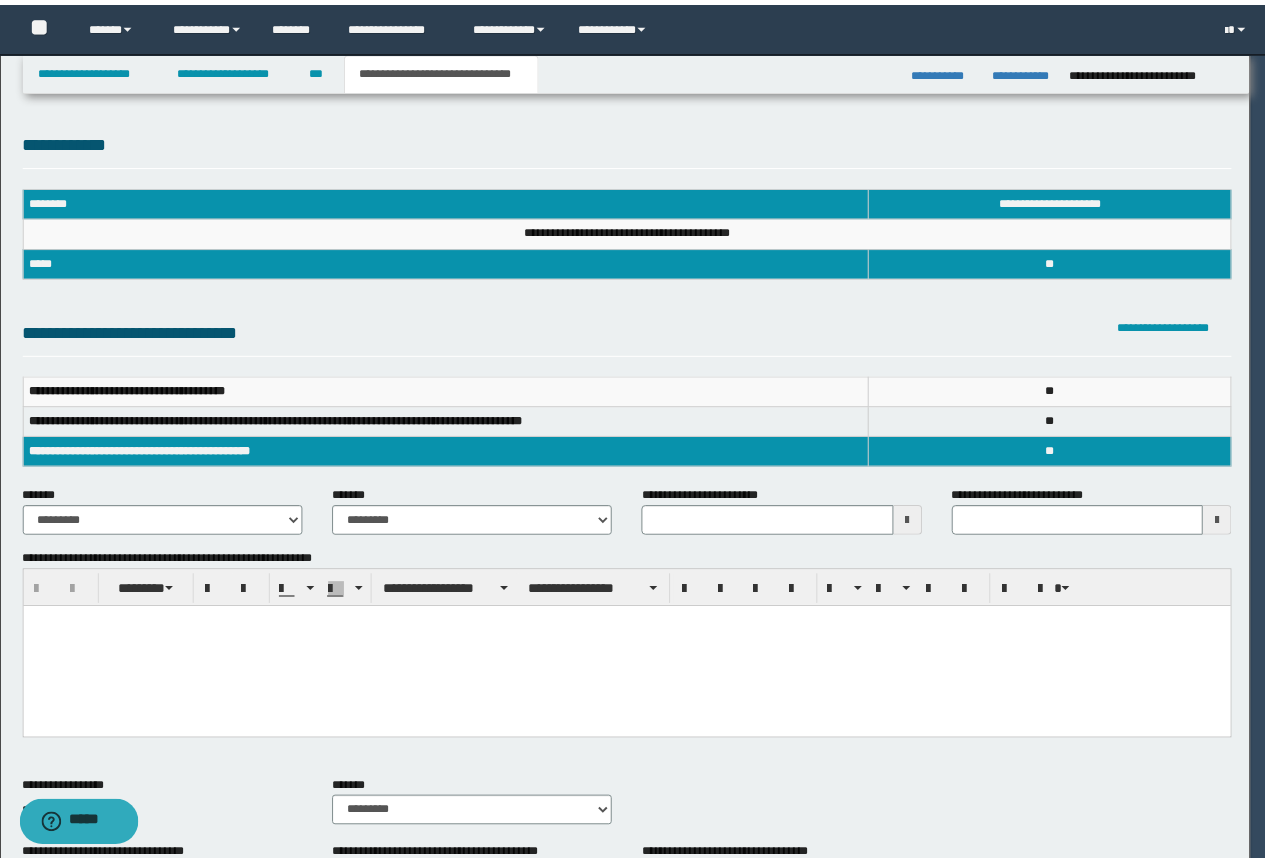 scroll, scrollTop: 0, scrollLeft: 0, axis: both 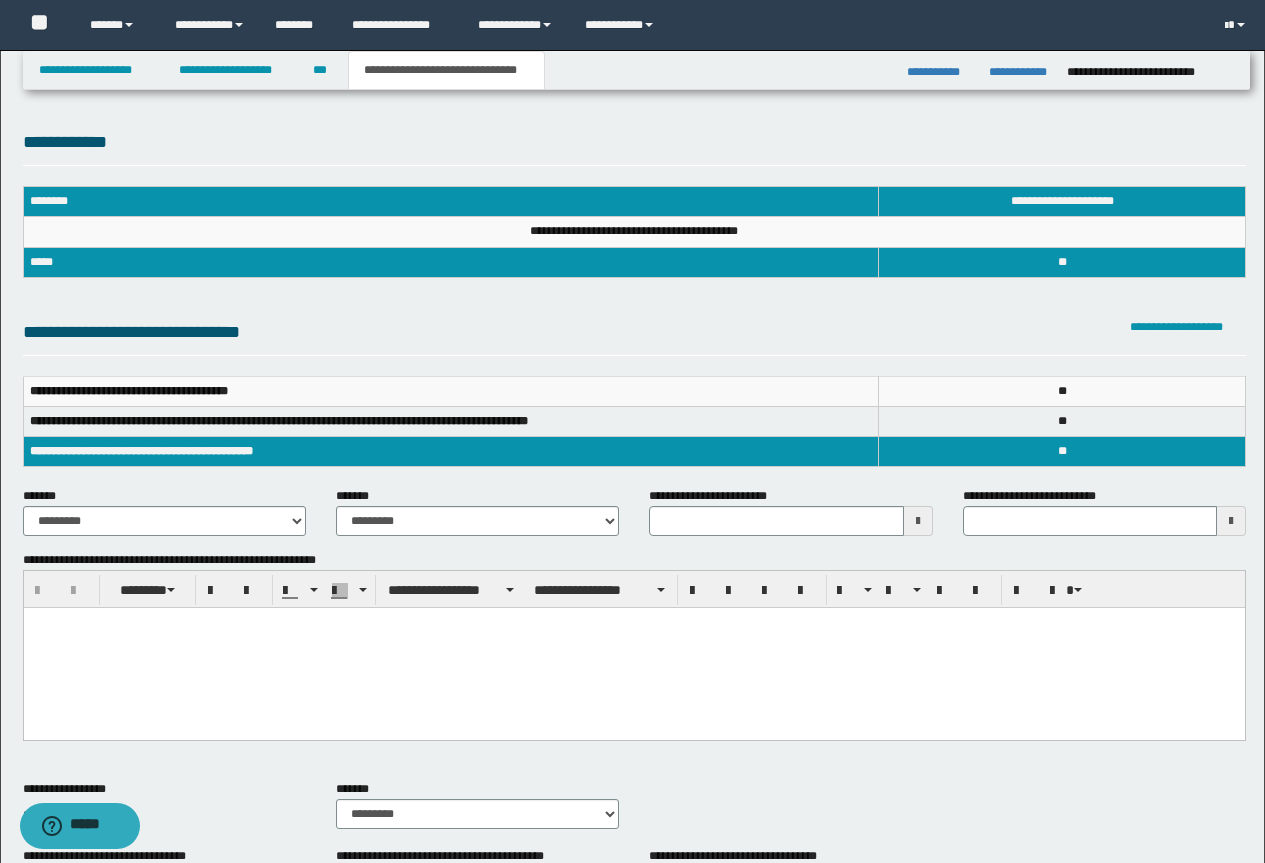 type 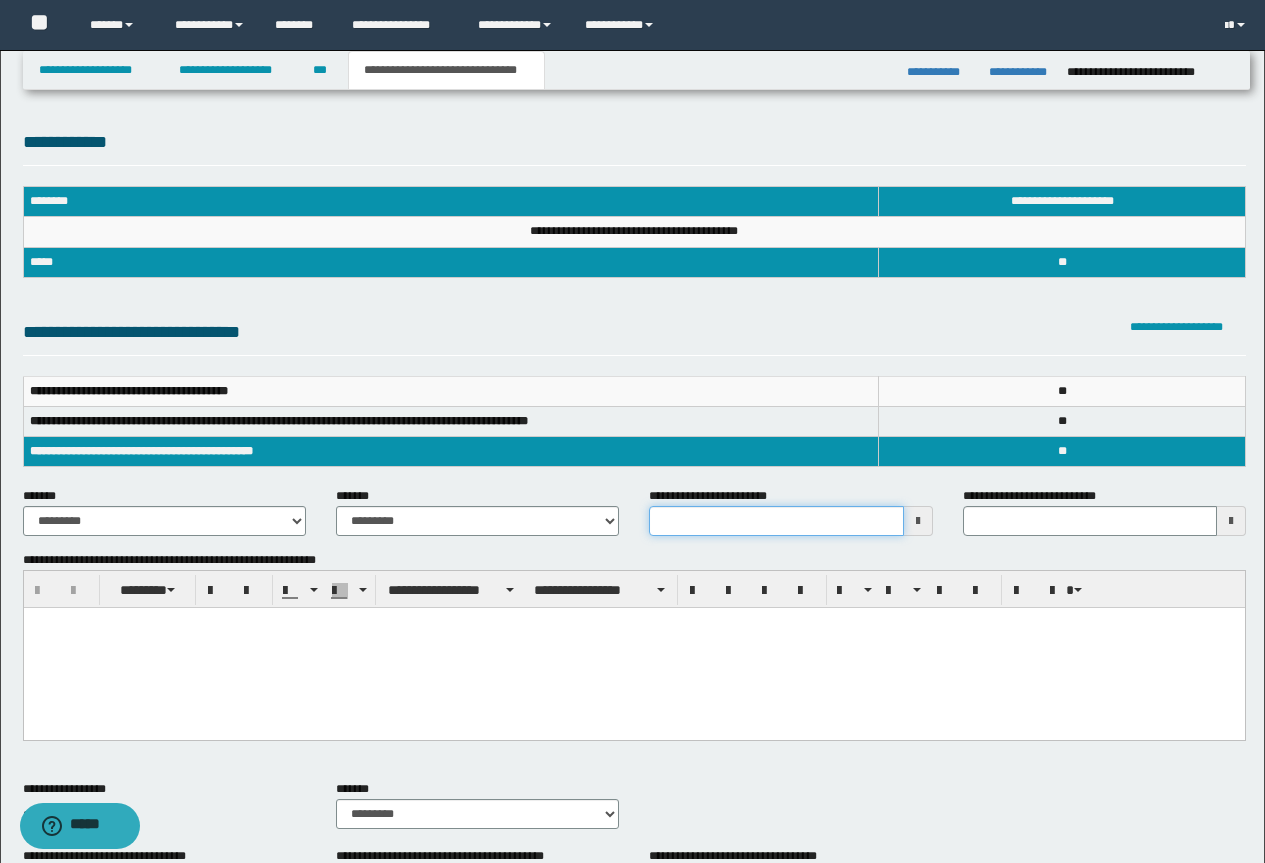 click on "**********" at bounding box center (776, 521) 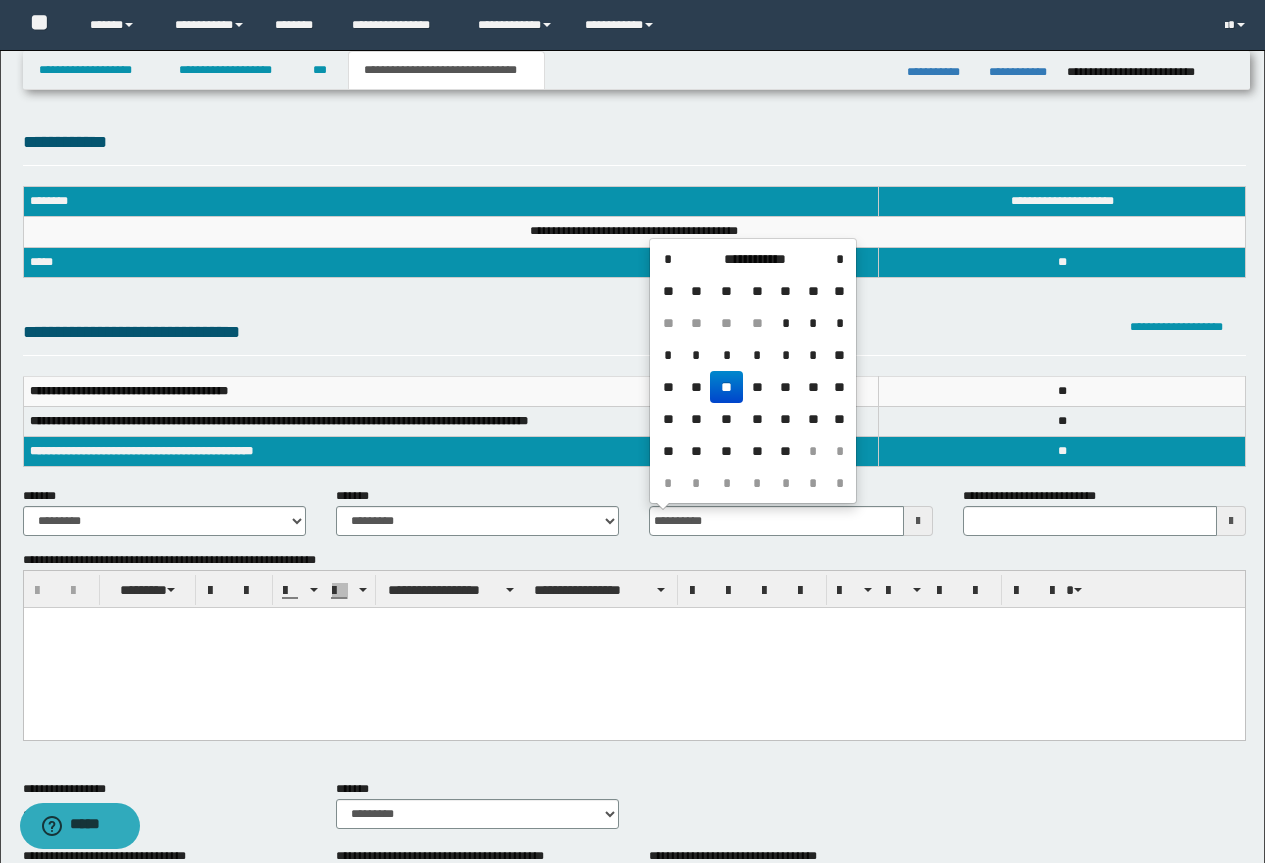 click on "**" at bounding box center (726, 387) 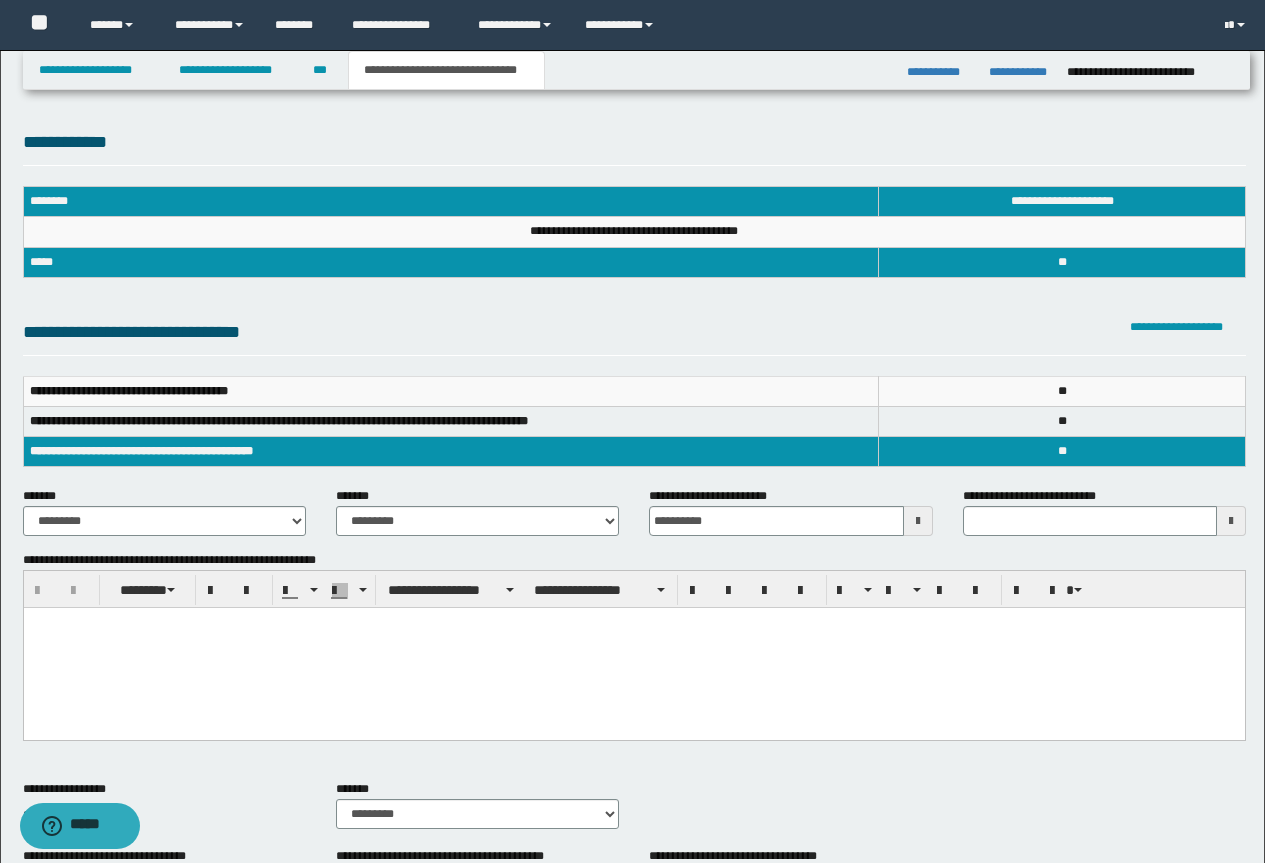 click at bounding box center (633, 648) 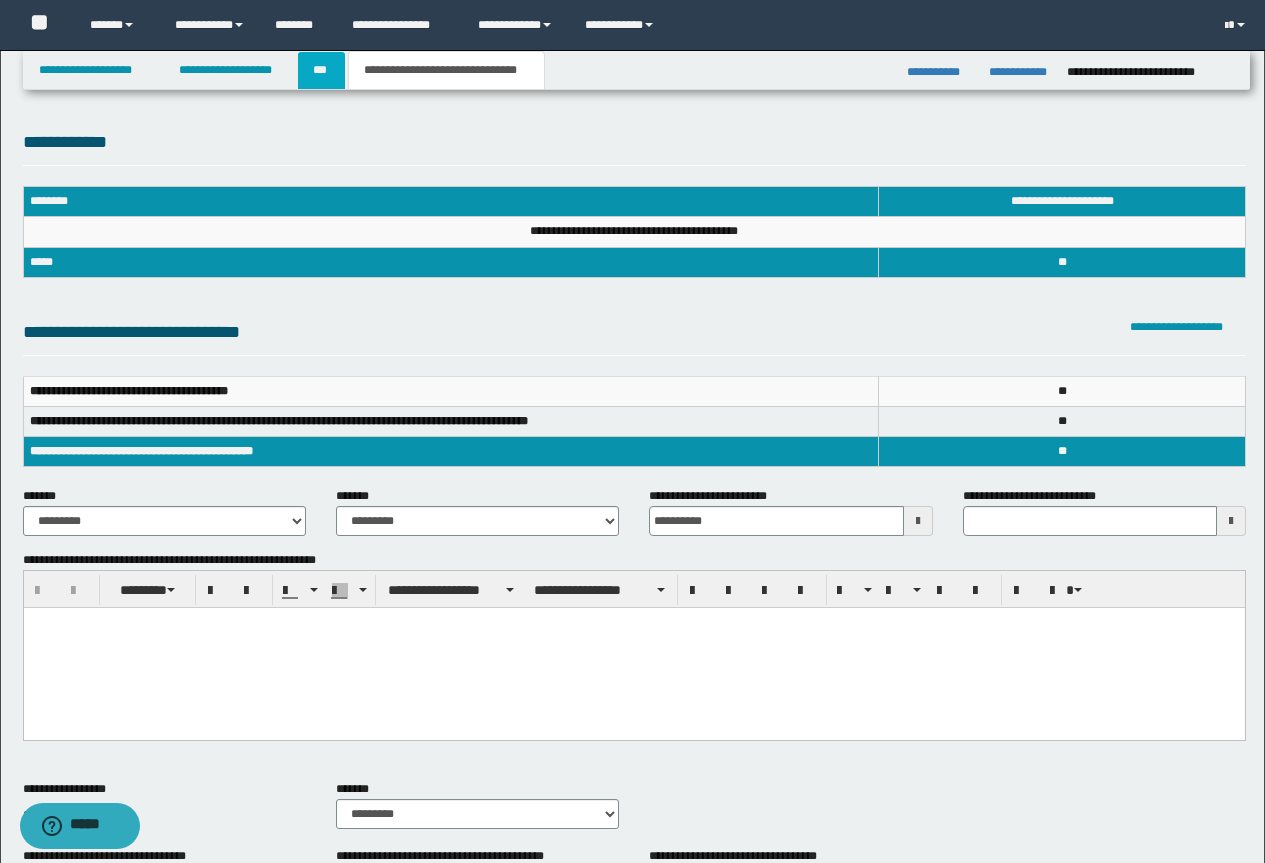 click on "***" at bounding box center [321, 70] 